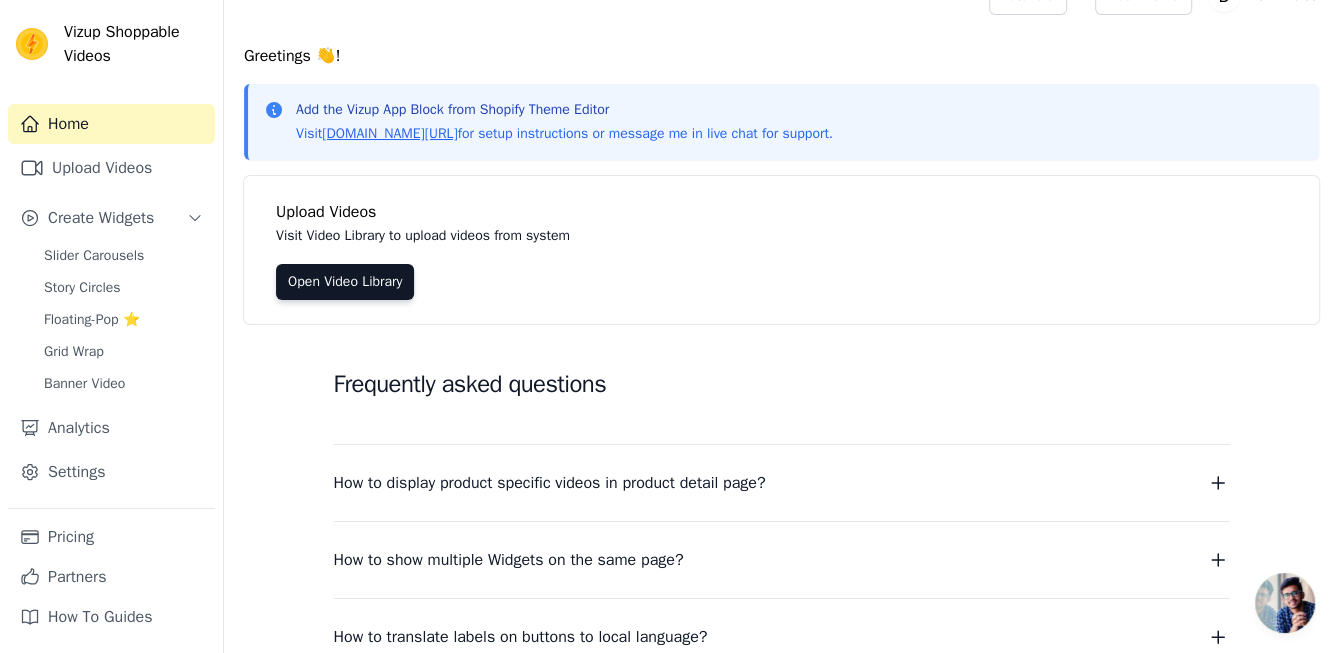 scroll, scrollTop: 0, scrollLeft: 0, axis: both 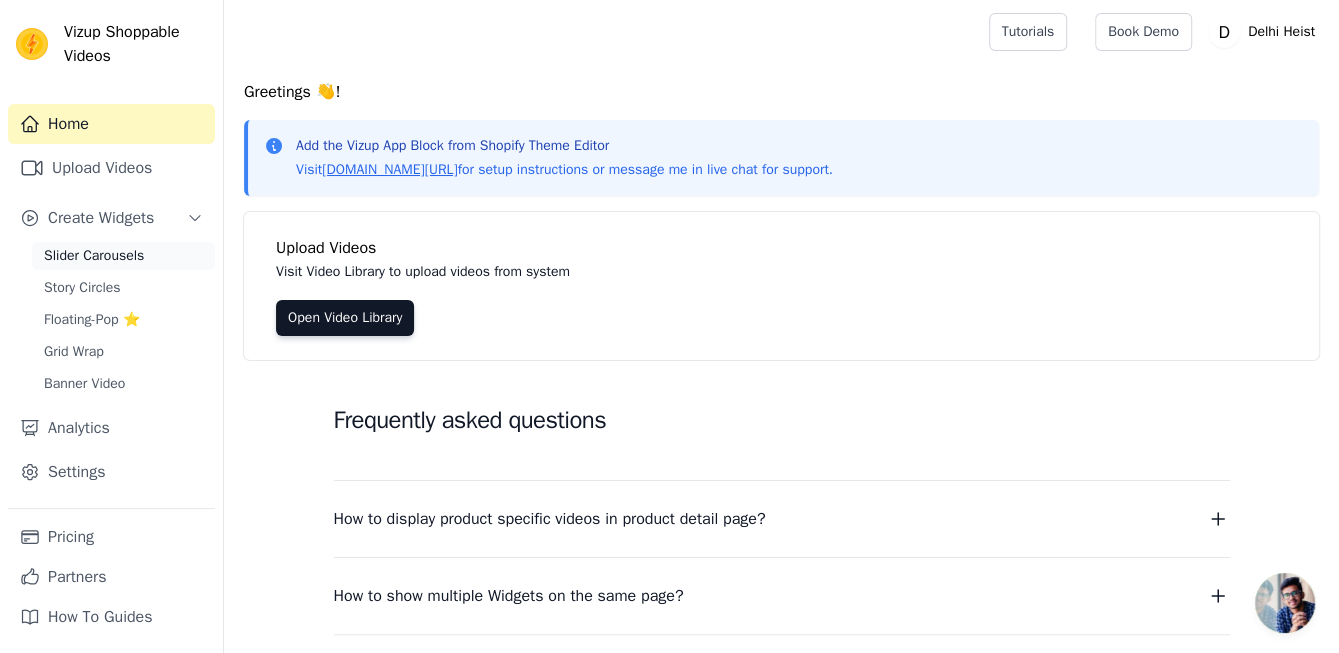 click on "Slider Carousels" at bounding box center [94, 256] 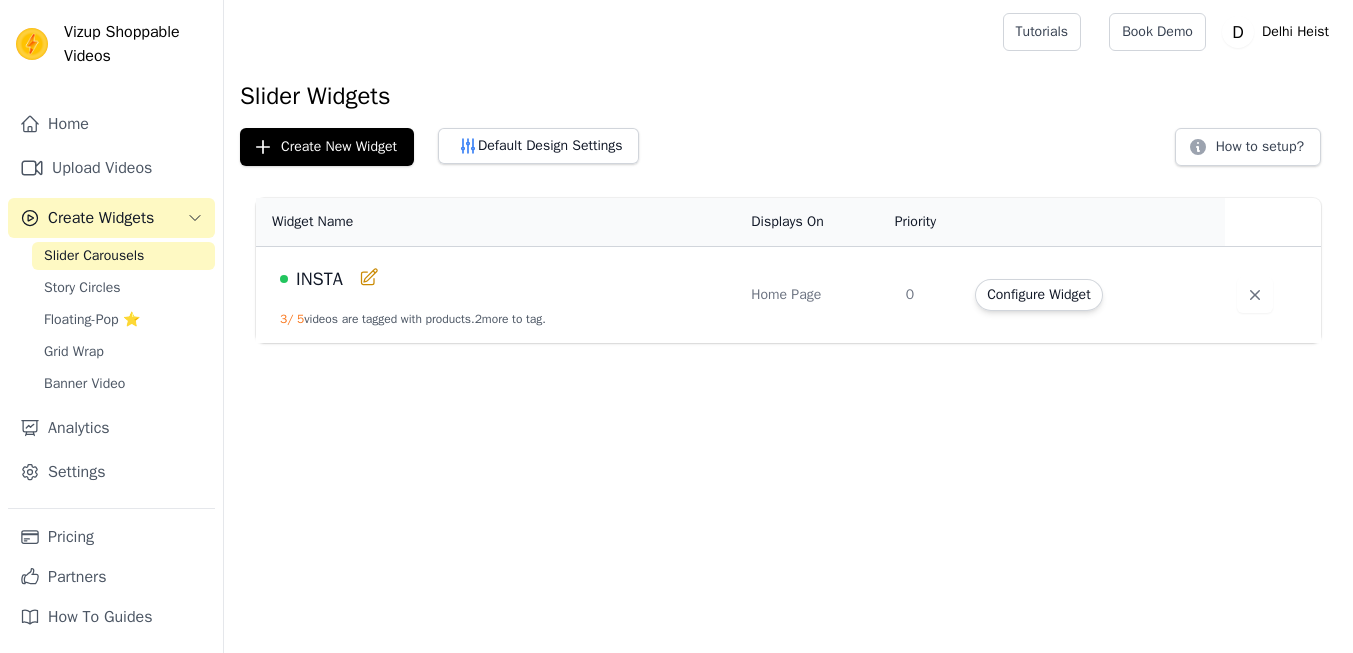 scroll, scrollTop: 0, scrollLeft: 0, axis: both 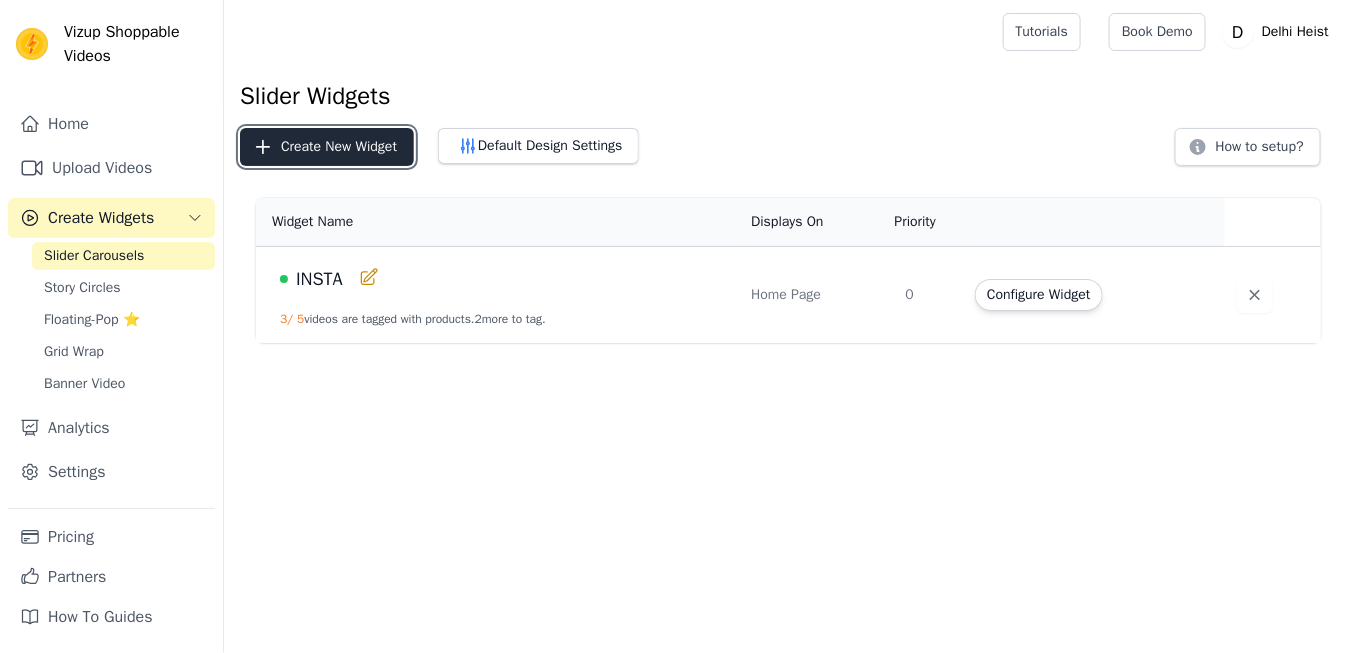 click on "Create New Widget" at bounding box center (327, 147) 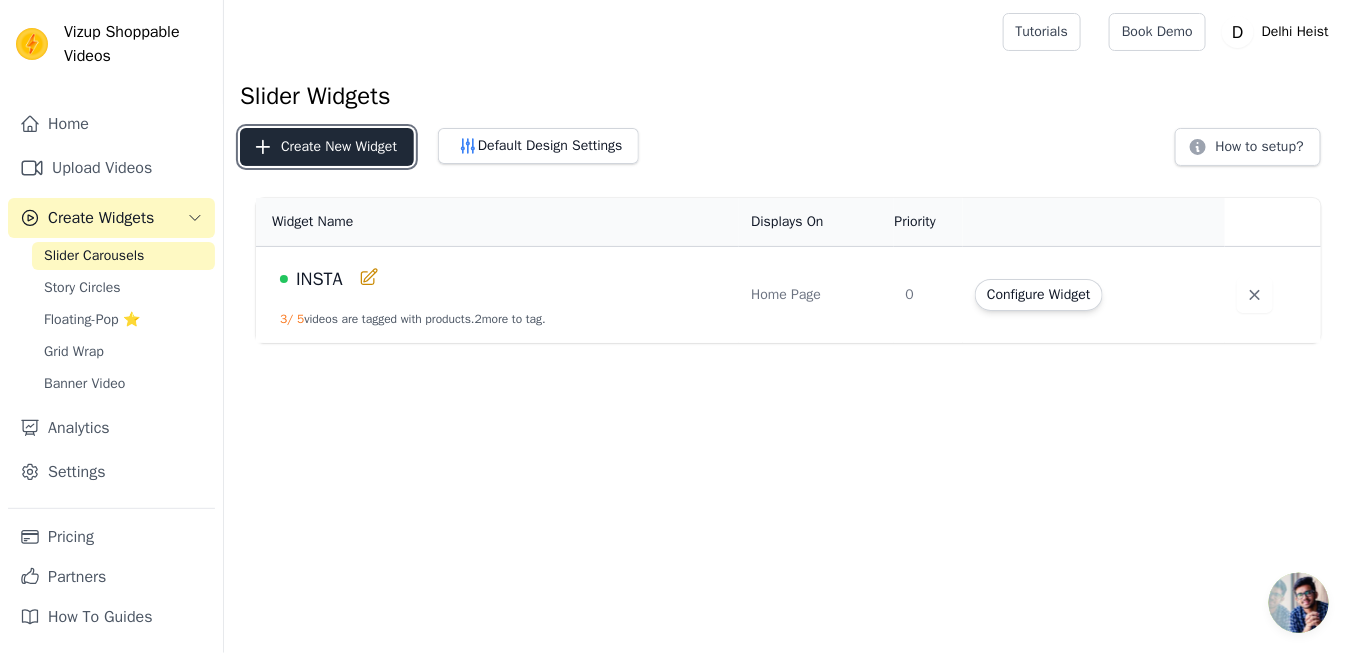 click on "Create New Widget" at bounding box center [327, 147] 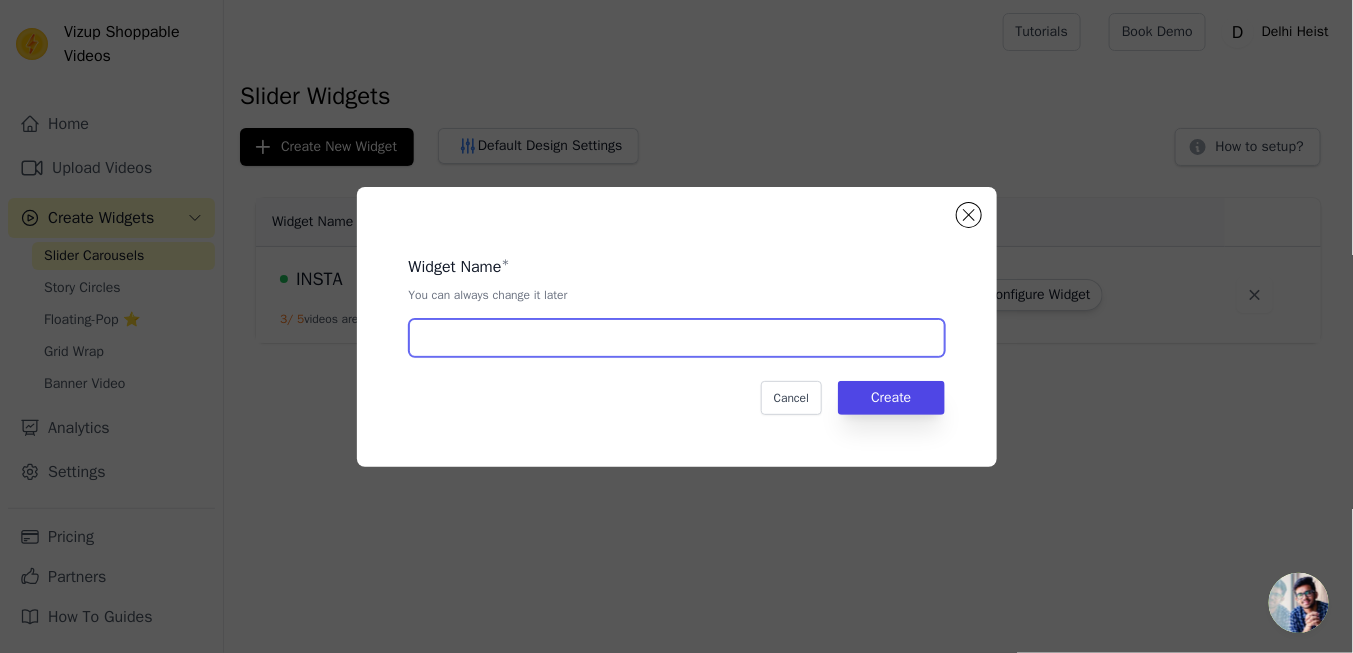 click at bounding box center [677, 338] 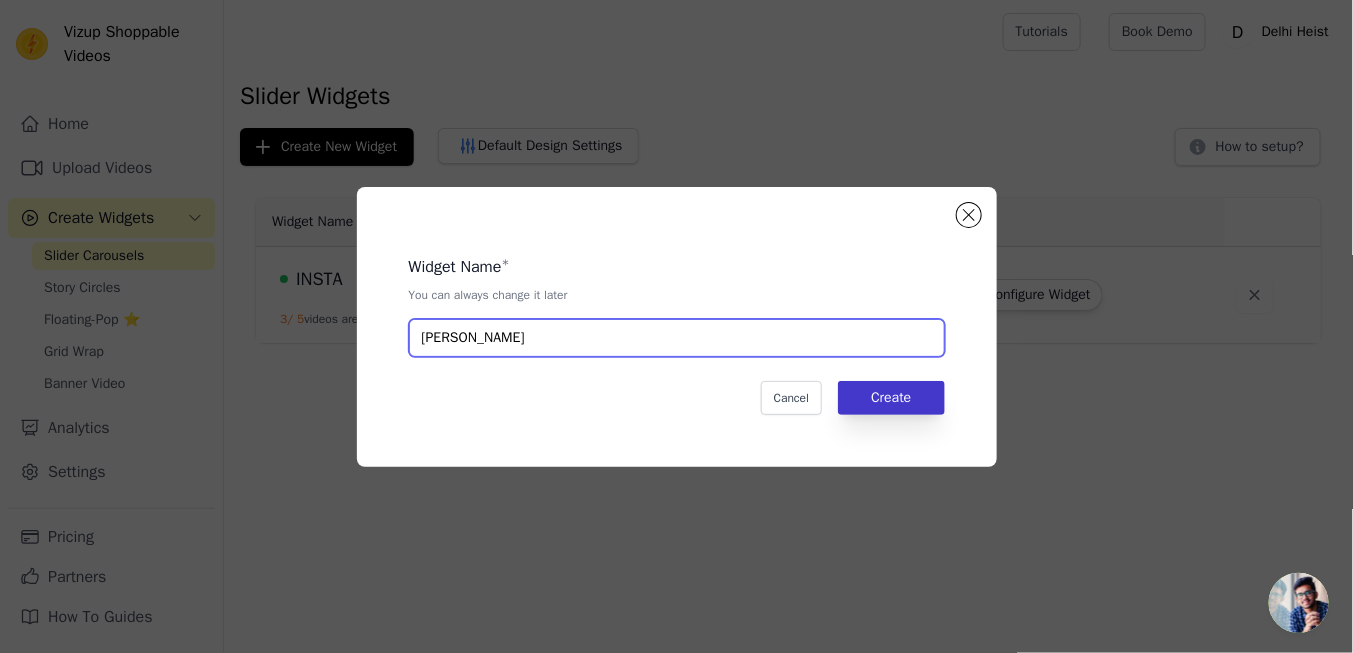 type on "[PERSON_NAME]" 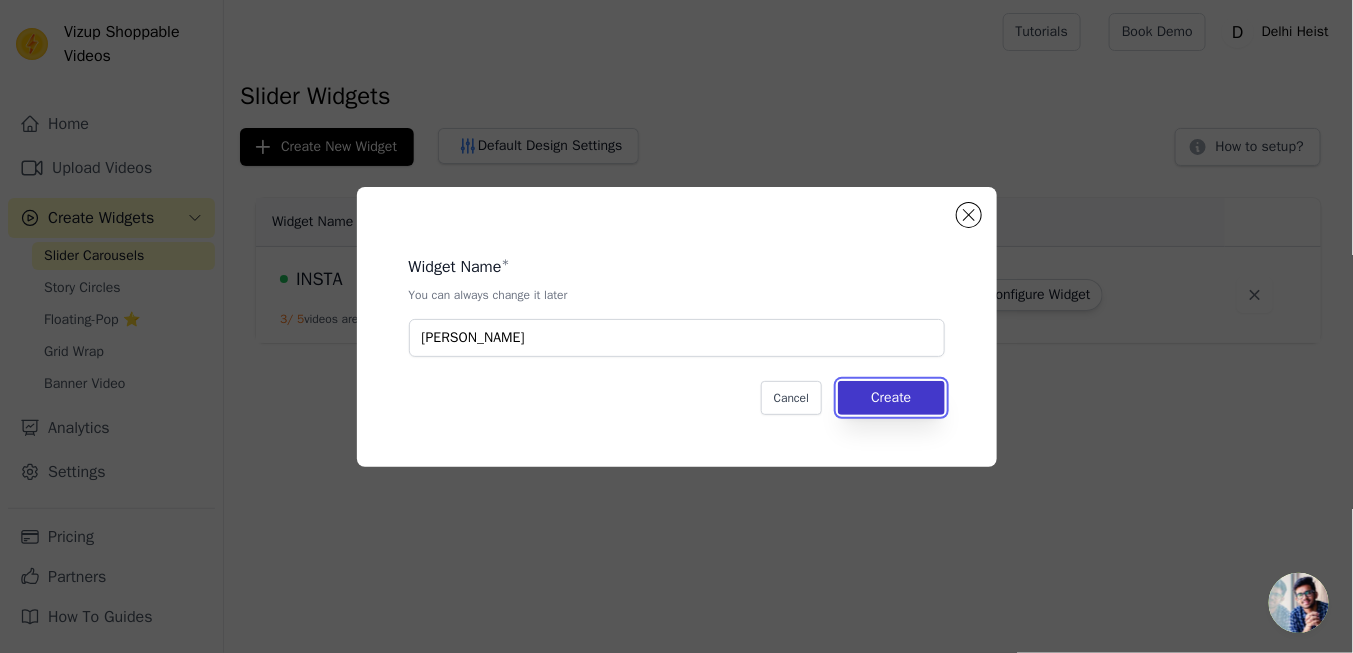 click on "Create" at bounding box center [891, 398] 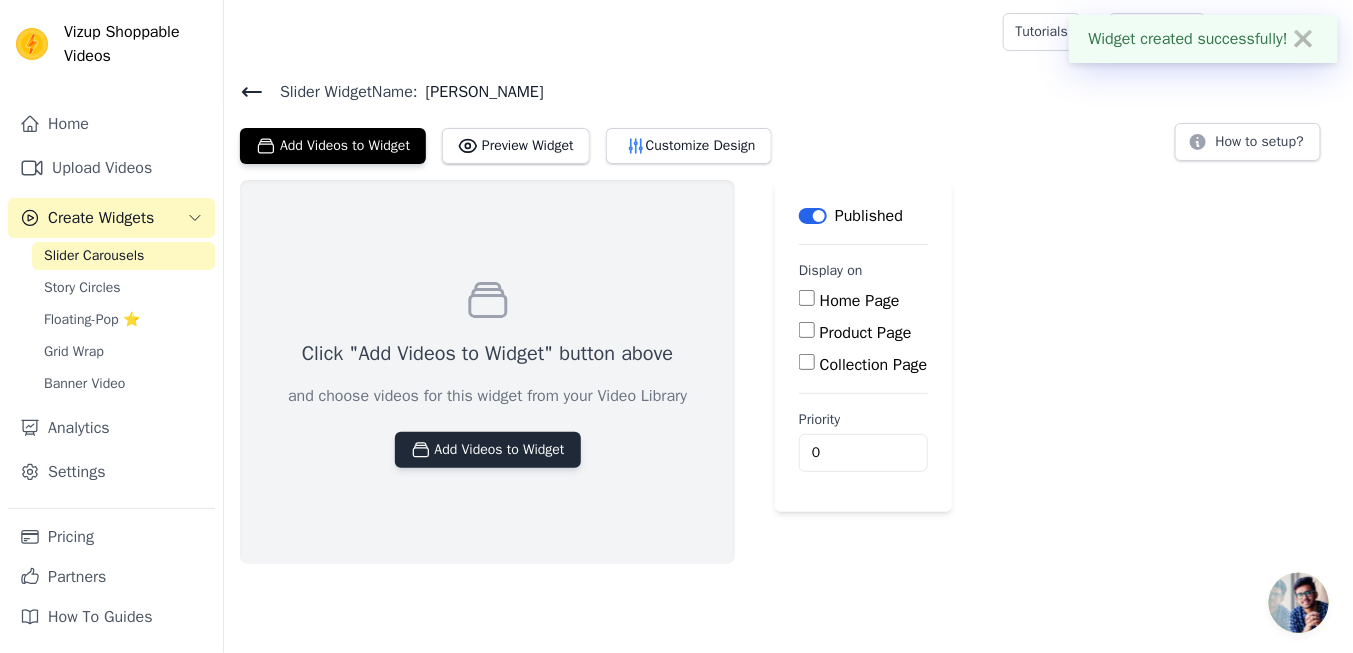 click on "Add Videos to Widget" at bounding box center (488, 450) 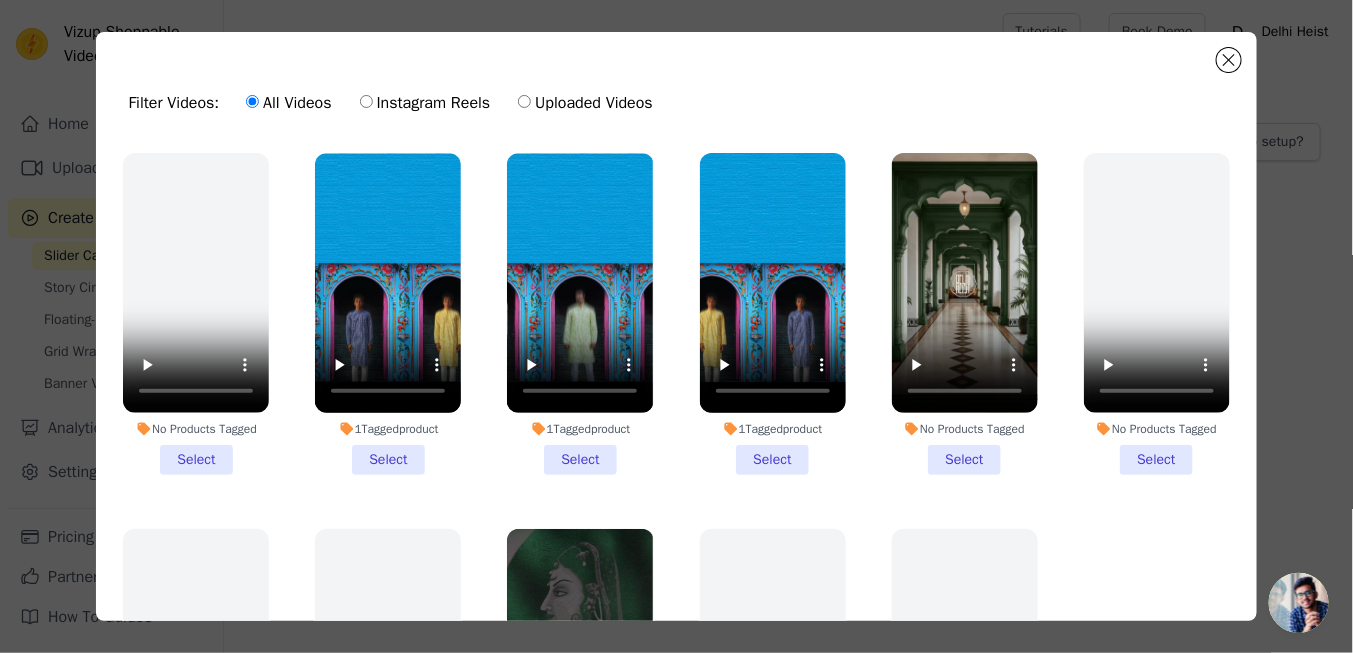 click on "Uploaded Videos" at bounding box center (585, 103) 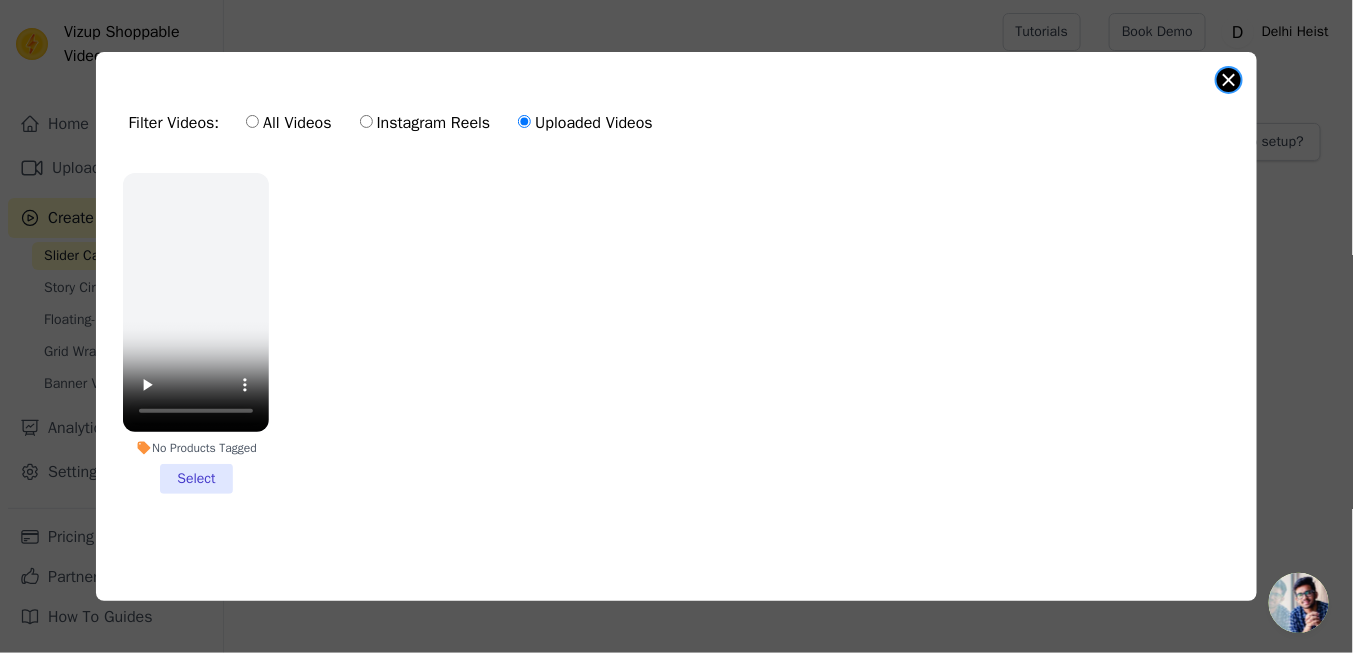 click at bounding box center (1229, 80) 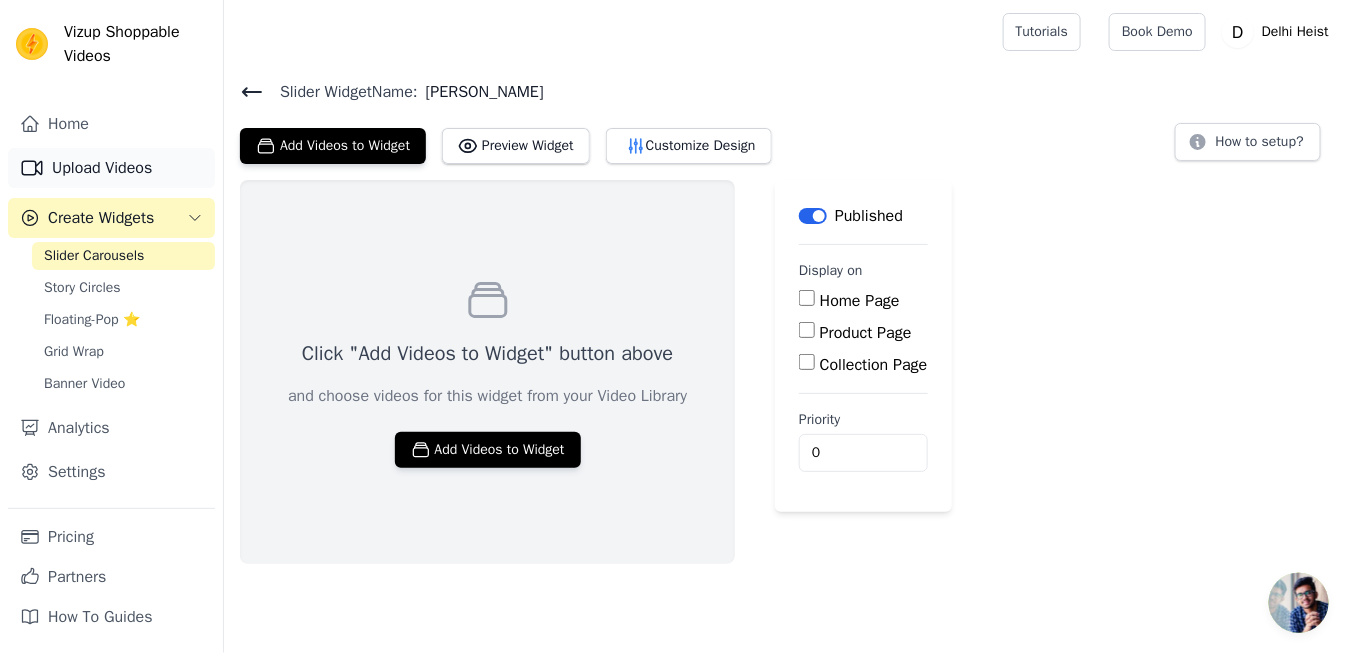 click on "Upload Videos" at bounding box center [111, 168] 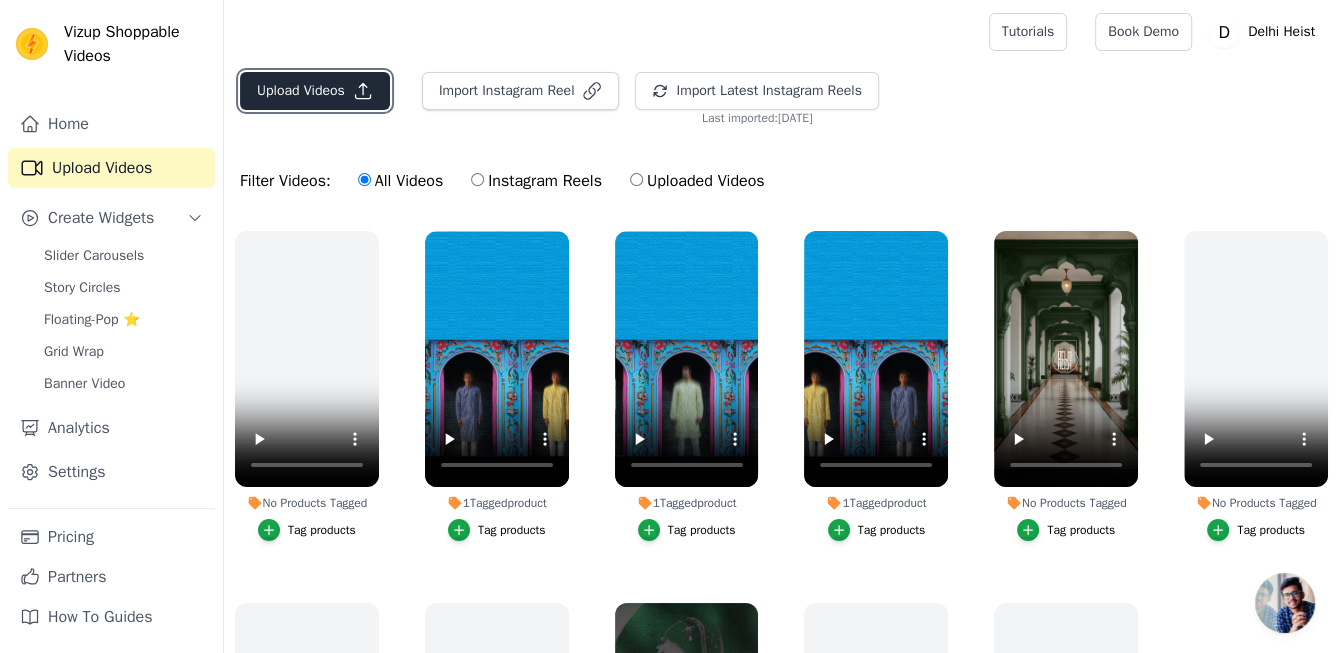 click on "Upload Videos" at bounding box center (315, 91) 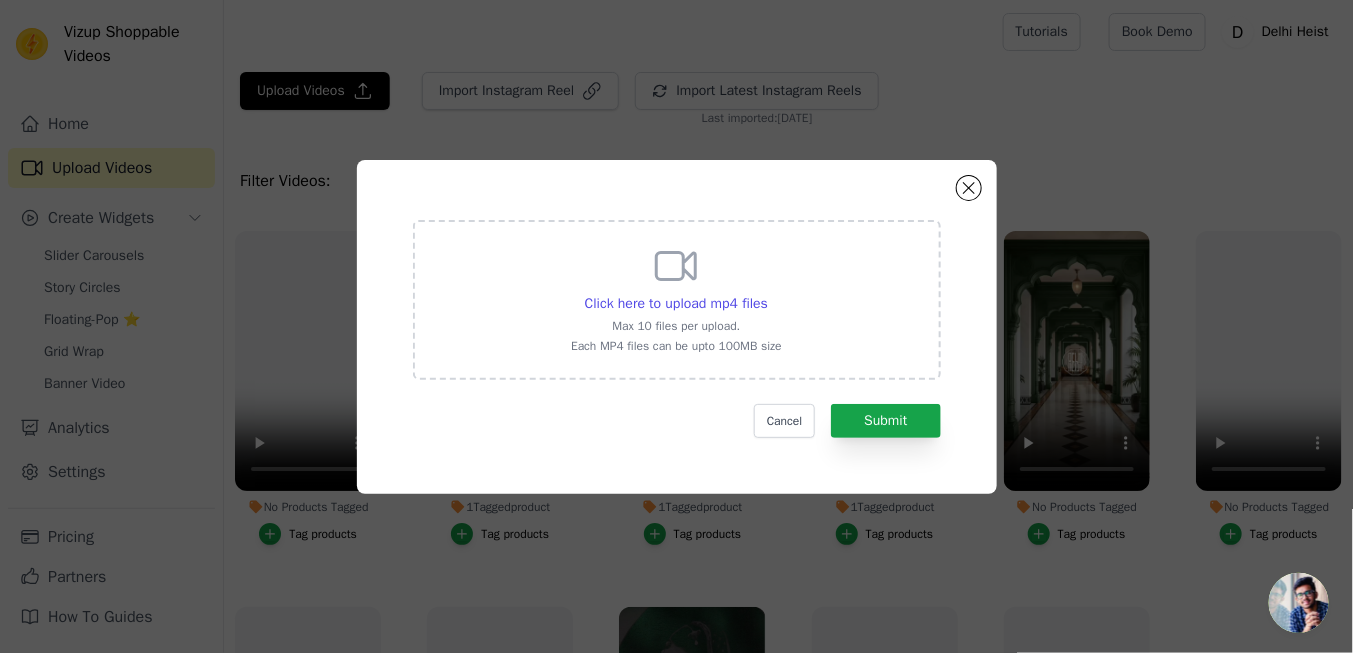 click 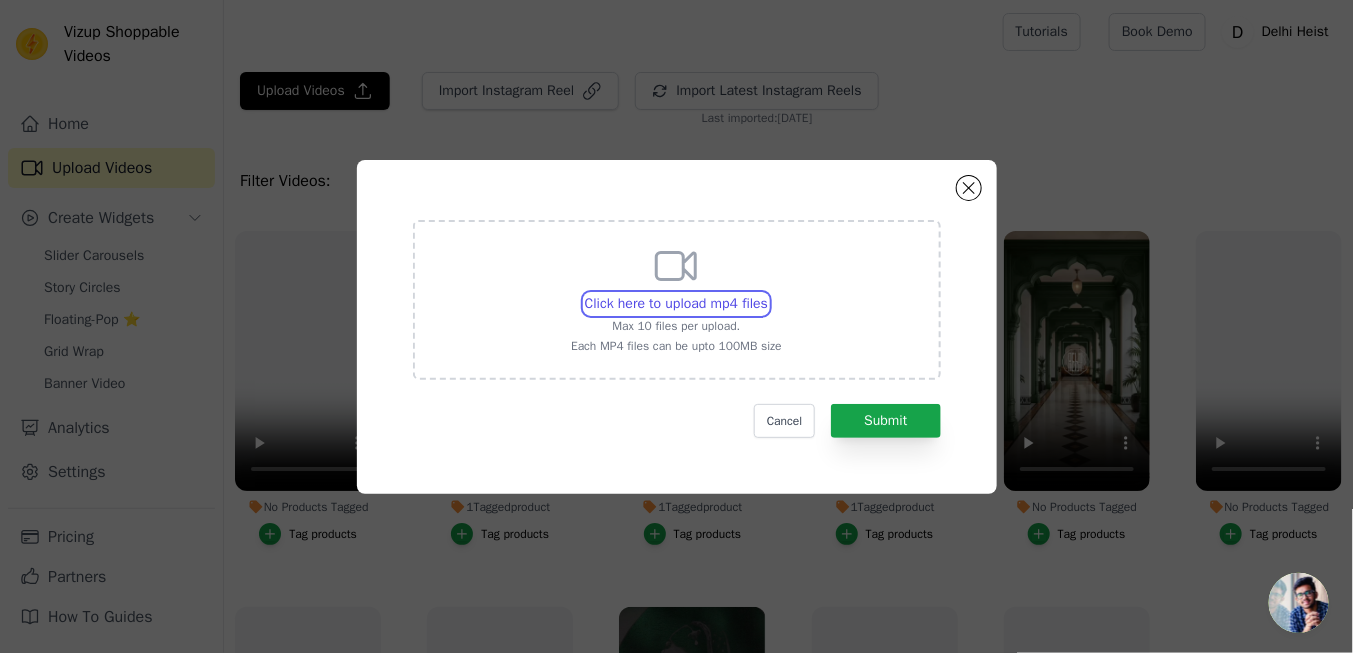 click on "Click here to upload mp4 files     Max 10 files per upload.   Each MP4 files can be upto 100MB size" at bounding box center (767, 293) 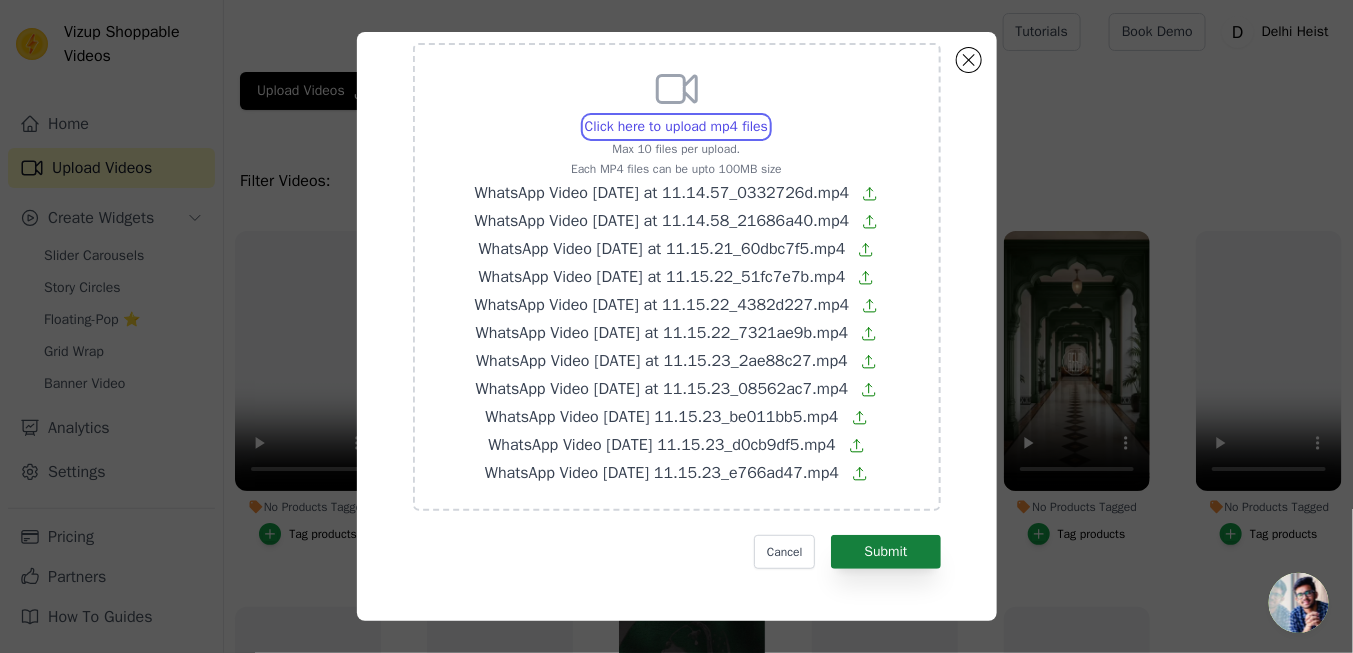 scroll, scrollTop: 50, scrollLeft: 0, axis: vertical 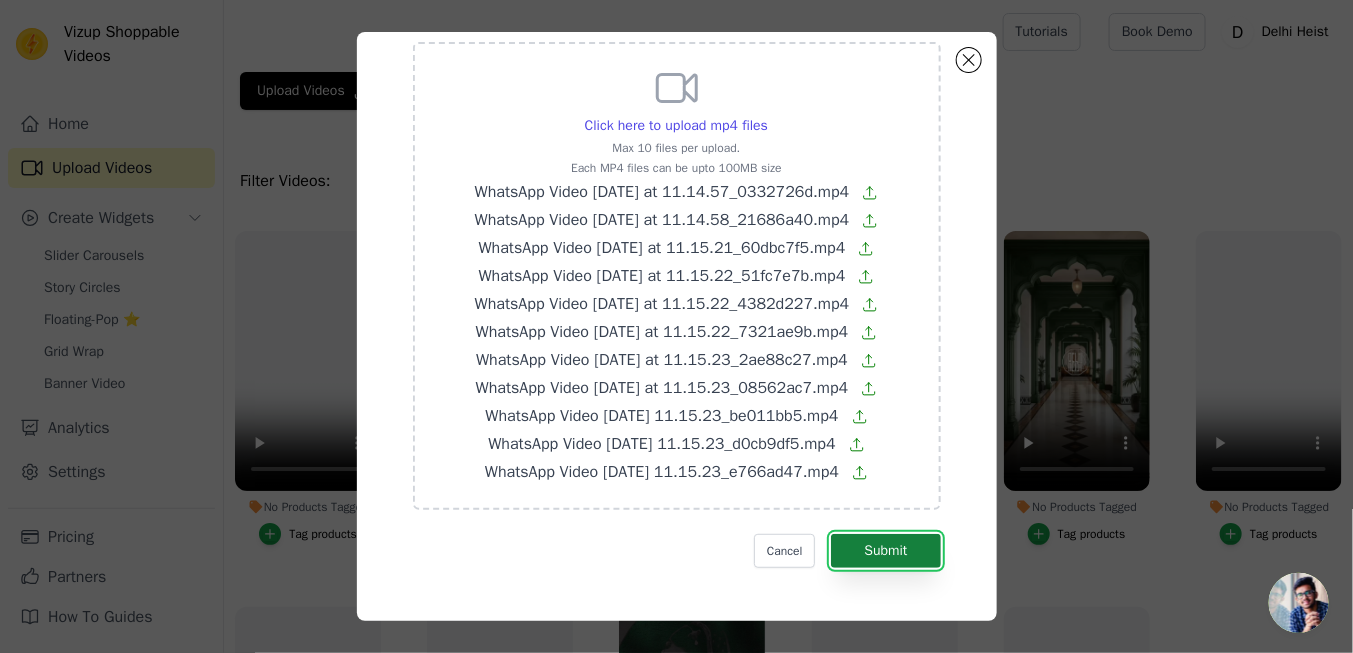 click on "Submit" at bounding box center [885, 551] 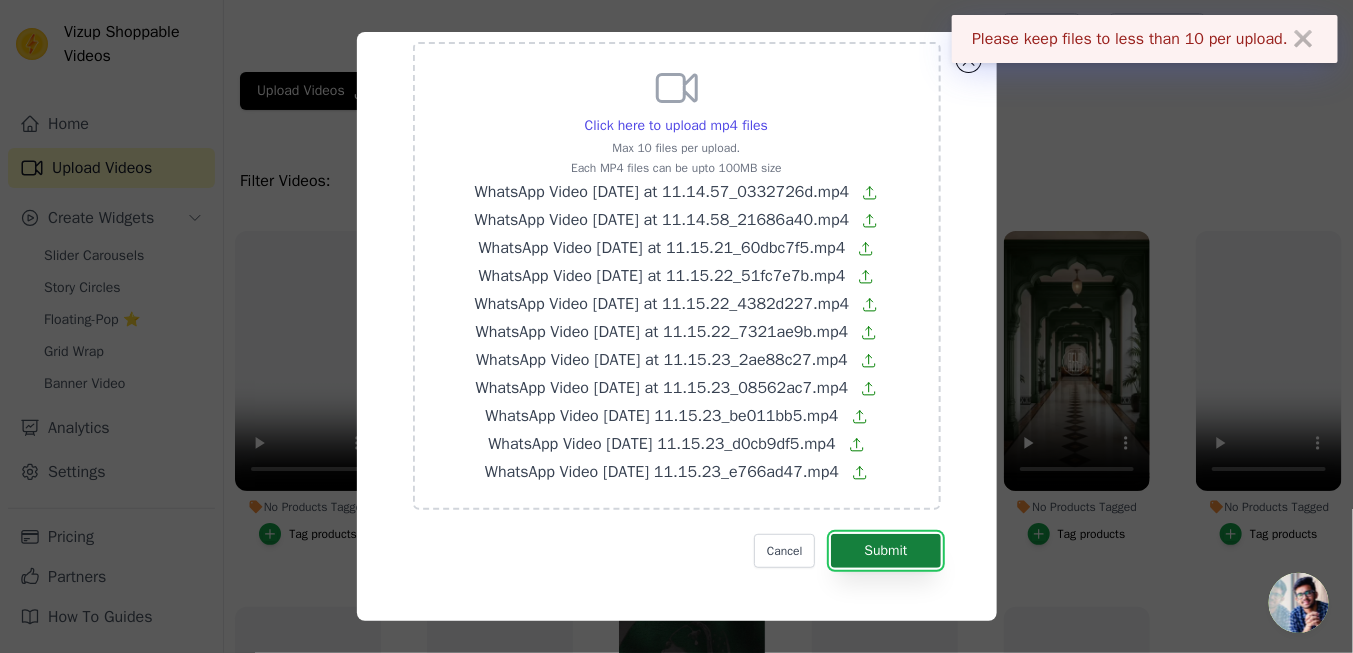 click on "Submit" at bounding box center (885, 551) 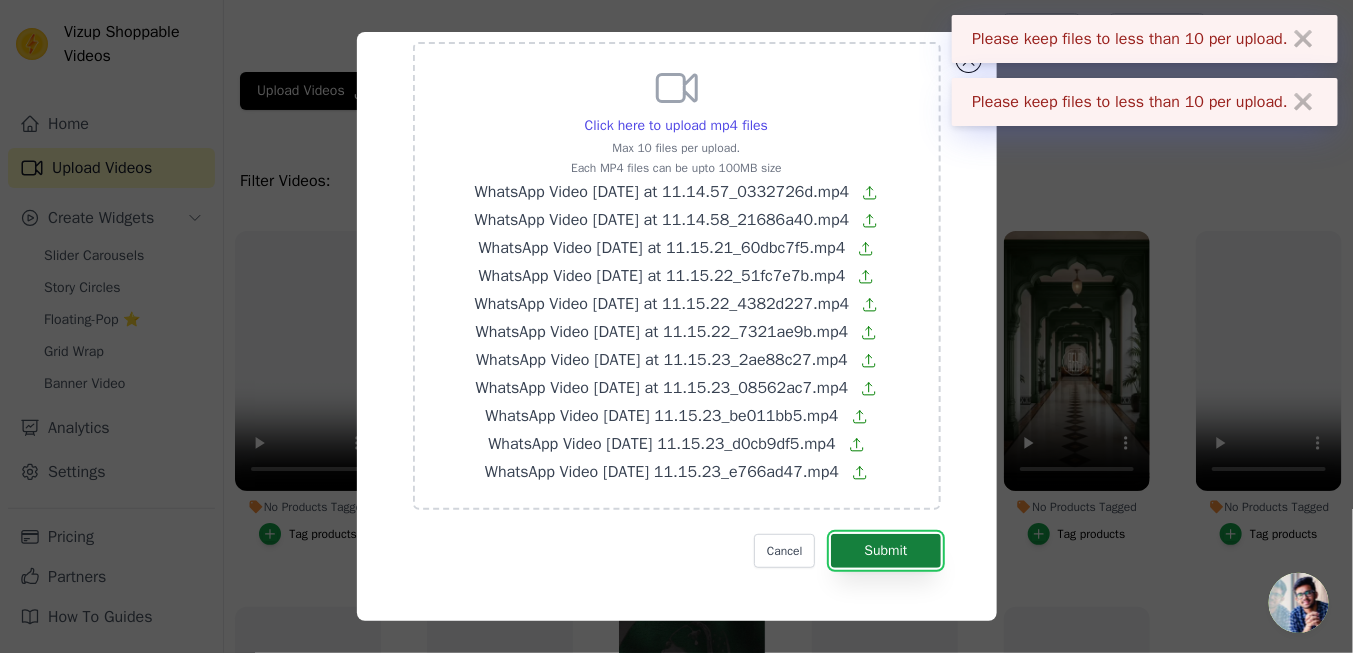click on "Submit" at bounding box center (885, 551) 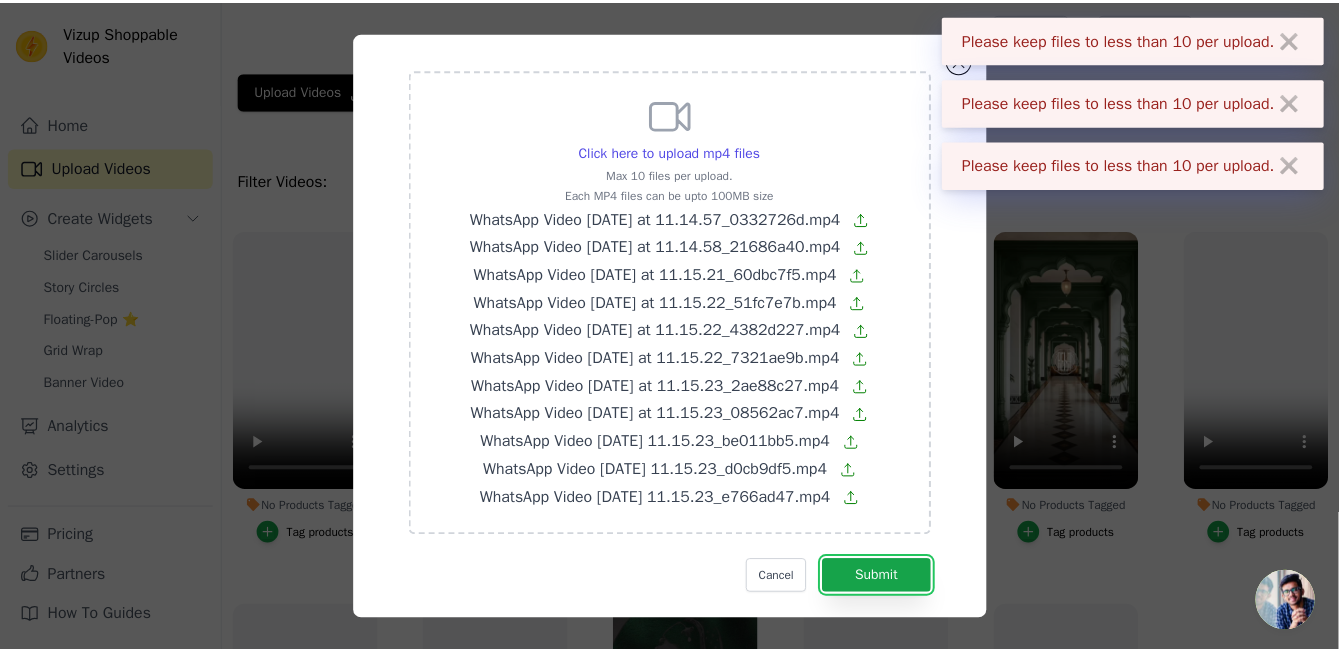 scroll, scrollTop: 50, scrollLeft: 0, axis: vertical 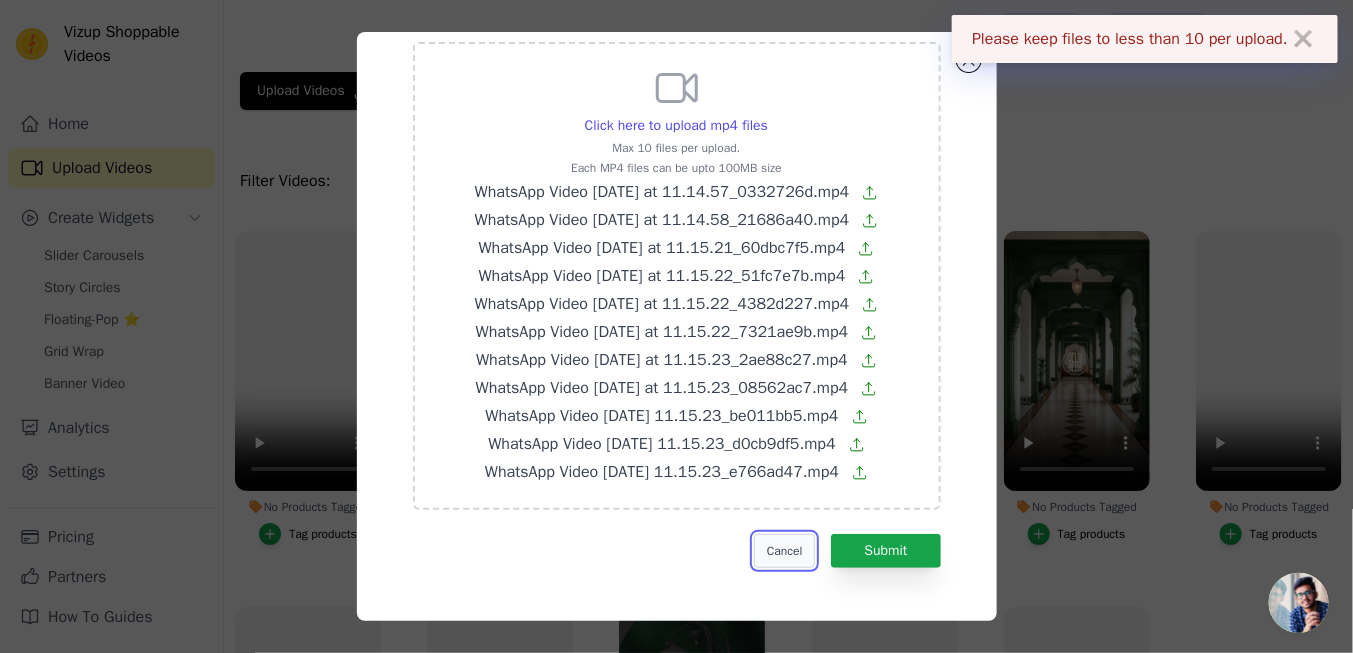 click on "Cancel" at bounding box center [784, 551] 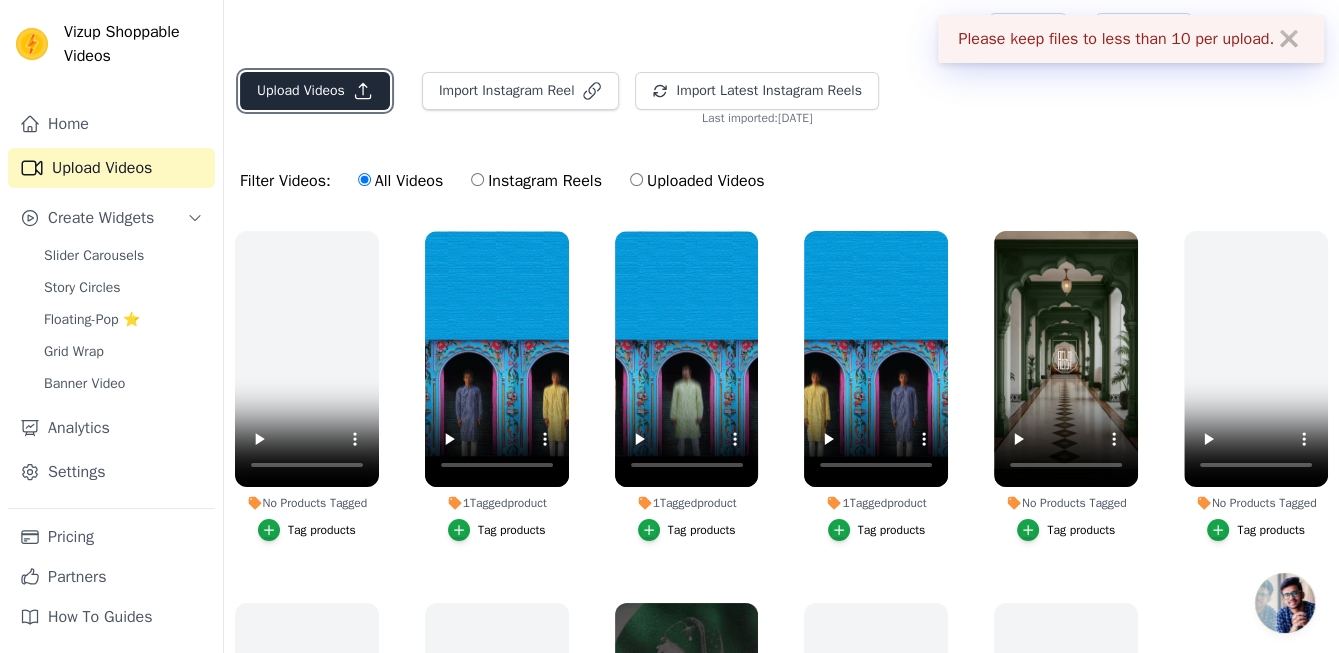 click on "Upload Videos" at bounding box center (315, 91) 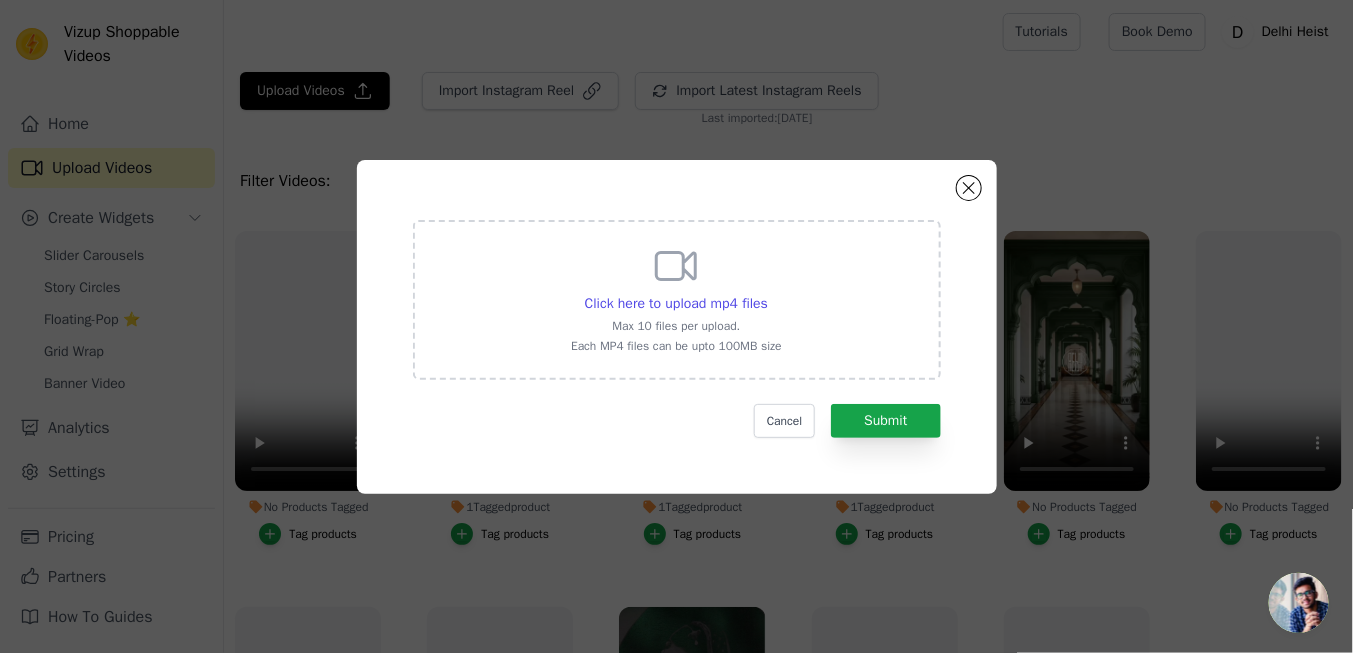 click on "Click here to upload mp4 files     Max 10 files per upload.   Each MP4 files can be upto 100MB size" at bounding box center (676, 298) 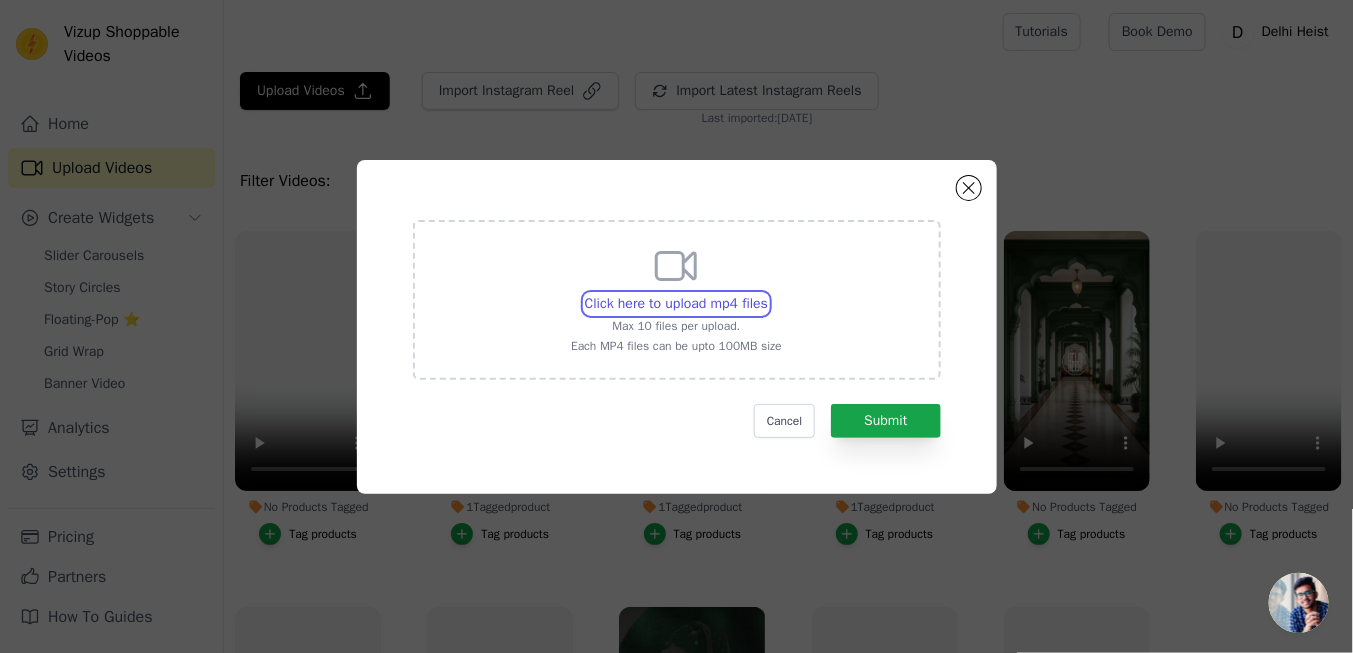 click on "Click here to upload mp4 files     Max 10 files per upload.   Each MP4 files can be upto 100MB size" at bounding box center (767, 293) 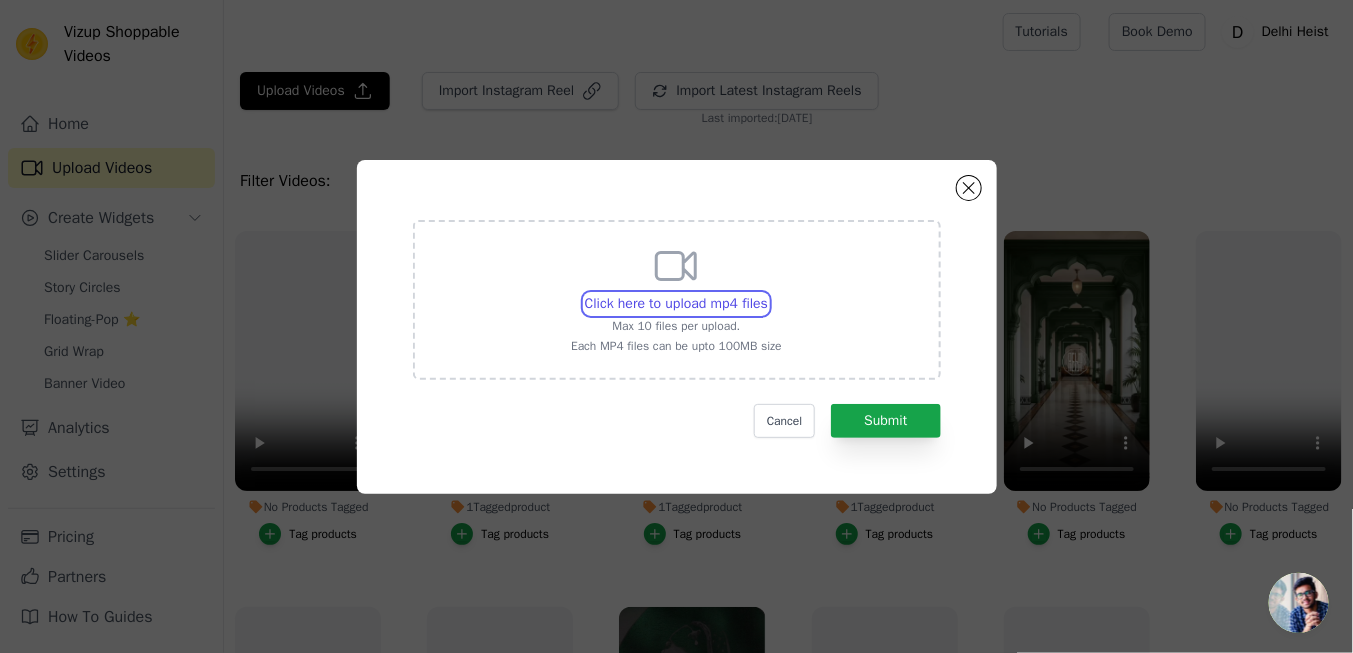 type on "C:\fakepath\WhatsApp Video 2025-07-15 at 11.14.57_0332726d.mp4" 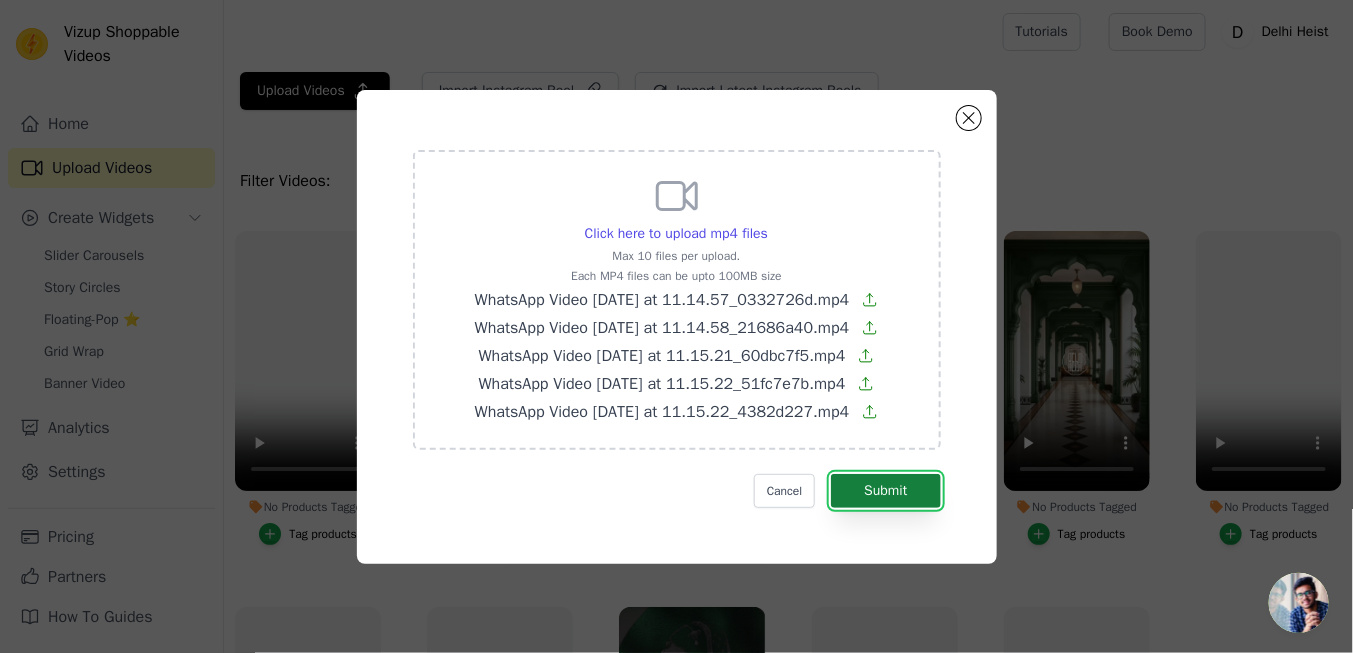 click on "Submit" at bounding box center [885, 491] 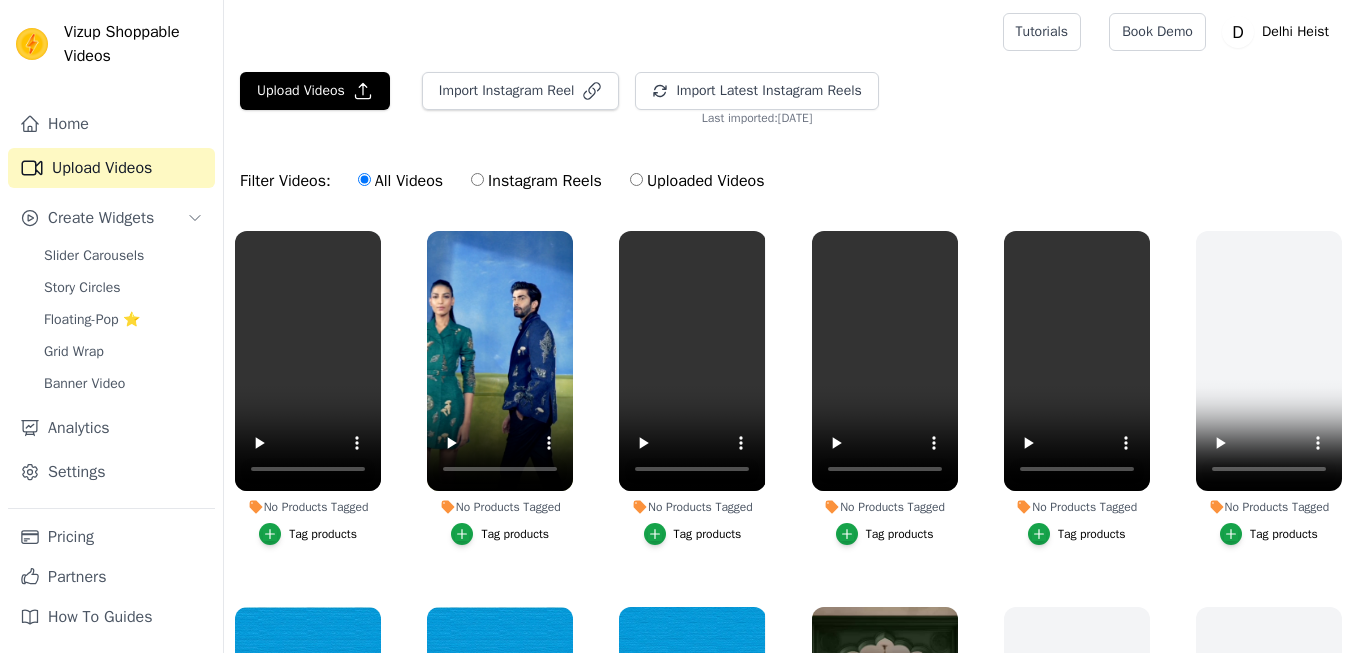 scroll, scrollTop: 0, scrollLeft: 0, axis: both 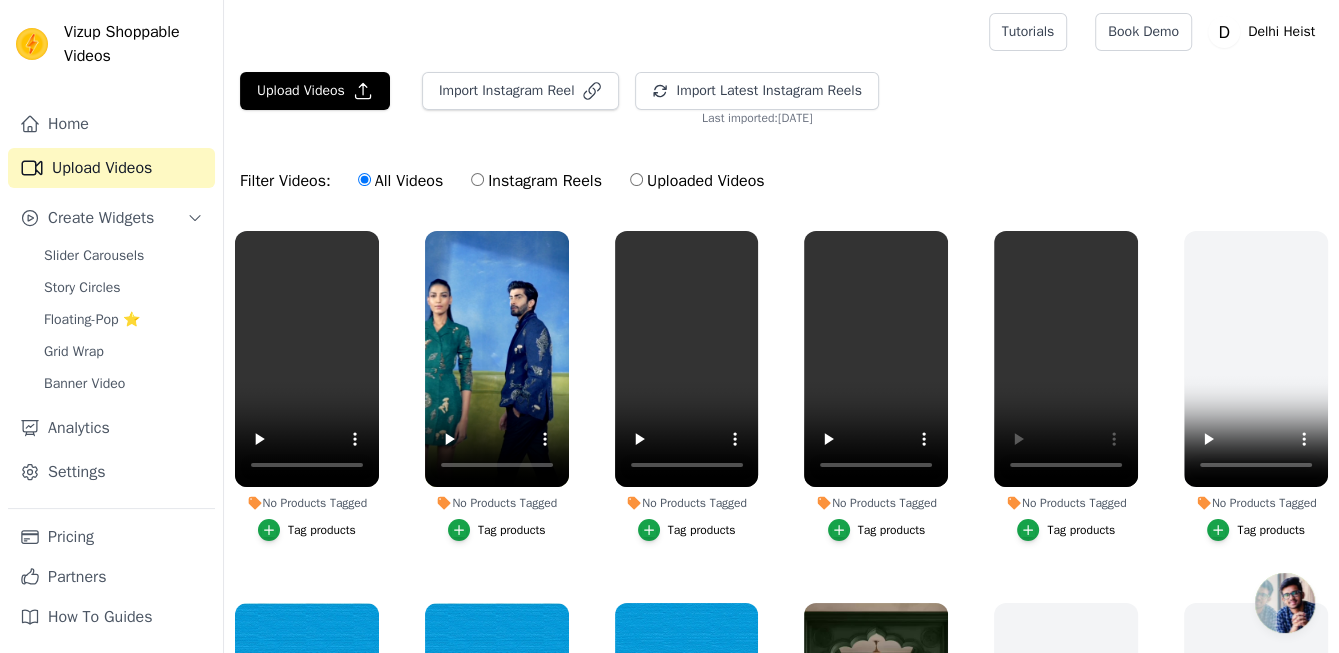 click on "Tag products" at bounding box center (1081, 530) 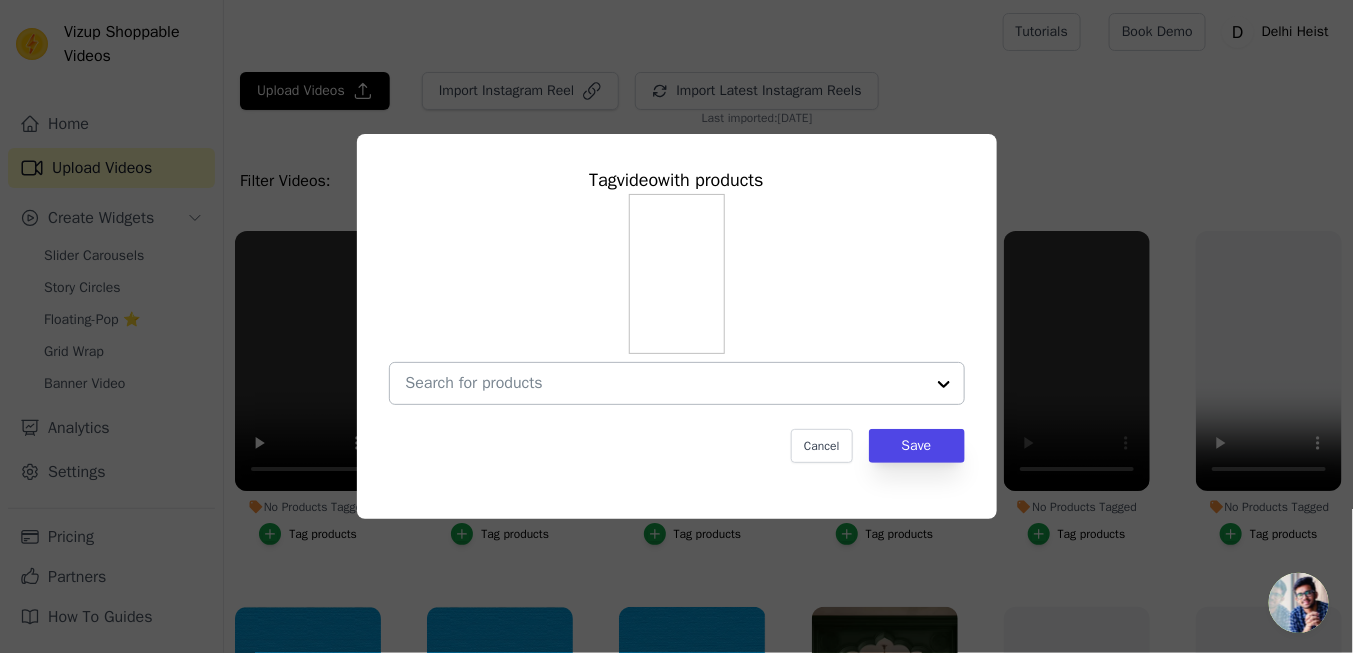 click on "No Products Tagged     Tag  video  with products                         Cancel   Save     Tag products" at bounding box center [665, 383] 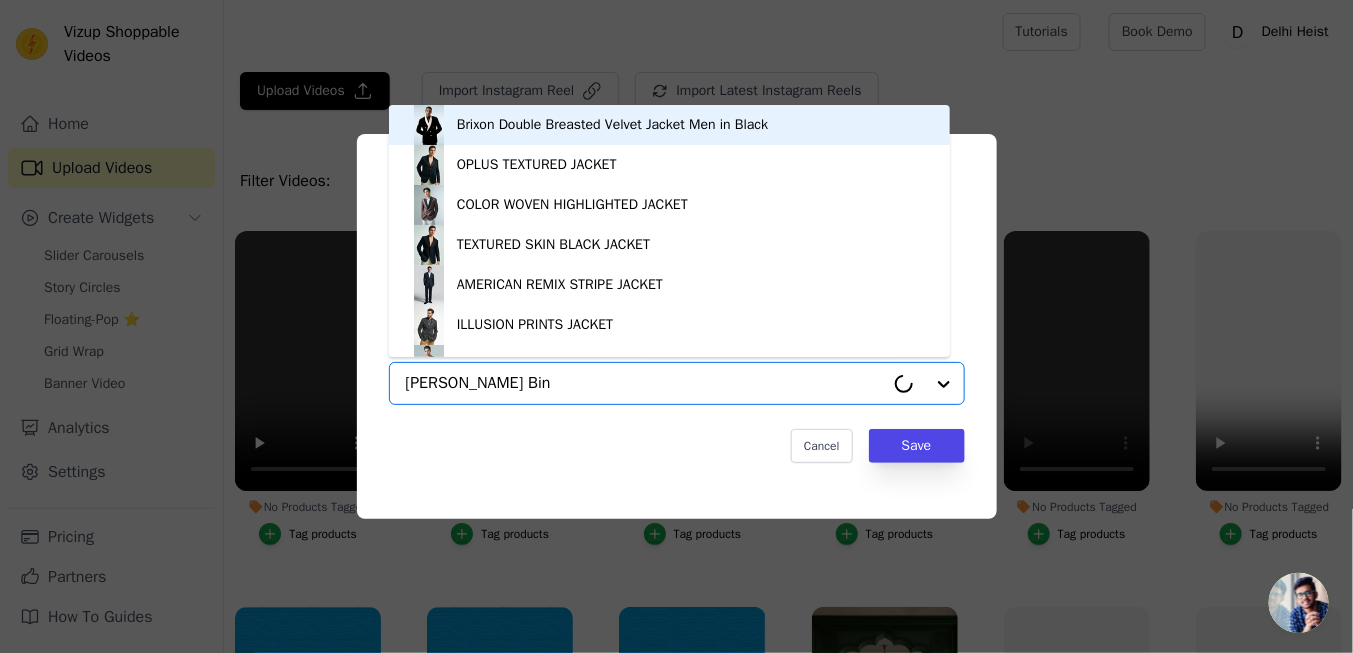 type on "achin Bind" 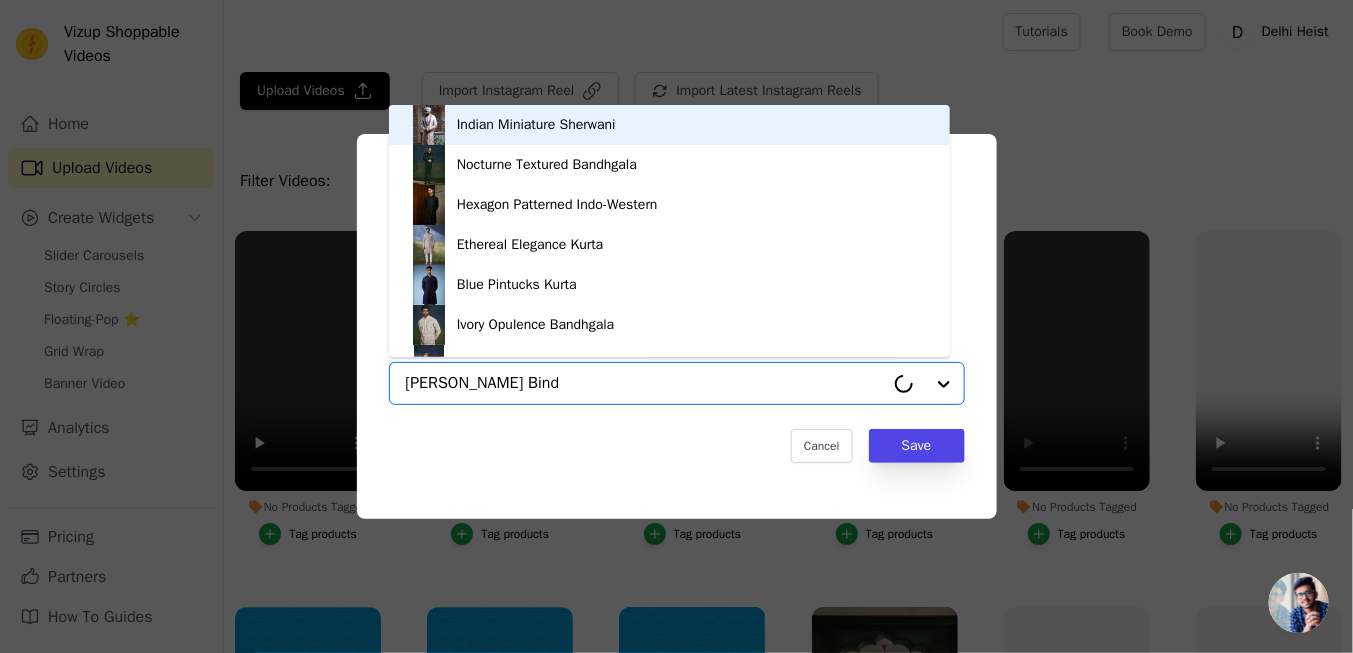 scroll, scrollTop: 28, scrollLeft: 0, axis: vertical 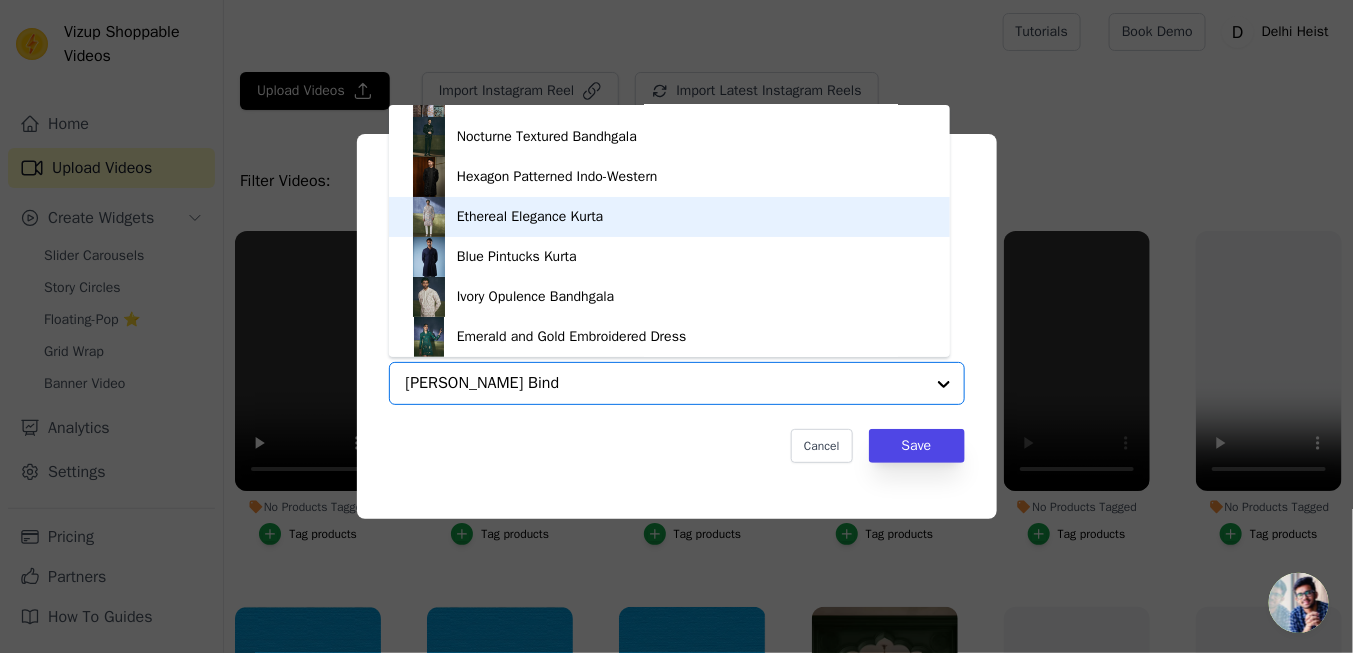 click on "Ethereal Elegance Kurta" at bounding box center [669, 217] 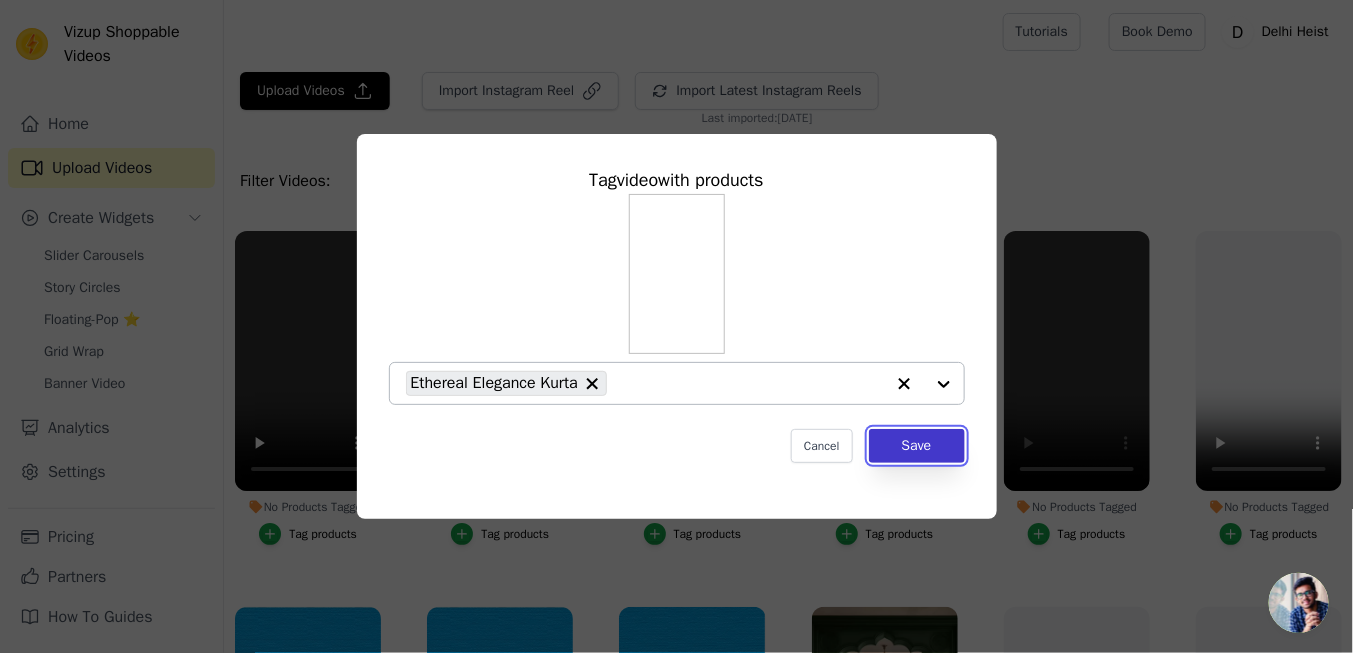 click on "Save" at bounding box center [917, 446] 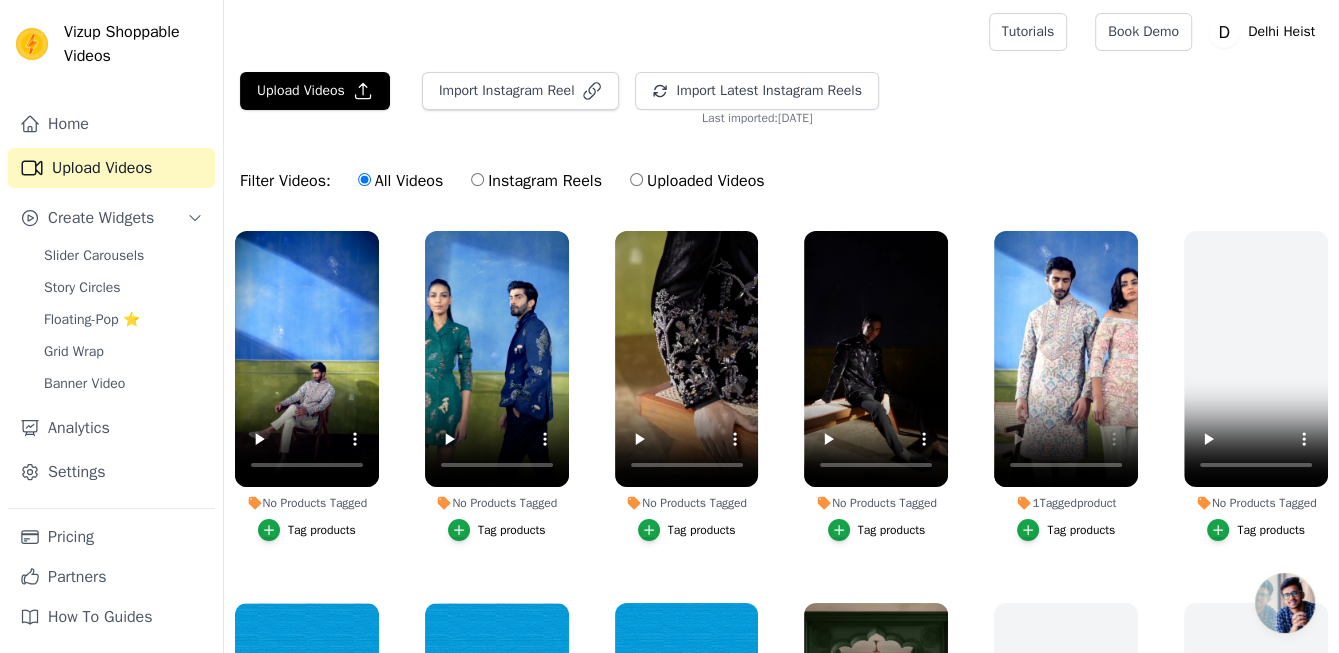 click on "Tag products" at bounding box center [892, 530] 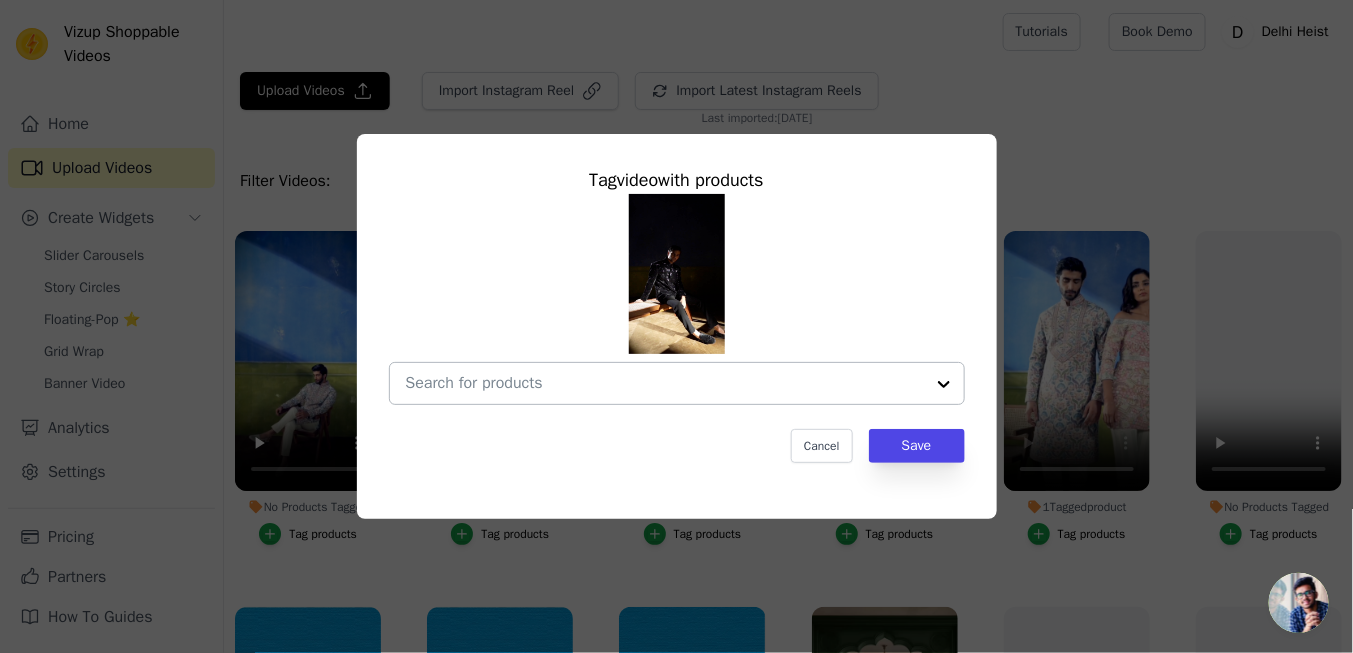click on "No Products Tagged     Tag  video  with products                         Cancel   Save     Tag products" at bounding box center (665, 383) 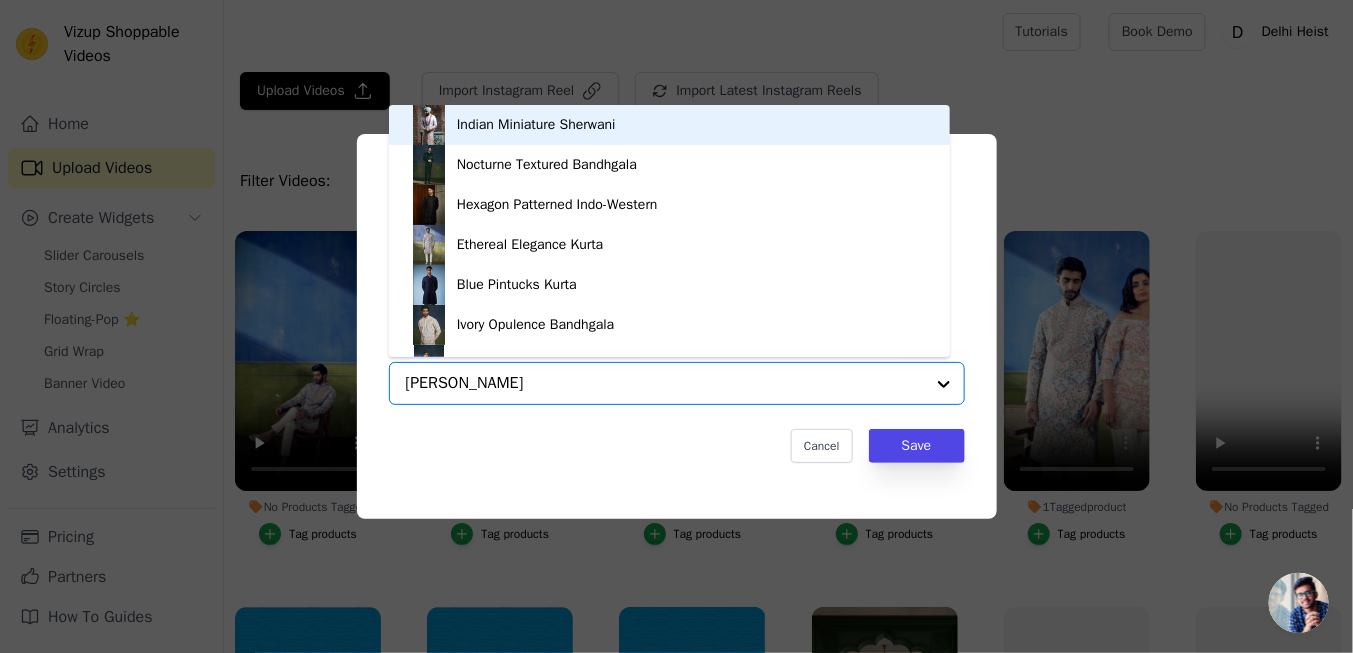 type on "[PERSON_NAME]" 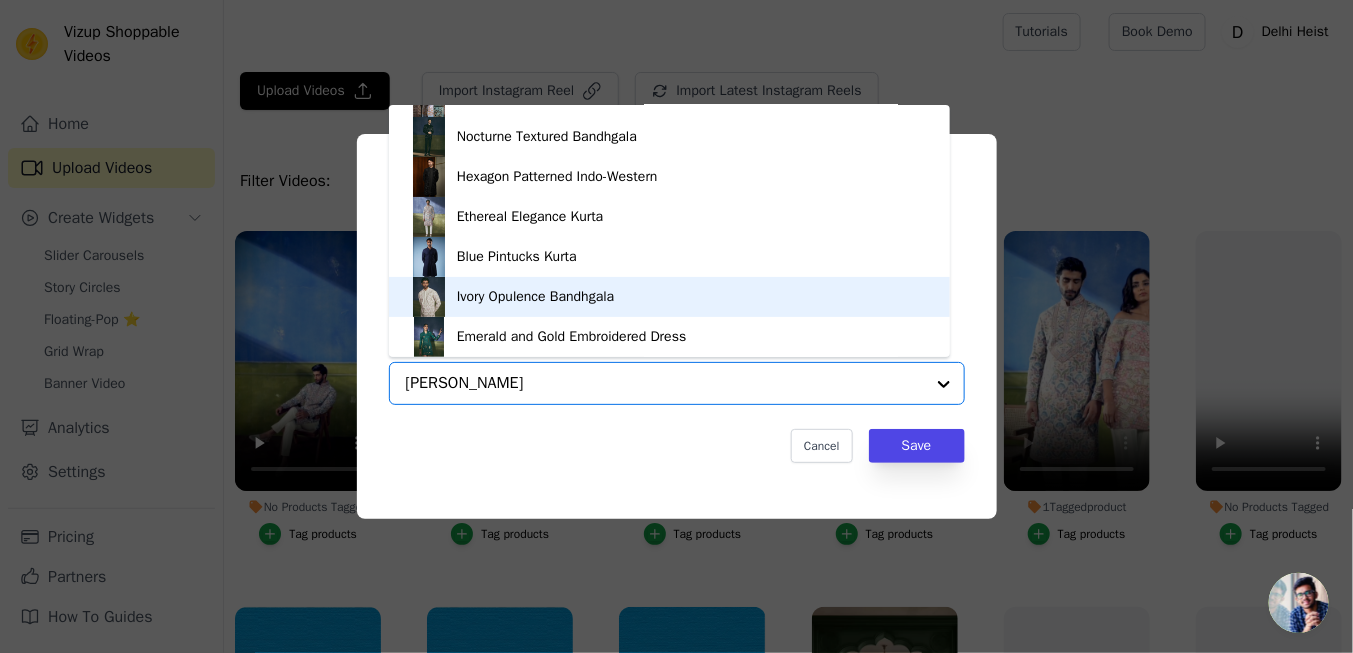 scroll, scrollTop: 0, scrollLeft: 0, axis: both 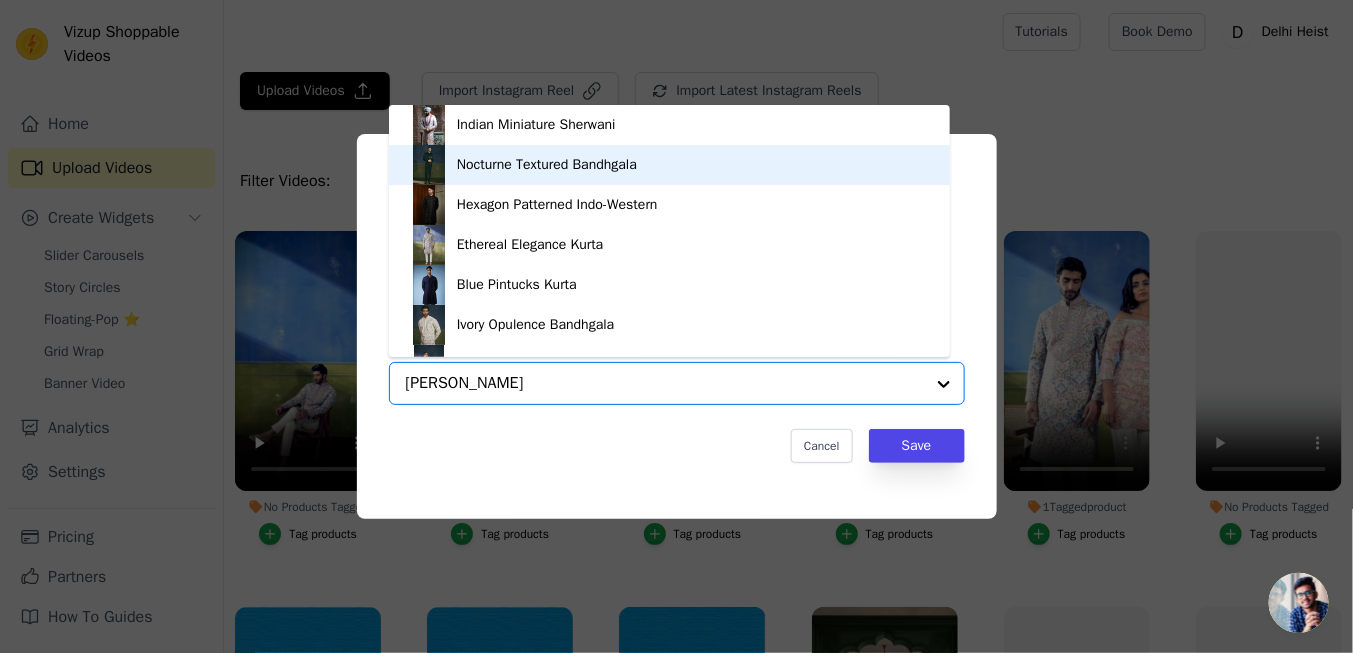 click on "Nocturne Textured Bandhgala" at bounding box center [547, 165] 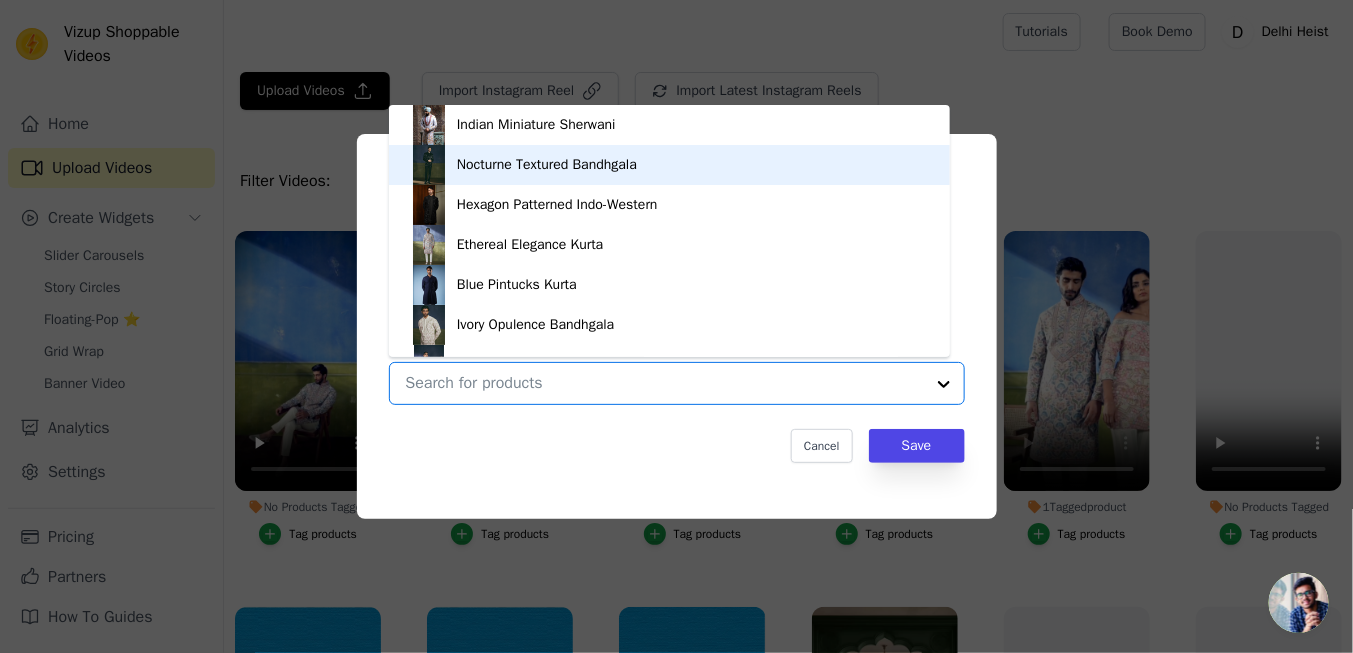 click on "Tag  video  with products" at bounding box center [677, 180] 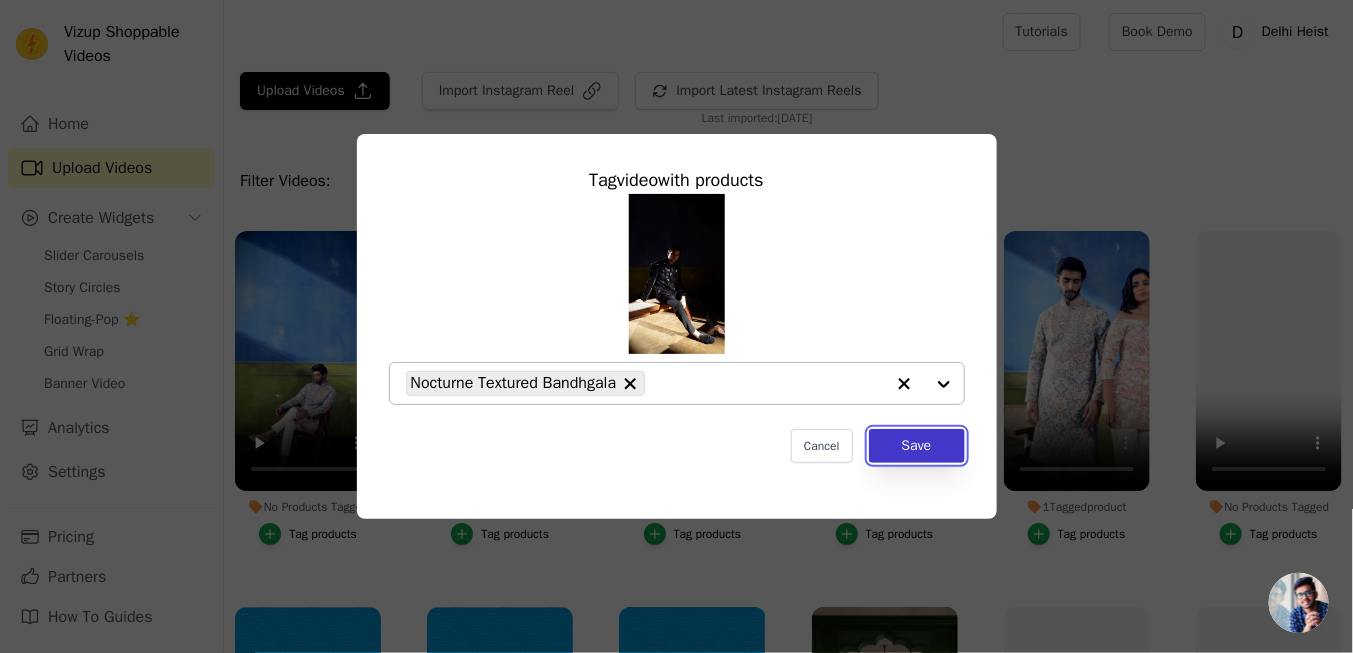 click on "Save" at bounding box center (917, 446) 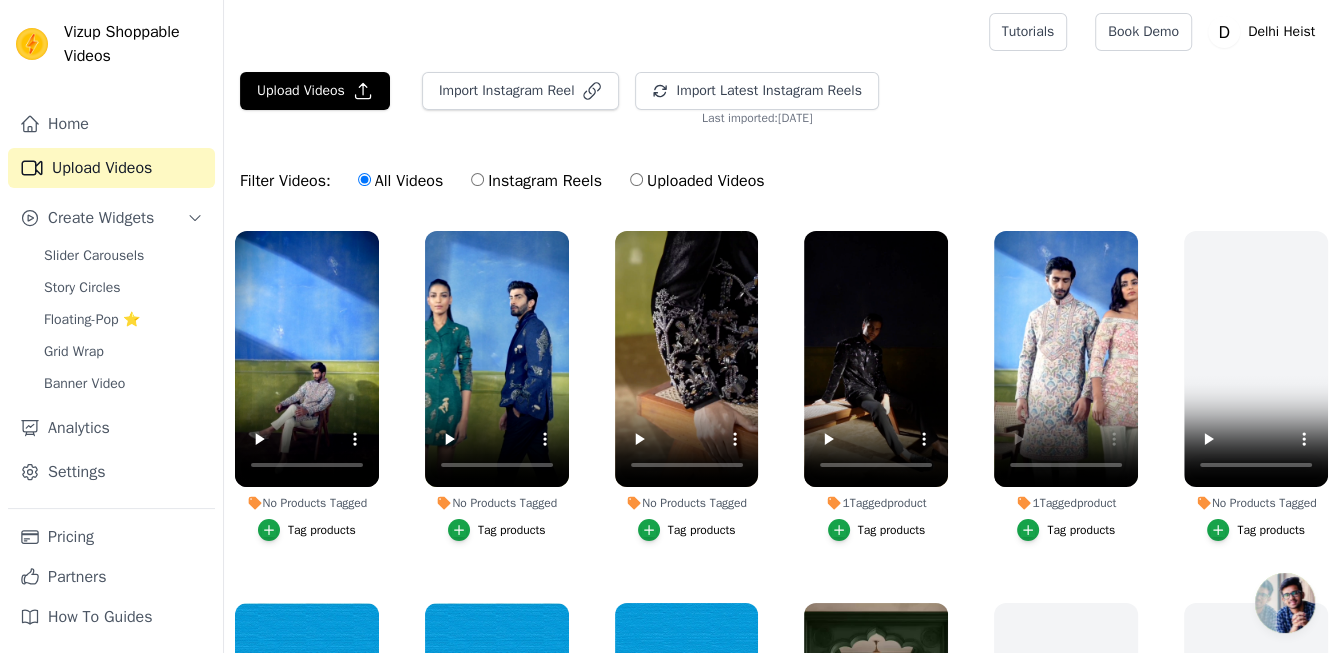 click on "Tag products" at bounding box center (702, 530) 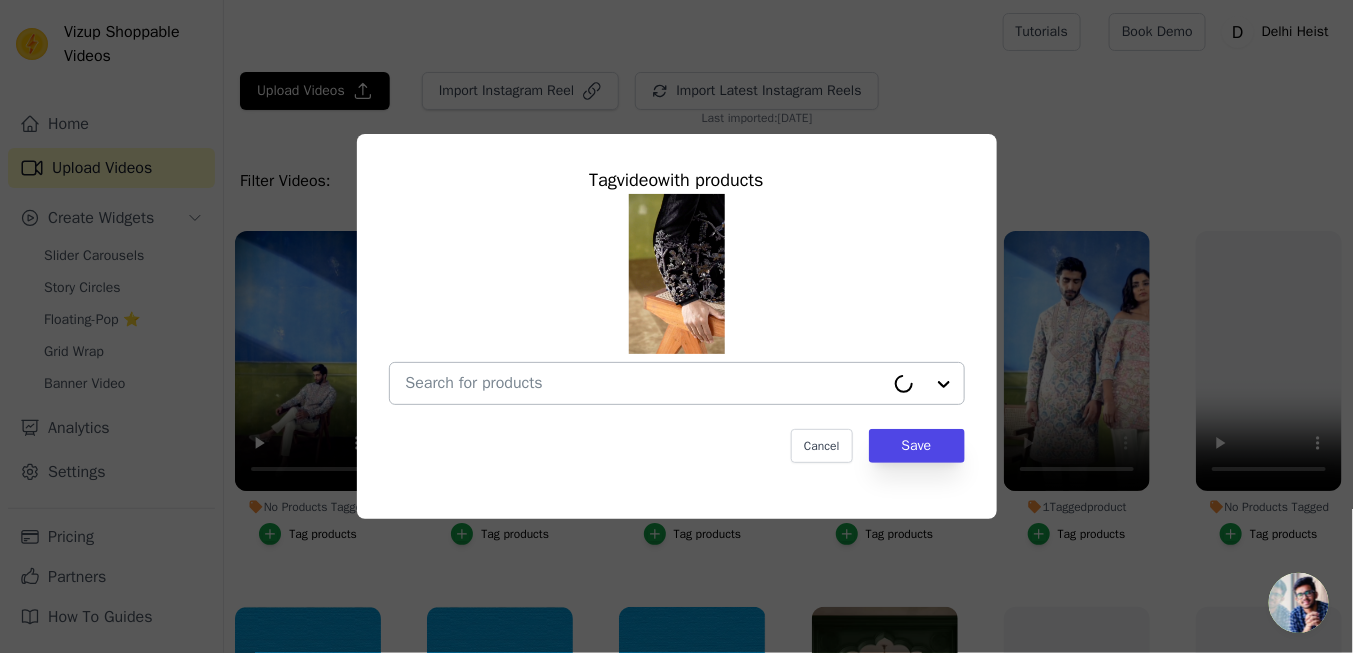 click on "No Products Tagged     Tag  video  with products                         Cancel   Save     Tag products" at bounding box center (645, 383) 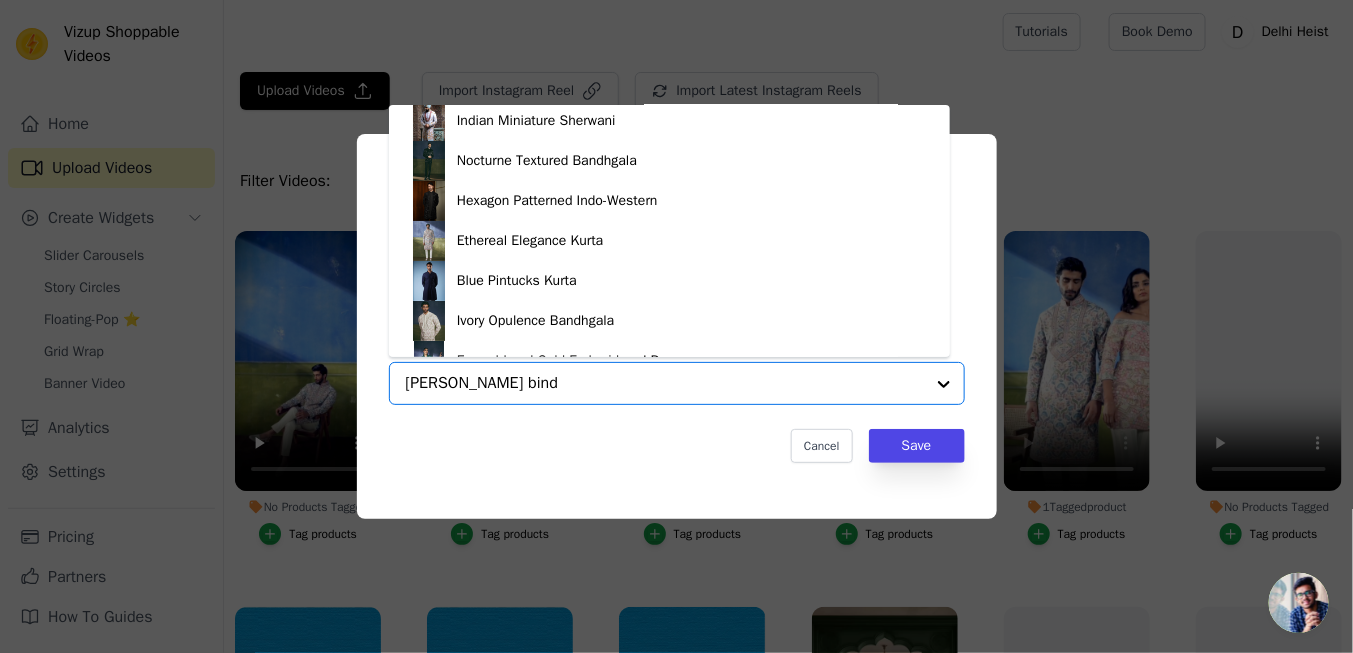 scroll, scrollTop: 0, scrollLeft: 0, axis: both 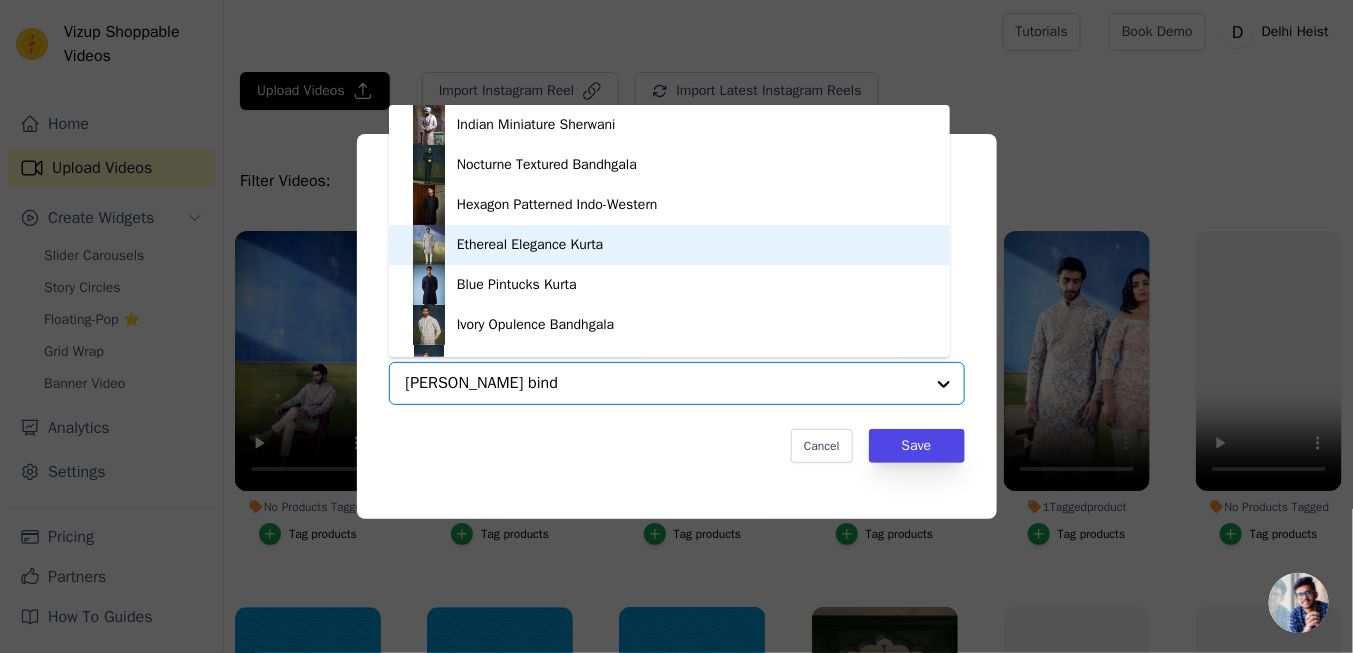 type on "achin bind" 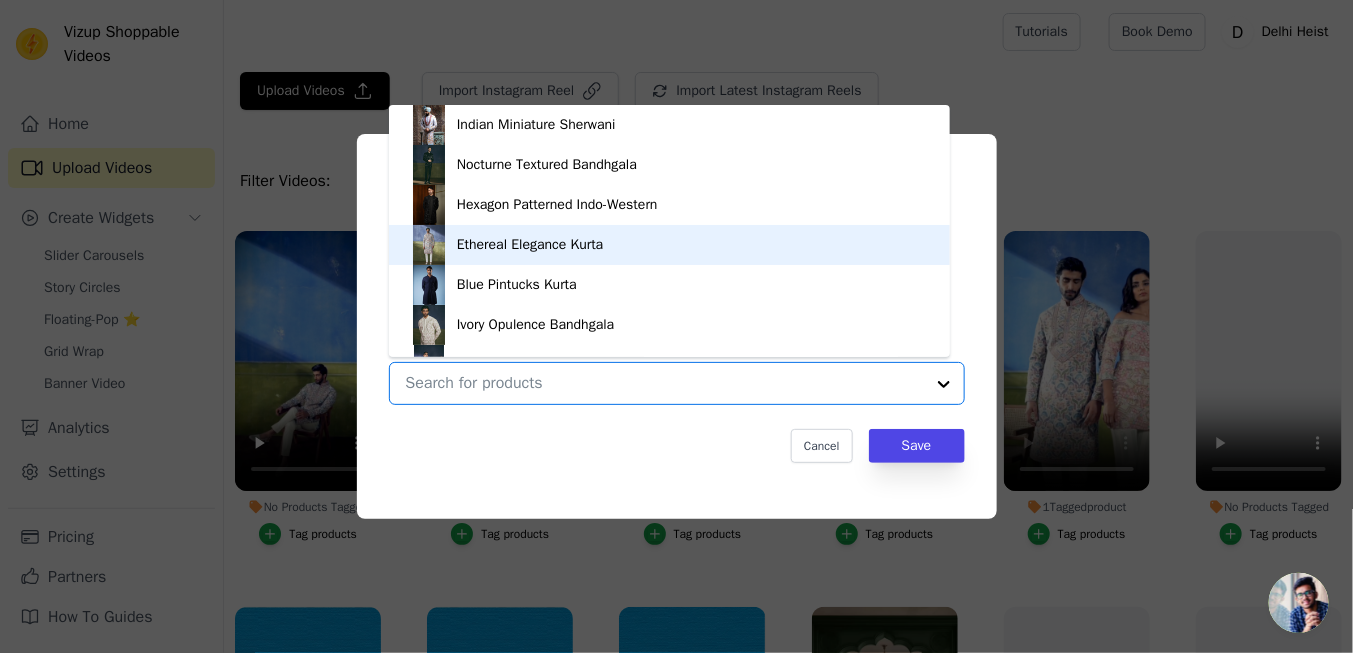 click on "Tag  video  with products         Indian Miniature Sherwani     Nocturne Textured Bandhgala     Hexagon Patterned Indo-Western     Ethereal Elegance Kurta     Blue Pintucks Kurta     Ivory Opulence Bandhgala     Emerald and Gold Embroidered Dress     Silver Luster Saree     Pista Green Embroidered Saree     Bottle green embroidered saree       Option undefined, selected.   You are currently focused on option Ethereal Elegance Kurta. There are 10 results available.                   Cancel   Save" at bounding box center [676, 326] 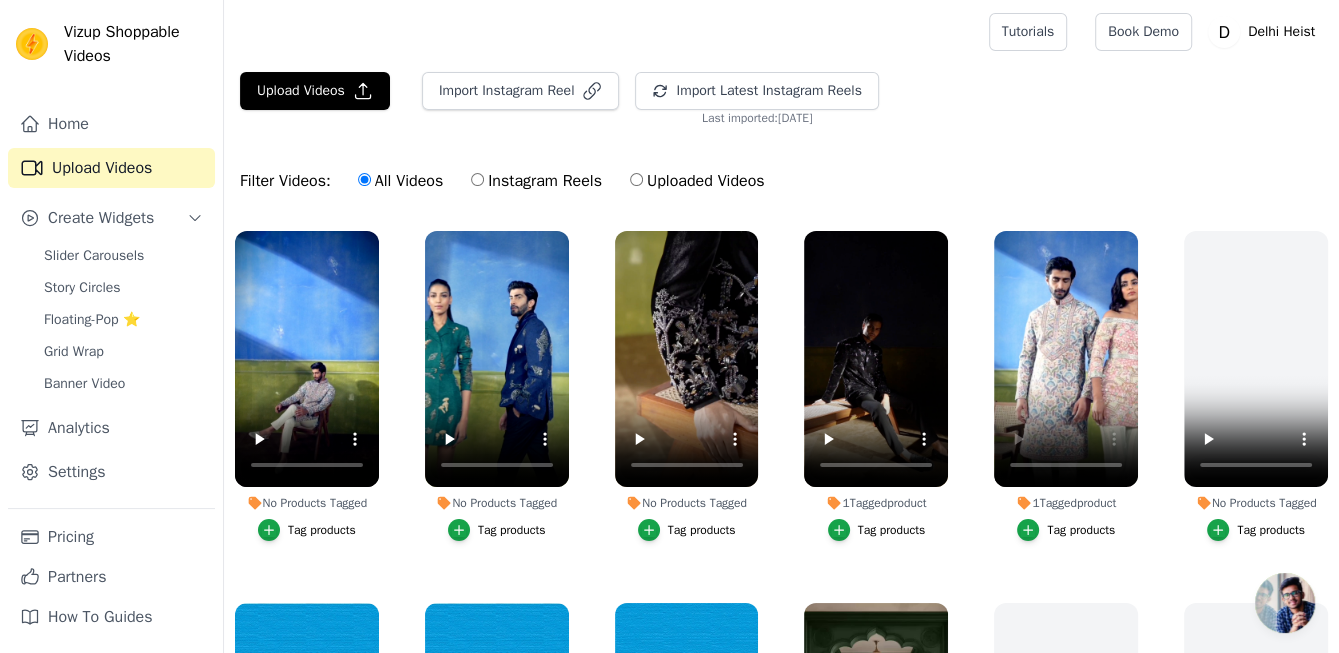 click on "Filter Videos:
All Videos
Instagram Reels
Uploaded Videos" at bounding box center (781, 181) 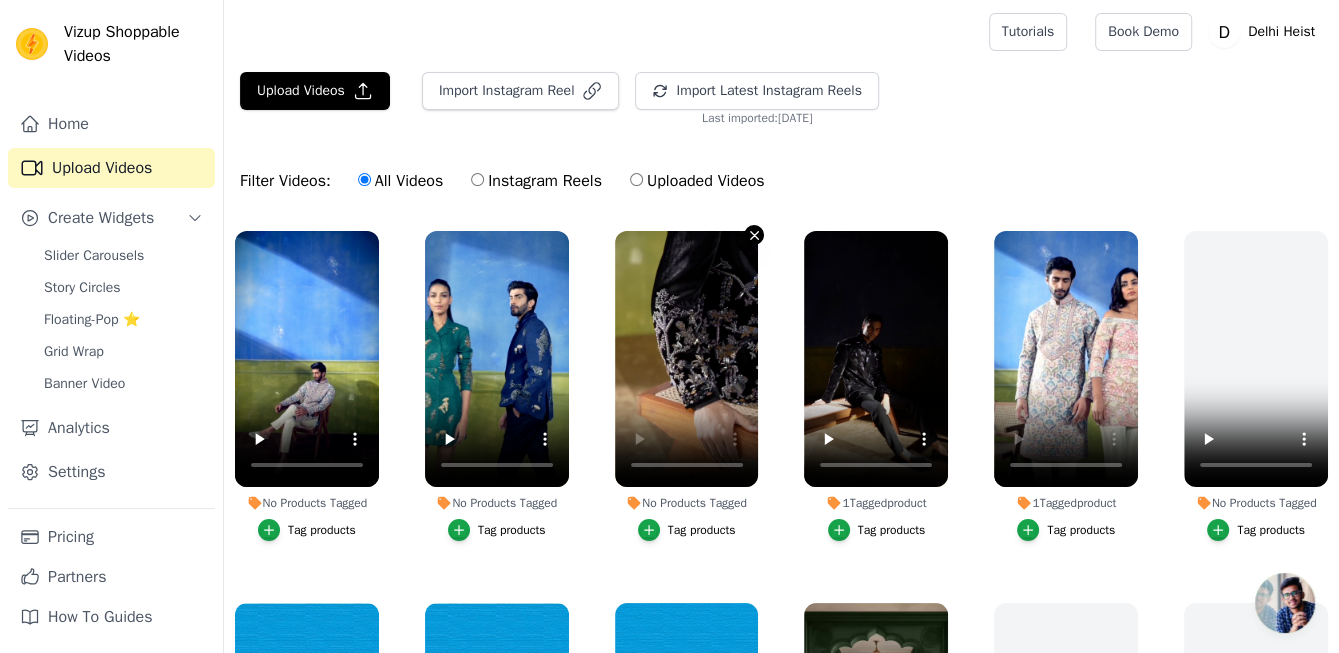 click 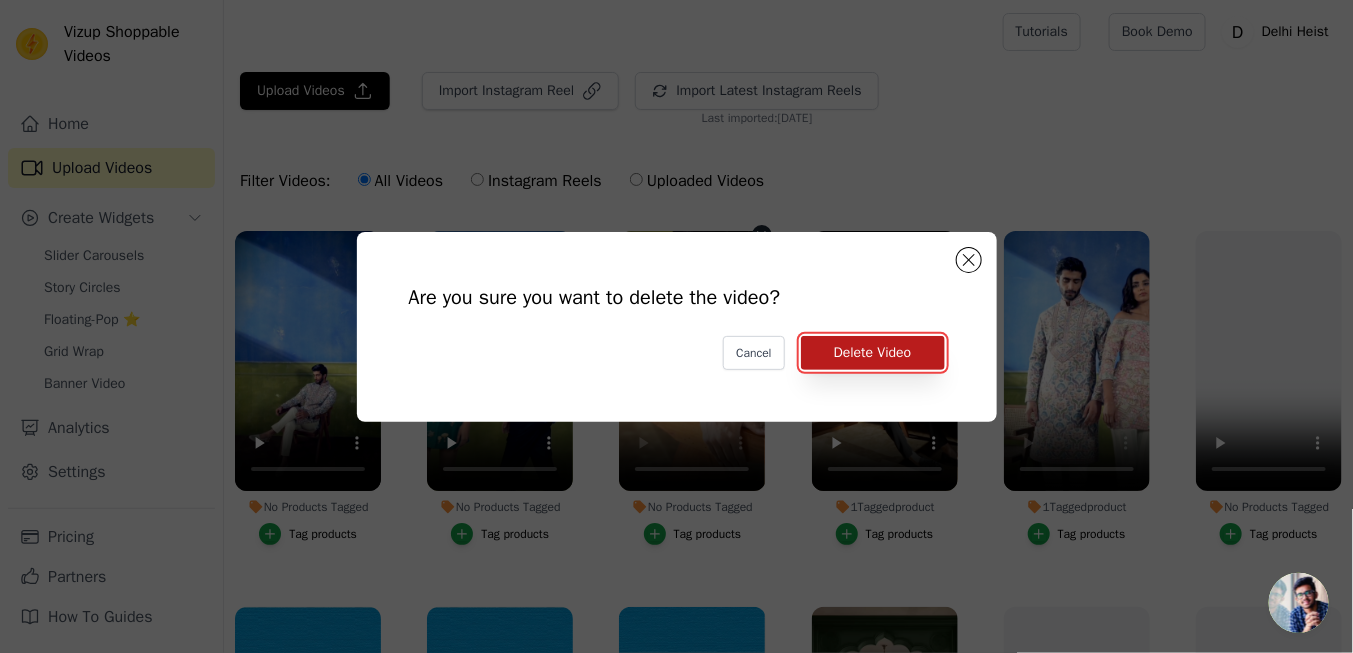 click on "Delete Video" at bounding box center [873, 353] 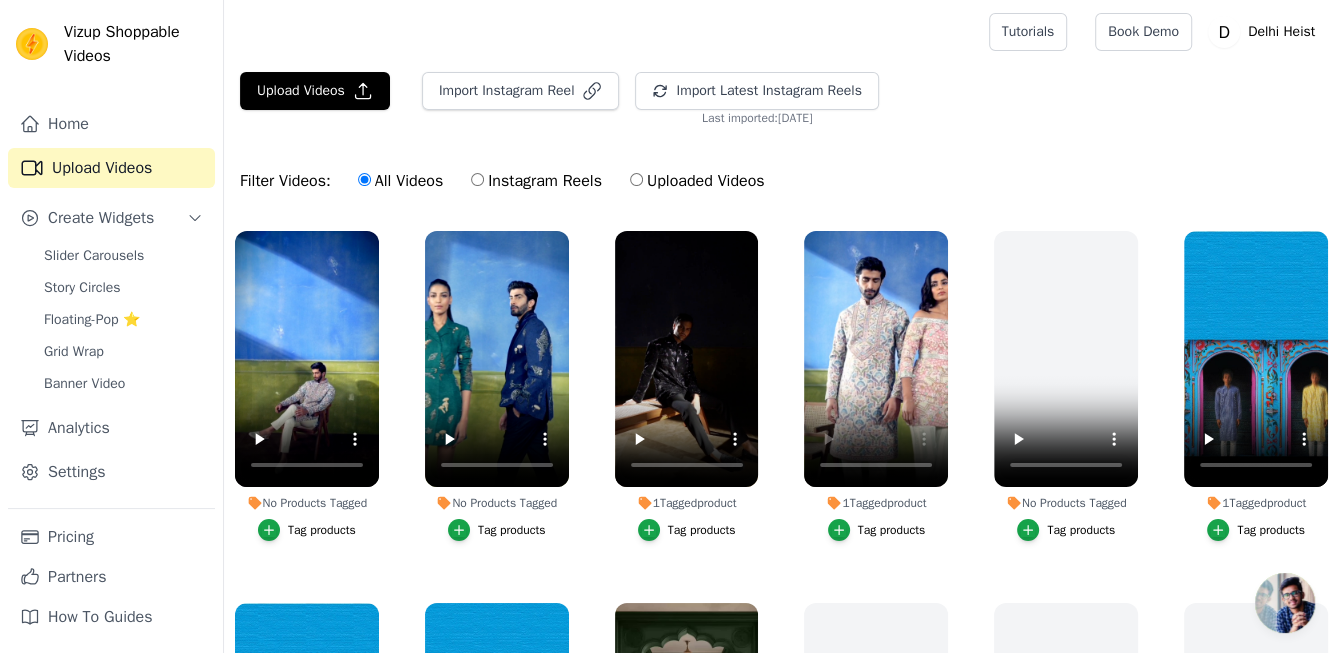 click on "Tag products" at bounding box center [512, 530] 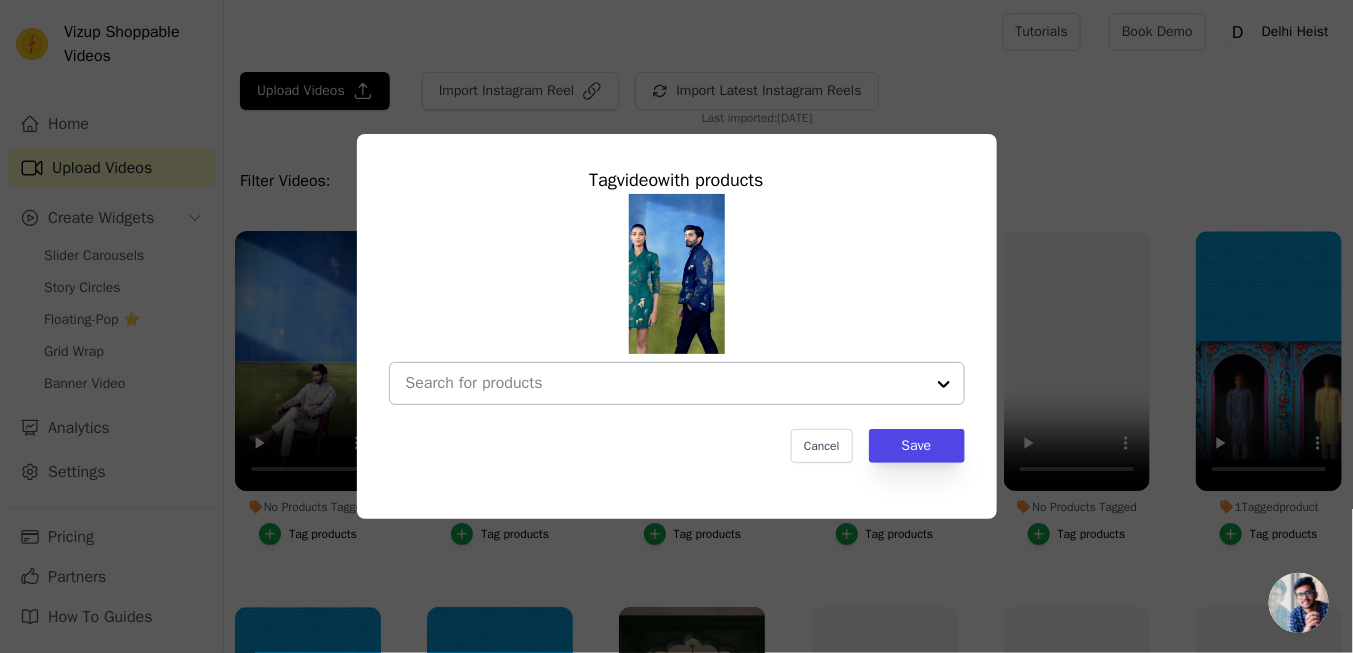 click at bounding box center [665, 383] 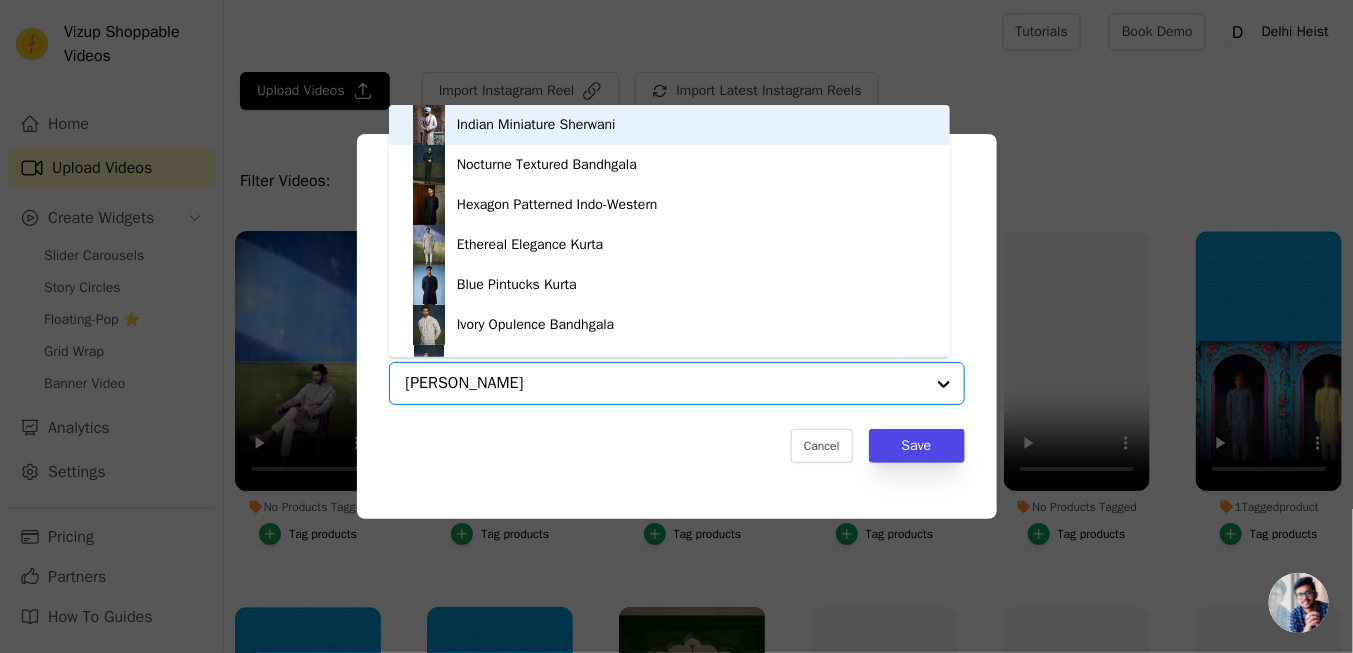type on "achin bind" 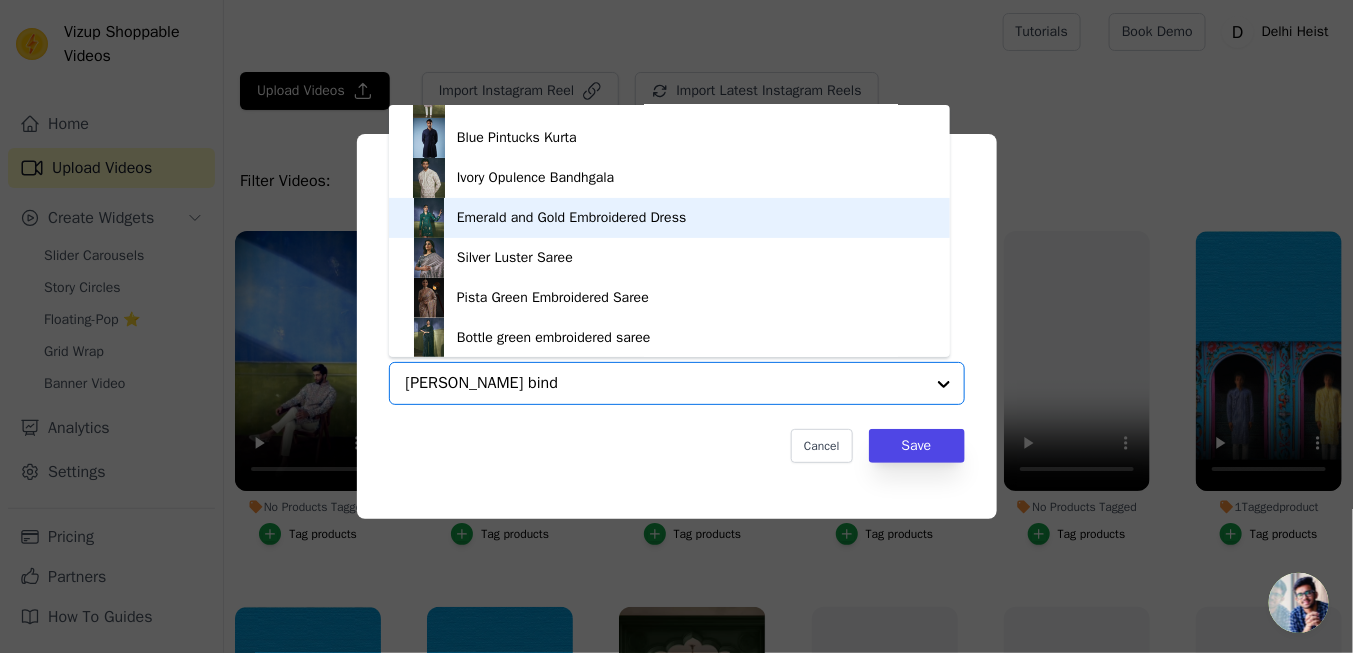 scroll, scrollTop: 147, scrollLeft: 0, axis: vertical 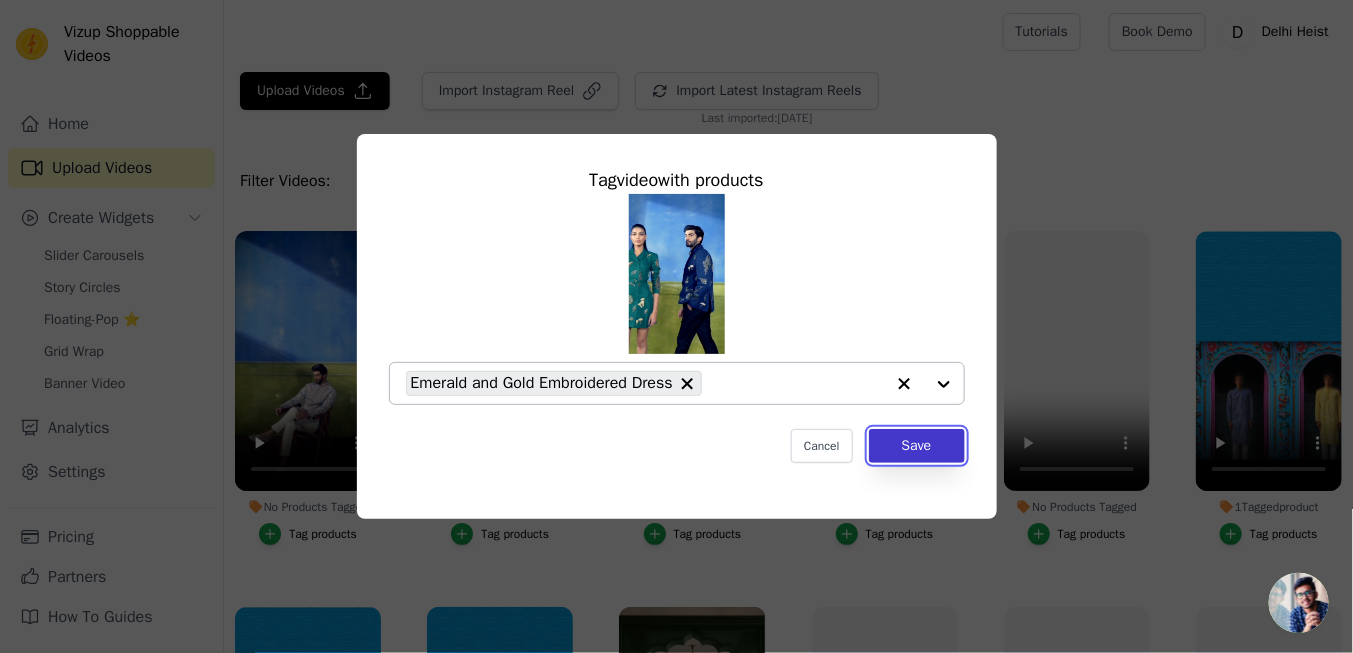 click on "Save" at bounding box center [917, 446] 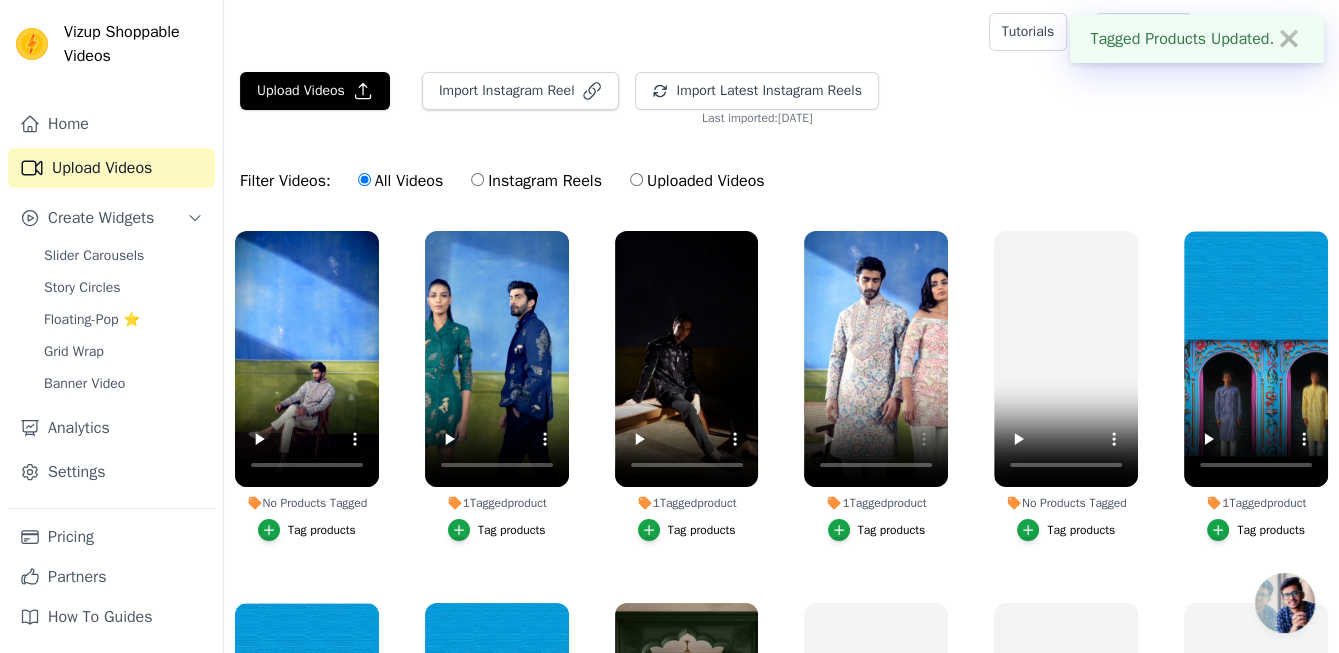 click on "Tag products" at bounding box center [322, 530] 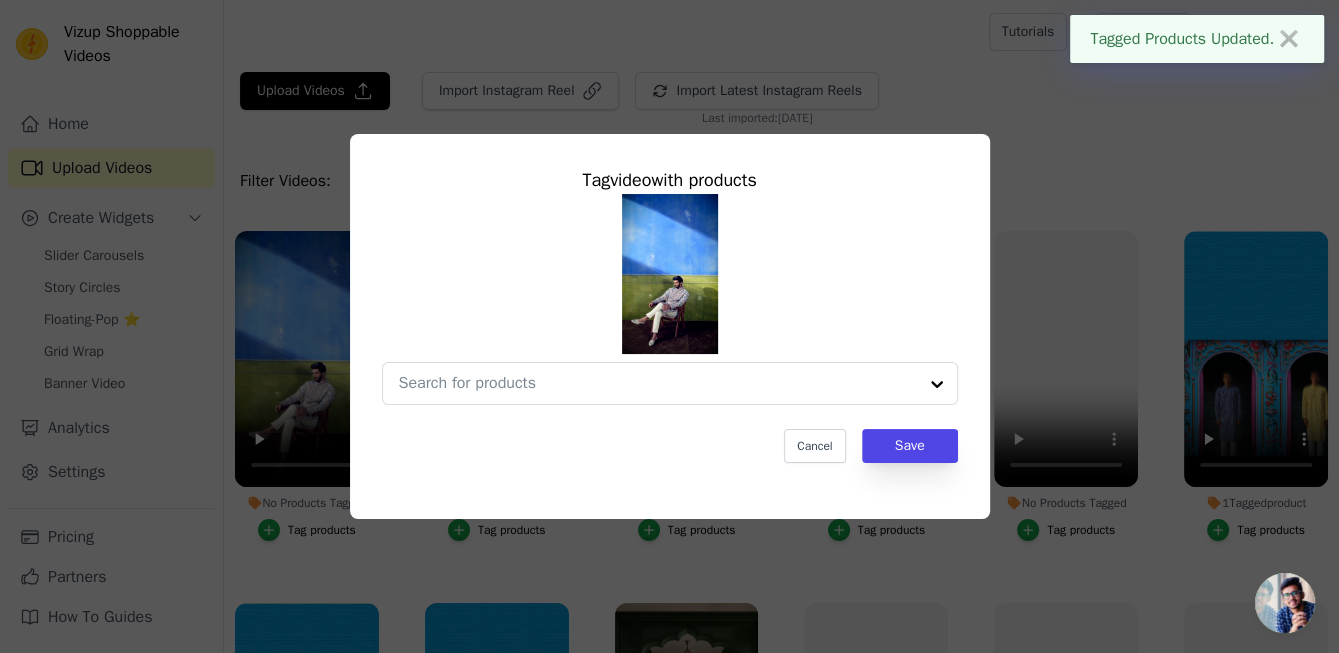 click on "Tag  video  with products                         Cancel   Save" at bounding box center (669, 326) 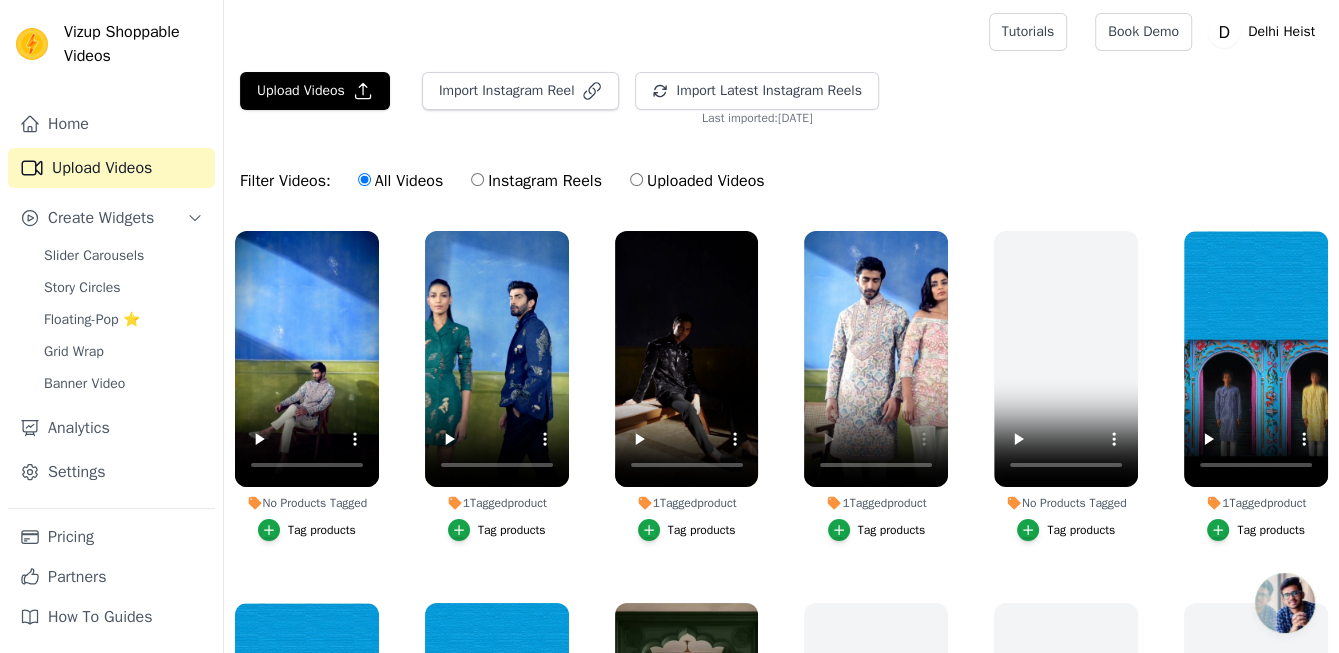 click on "Tag products" at bounding box center (322, 530) 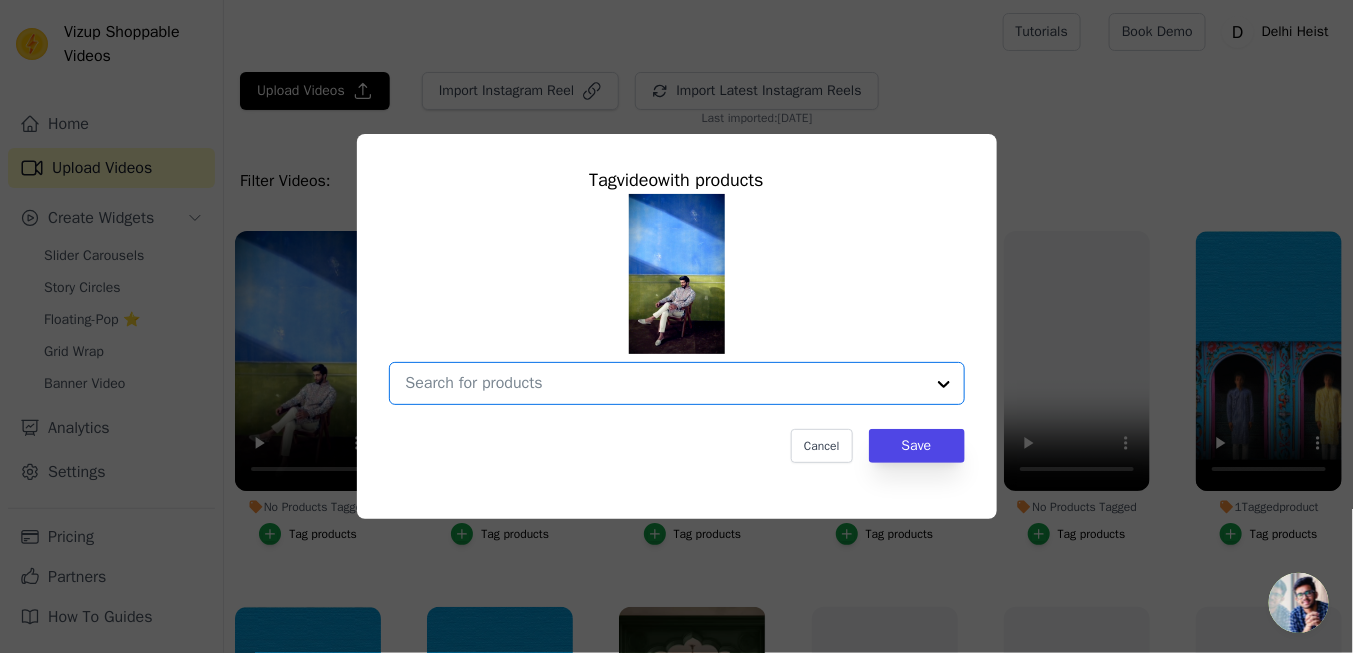 click on "No Products Tagged     Tag  video  with products       Option undefined, selected.   Select is focused, type to refine list, press down to open the menu.                   Cancel   Save     Tag products" at bounding box center (665, 383) 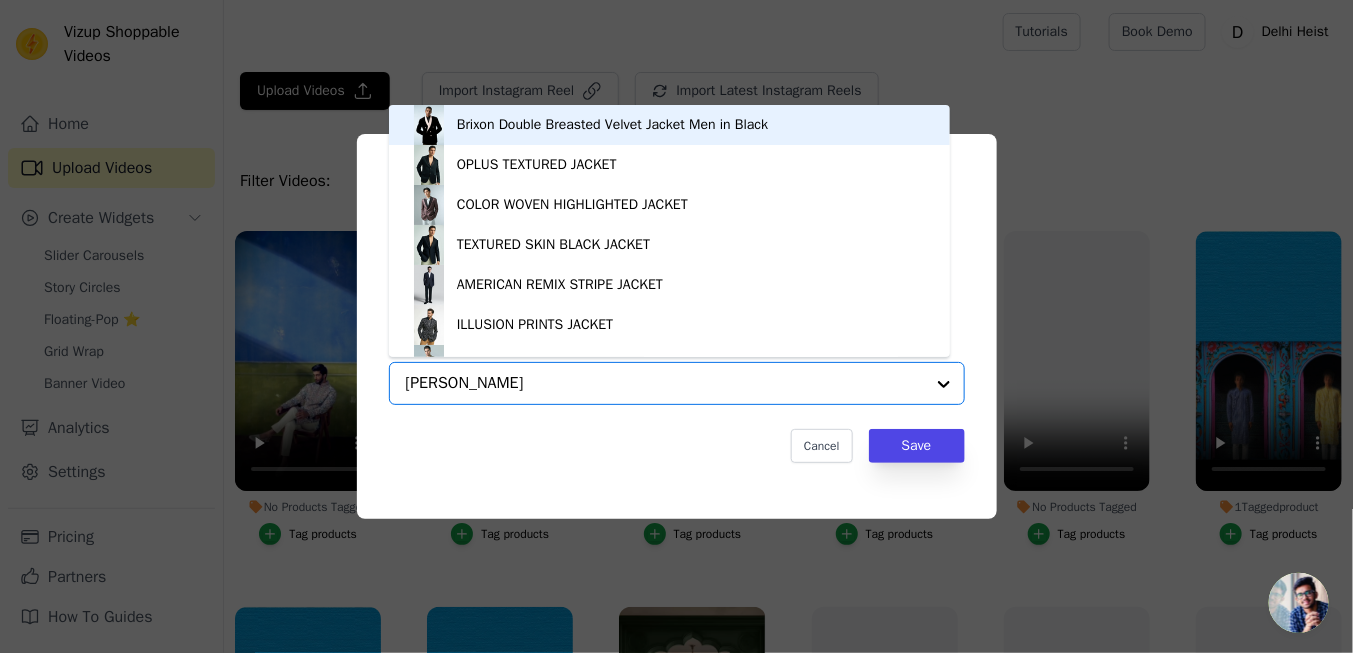 type on "achin bind" 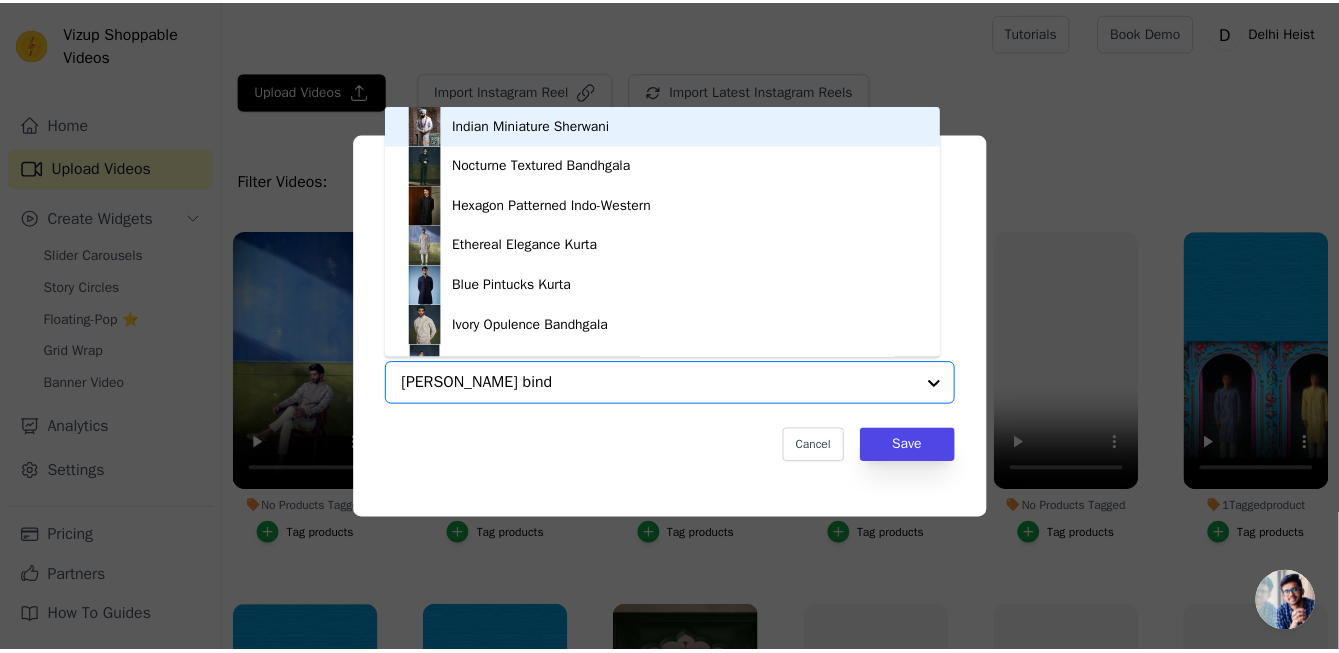 scroll, scrollTop: 68, scrollLeft: 0, axis: vertical 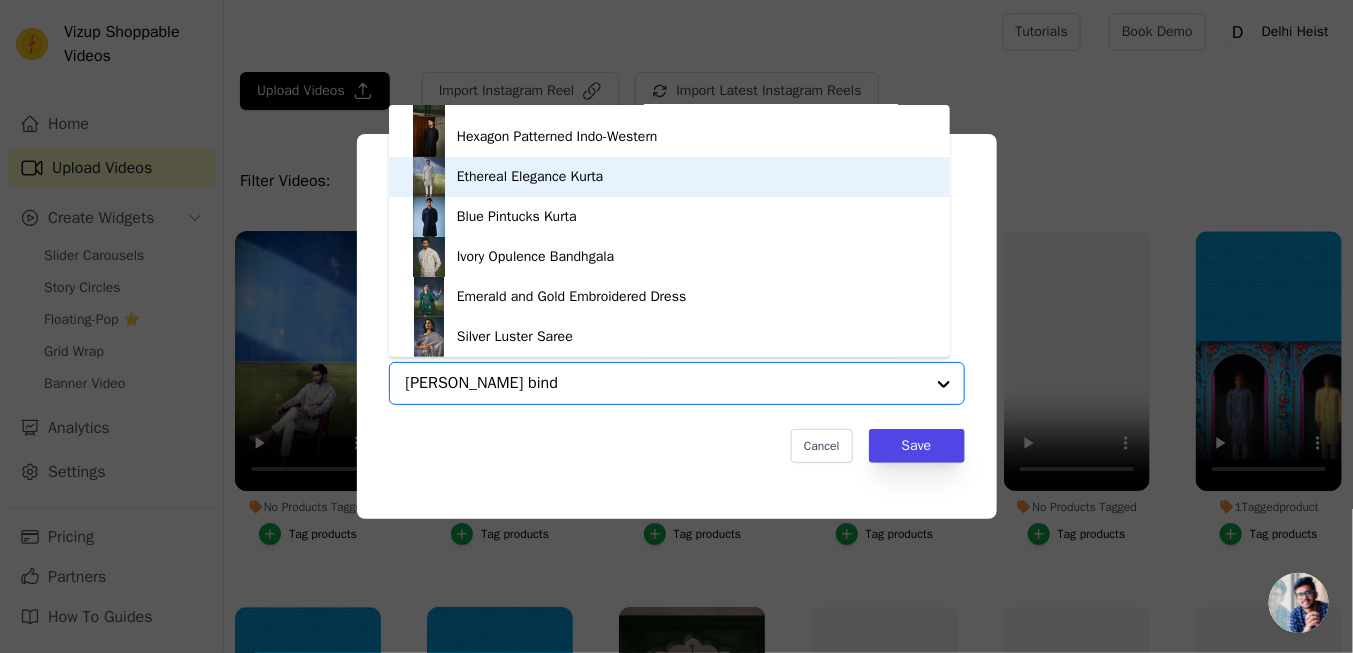 click on "Ethereal Elegance Kurta" at bounding box center (530, 177) 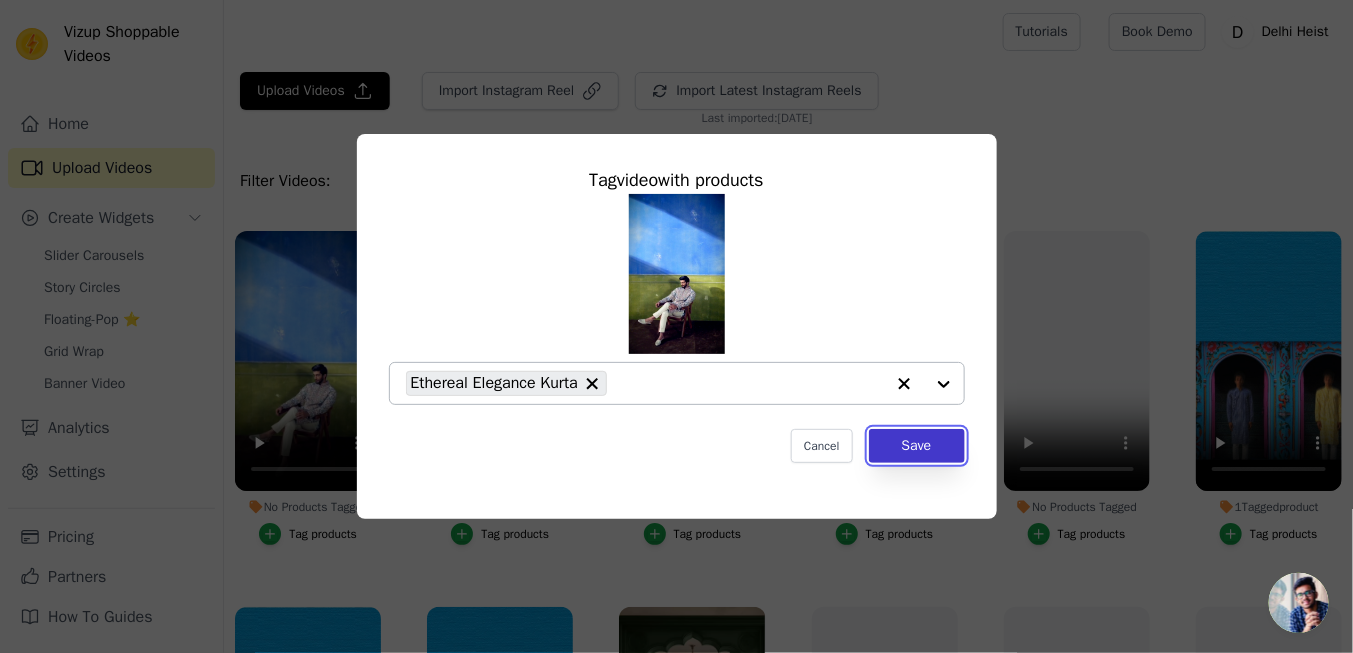 click on "Save" at bounding box center [917, 446] 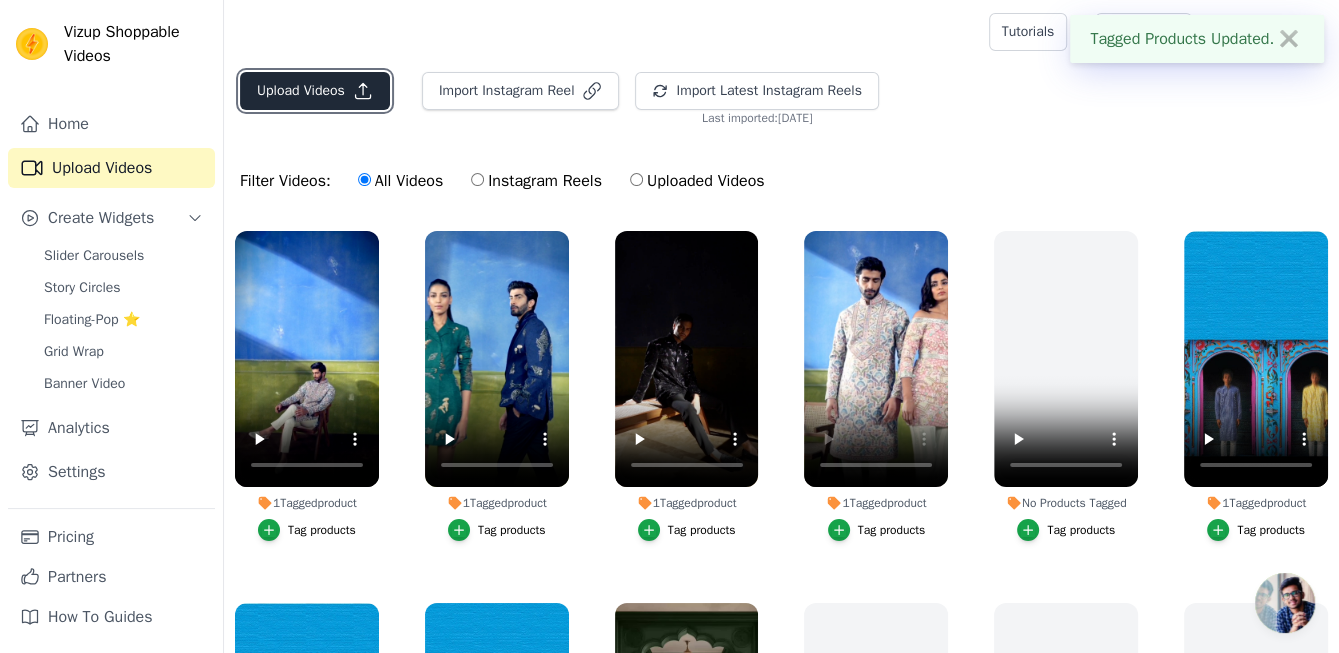 click on "Upload Videos" at bounding box center (315, 91) 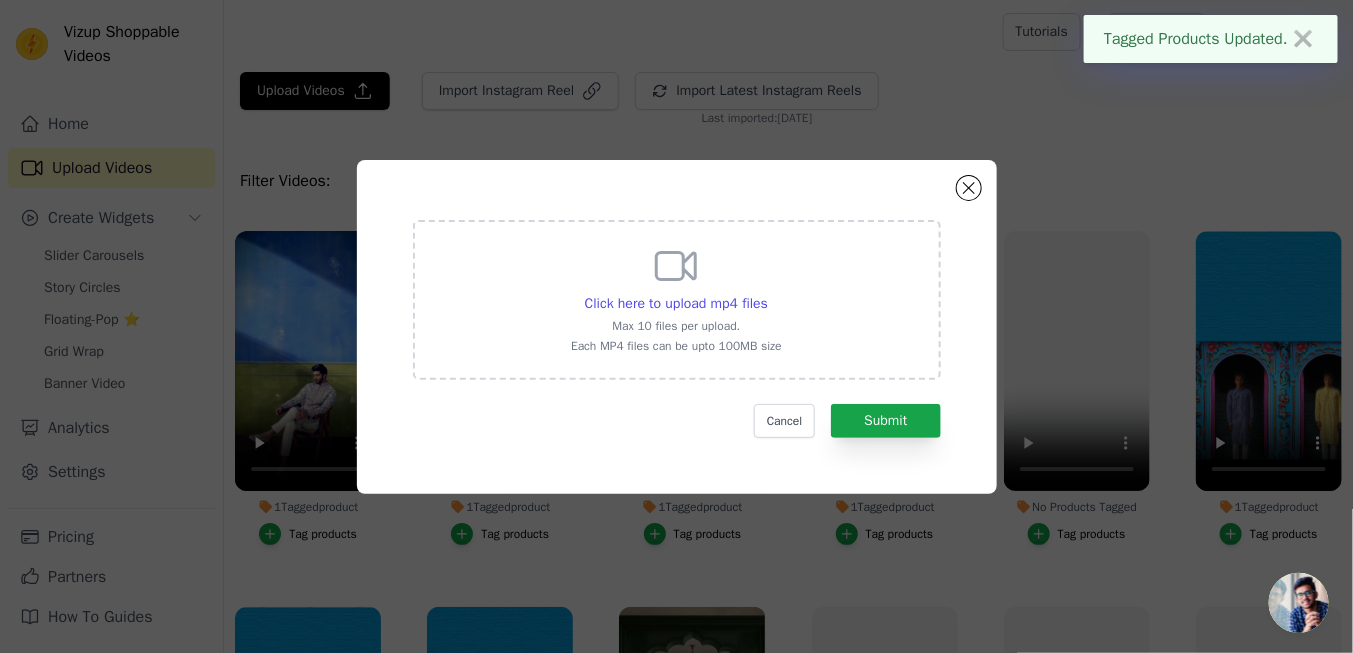 click 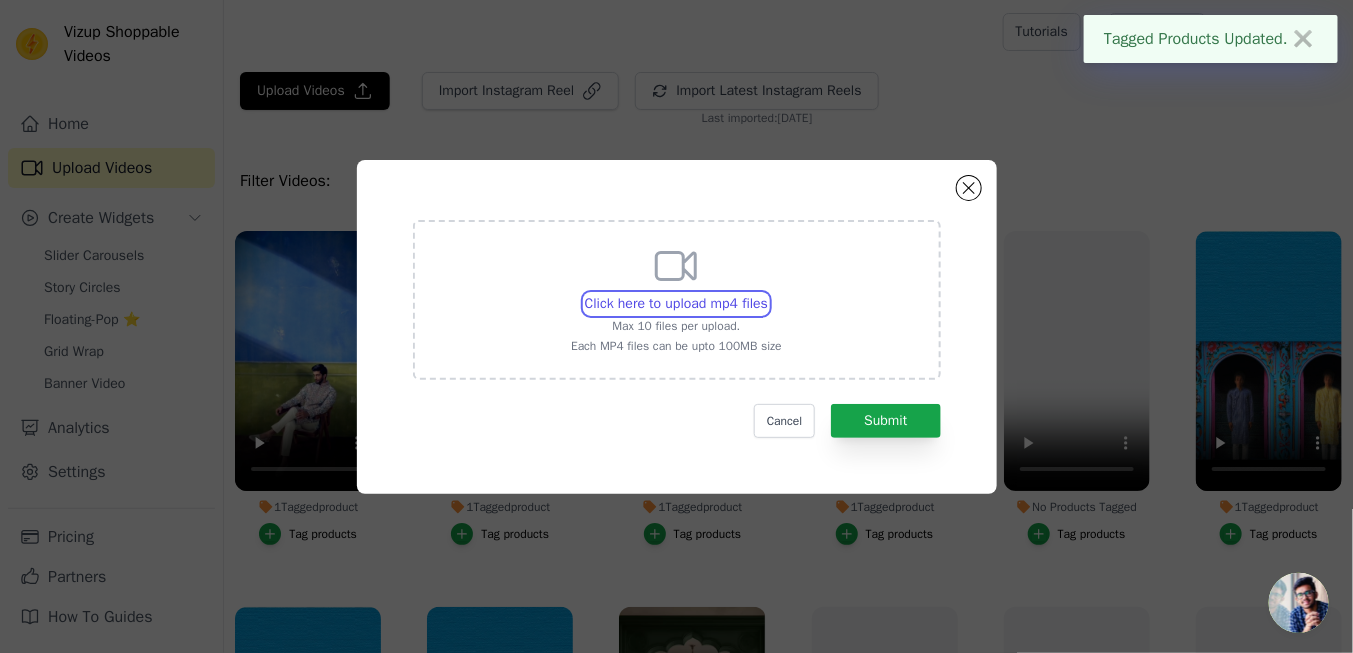 click on "Click here to upload mp4 files     Max 10 files per upload.   Each MP4 files can be upto 100MB size" at bounding box center [767, 293] 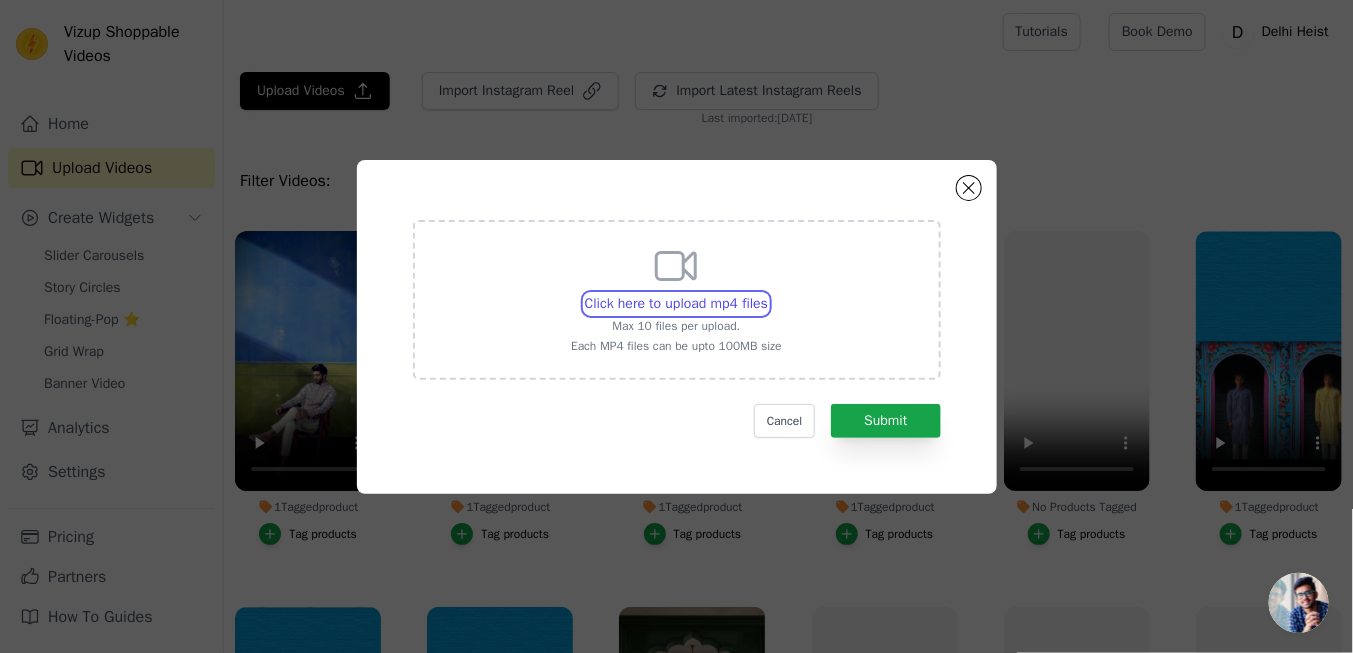 type on "C:\fakepath\WhatsApp Video 2025-07-15 at 11.15.22_7321ae9b.mp4" 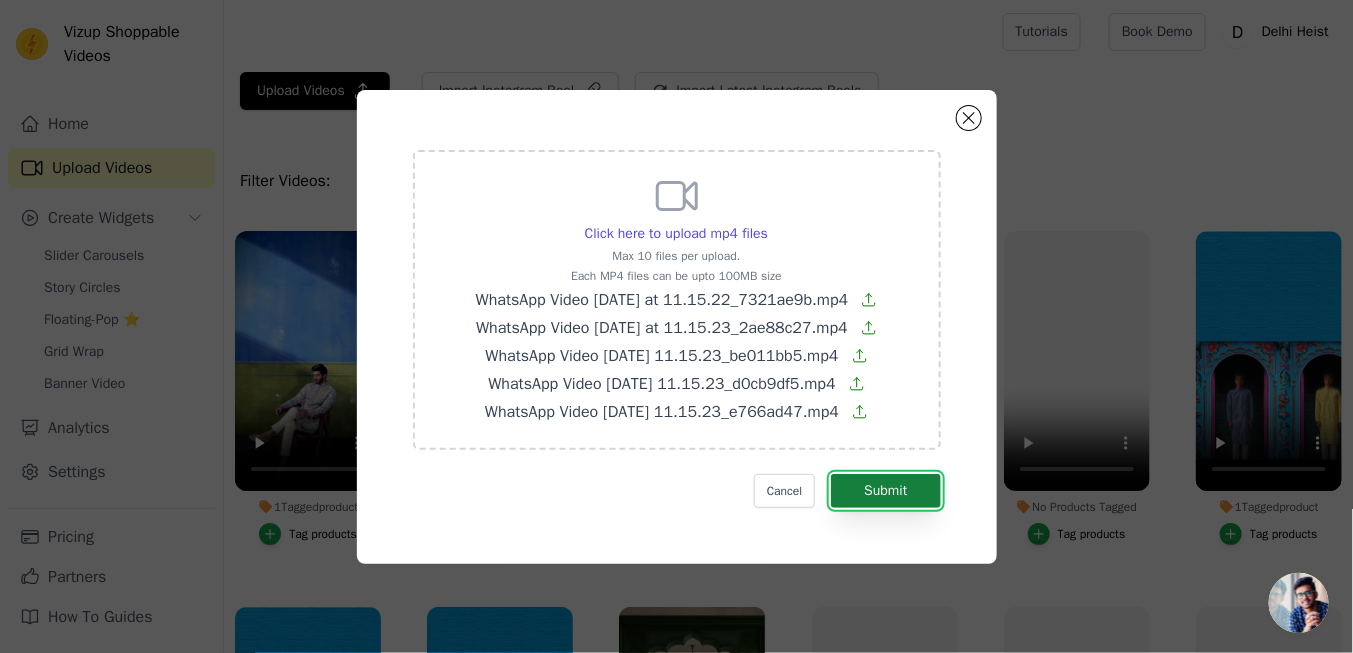 click on "Submit" at bounding box center (885, 491) 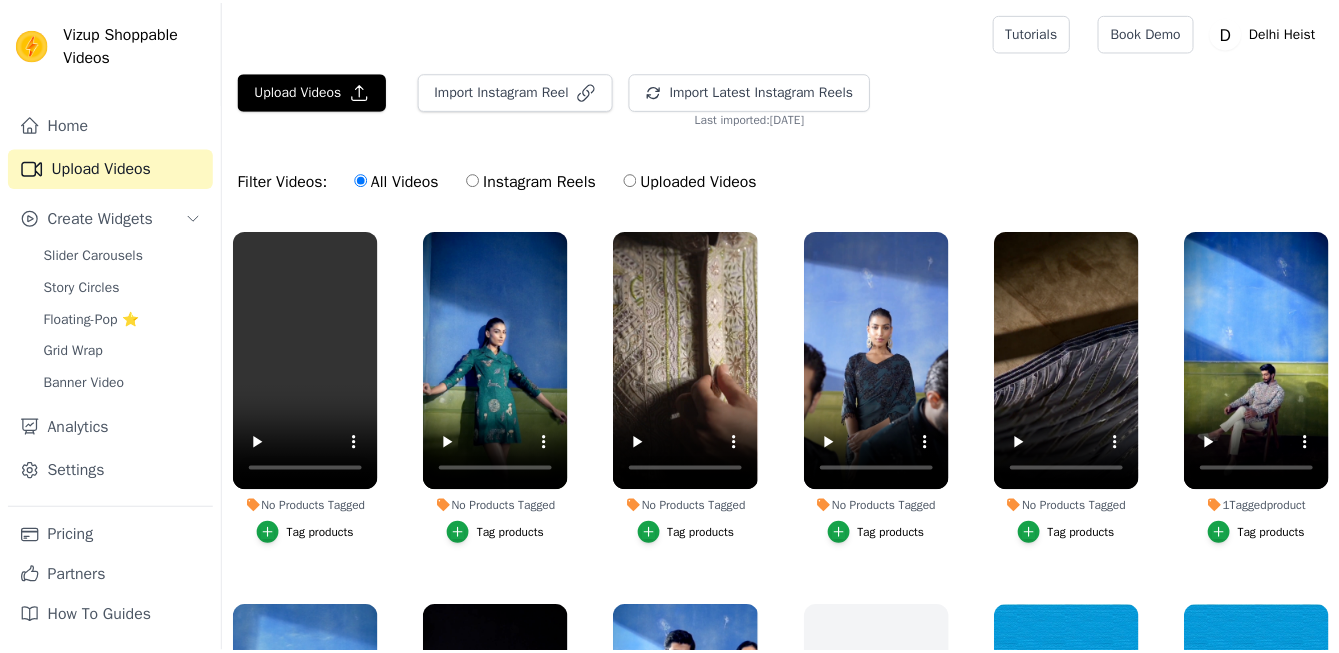 scroll, scrollTop: 0, scrollLeft: 0, axis: both 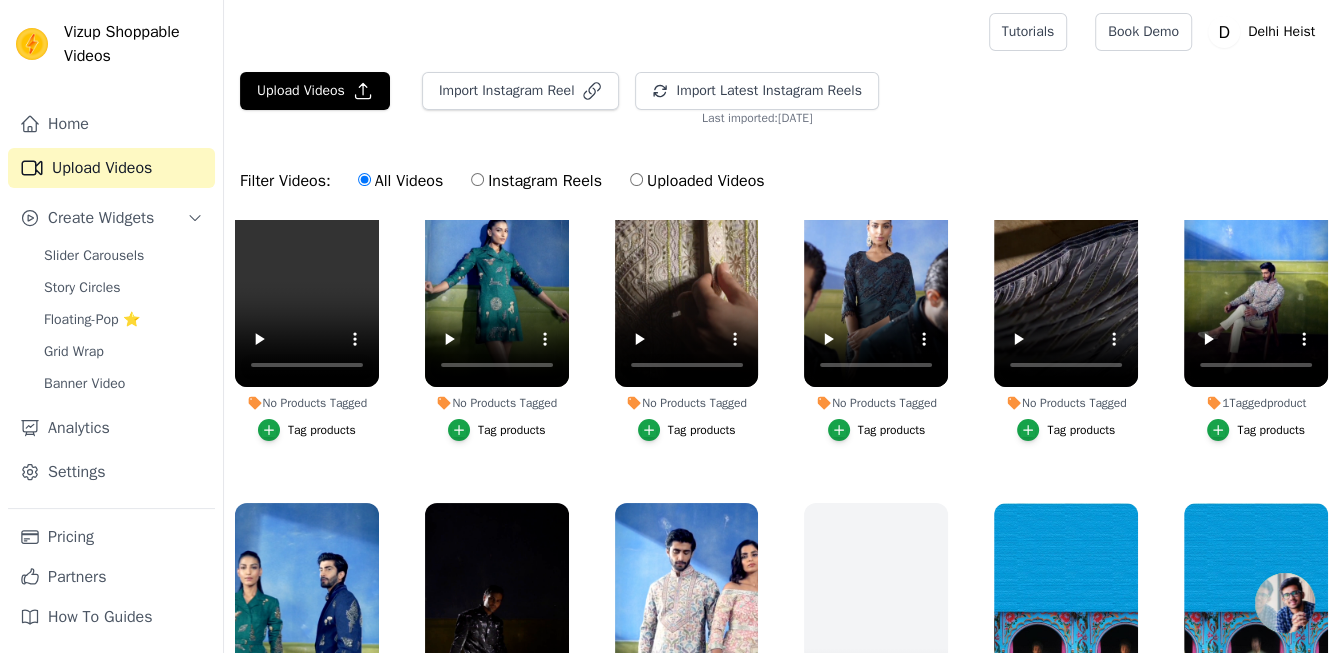 click on "Tag products" at bounding box center (1081, 430) 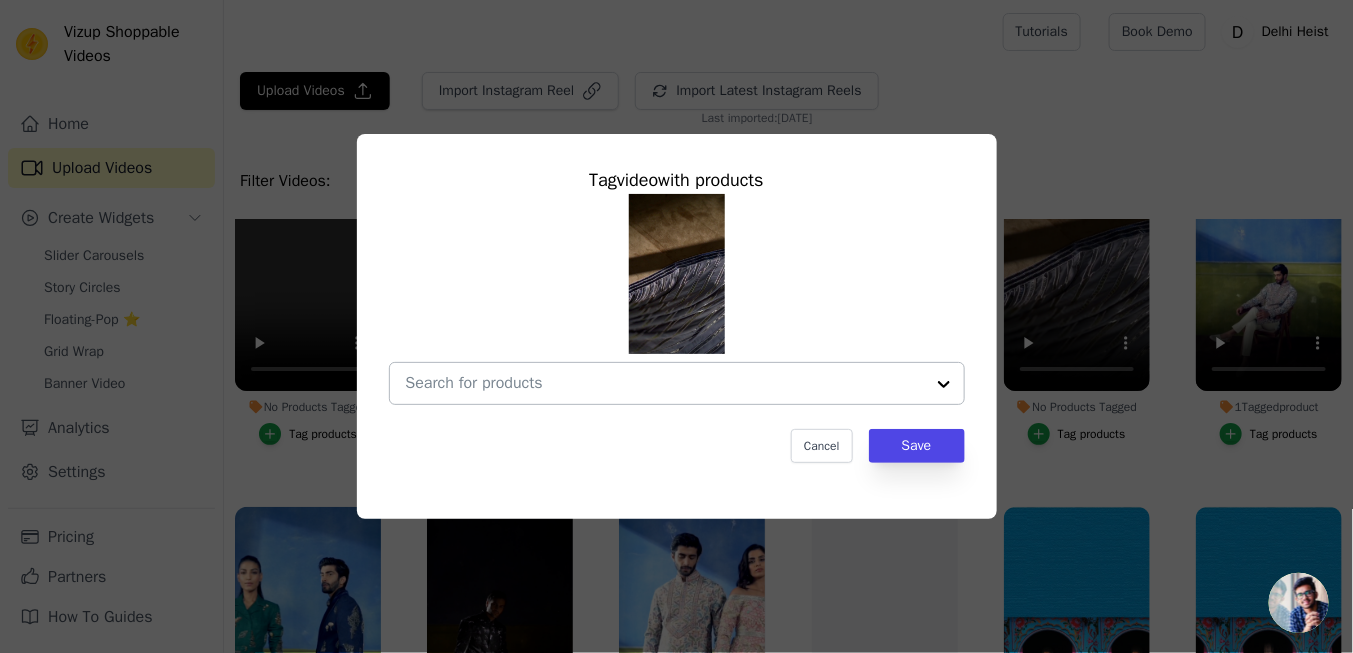 click on "No Products Tagged     Tag  video  with products                         Cancel   Save     Tag products" at bounding box center (665, 383) 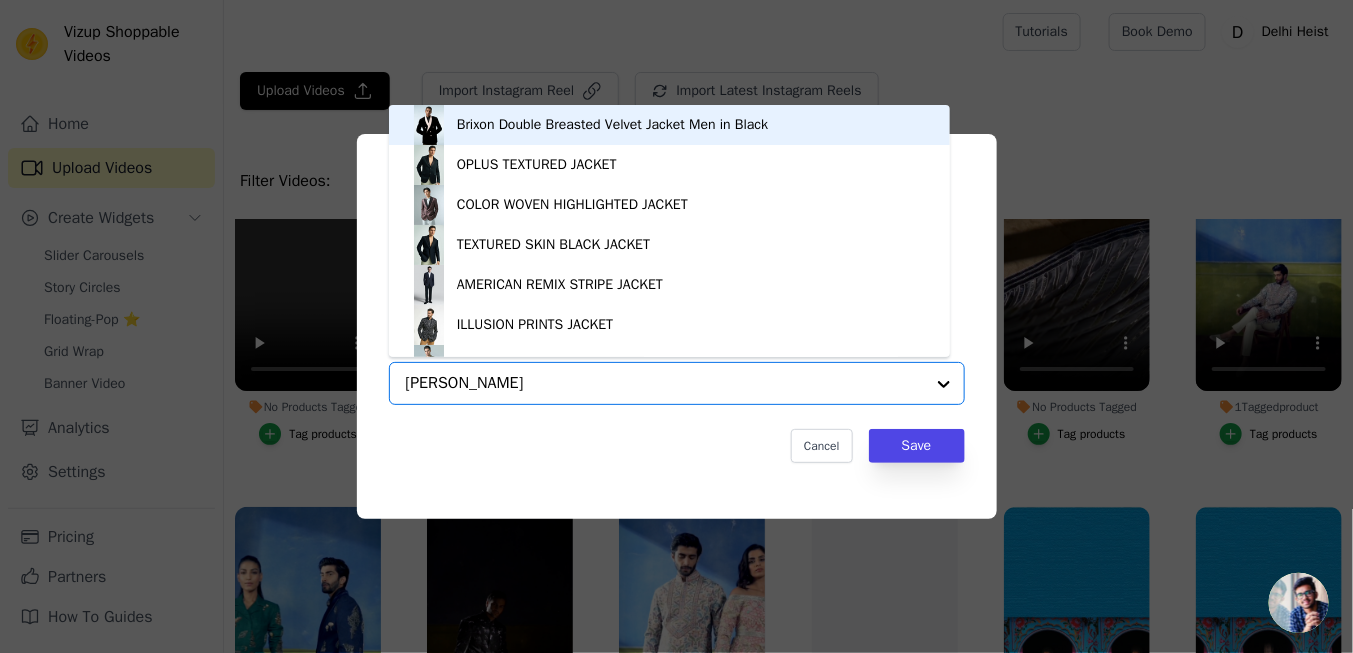 type on "achin Bindlish" 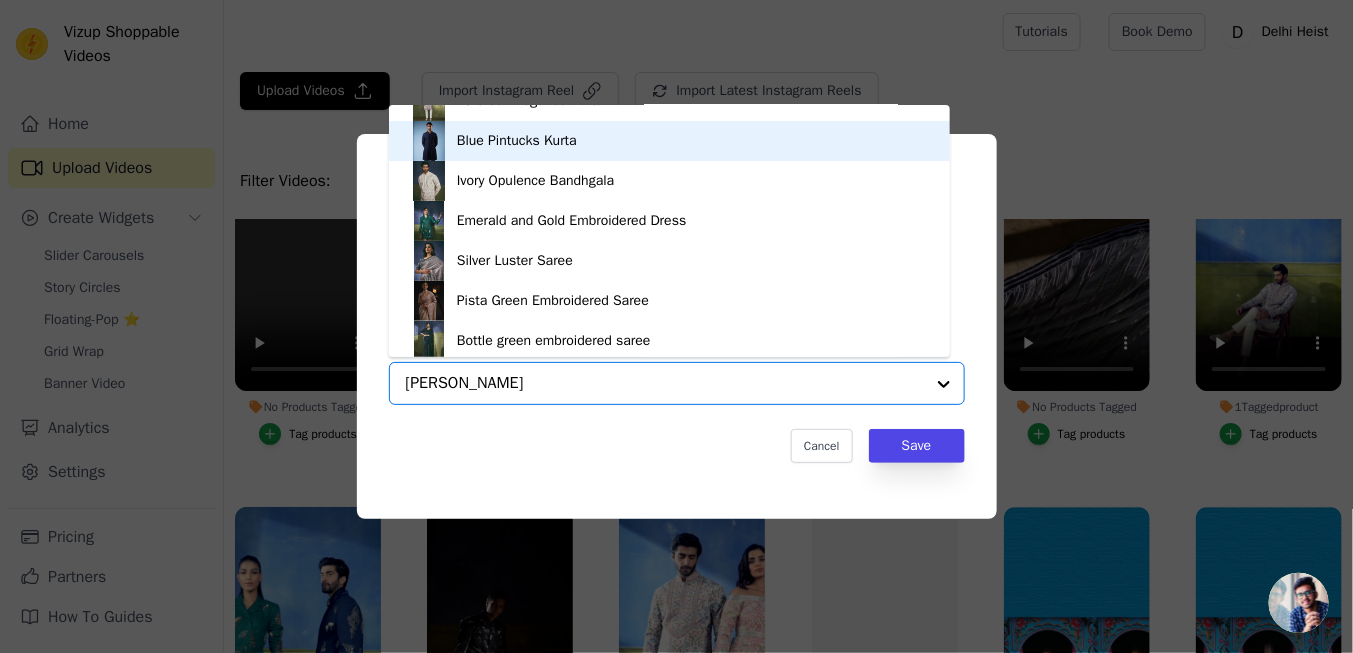 scroll, scrollTop: 147, scrollLeft: 0, axis: vertical 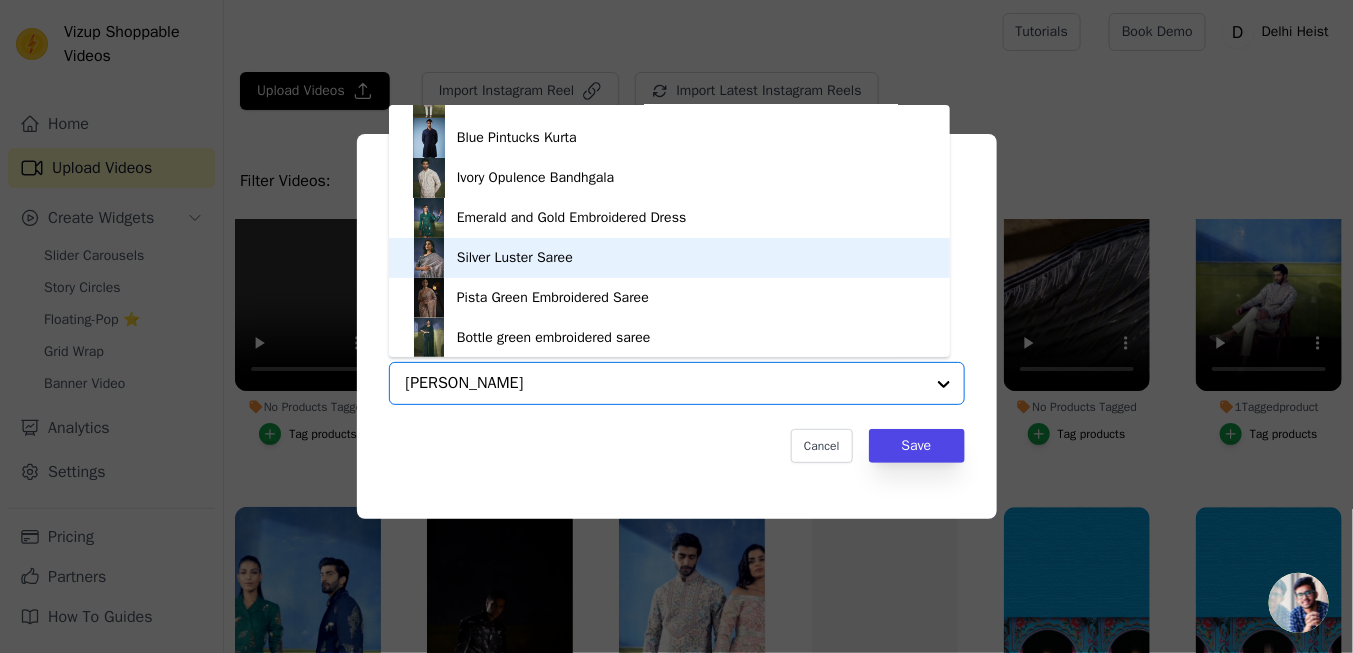 click on "Silver Luster Saree" at bounding box center [669, 258] 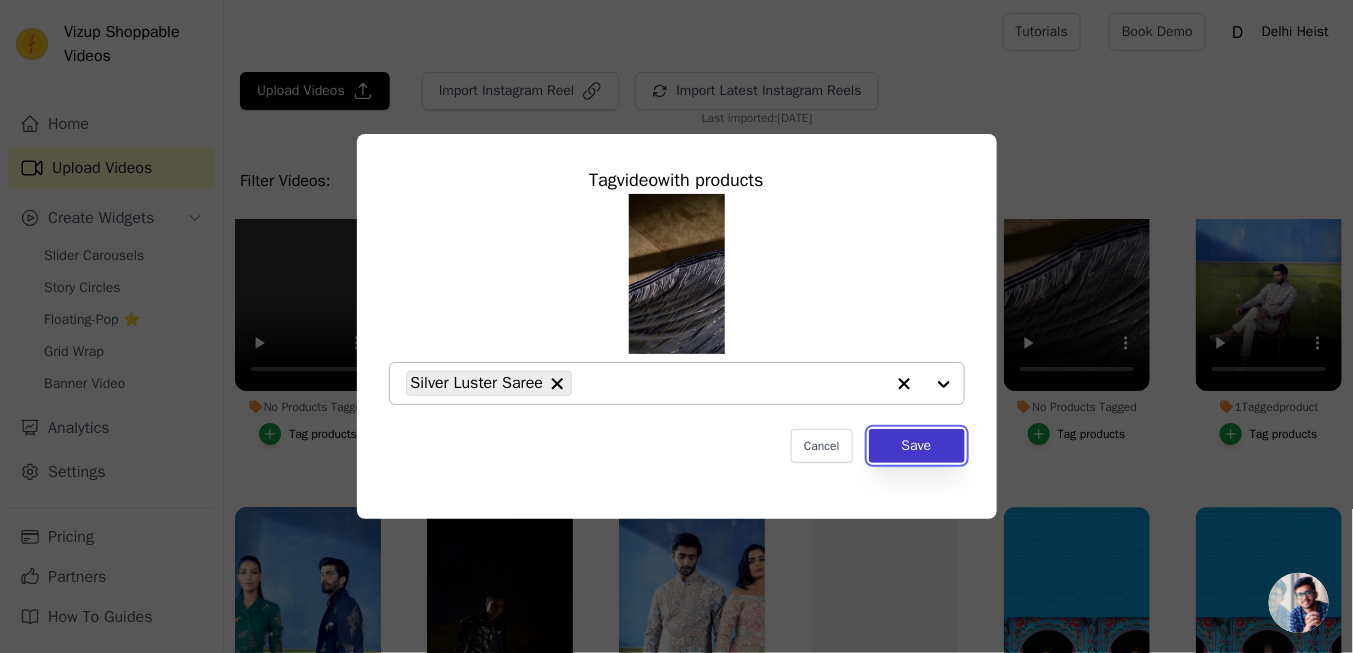 click on "Save" at bounding box center (917, 446) 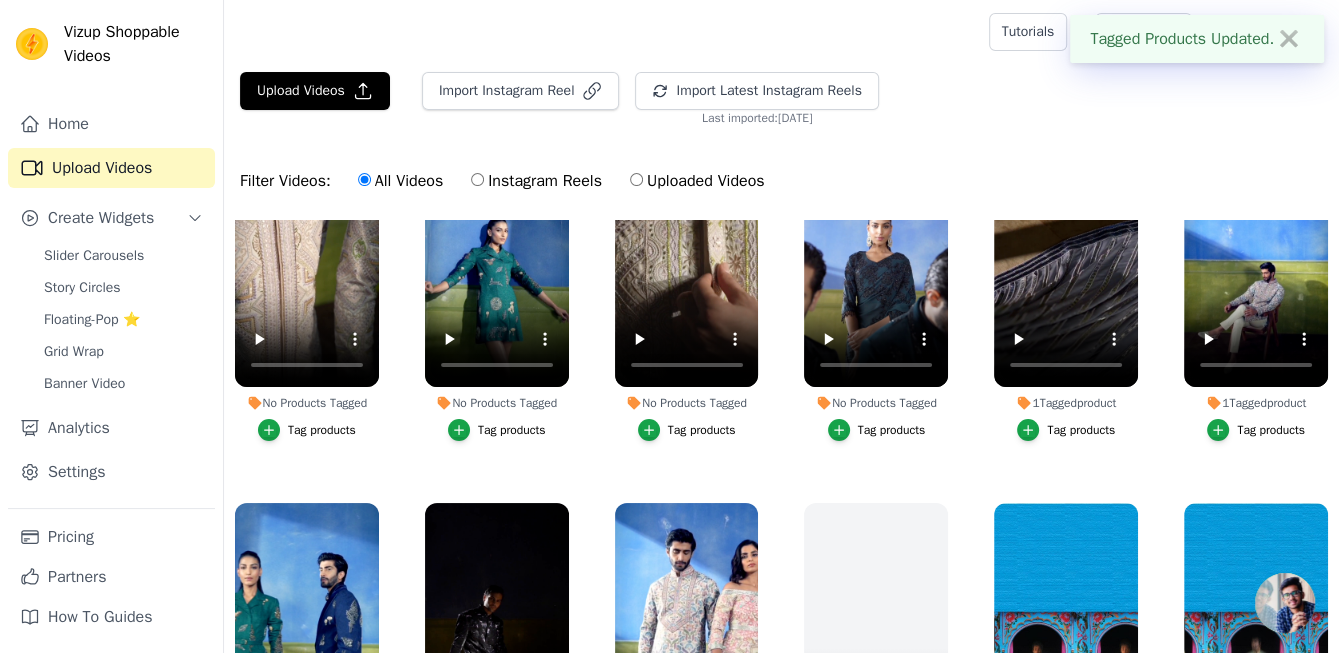 click on "Tag products" at bounding box center (892, 430) 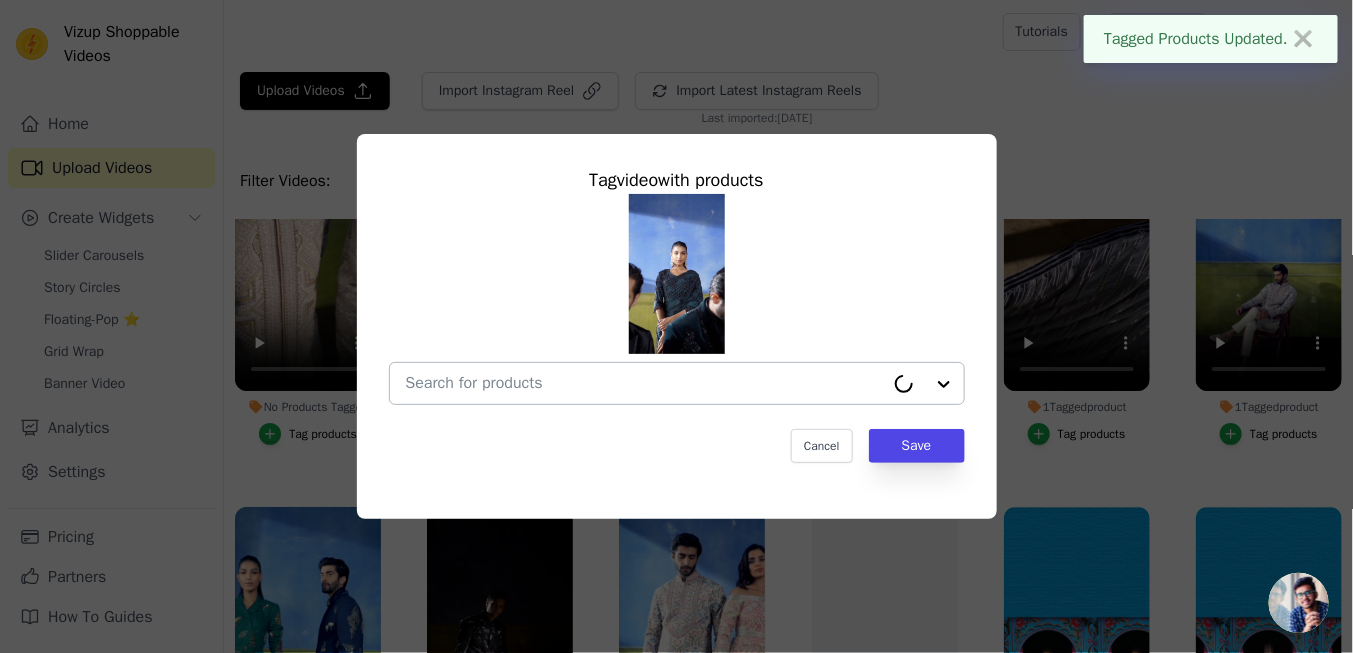 click on "No Products Tagged     Tag  video  with products                         Cancel   Save     Tag products" at bounding box center (645, 383) 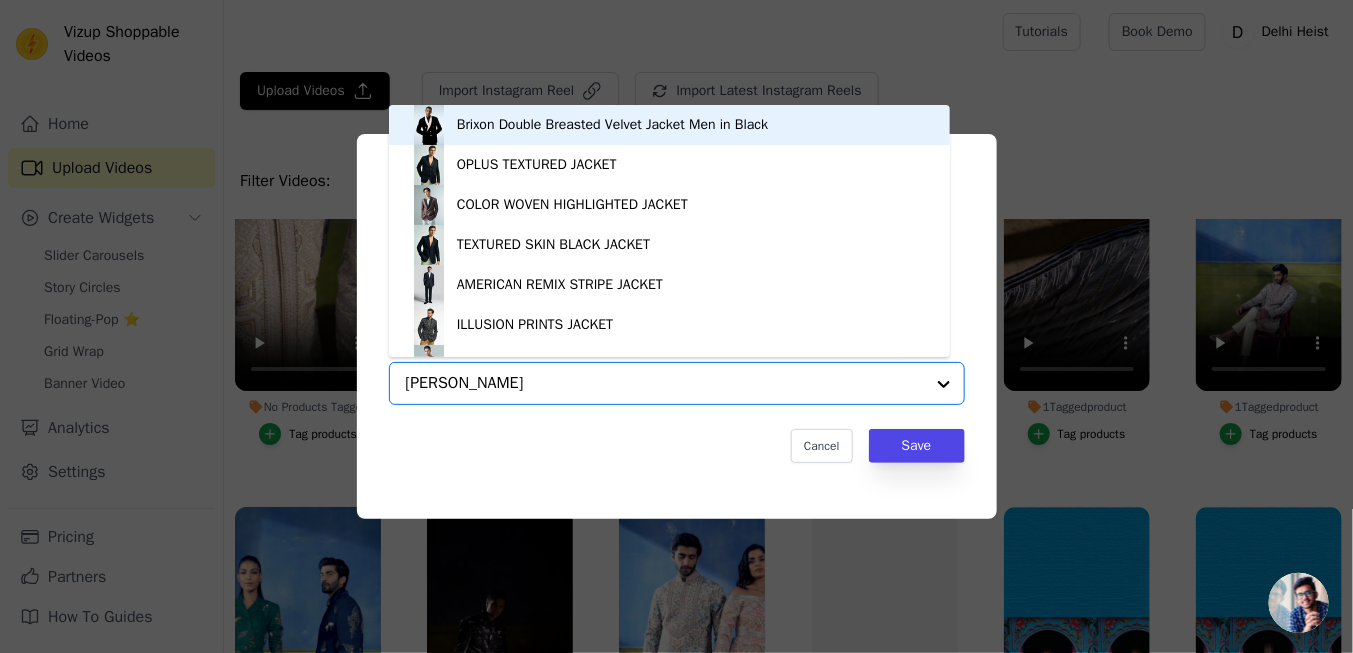 type on "achin bindli" 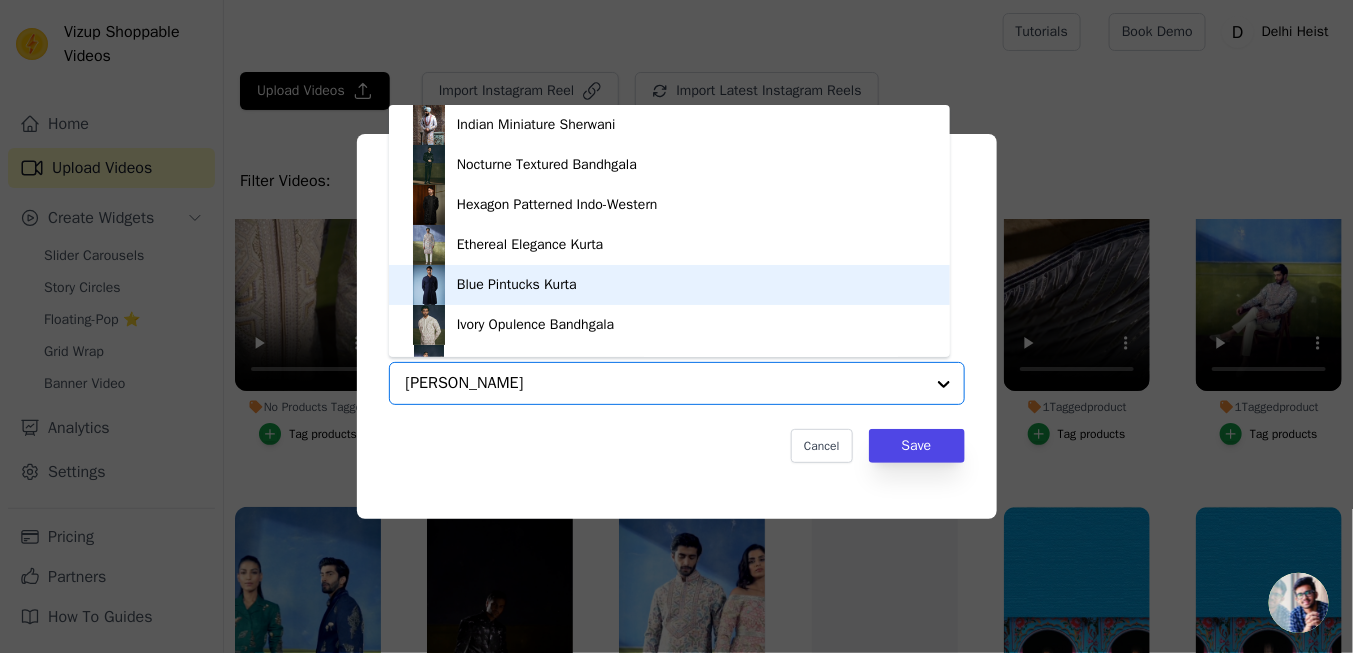 scroll, scrollTop: 147, scrollLeft: 0, axis: vertical 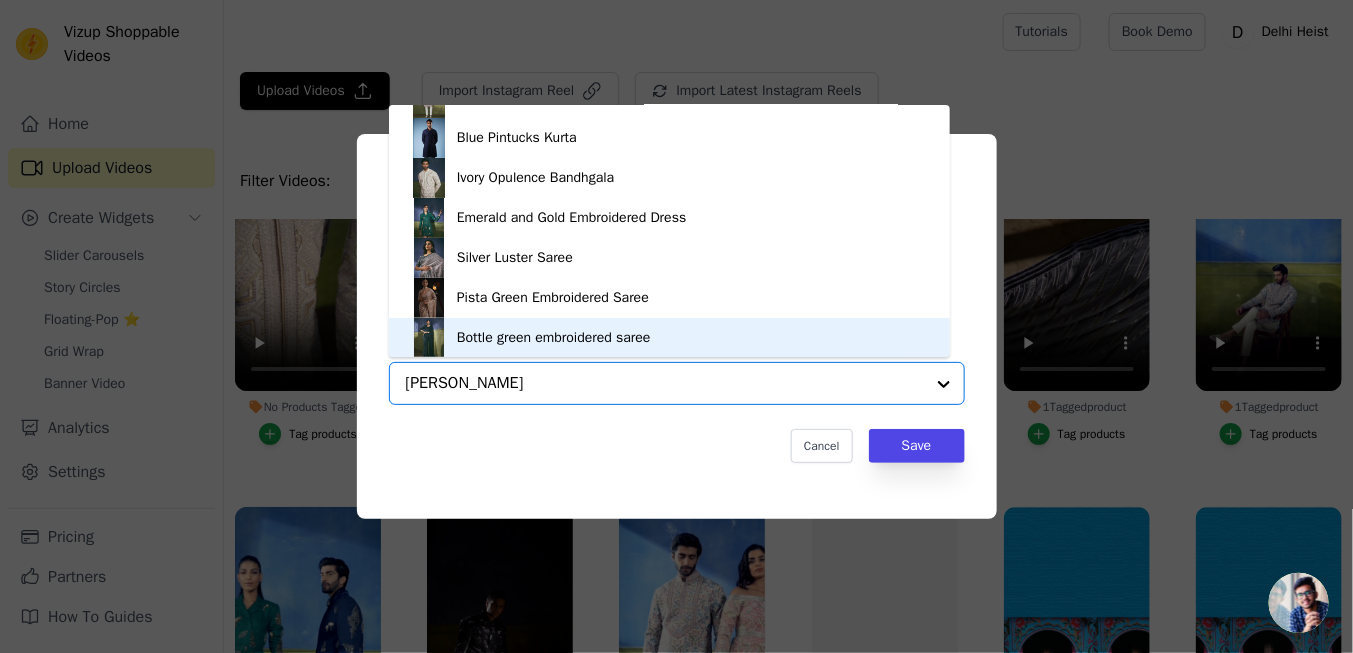 click on "Bottle green embroidered saree" at bounding box center (554, 338) 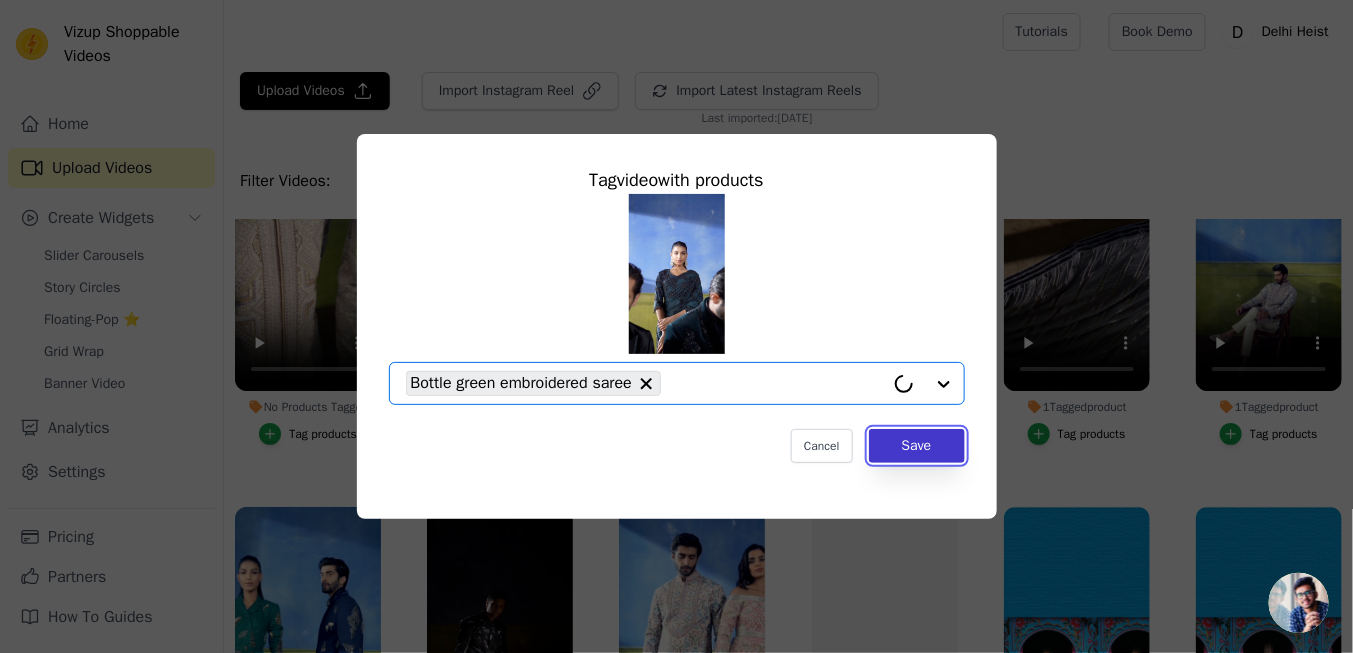 click on "Save" at bounding box center [917, 446] 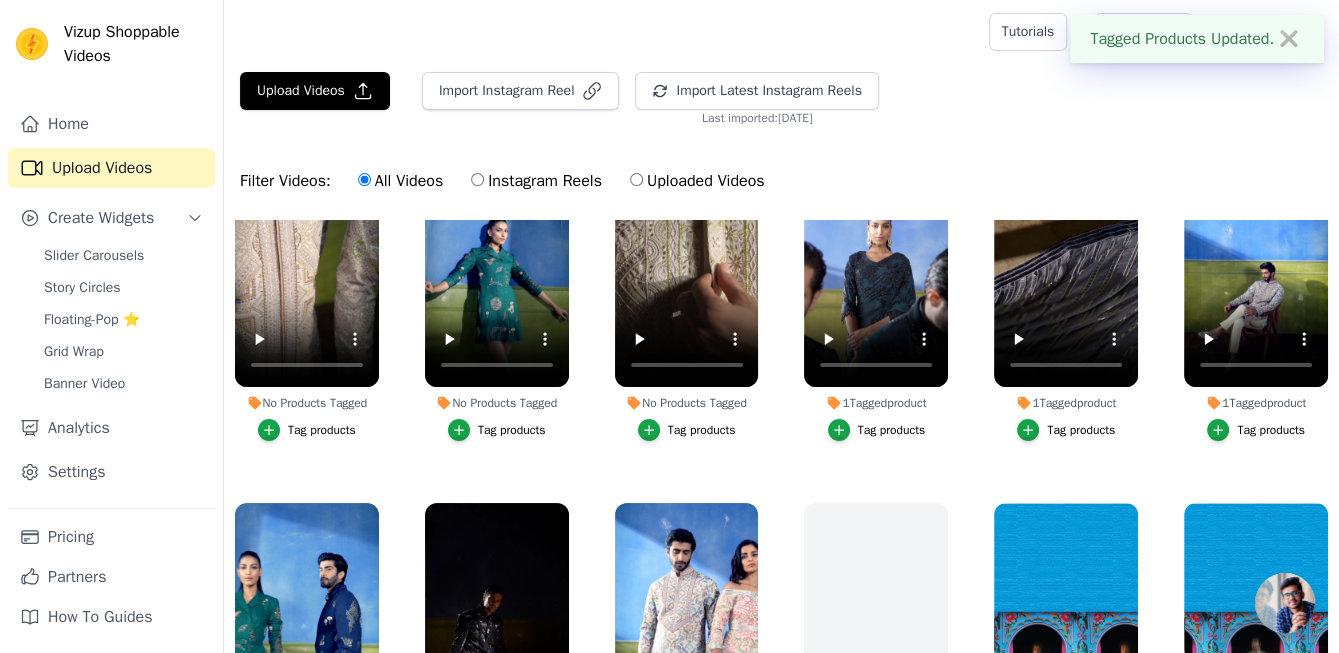 click on "Tag products" at bounding box center [512, 430] 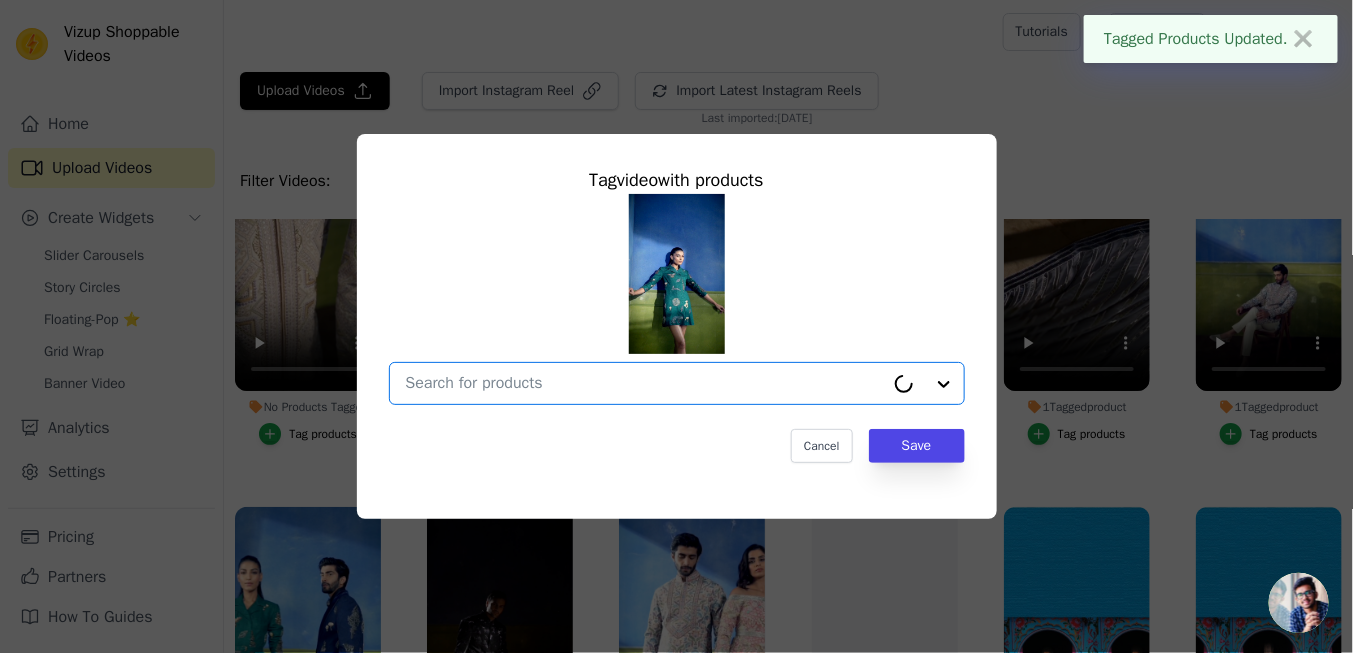 click on "No Products Tagged     Tag  video  with products       Option undefined, selected.   Select is focused, type to refine list, press down to open the menu.                   Cancel   Save     Tag products" at bounding box center (645, 383) 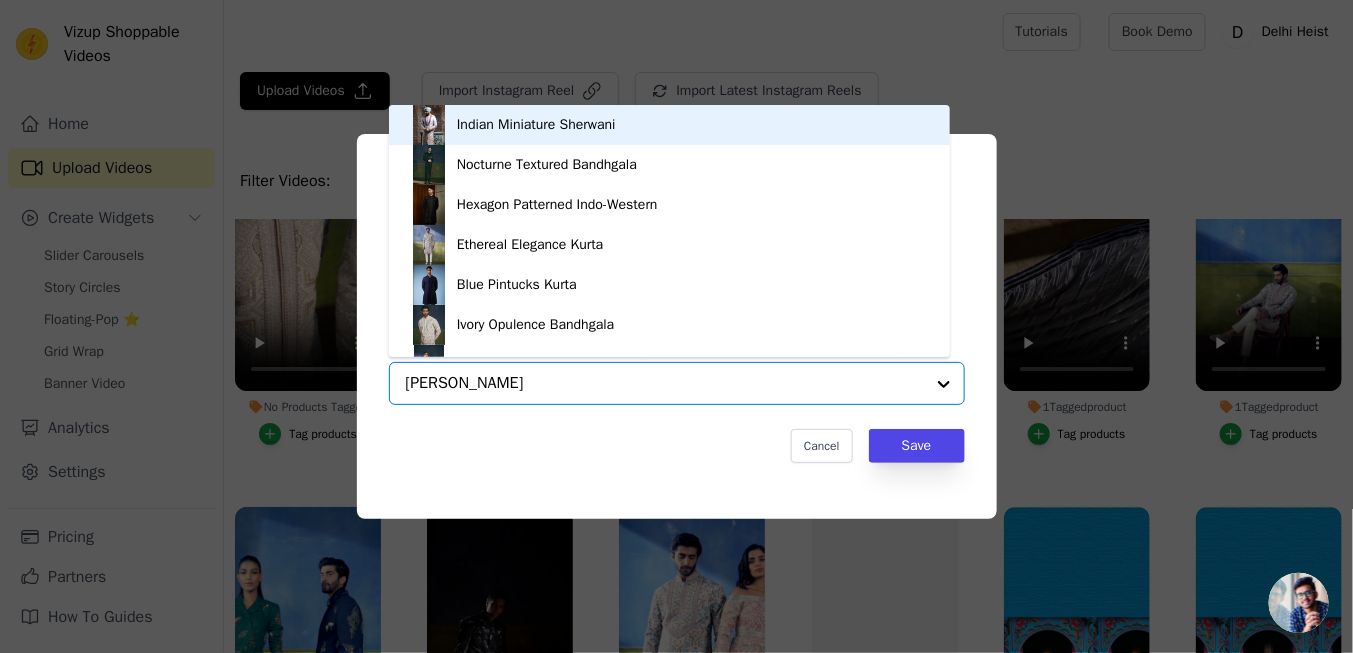 type on "[PERSON_NAME]" 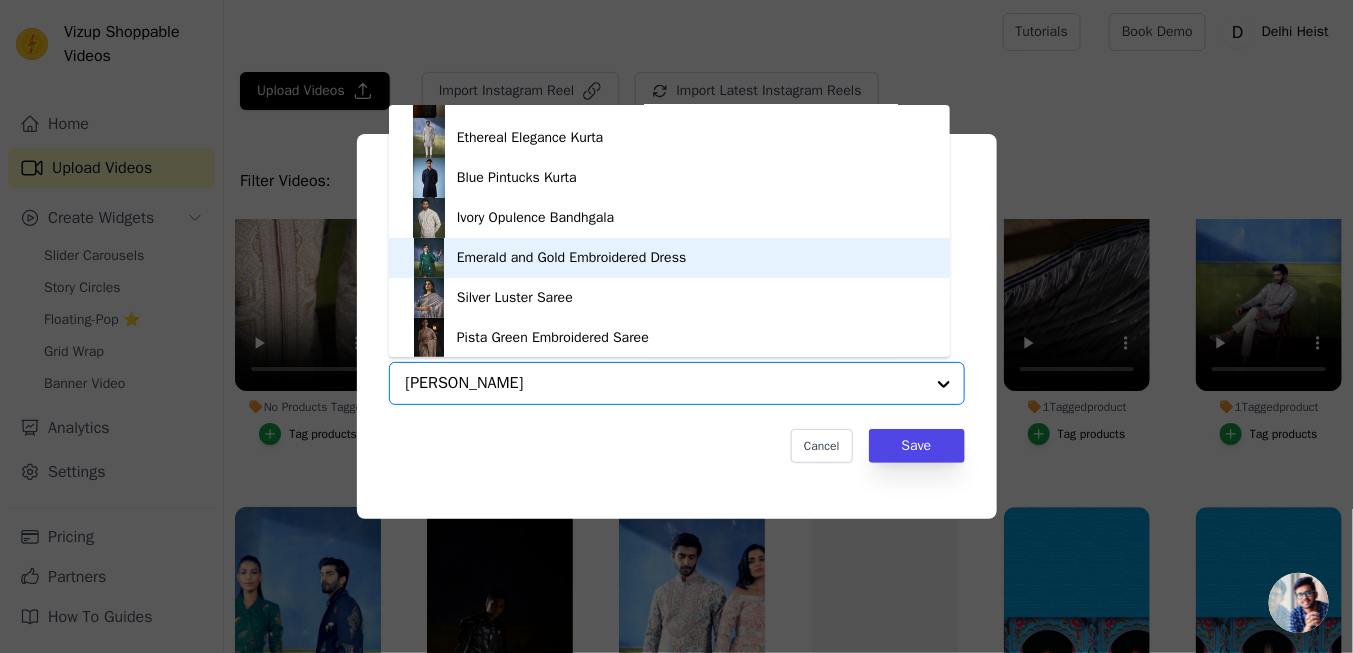 click on "Emerald and Gold Embroidered Dress" at bounding box center (669, 258) 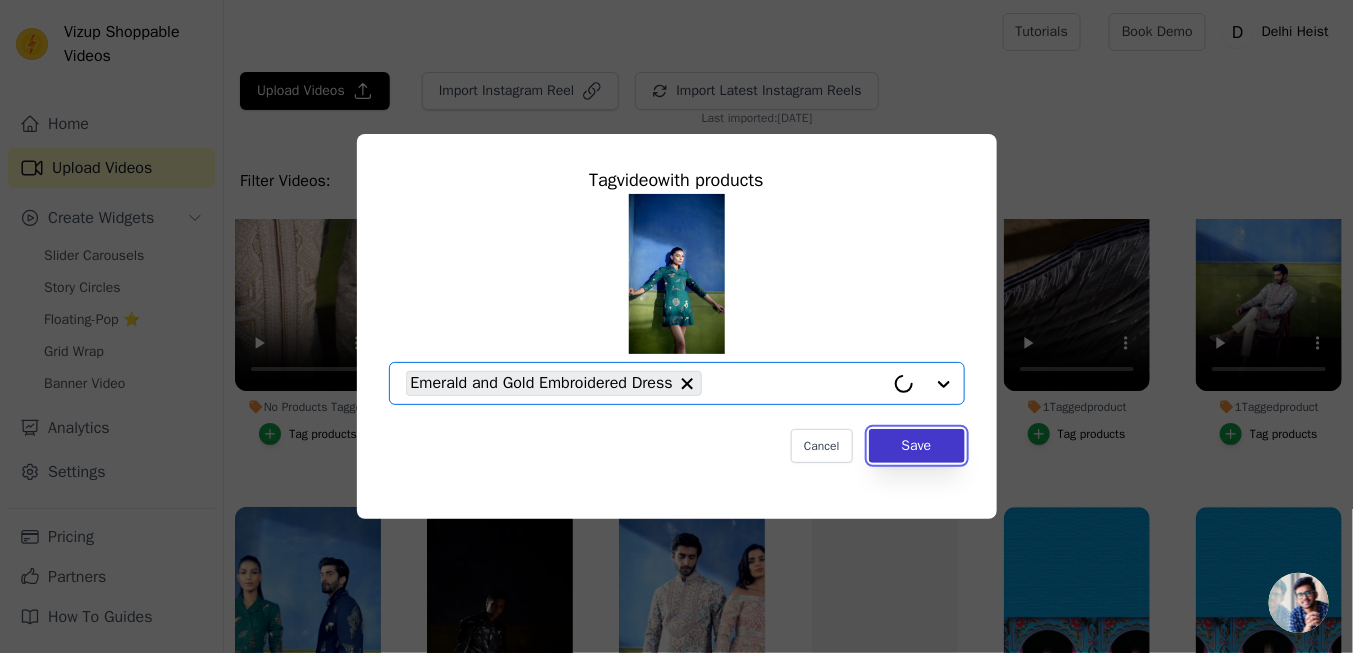 click on "Save" at bounding box center (917, 446) 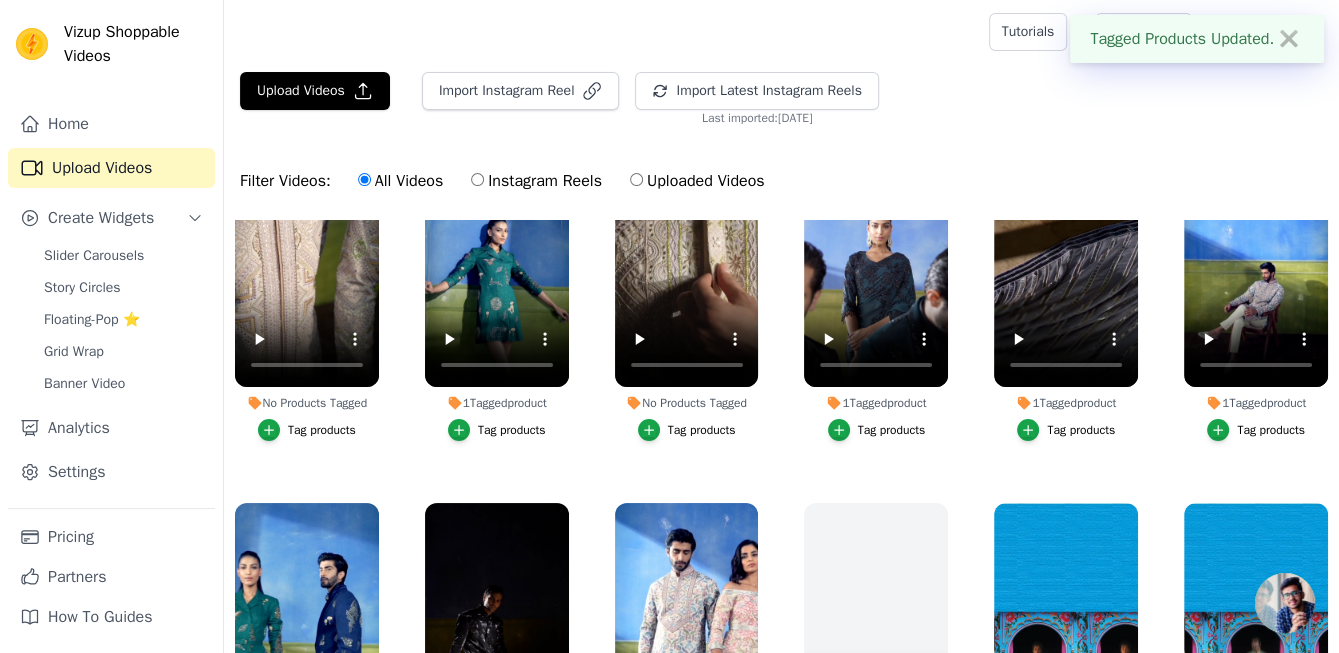 click on "Tag products" at bounding box center [702, 430] 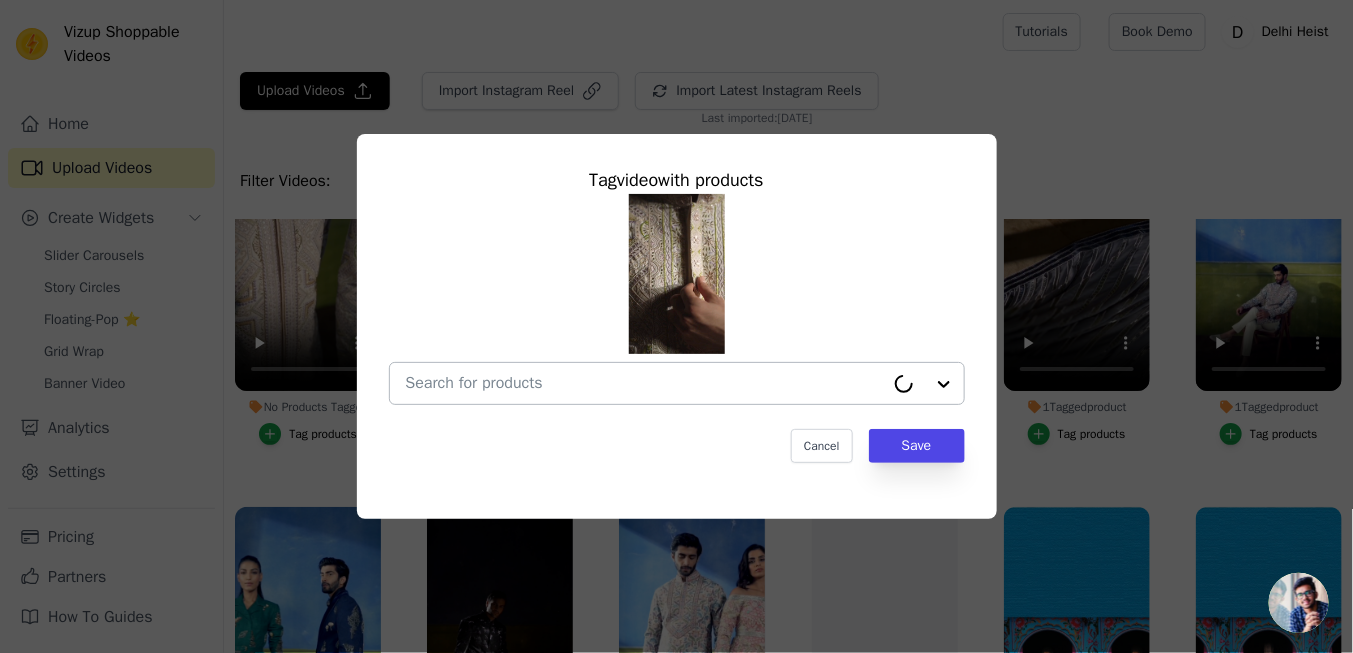 click on "No Products Tagged     Tag  video  with products                         Cancel   Save     Tag products" at bounding box center (645, 383) 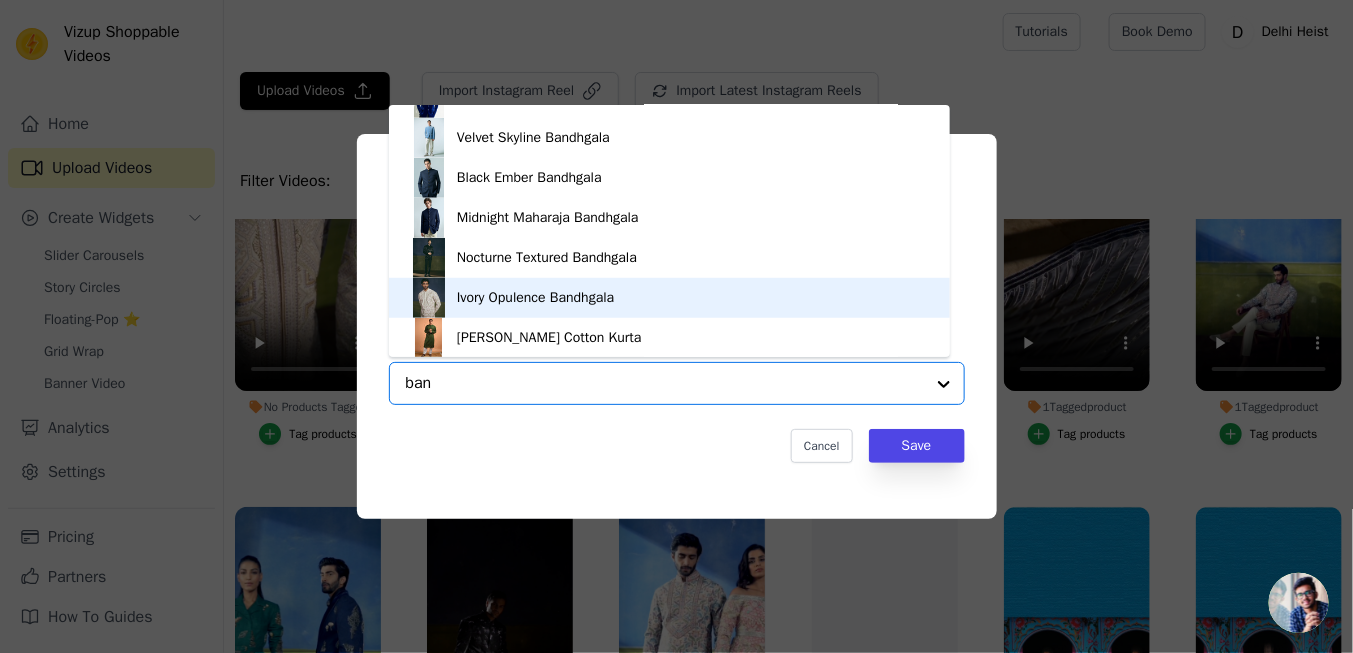 scroll, scrollTop: 0, scrollLeft: 0, axis: both 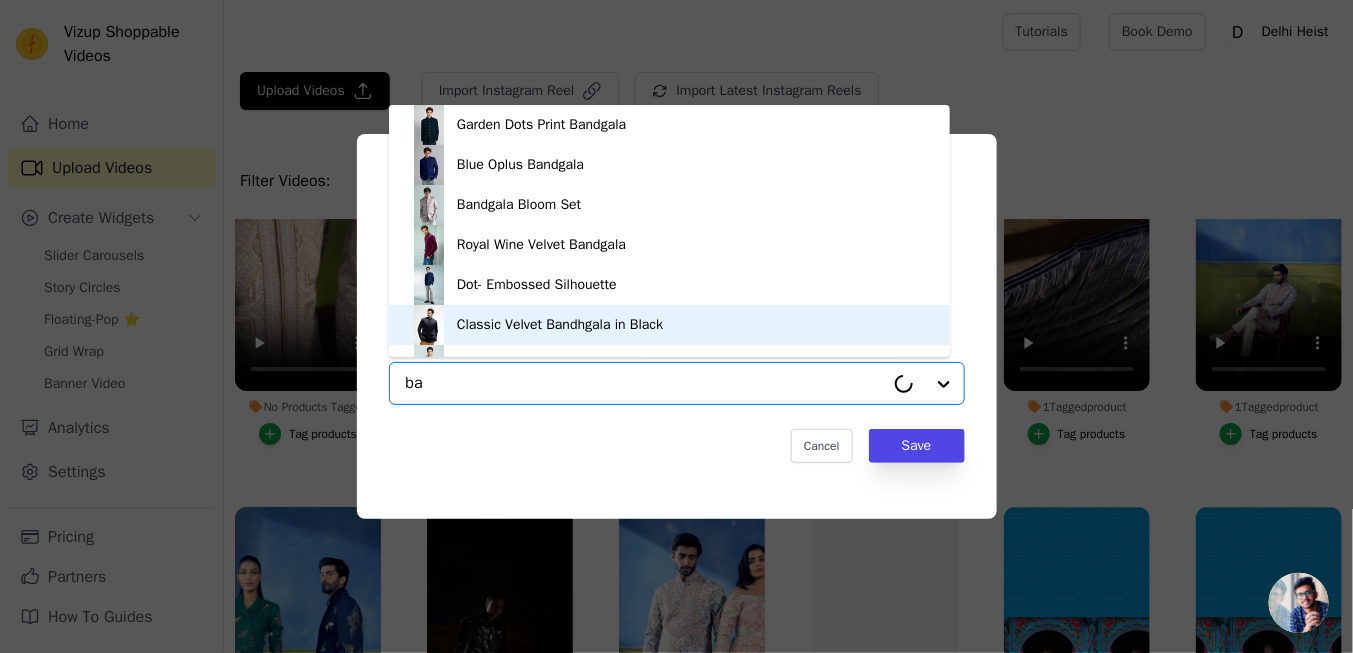 type on "b" 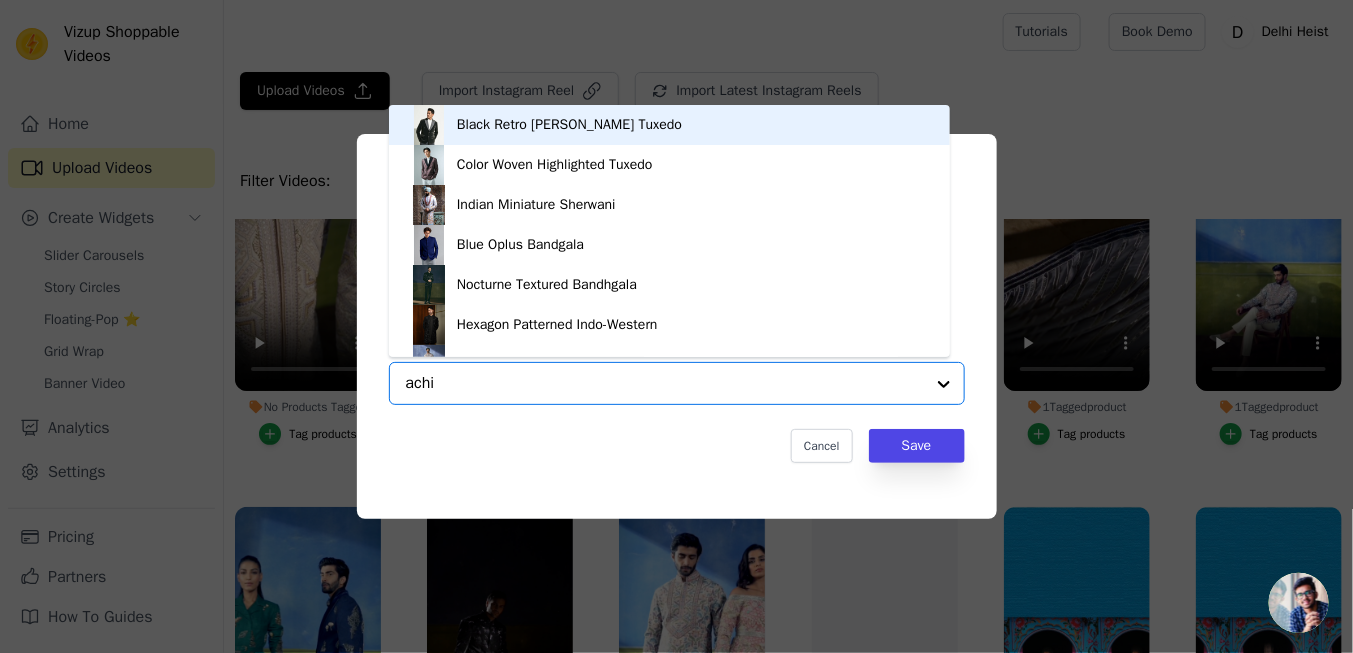 type on "achin" 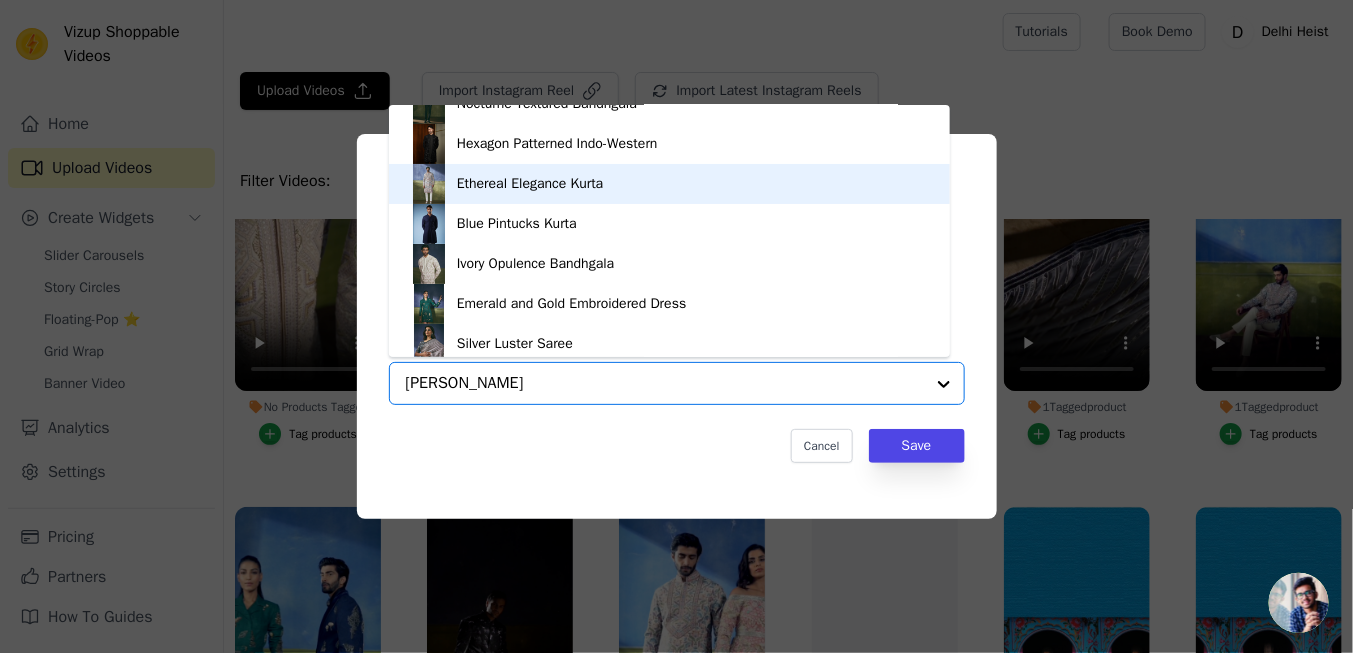 scroll, scrollTop: 100, scrollLeft: 0, axis: vertical 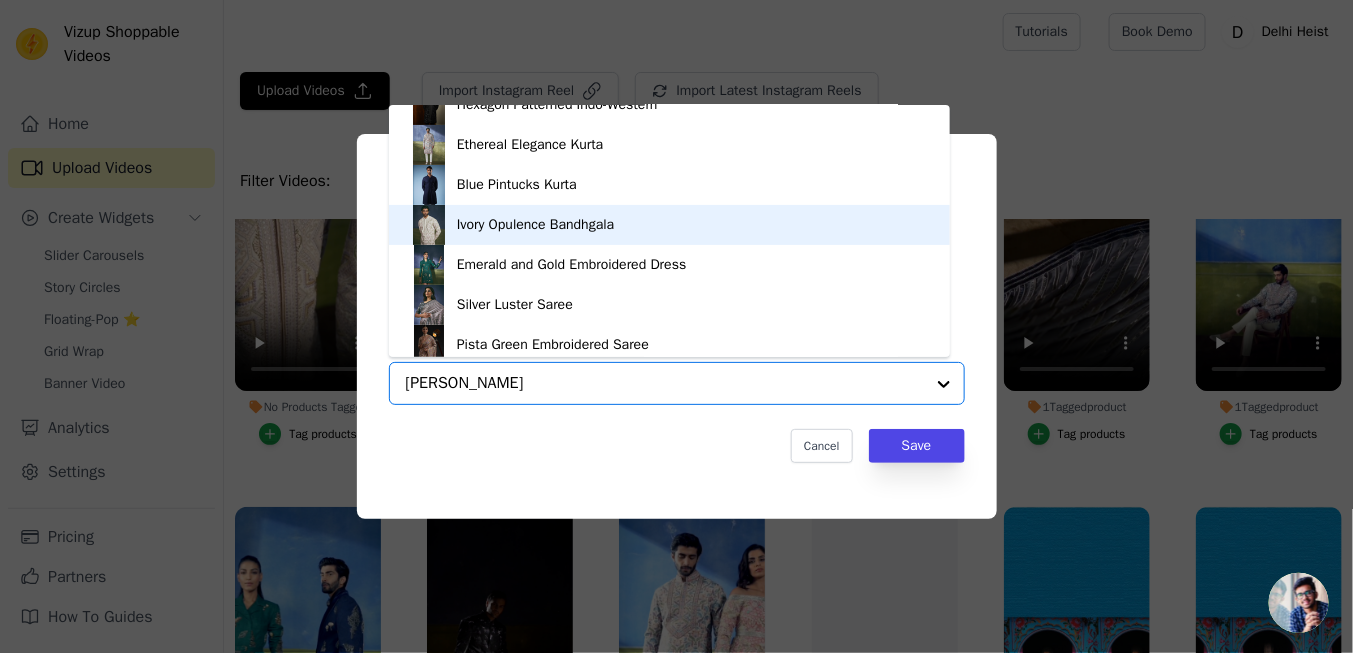 click on "Ivory Opulence Bandhgala" at bounding box center [535, 225] 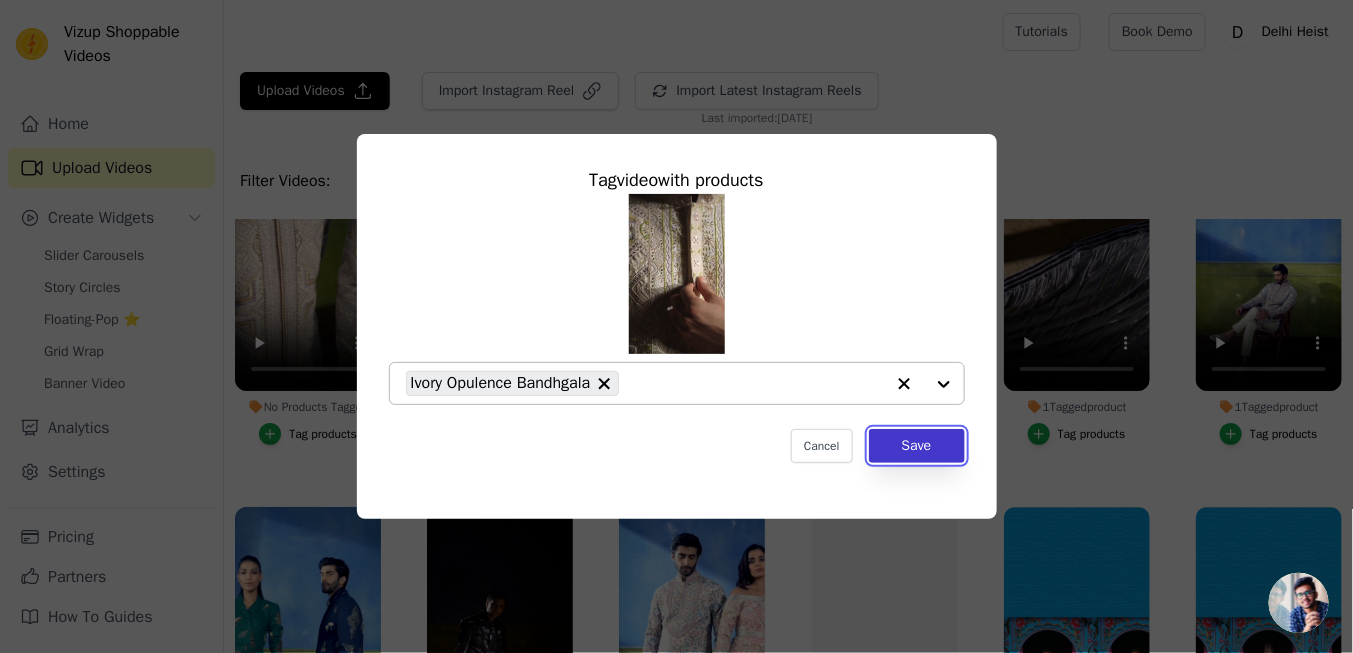 click on "Save" at bounding box center (917, 446) 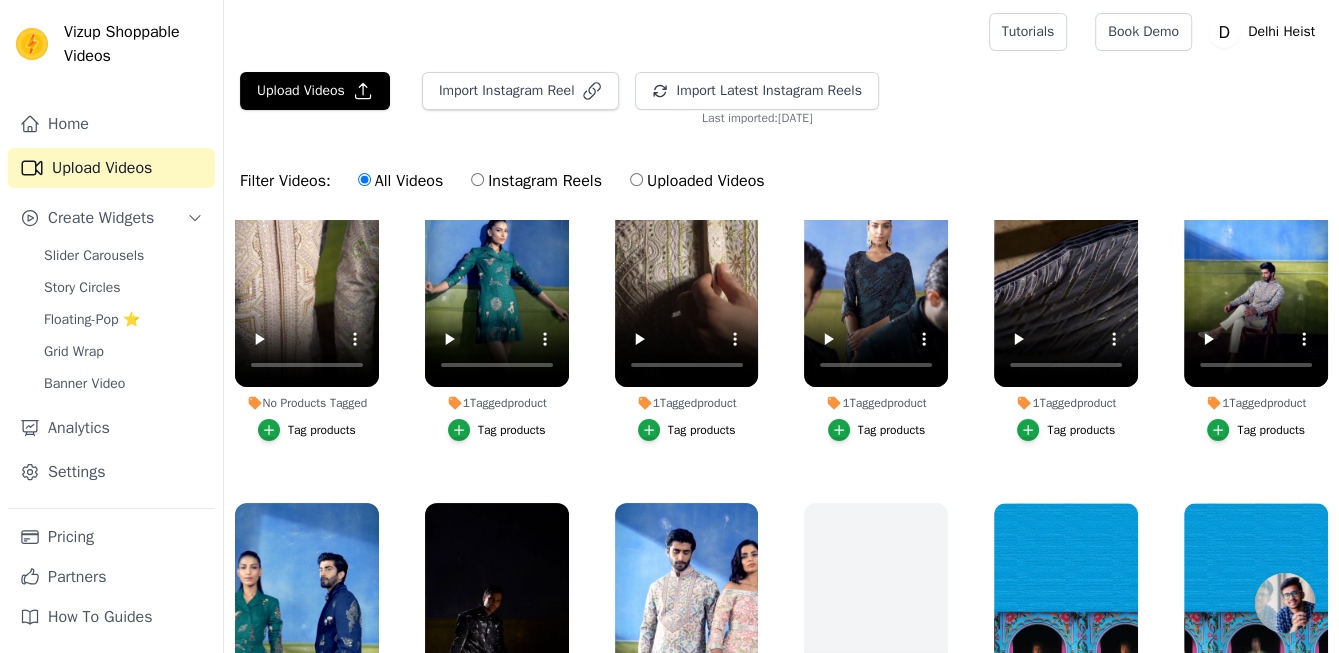 click on "Tag products" at bounding box center (322, 430) 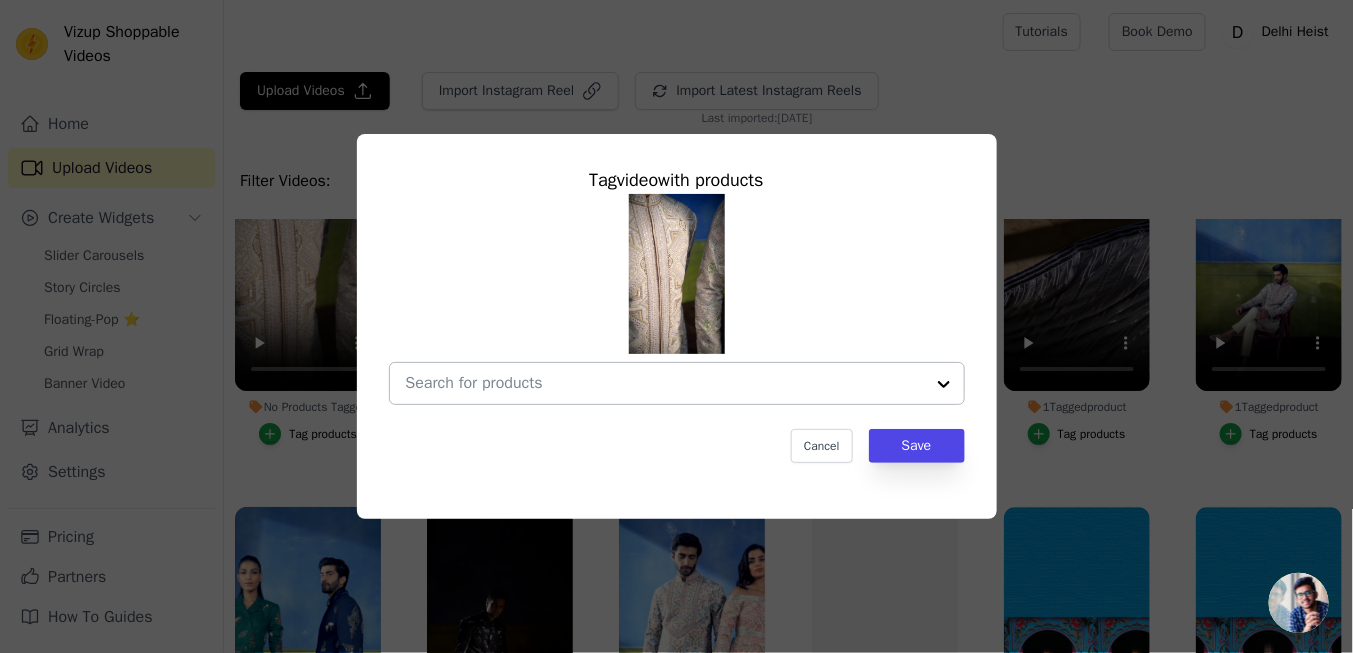 click on "No Products Tagged     Tag  video  with products                         Cancel   Save     Tag products" at bounding box center (665, 383) 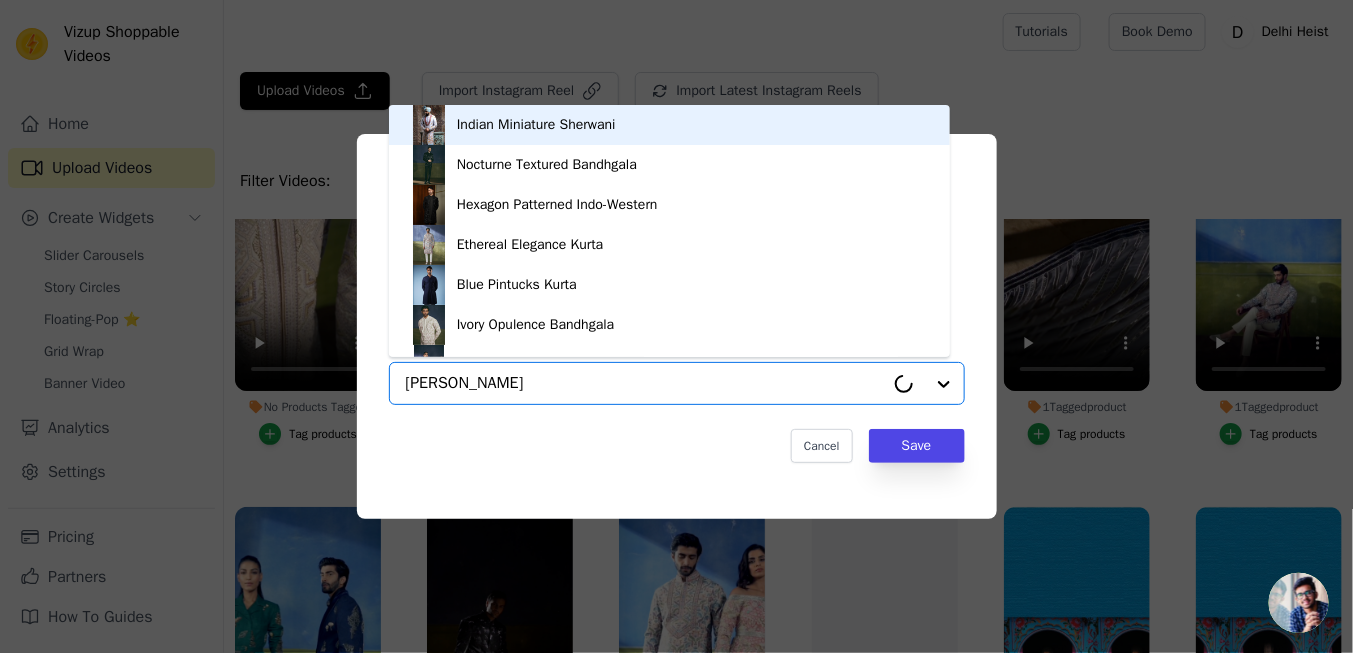 type on "achin bind" 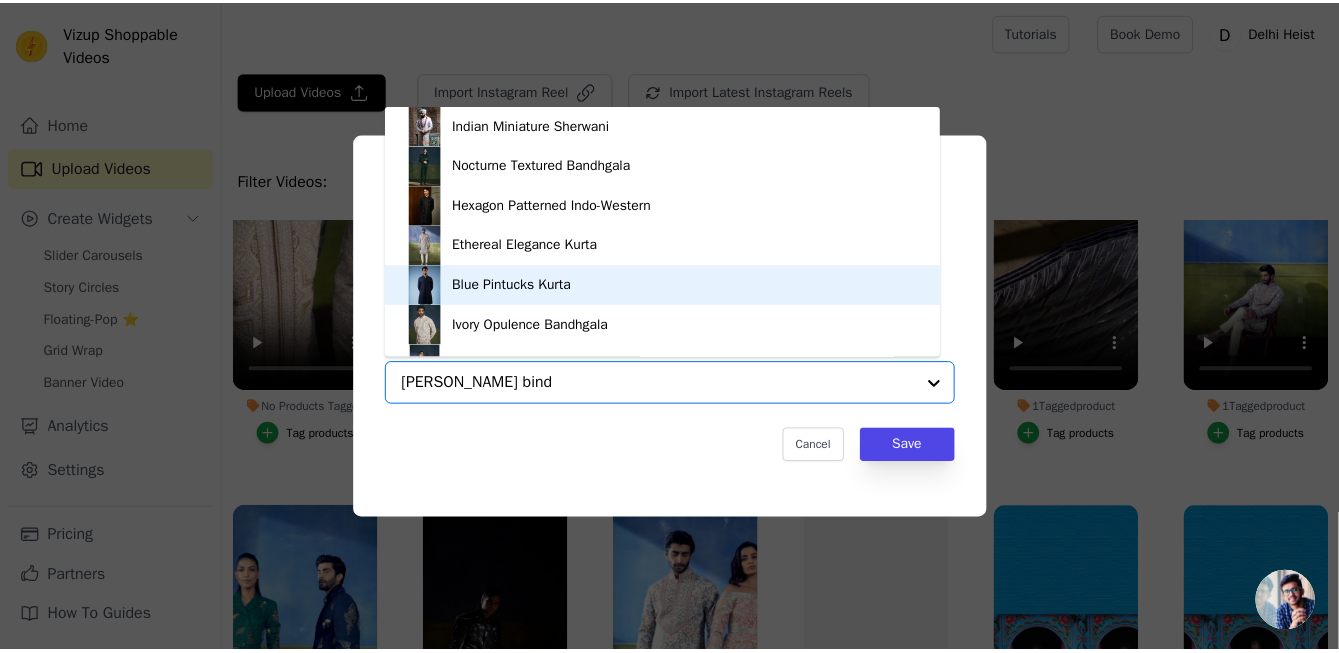 scroll, scrollTop: 100, scrollLeft: 0, axis: vertical 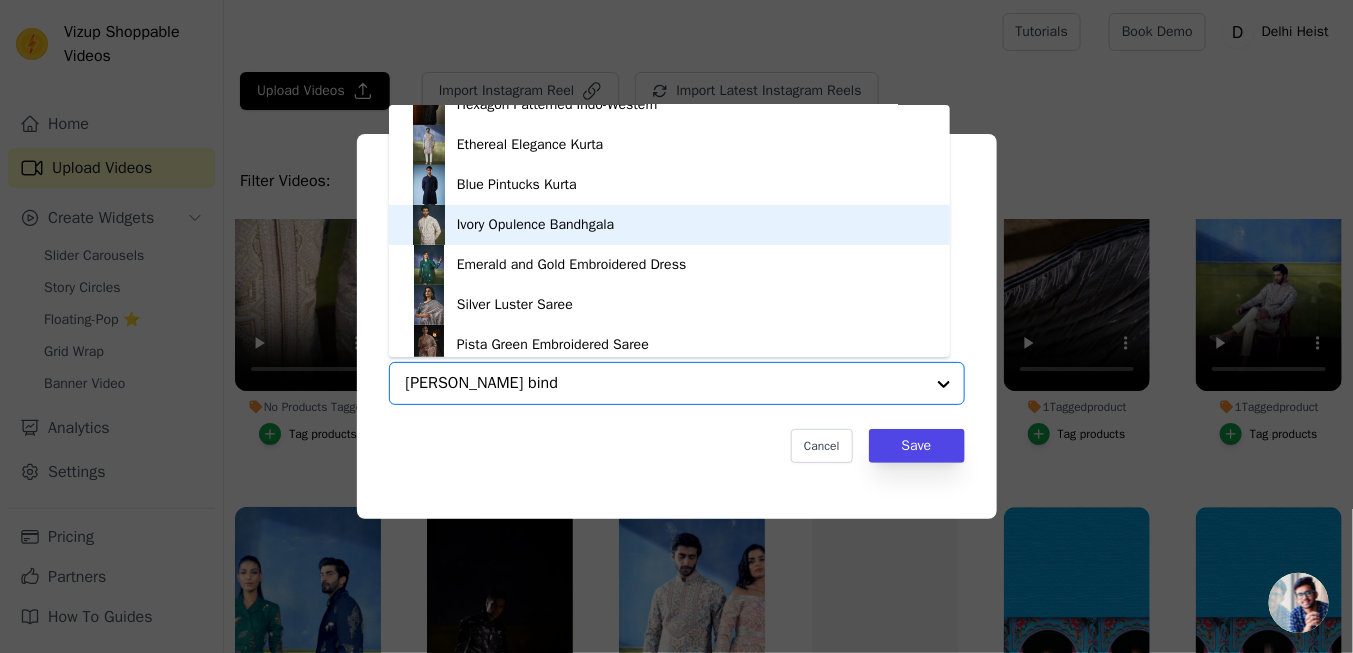 click on "Ivory Opulence Bandhgala" at bounding box center [535, 225] 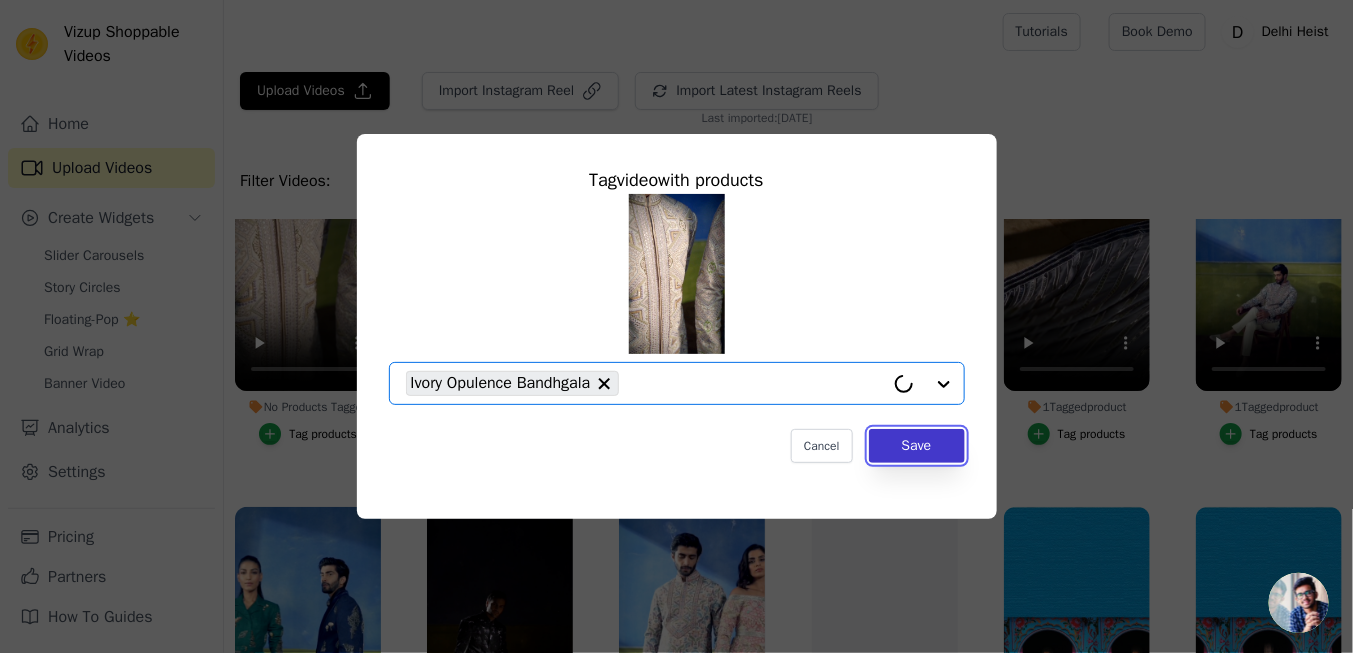 click on "Save" at bounding box center [917, 446] 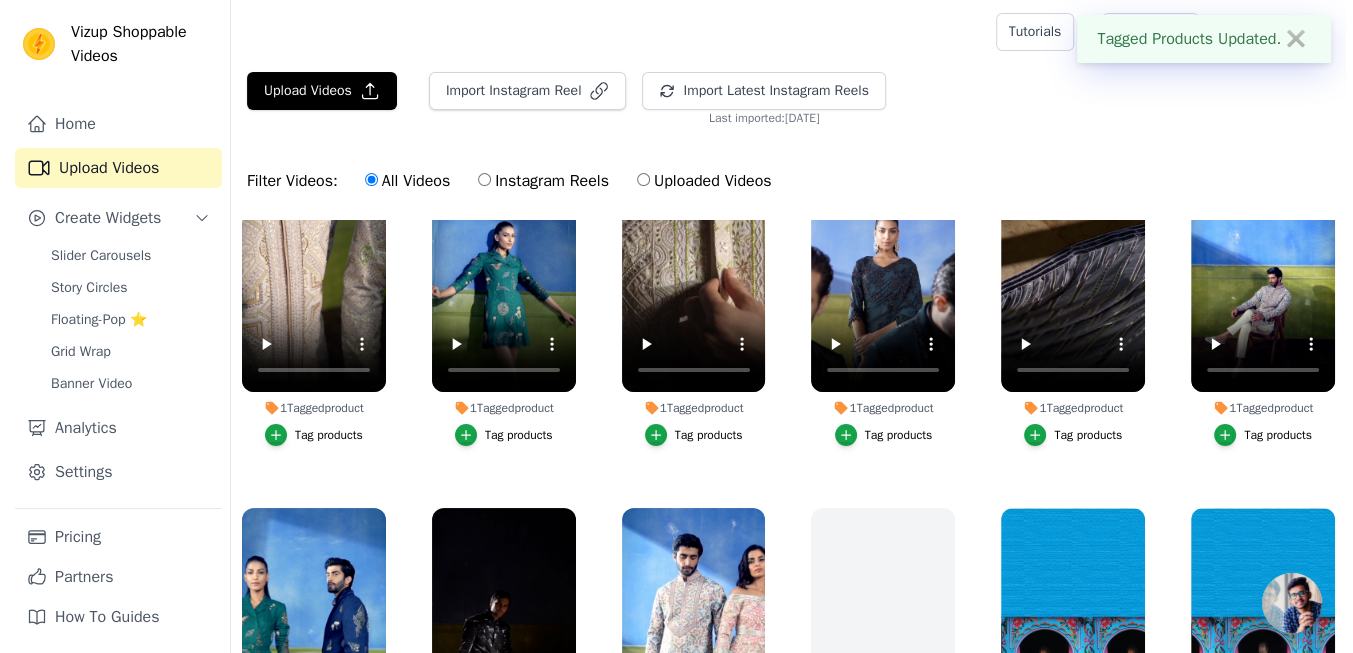scroll, scrollTop: 0, scrollLeft: 0, axis: both 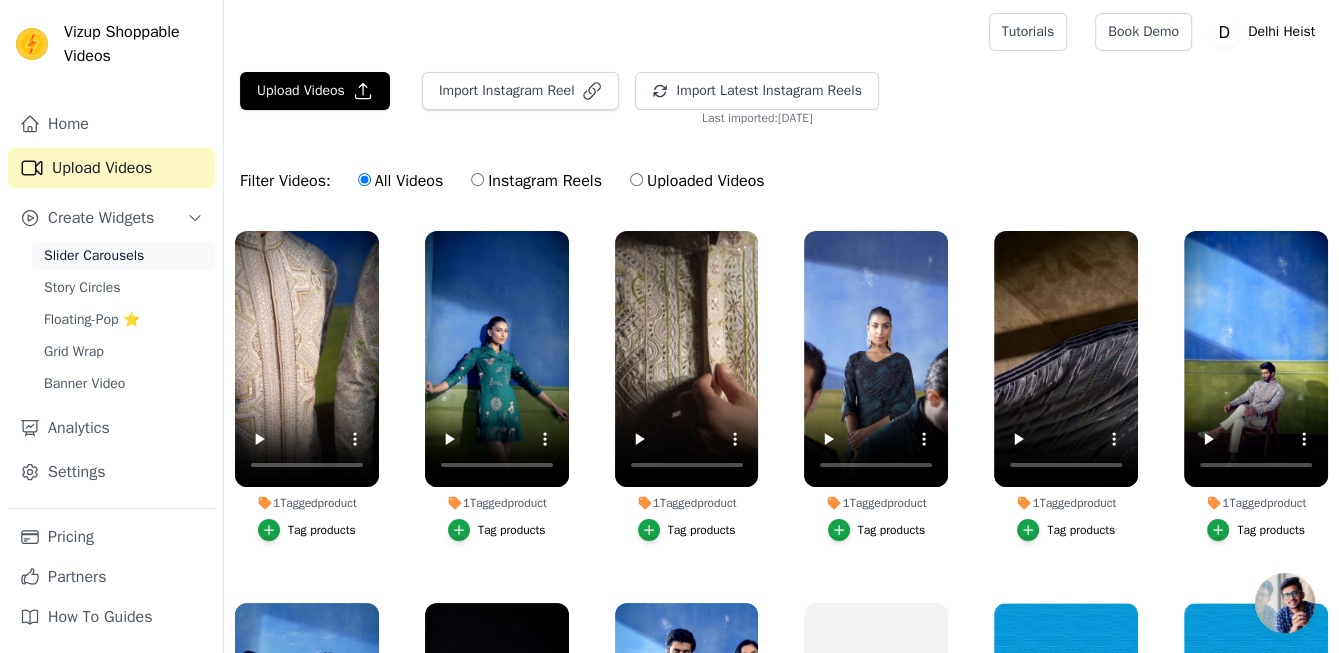 click on "Slider Carousels" at bounding box center [94, 256] 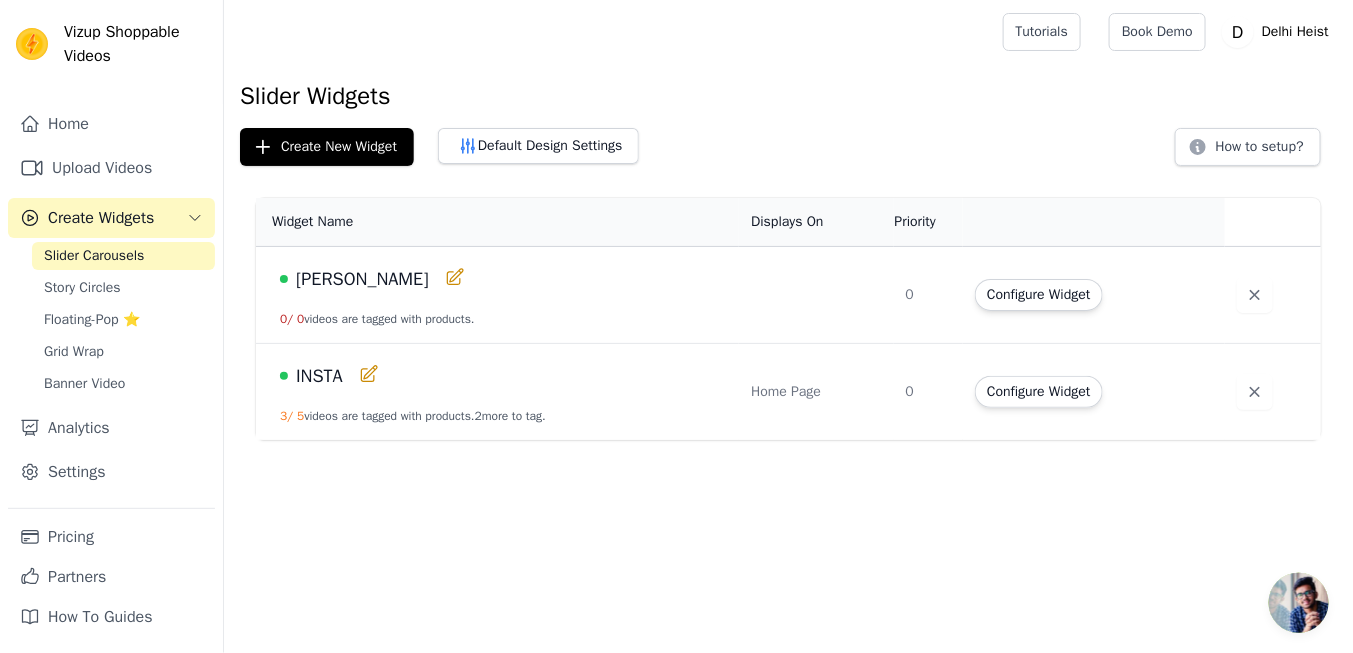 click 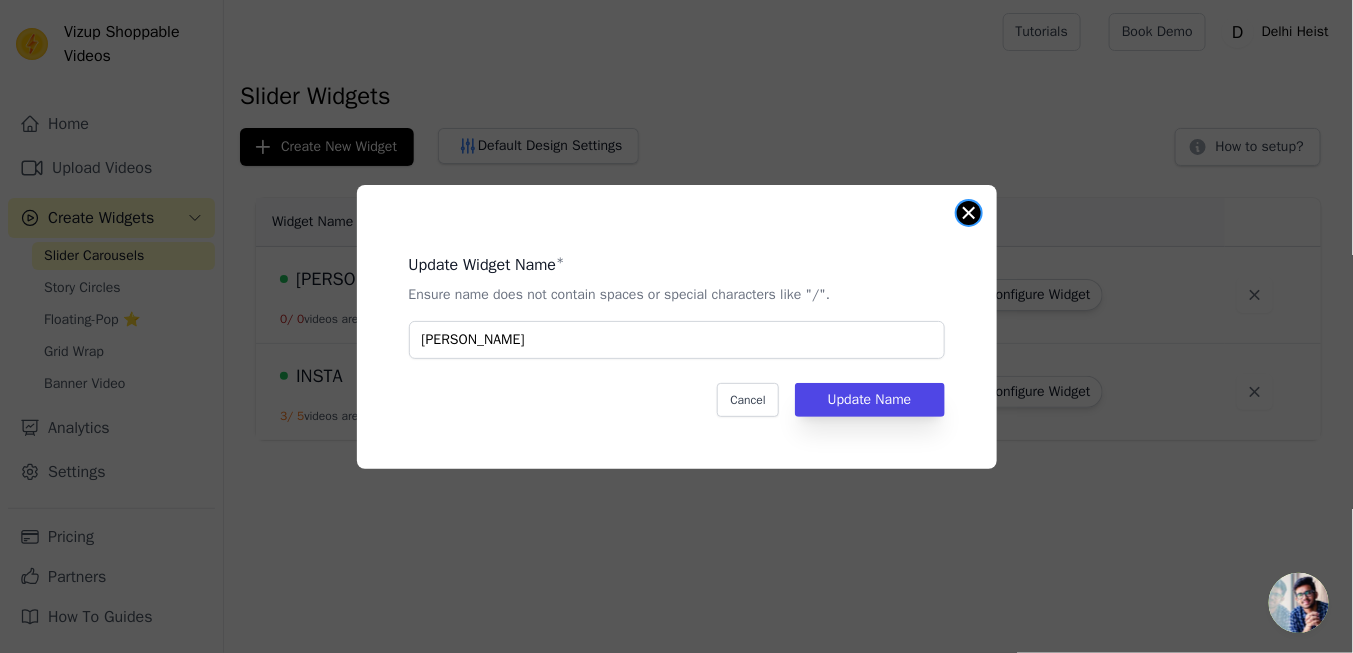 click at bounding box center (969, 213) 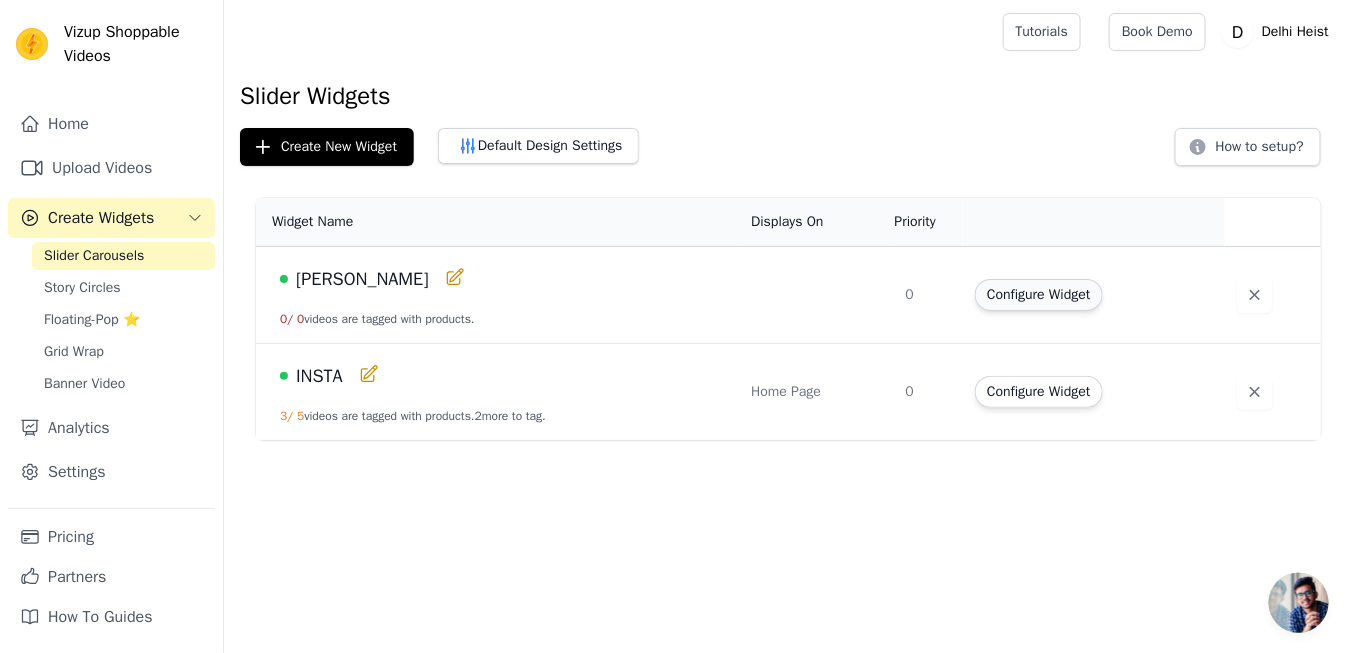 click on "Configure Widget" at bounding box center (1038, 295) 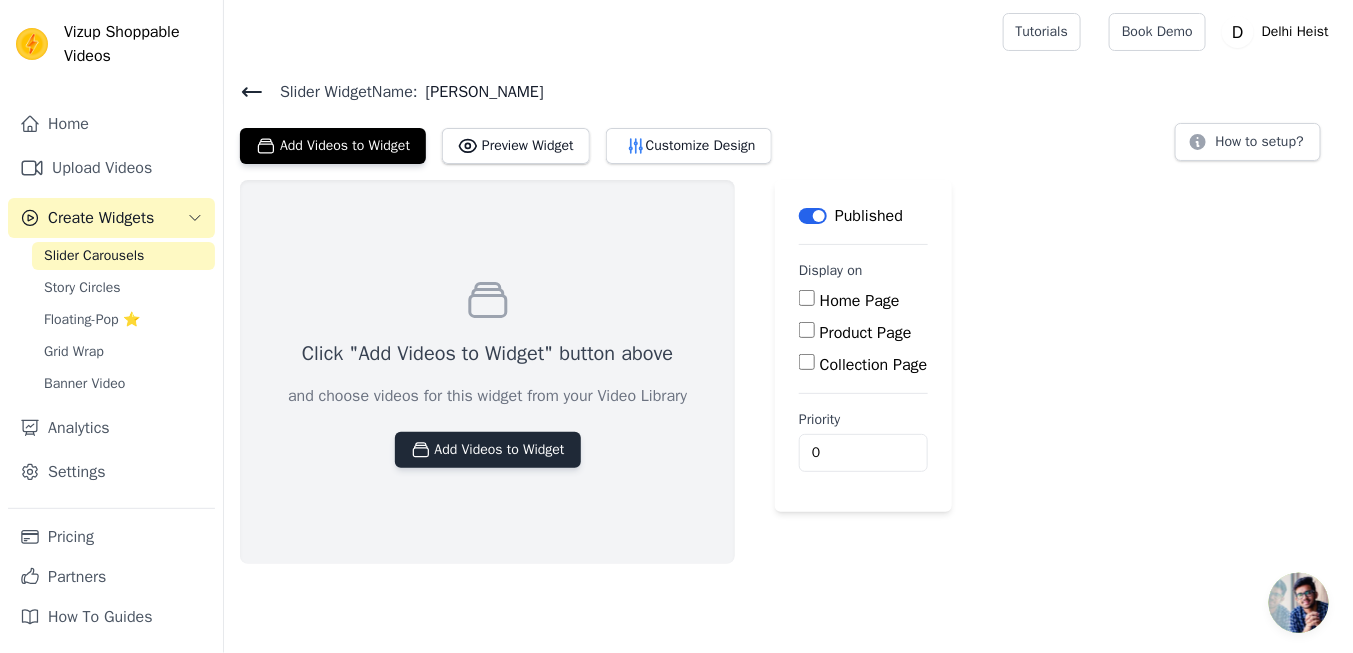 click on "Add Videos to Widget" at bounding box center [488, 450] 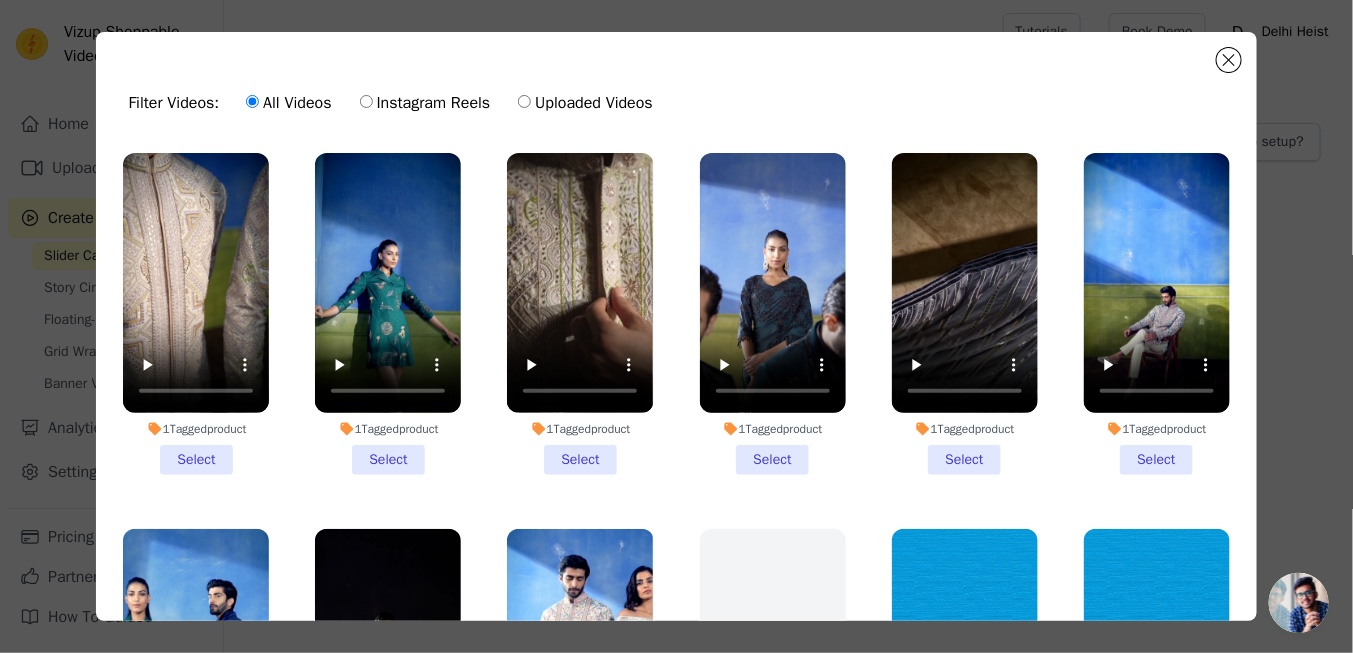 click on "1  Tagged  product     Select" at bounding box center (196, 314) 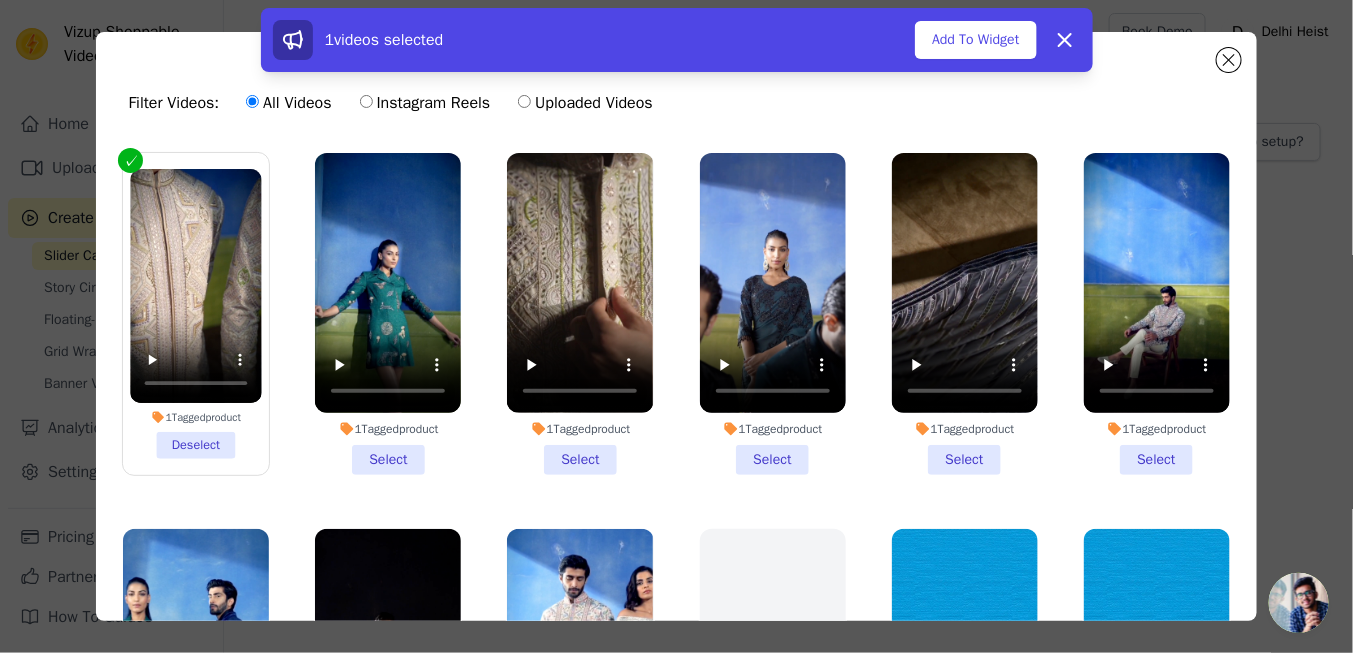 click on "1  Tagged  product     Deselect" at bounding box center (196, 313) 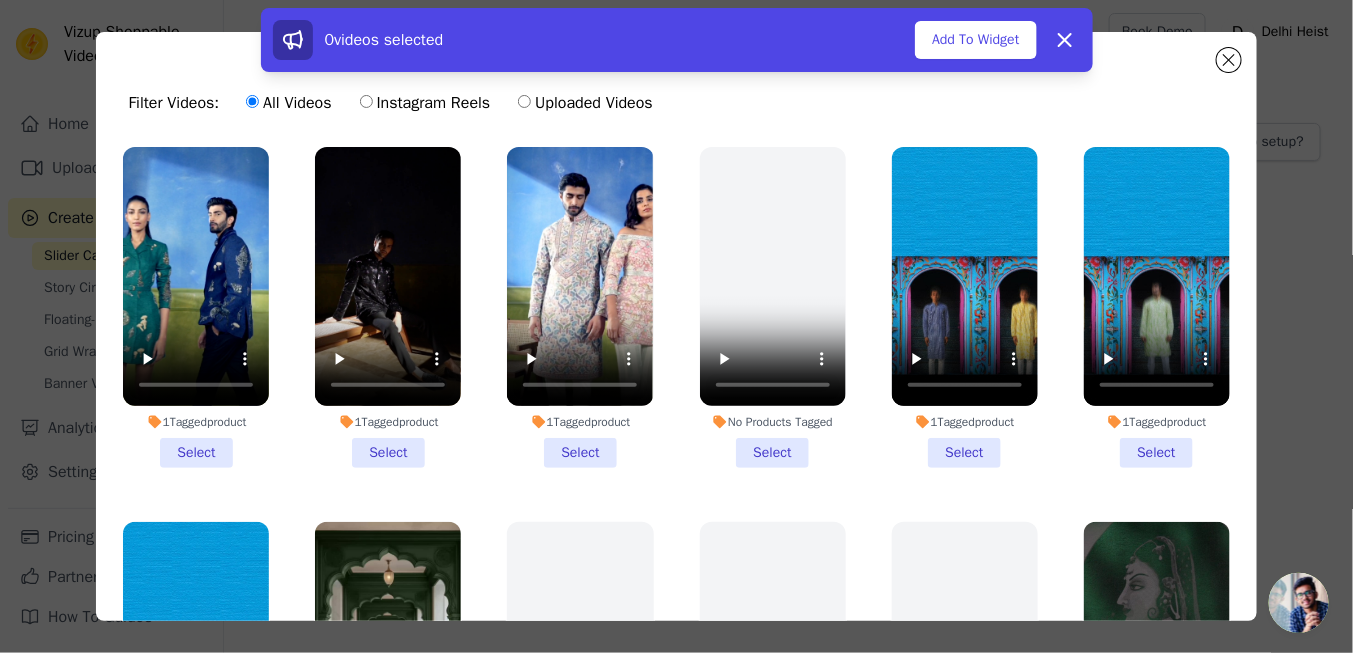 scroll, scrollTop: 400, scrollLeft: 0, axis: vertical 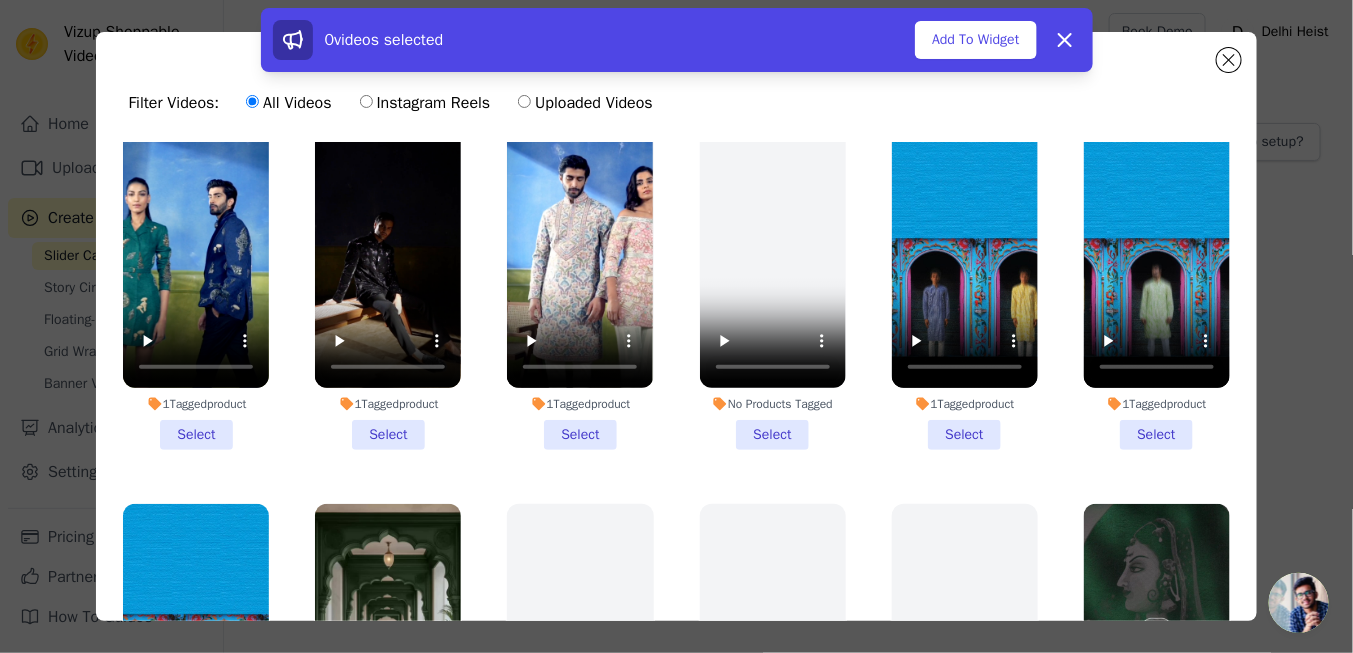 click on "1  Tagged  product     Select" at bounding box center (196, 290) 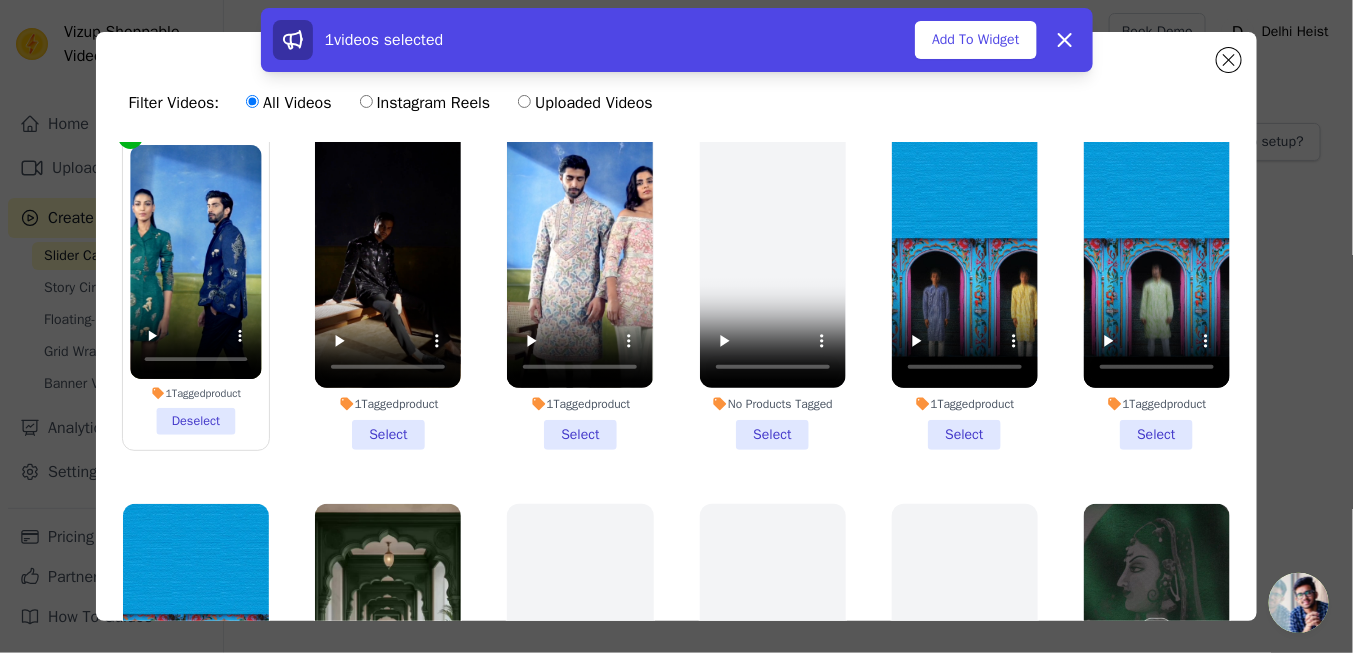 click on "1  Tagged  product     Select" at bounding box center (388, 290) 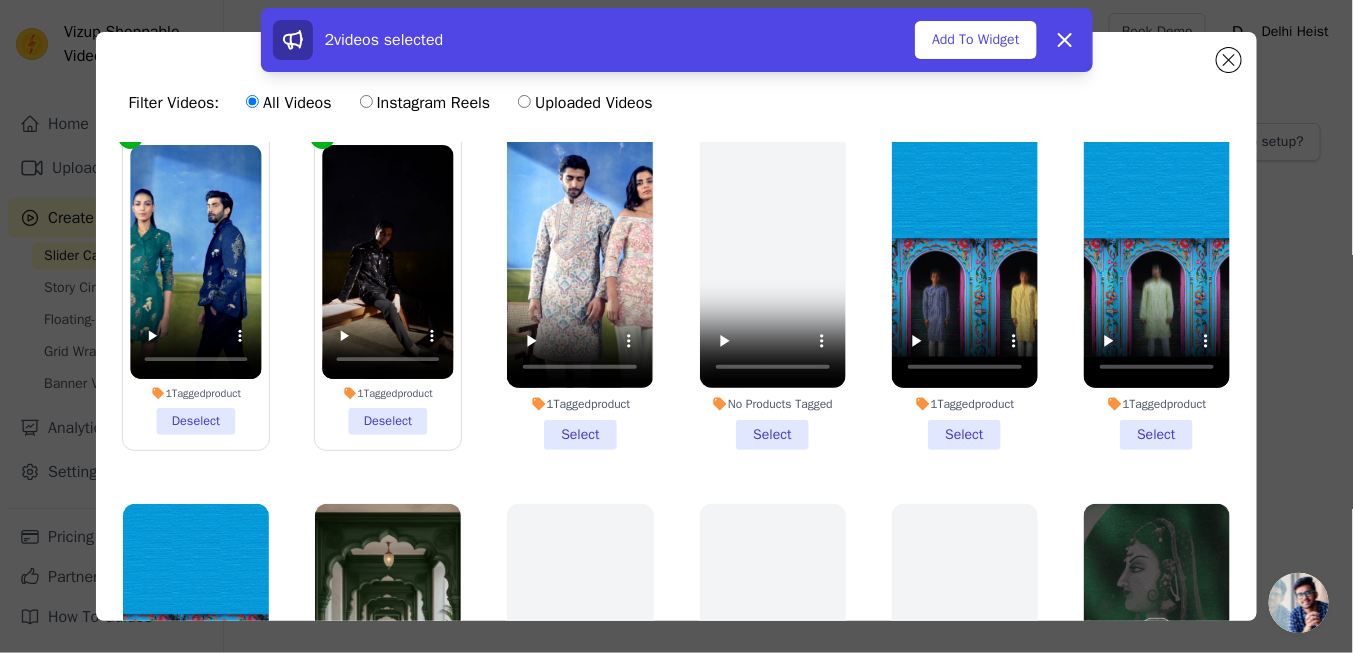 click on "1  Tagged  product     Select" at bounding box center (580, 290) 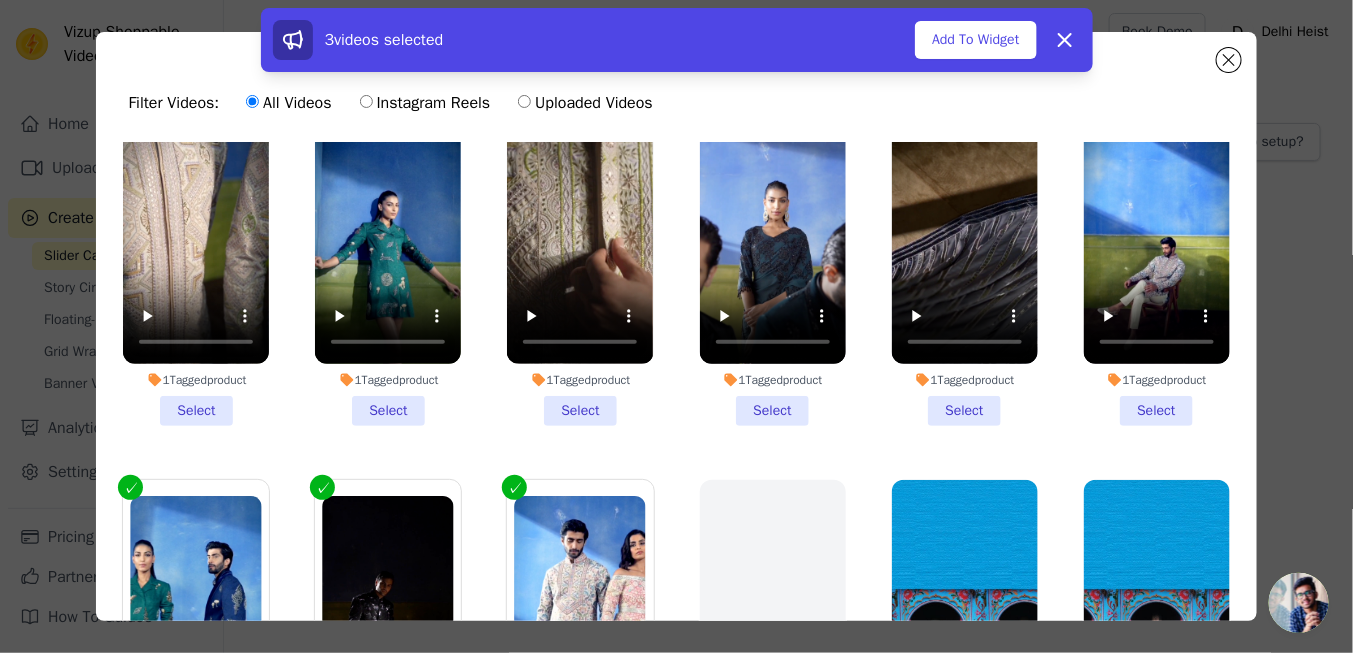 scroll, scrollTop: 0, scrollLeft: 0, axis: both 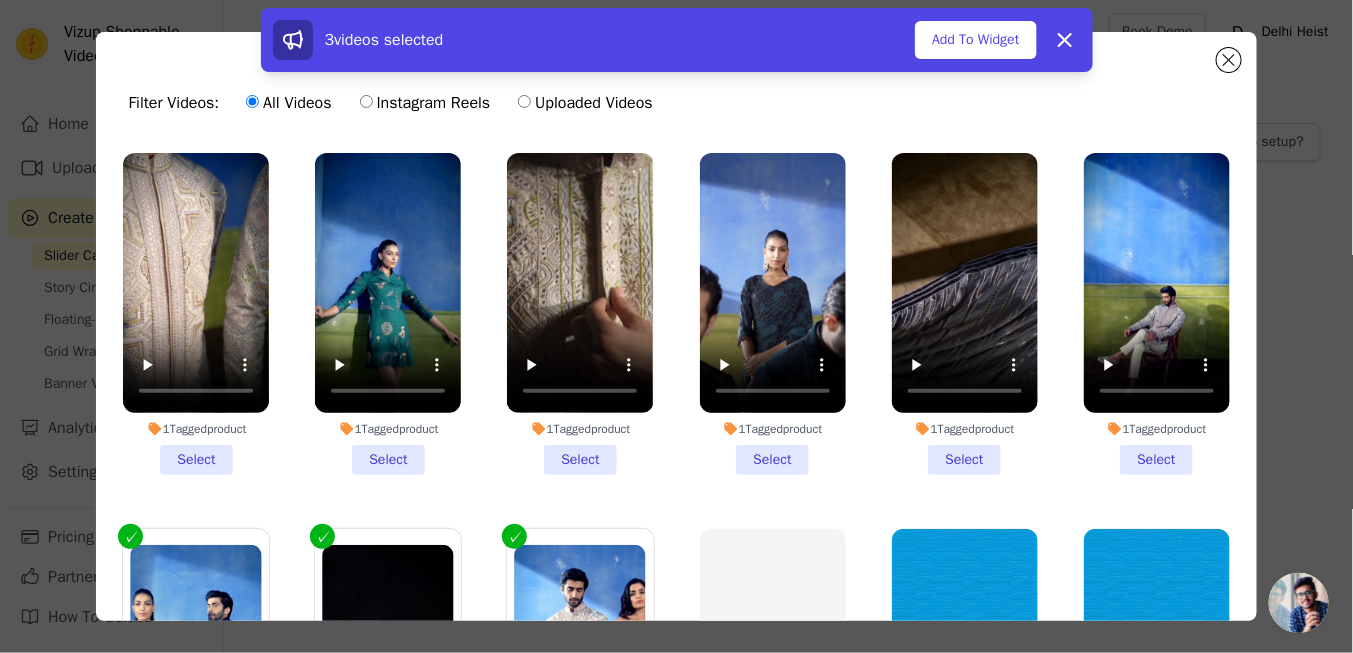 click on "1  Tagged  product     Select" at bounding box center (965, 314) 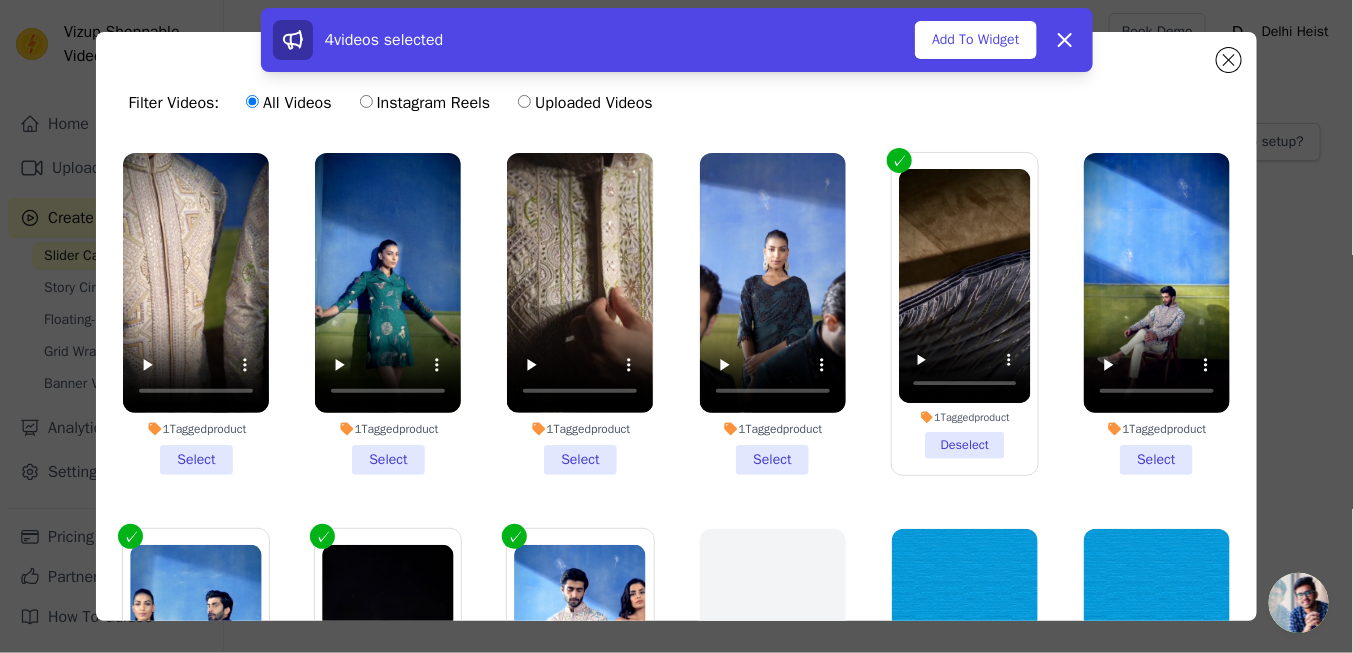 click on "1  Tagged  product     Select" at bounding box center [773, 314] 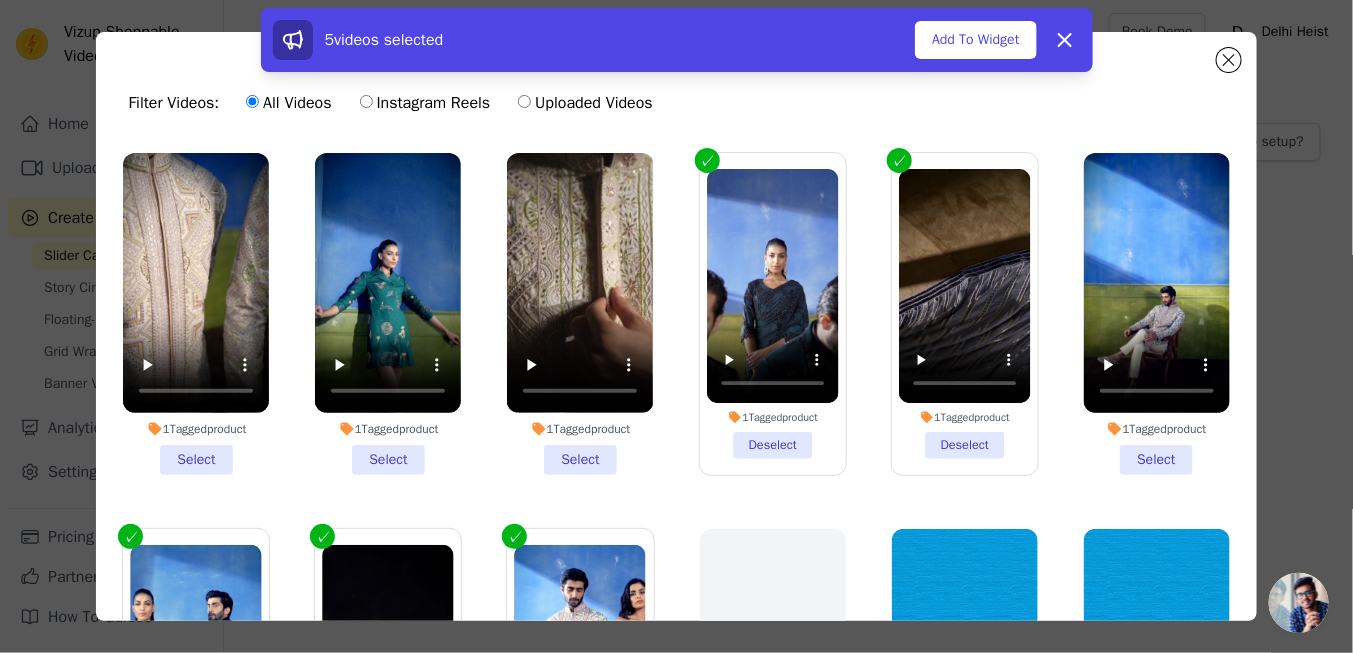click on "1  Tagged  product     Select" at bounding box center (388, 314) 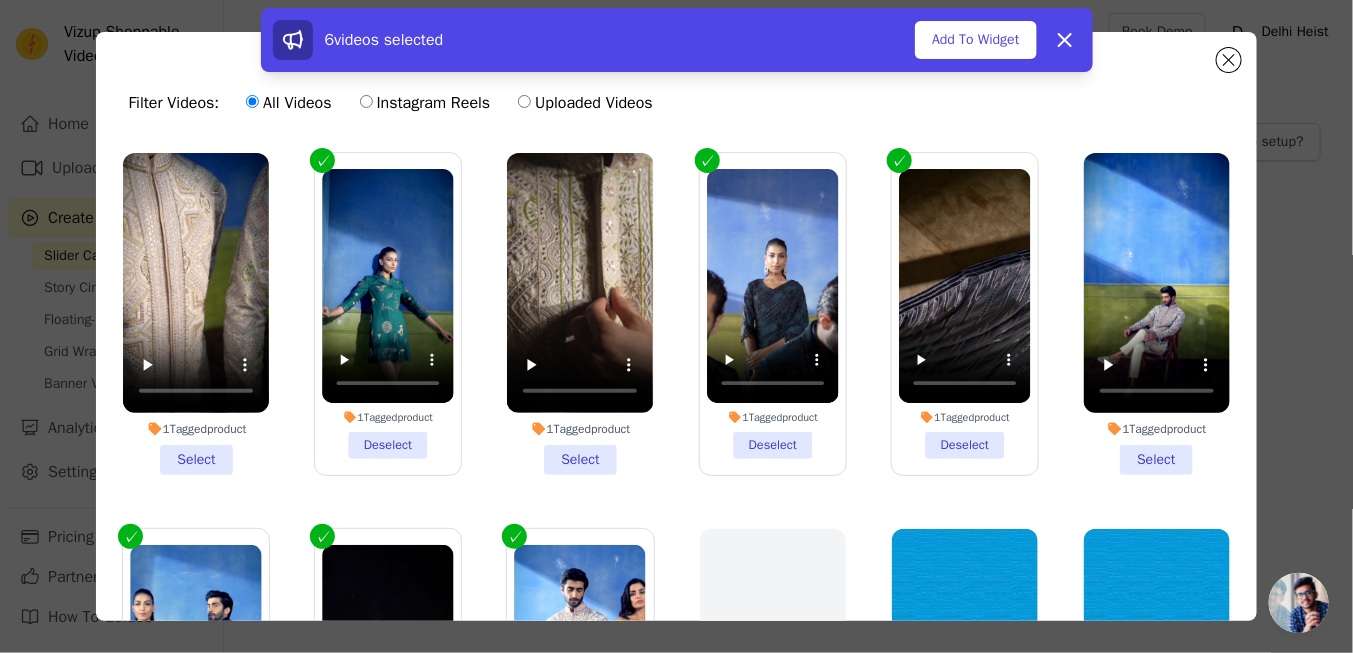 click on "1  Tagged  product     Select" at bounding box center (580, 314) 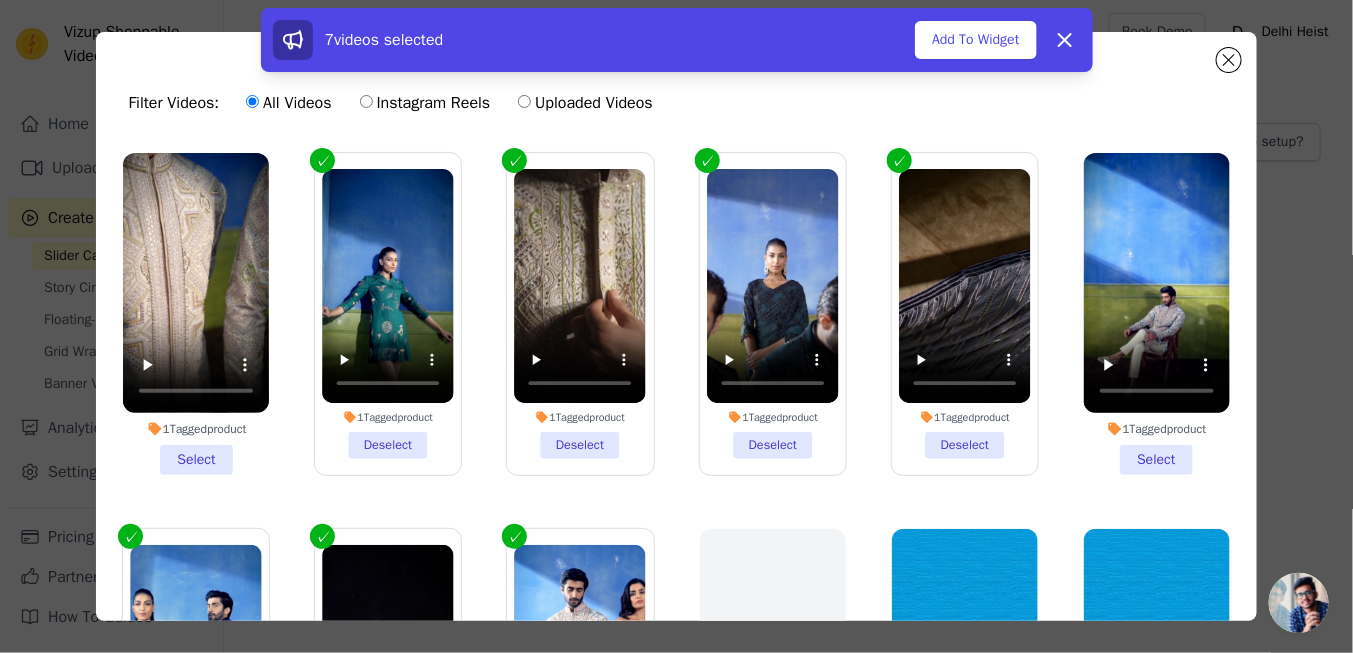 click on "1  Tagged  product     Select" at bounding box center [196, 314] 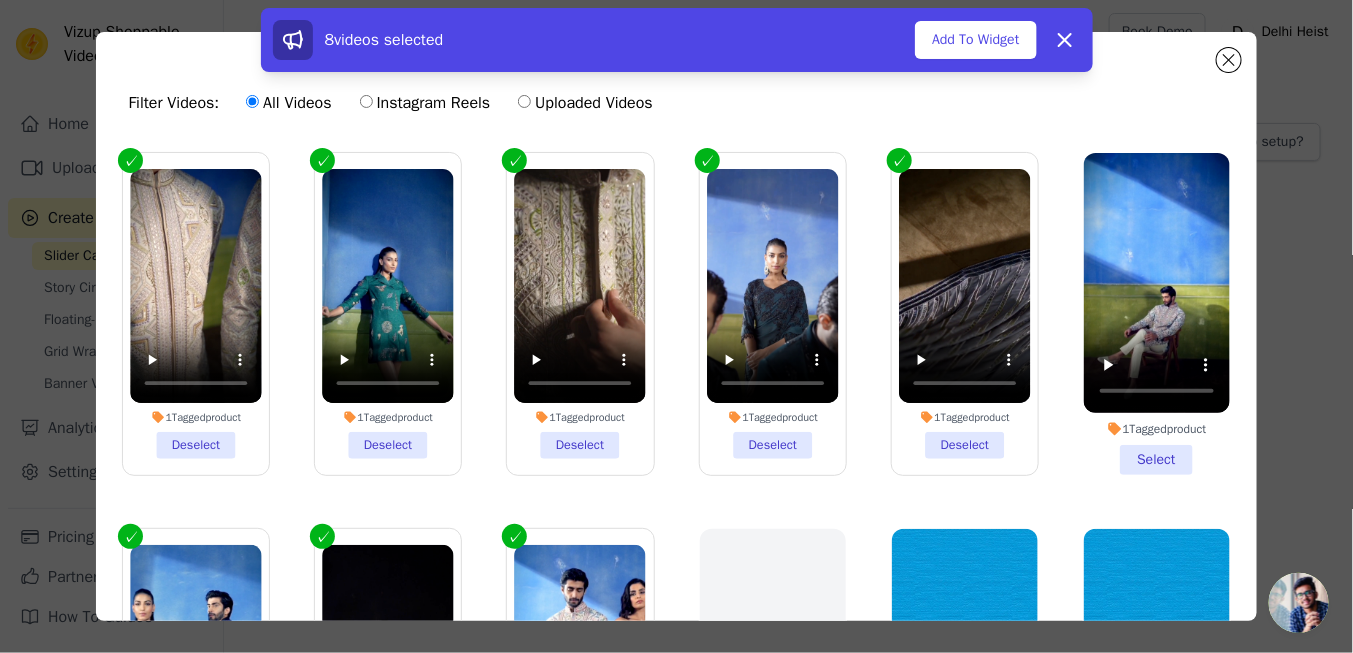 click on "1  Tagged  product     Select" at bounding box center (1157, 314) 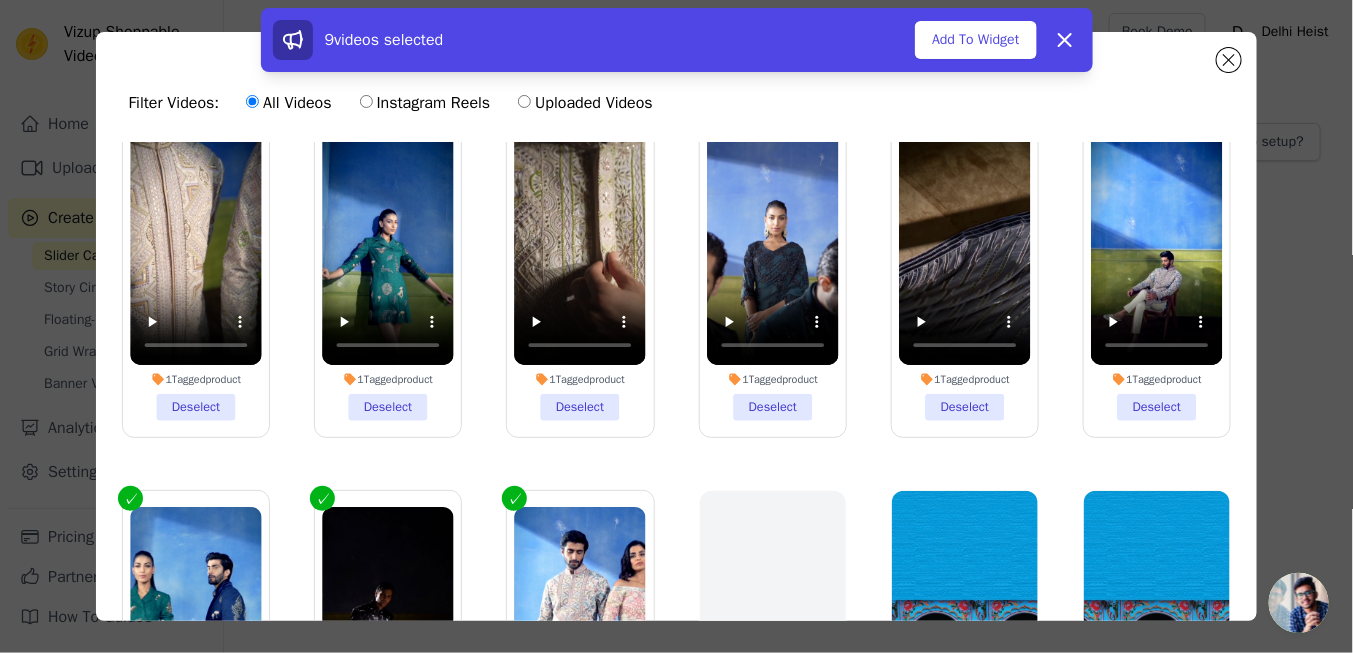 scroll, scrollTop: 0, scrollLeft: 0, axis: both 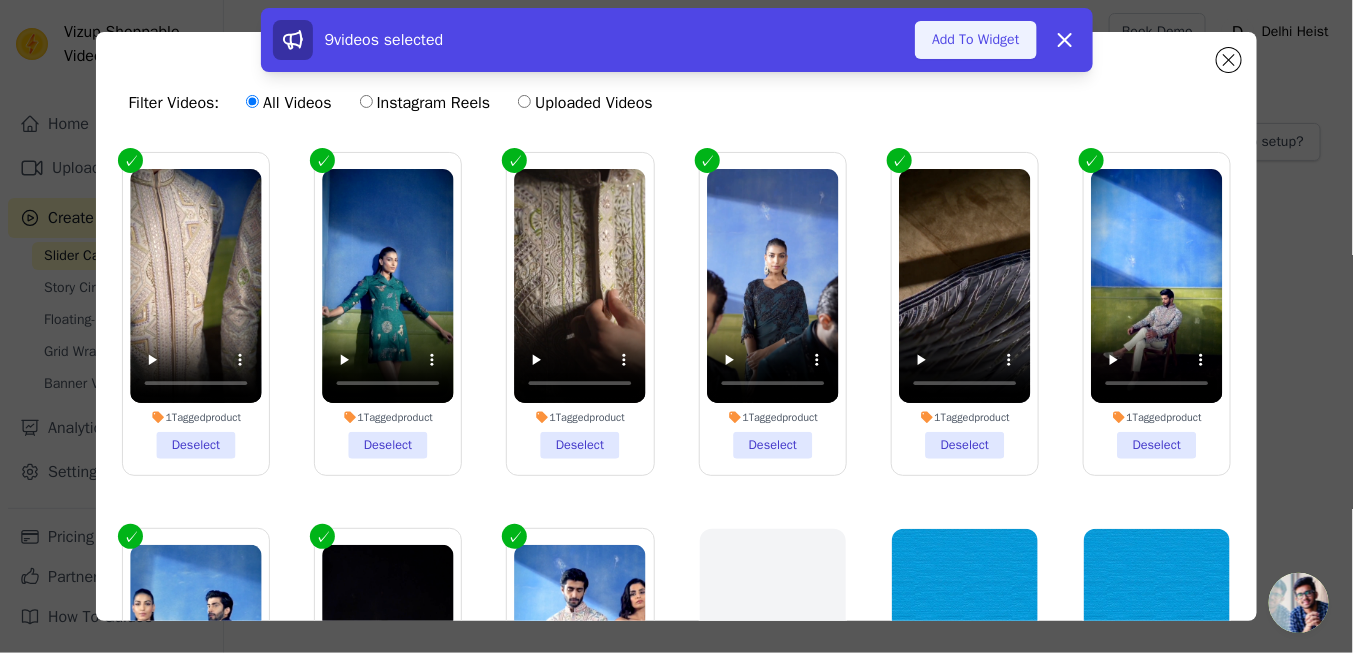 click on "Add To Widget" at bounding box center (975, 40) 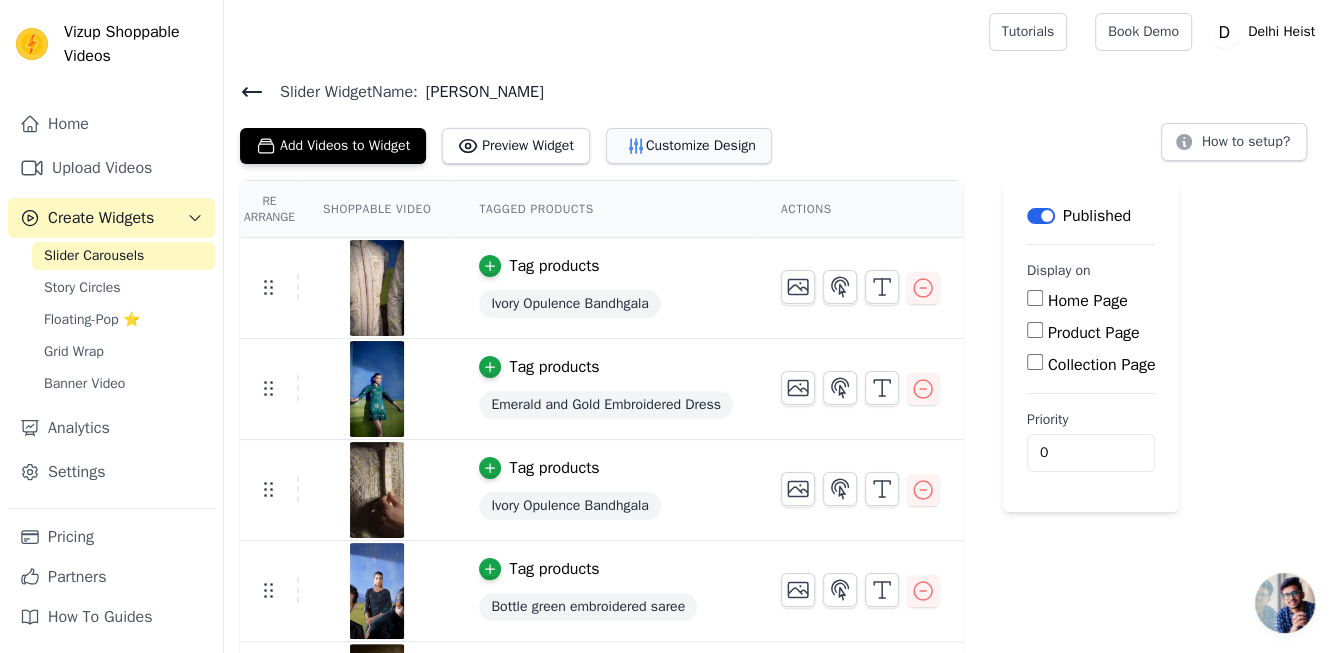 click on "Customize Design" at bounding box center [689, 146] 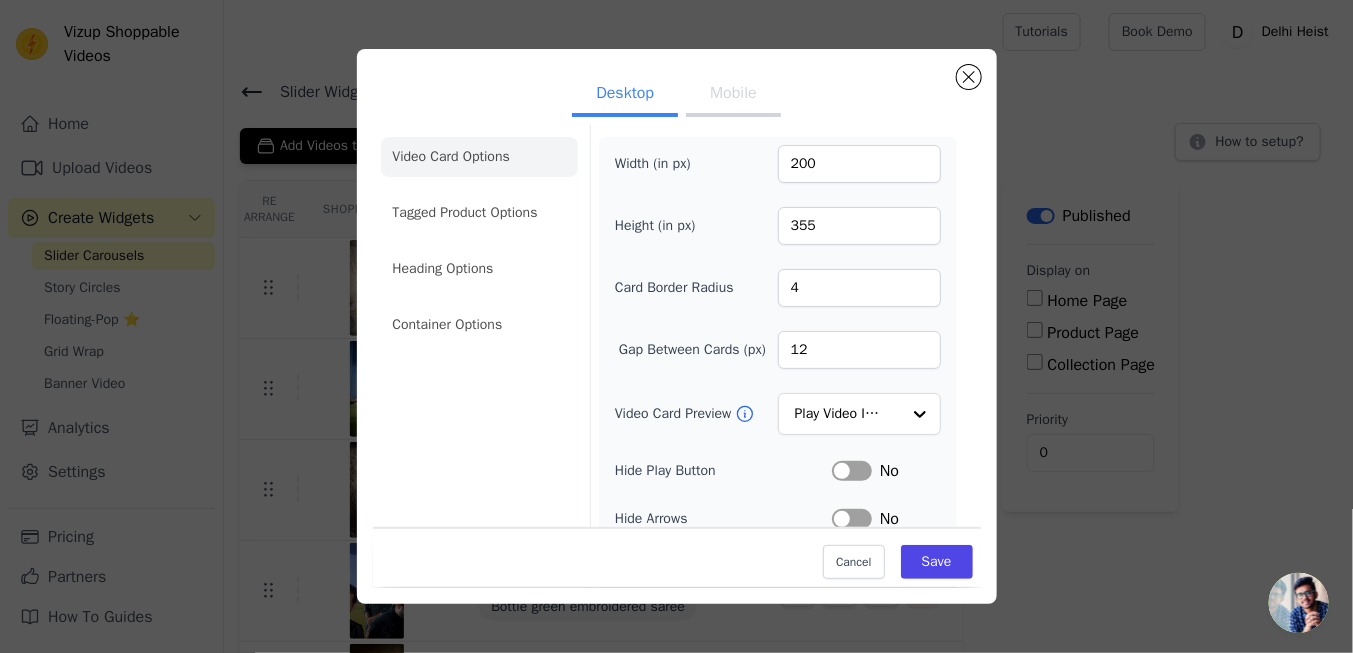 scroll, scrollTop: 0, scrollLeft: 0, axis: both 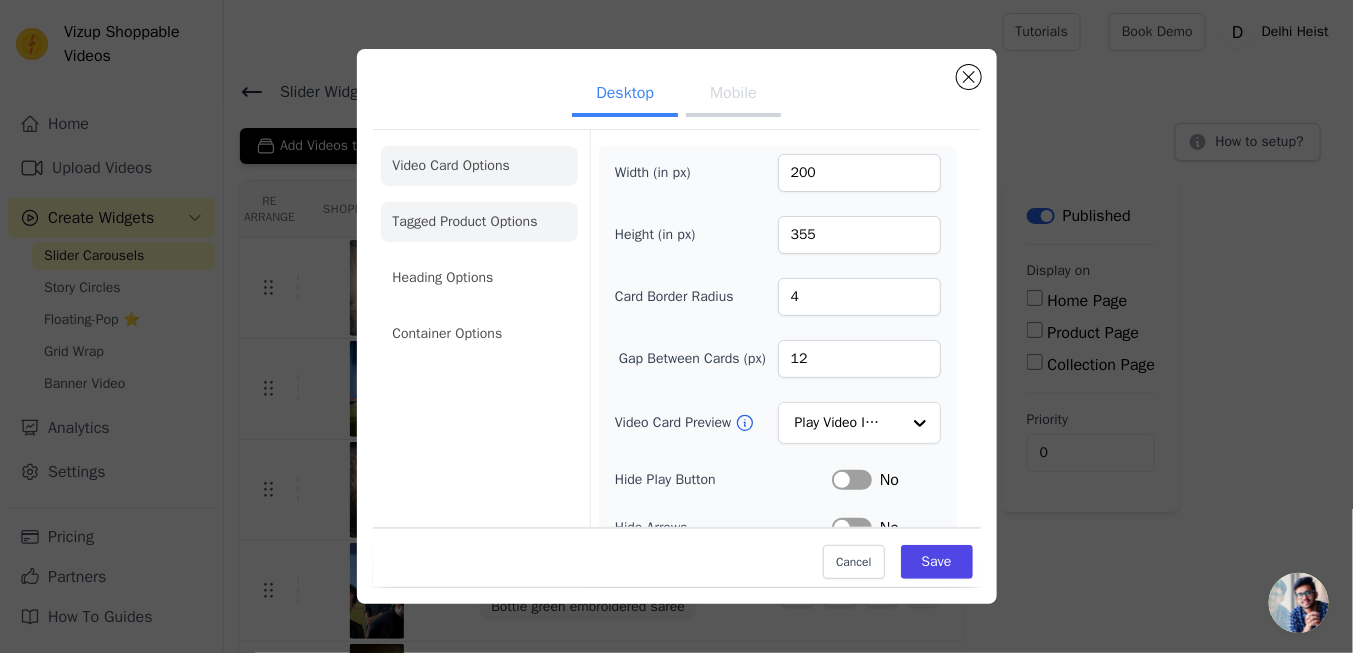 click on "Tagged Product Options" 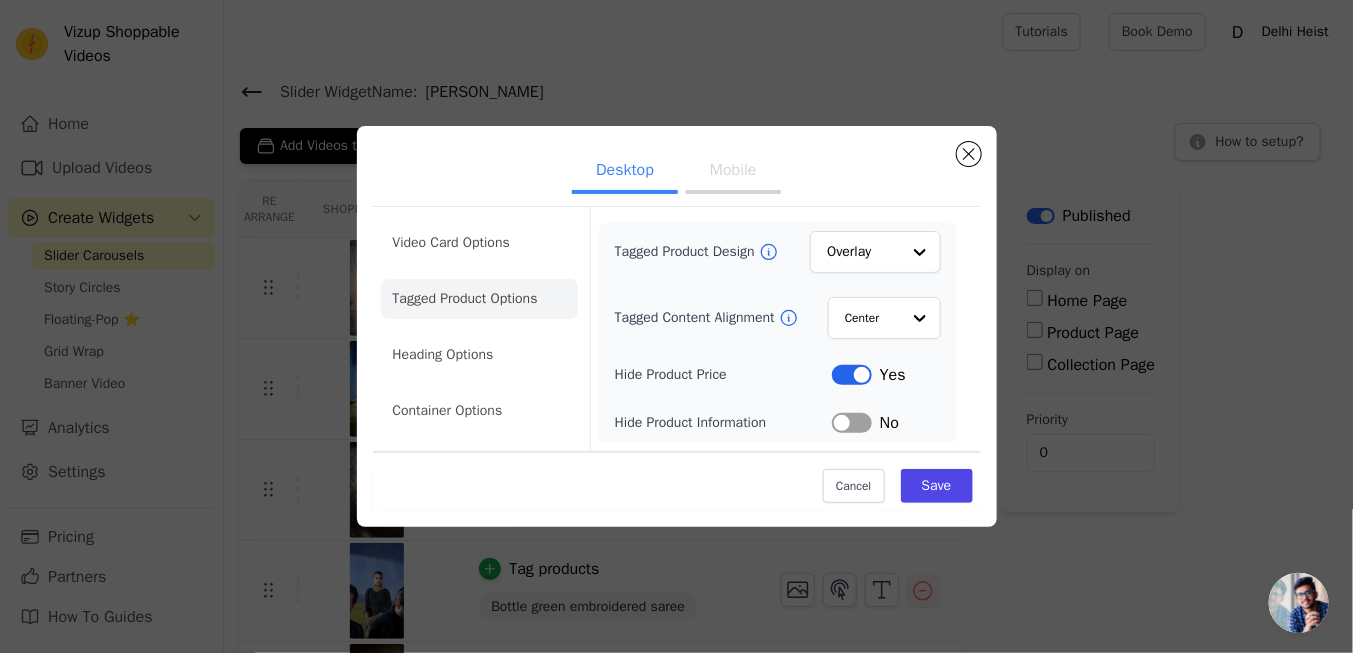 click on "Label" at bounding box center (852, 375) 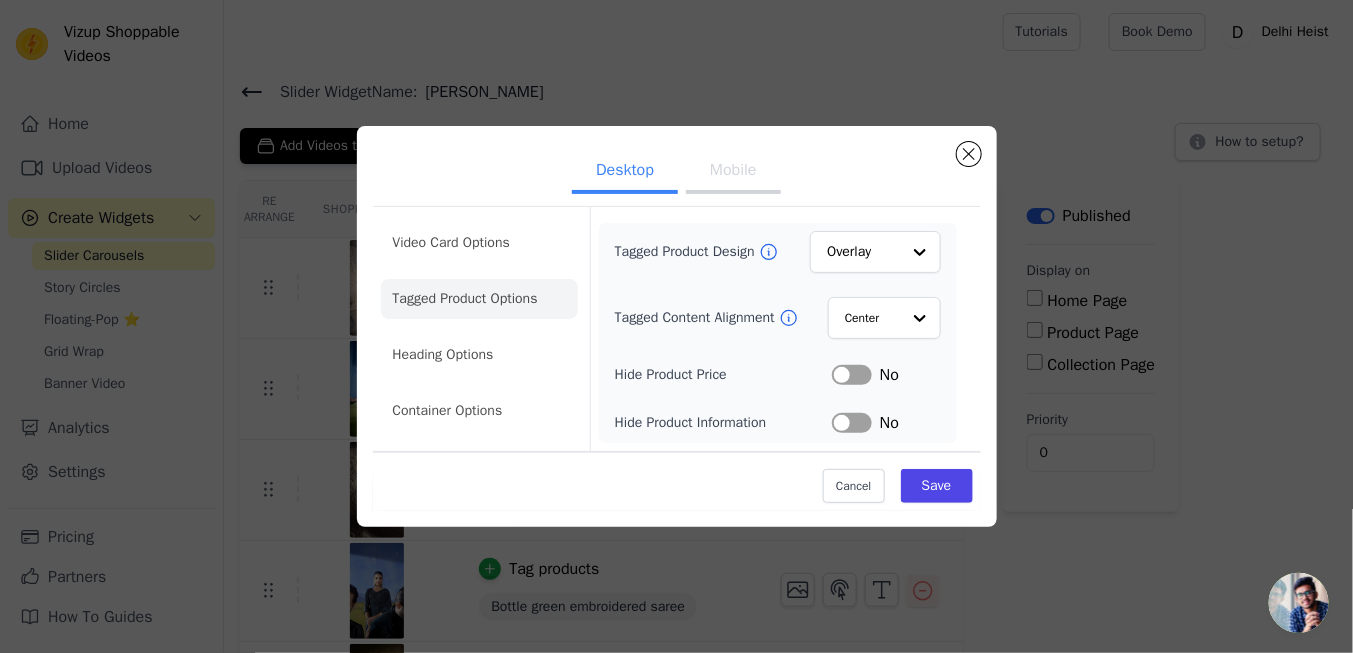 click on "Label" at bounding box center [852, 375] 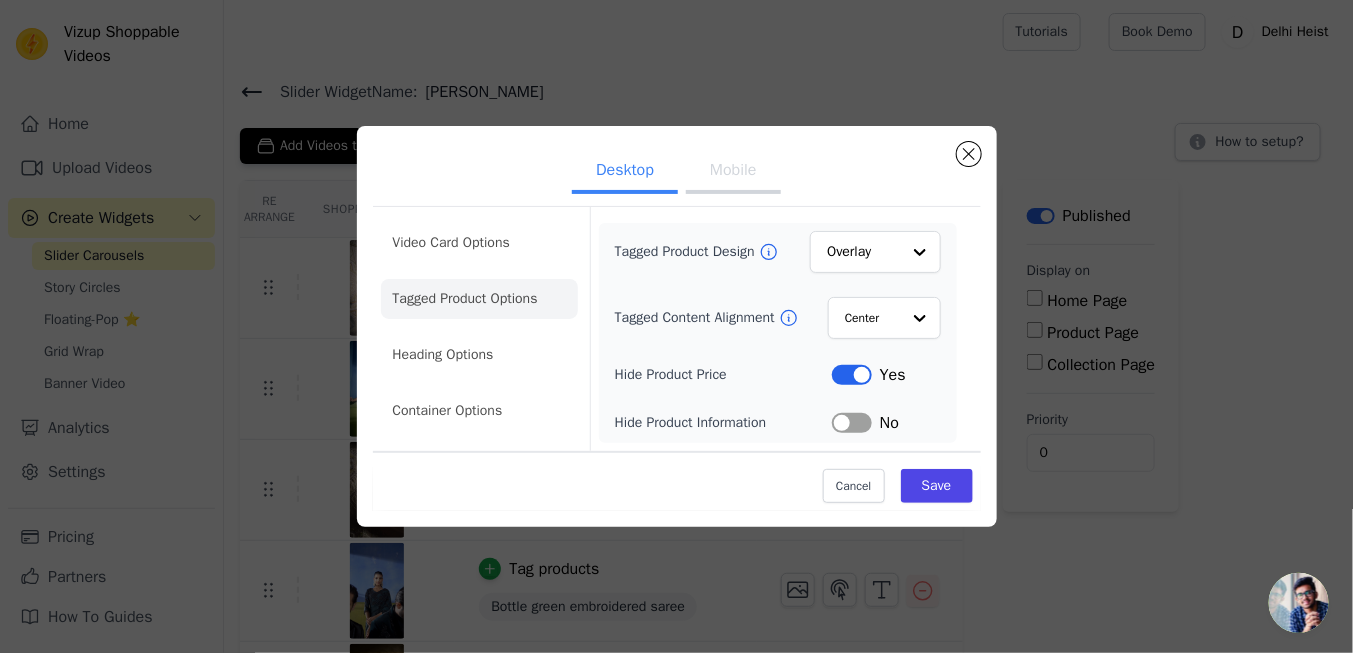 click on "Label" at bounding box center (852, 375) 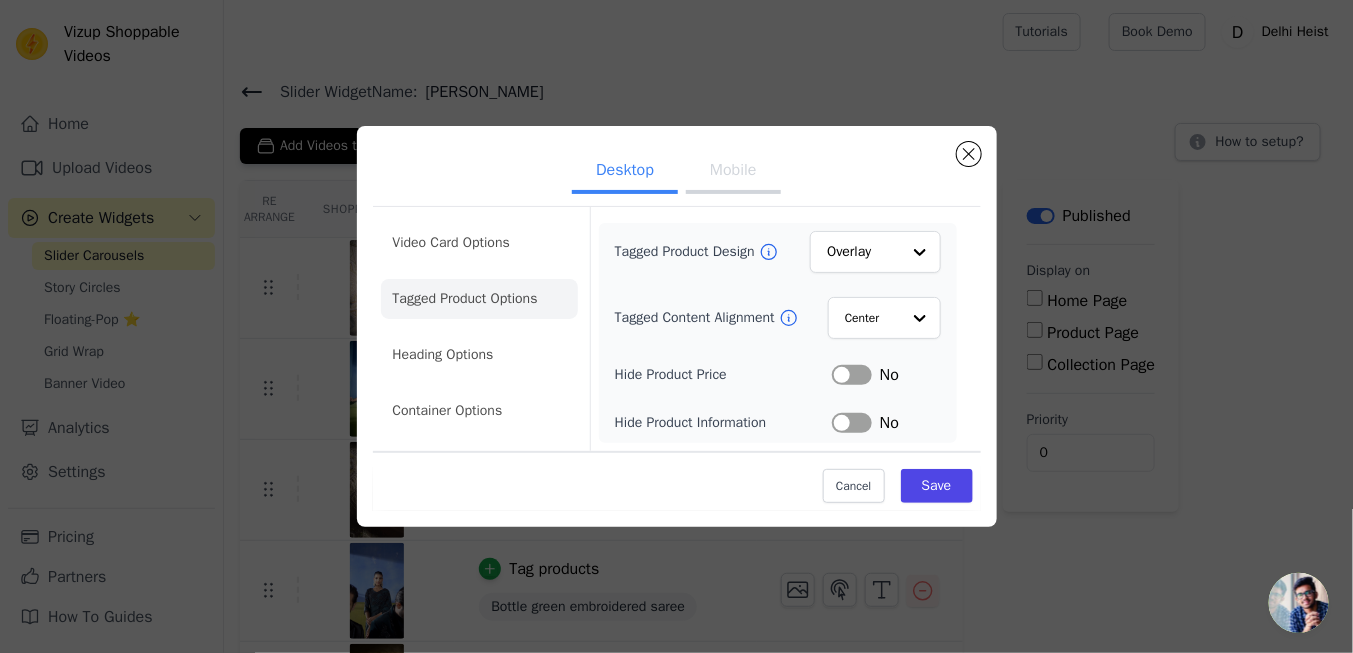 click on "Label" at bounding box center (852, 375) 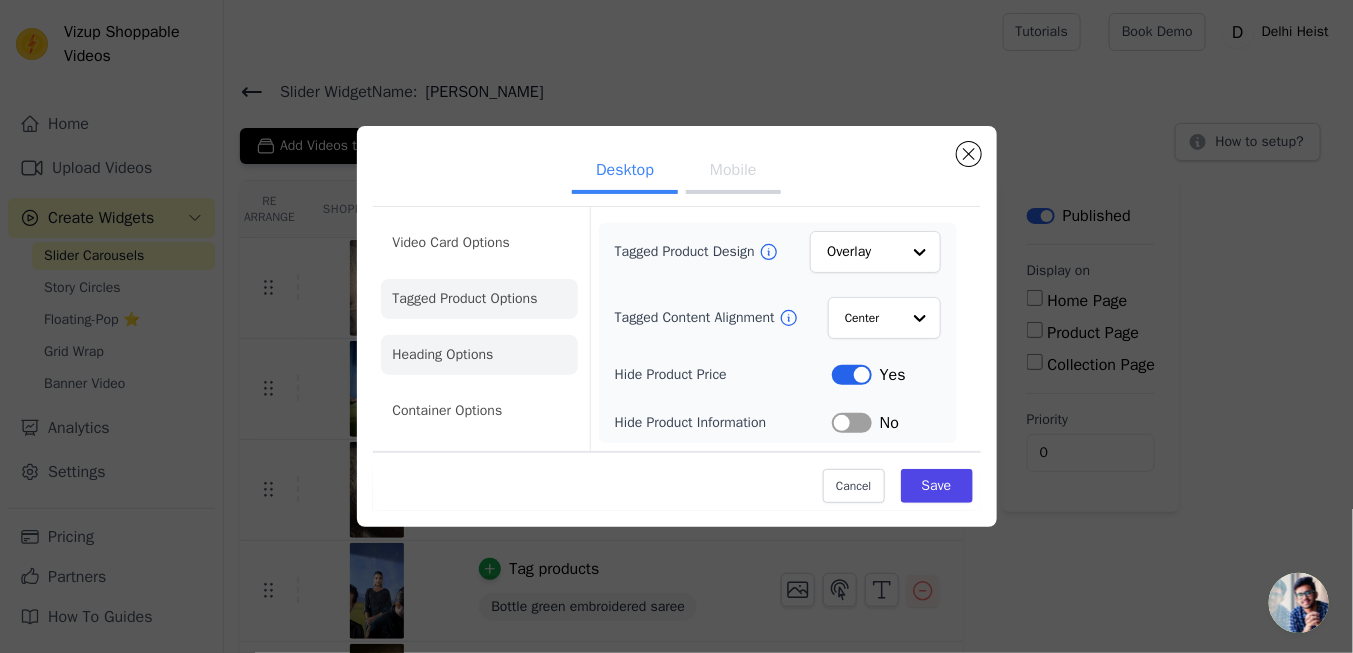 click on "Heading Options" 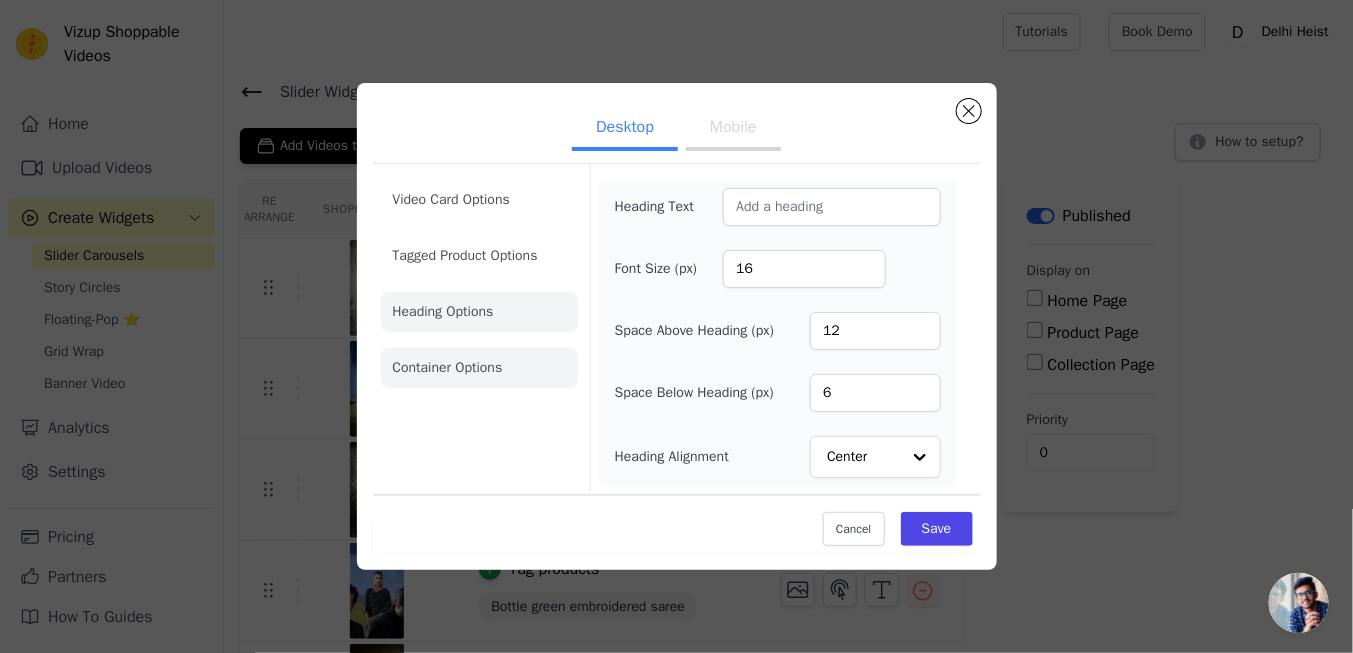 click on "Container Options" 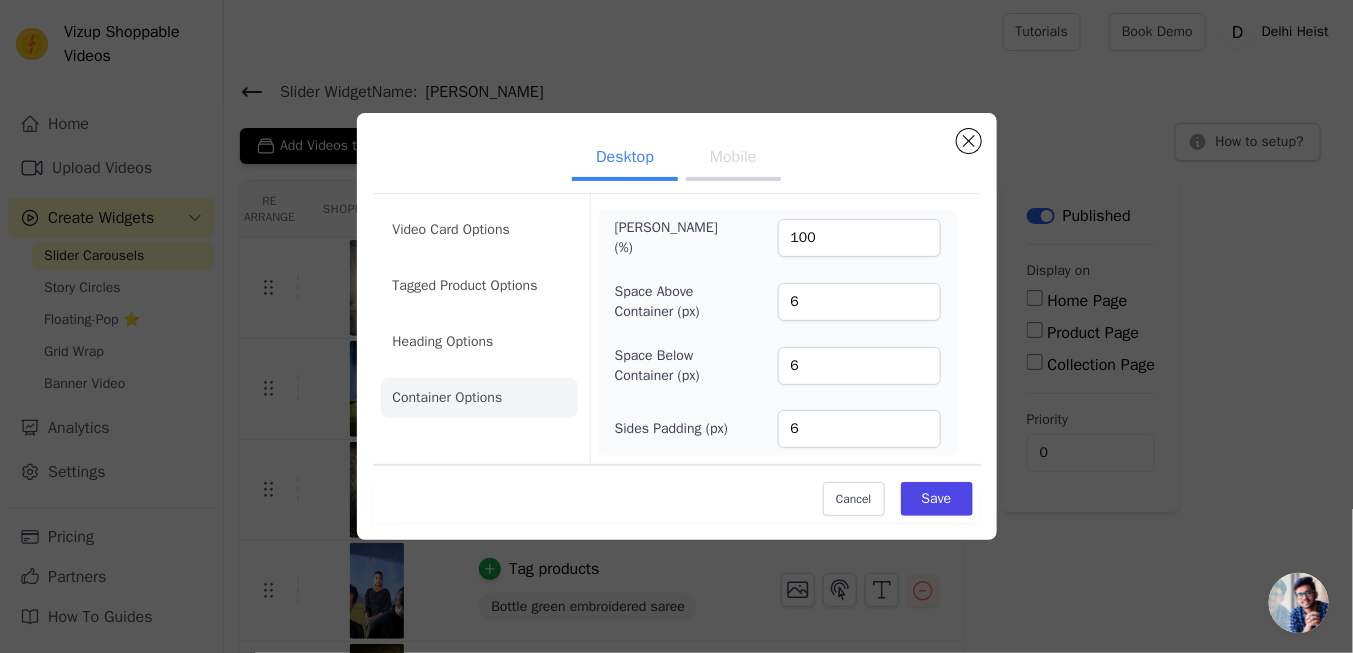 click on "Mobile" at bounding box center (733, 159) 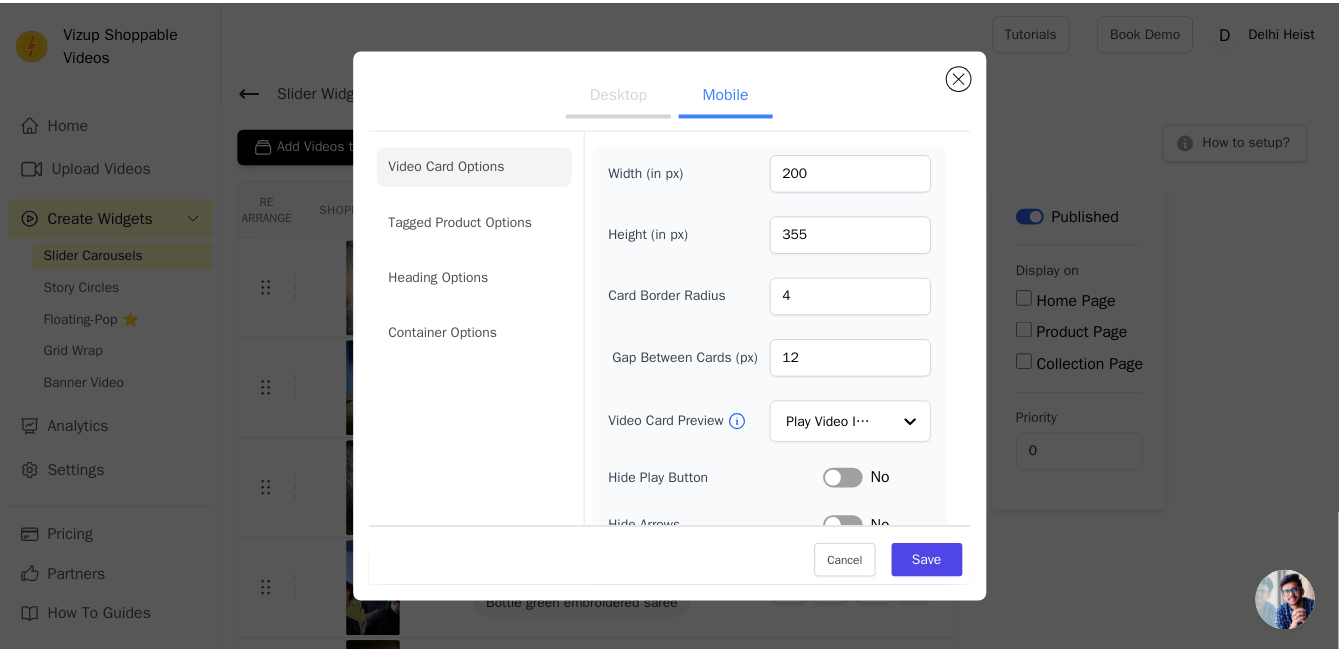 scroll, scrollTop: 0, scrollLeft: 0, axis: both 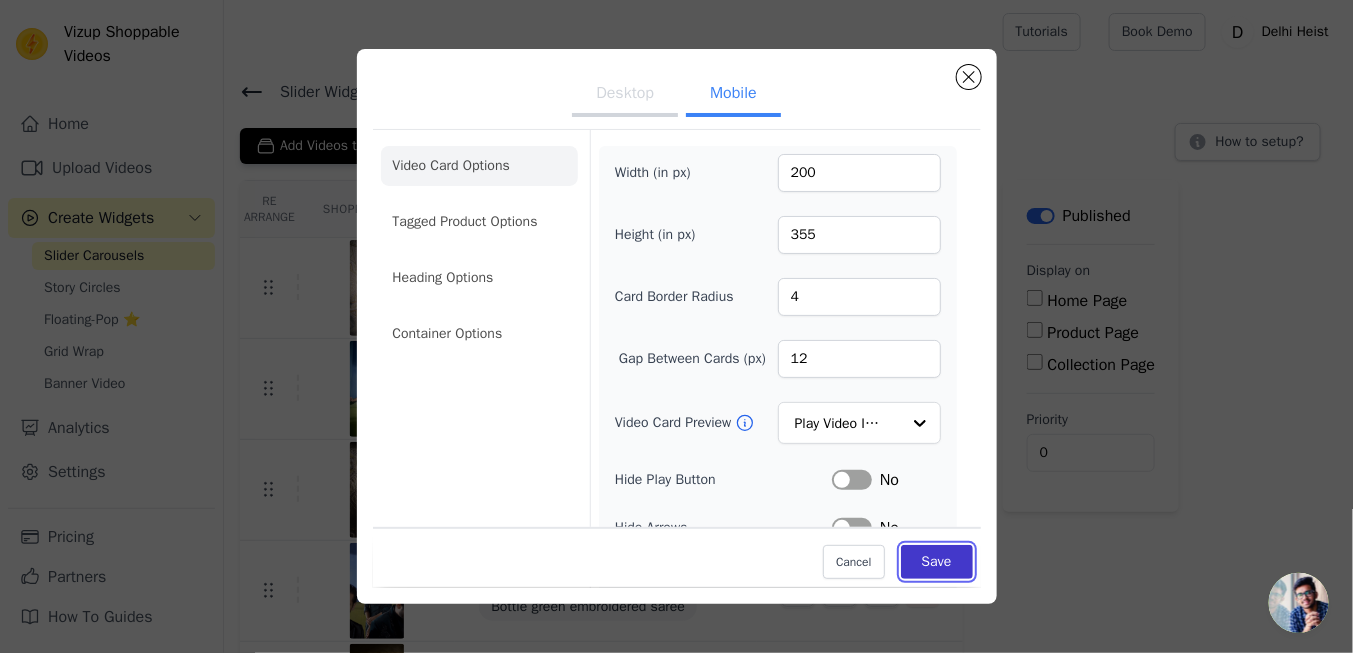 click on "Save" at bounding box center (937, 563) 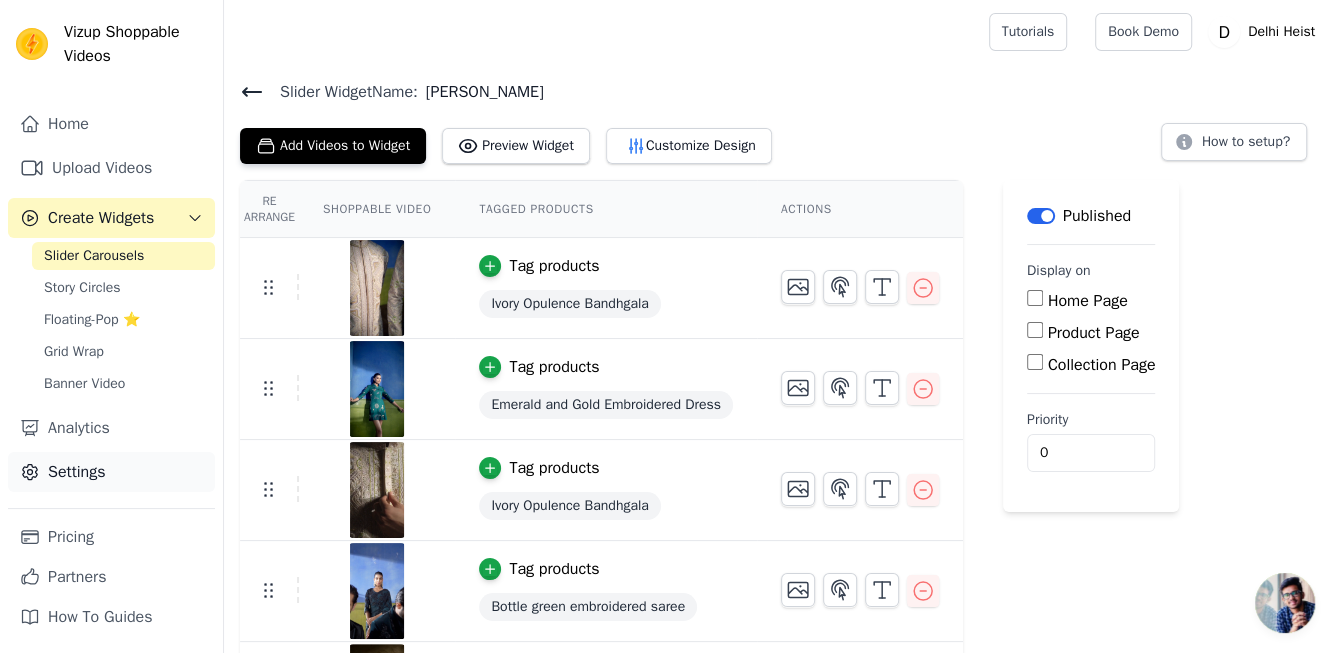 click on "Settings" at bounding box center [111, 472] 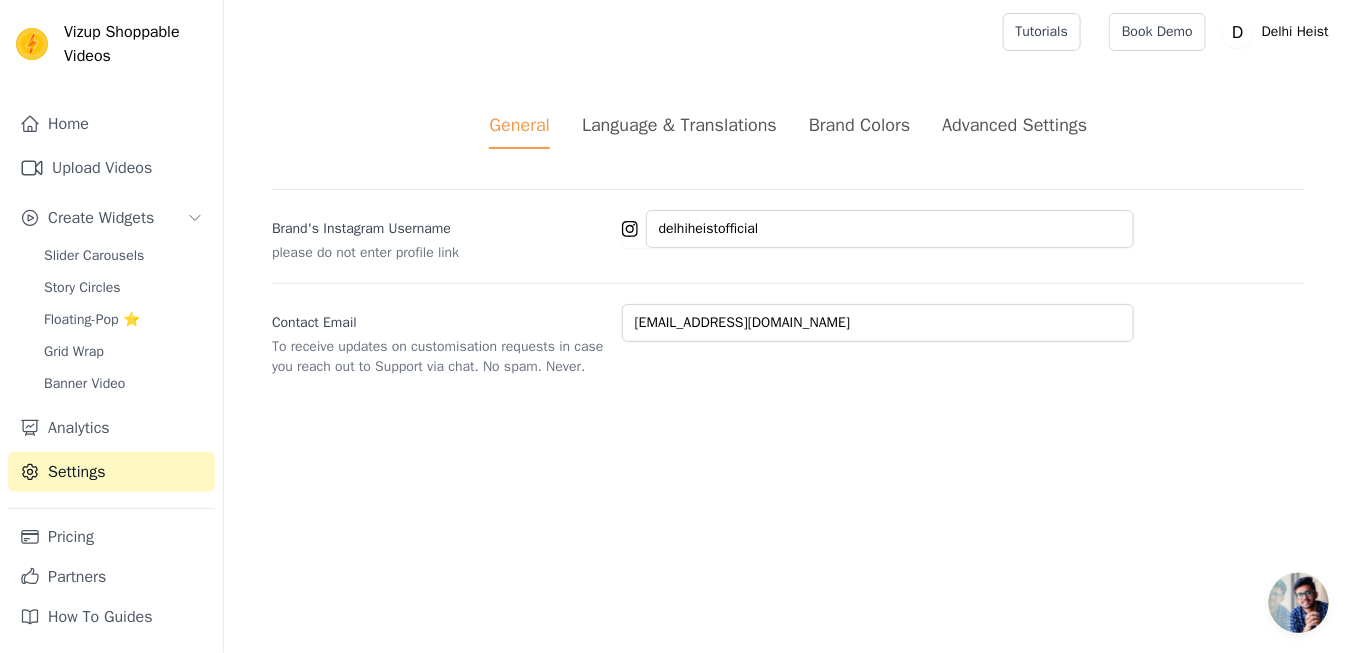 click on "Brand Colors" at bounding box center [859, 125] 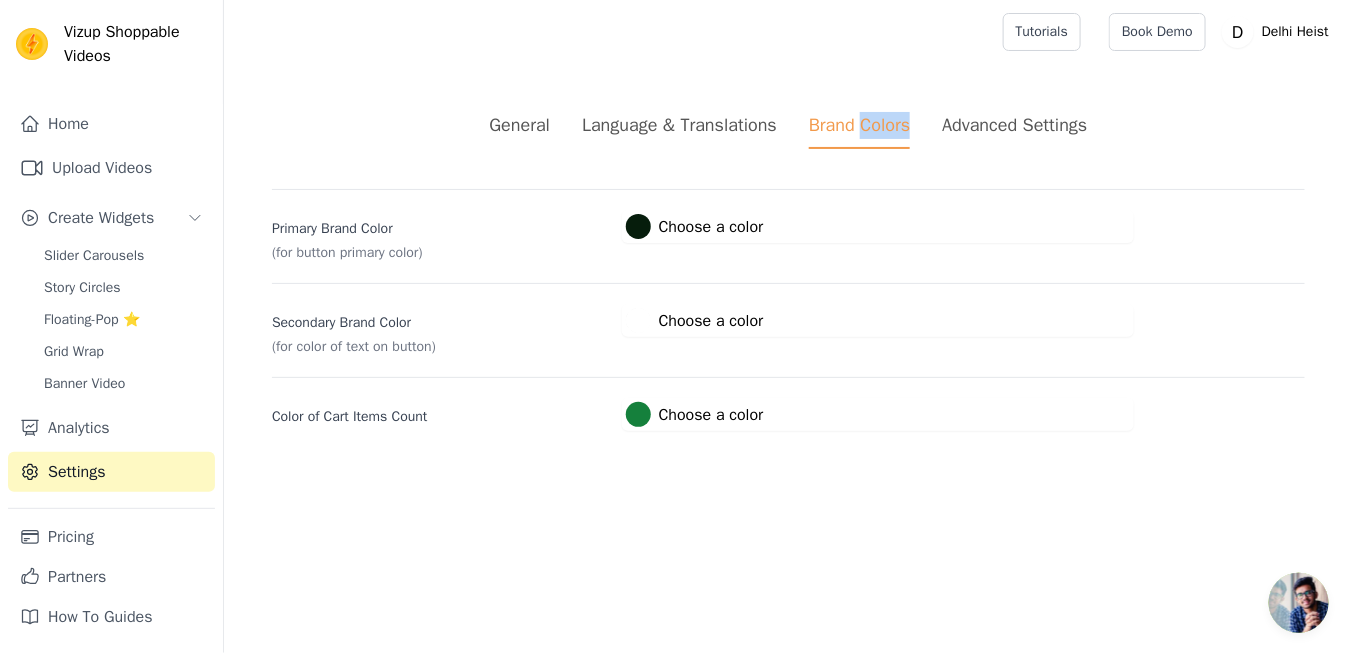 click on "Brand Colors" at bounding box center [859, 130] 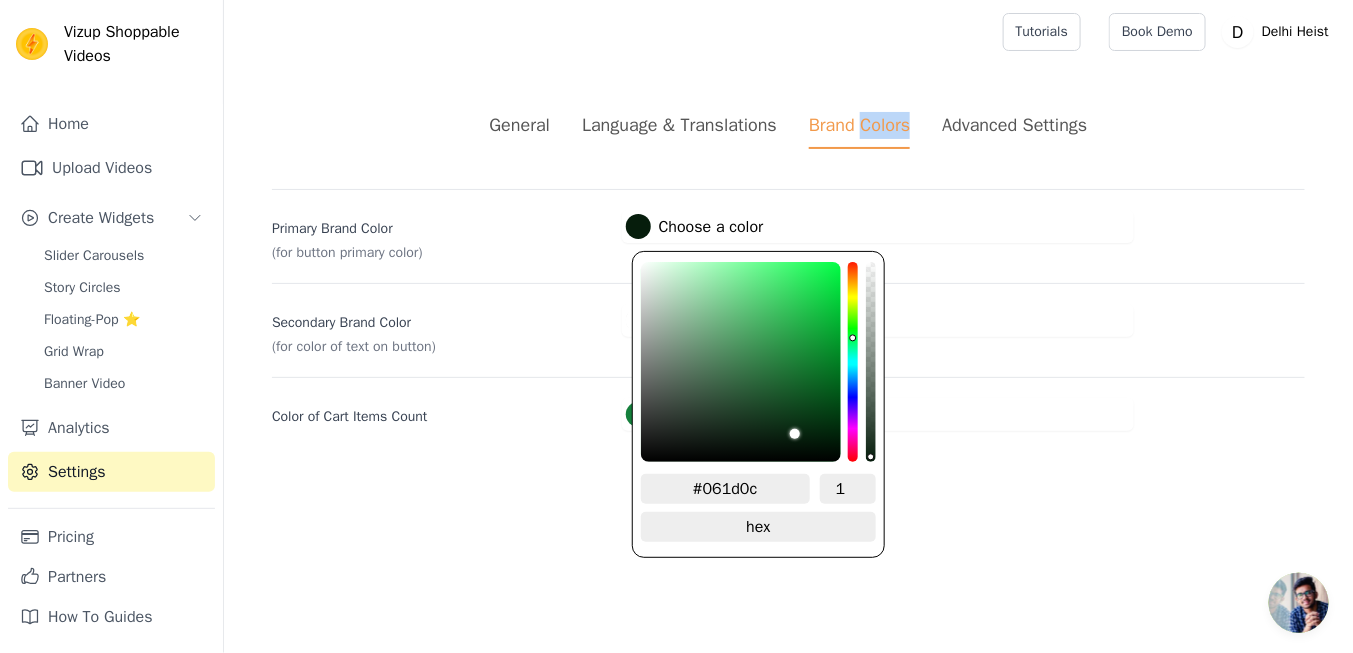 click at bounding box center (638, 226) 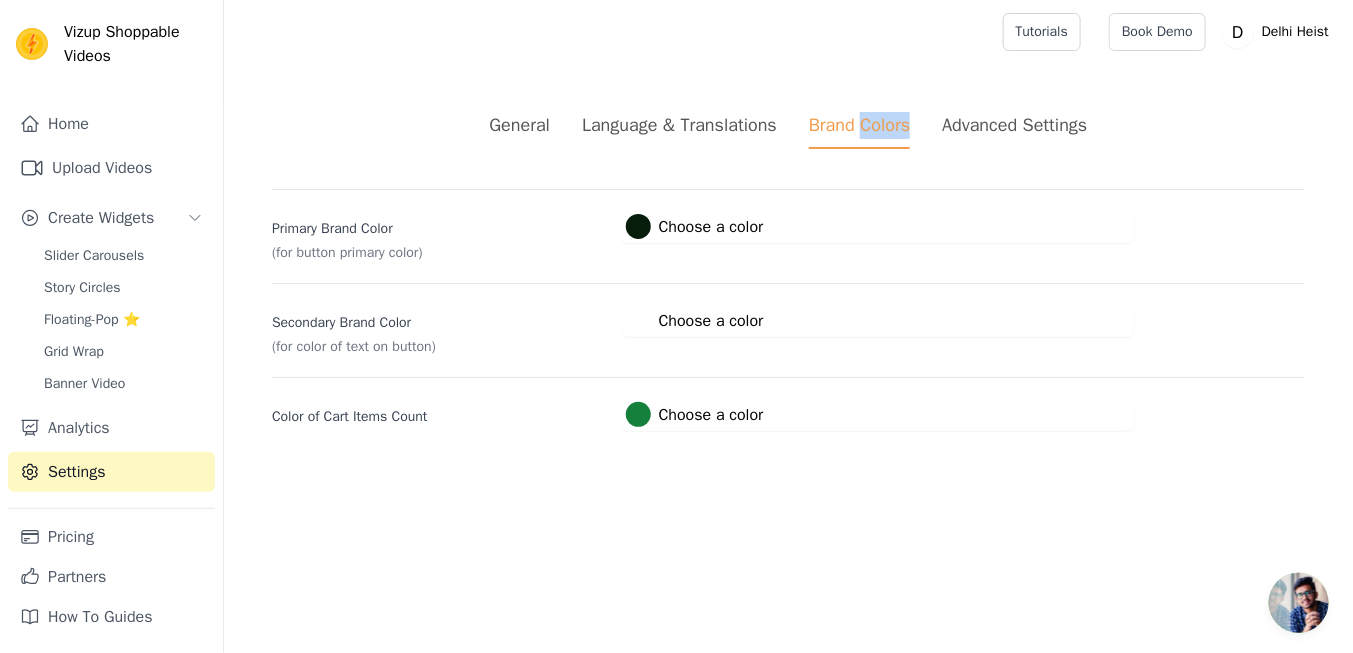 click at bounding box center (638, 226) 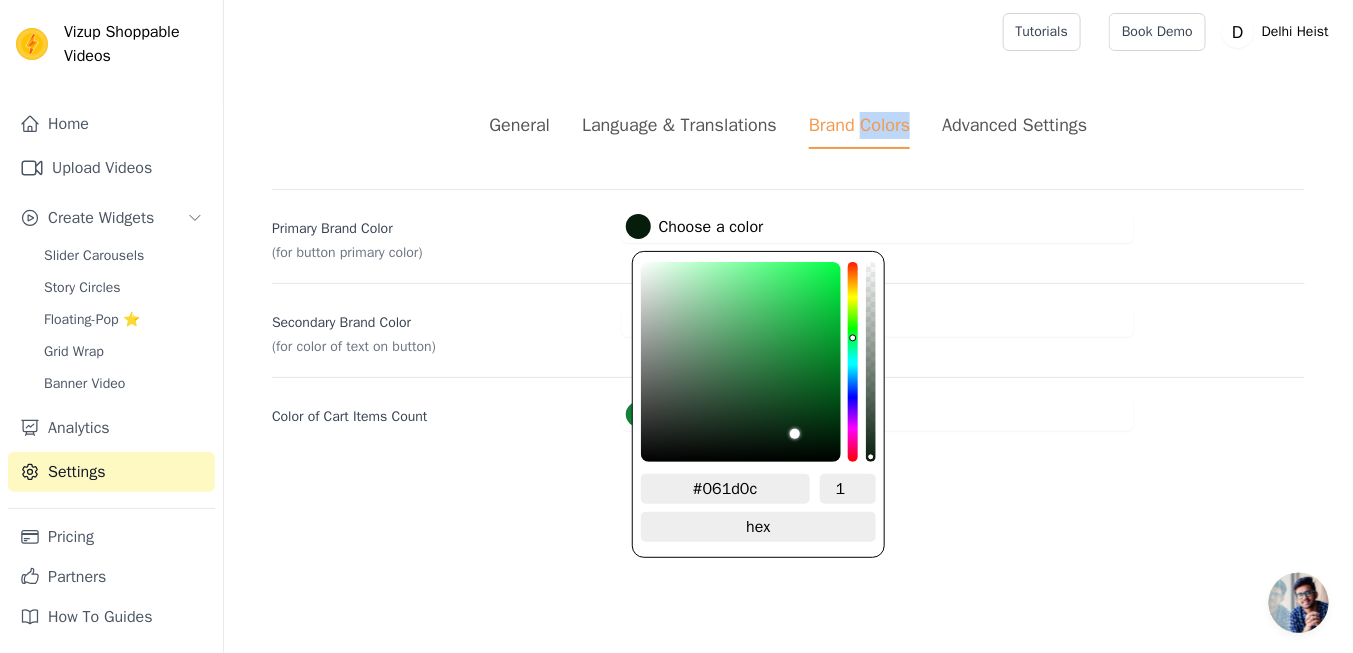 type on "#94ad9b" 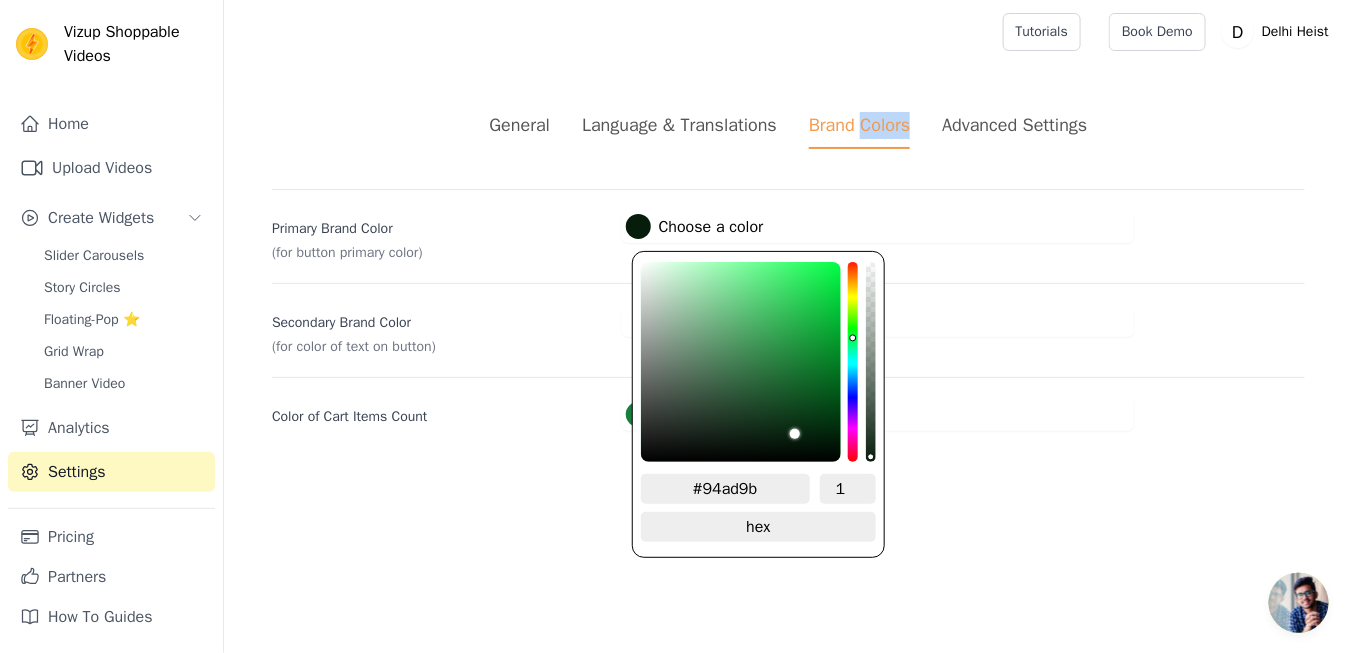 type on "#95ae9c" 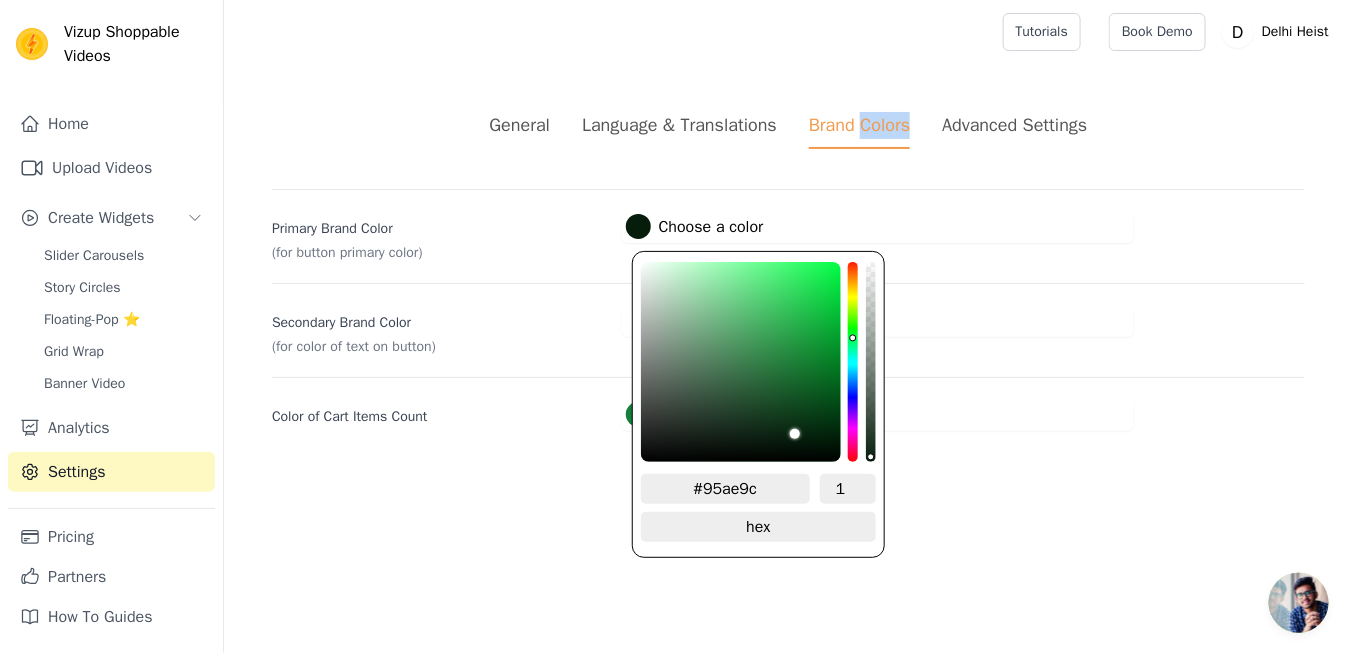type on "#96af9d" 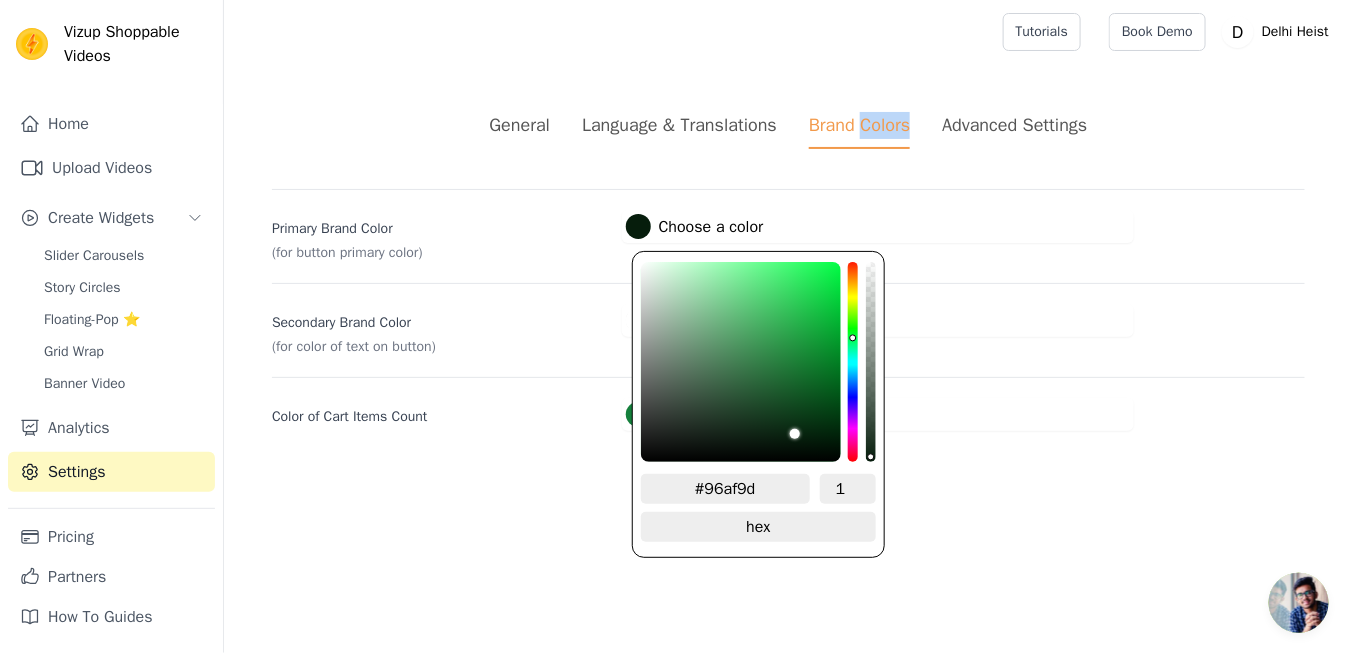 type on "#9db4a4" 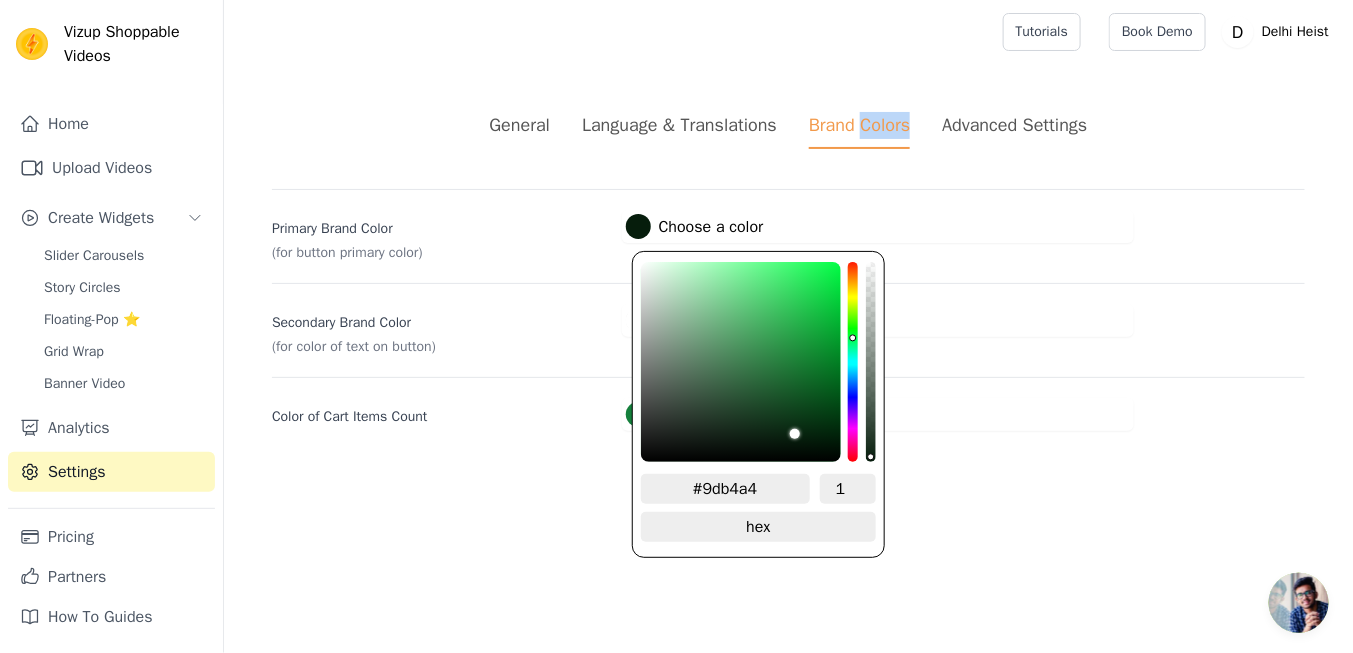 type on "#a6bcac" 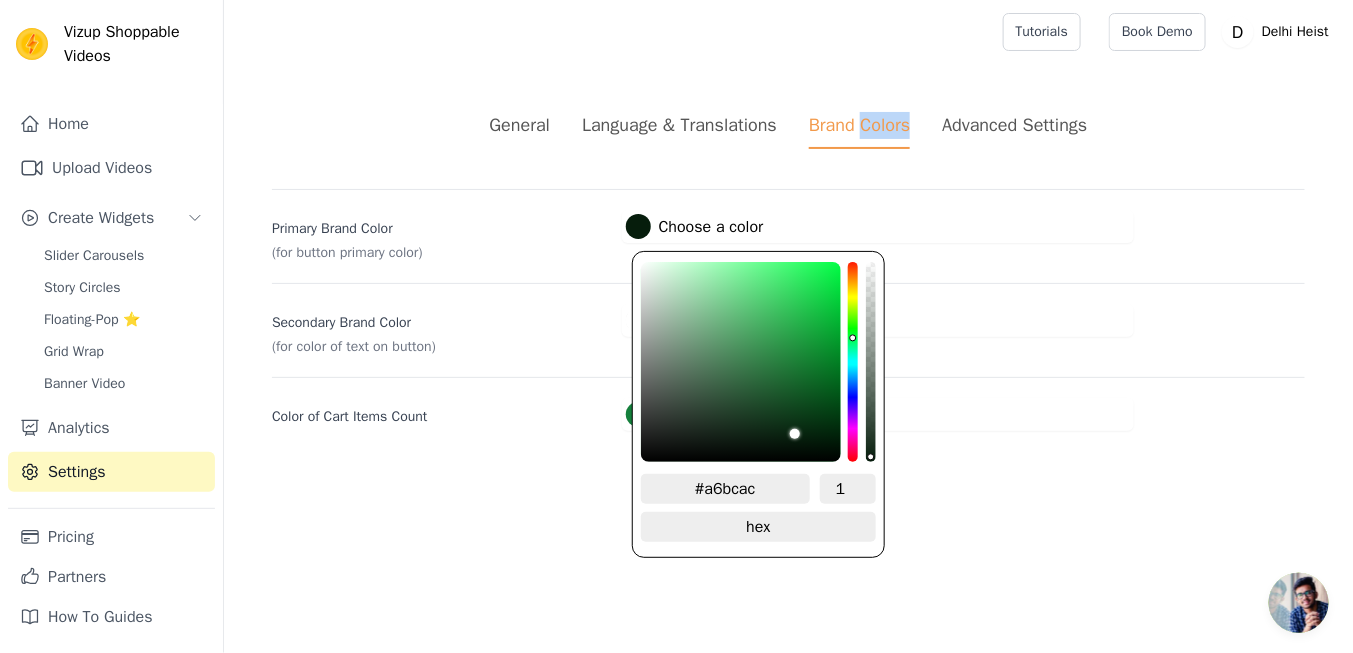type on "#aabfb0" 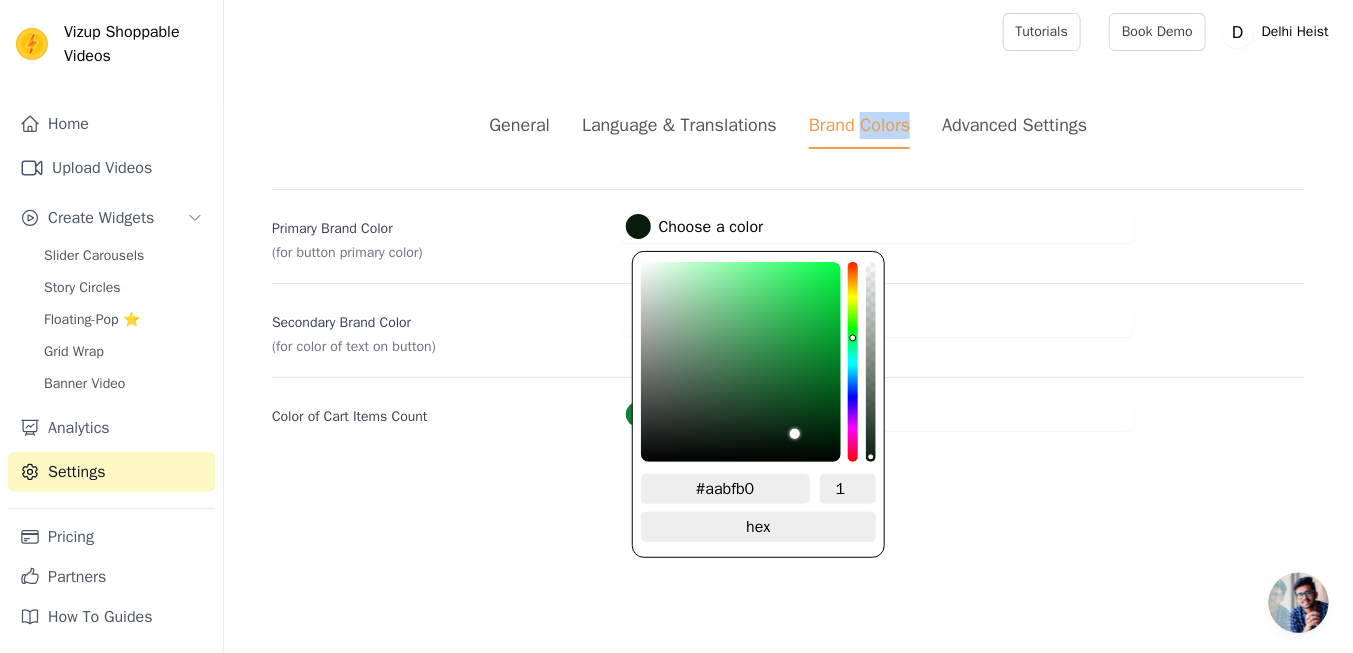 type on "#b2c5b7" 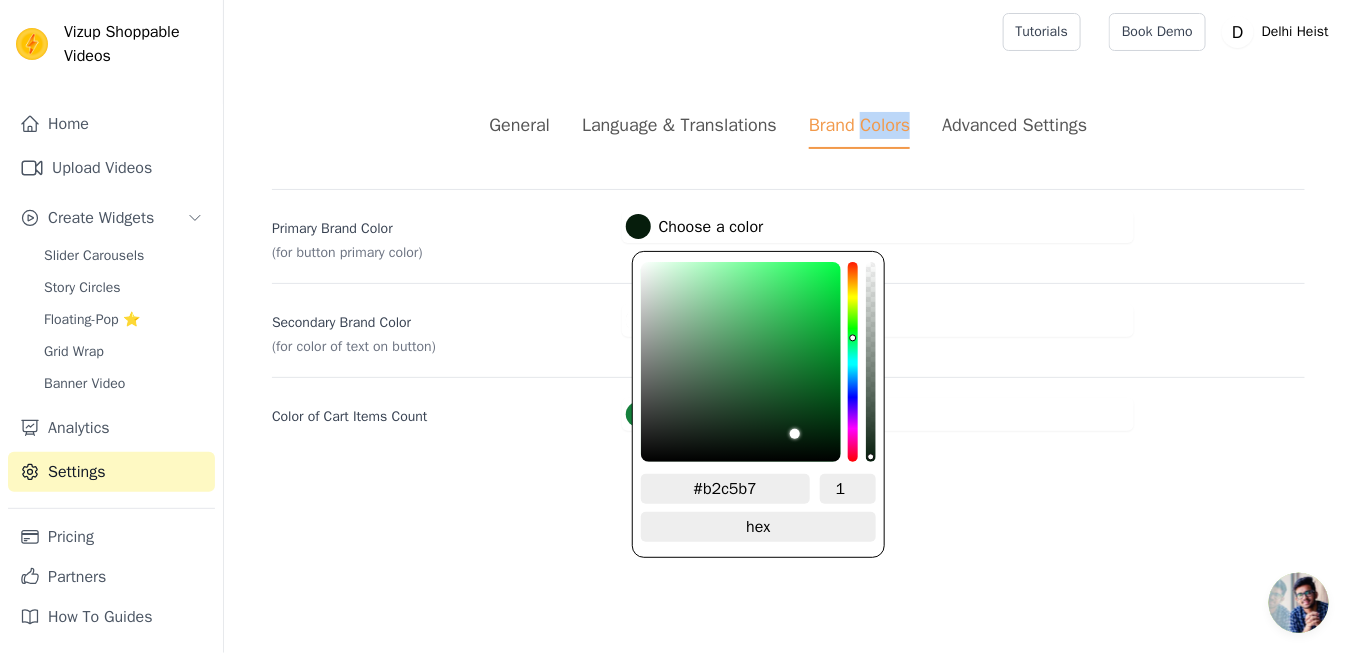 type on "#bbcbbf" 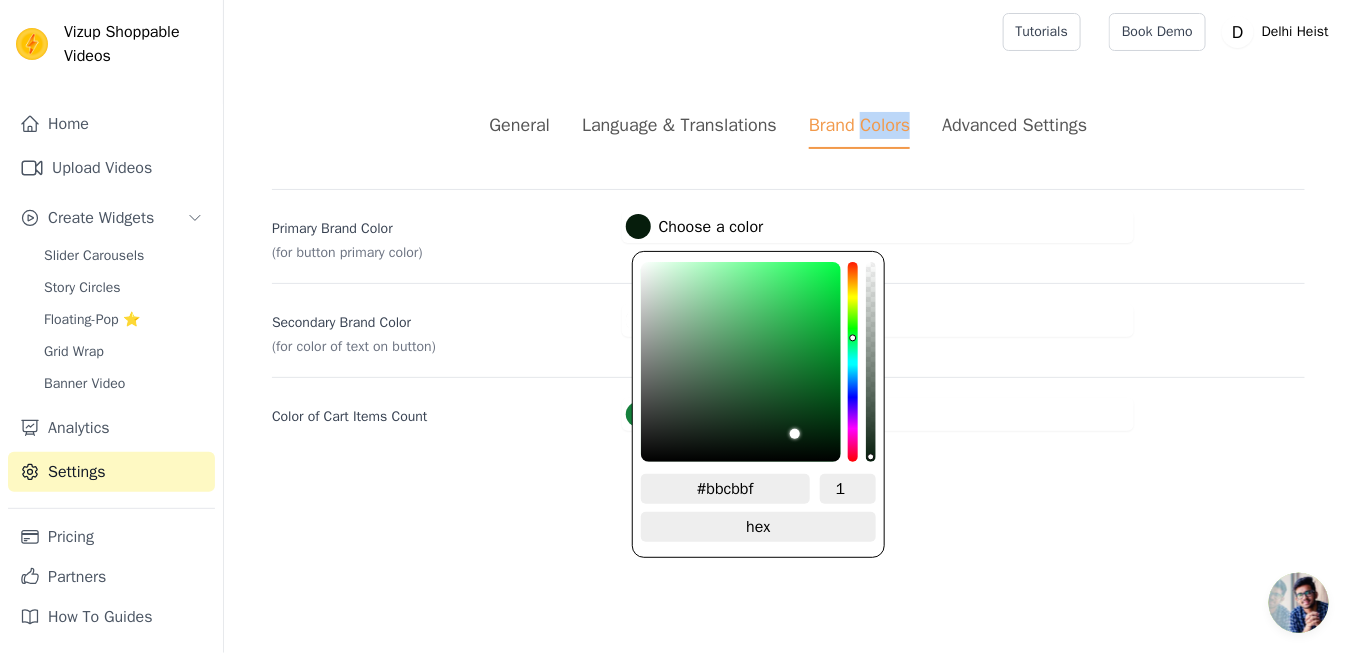type on "#becec2" 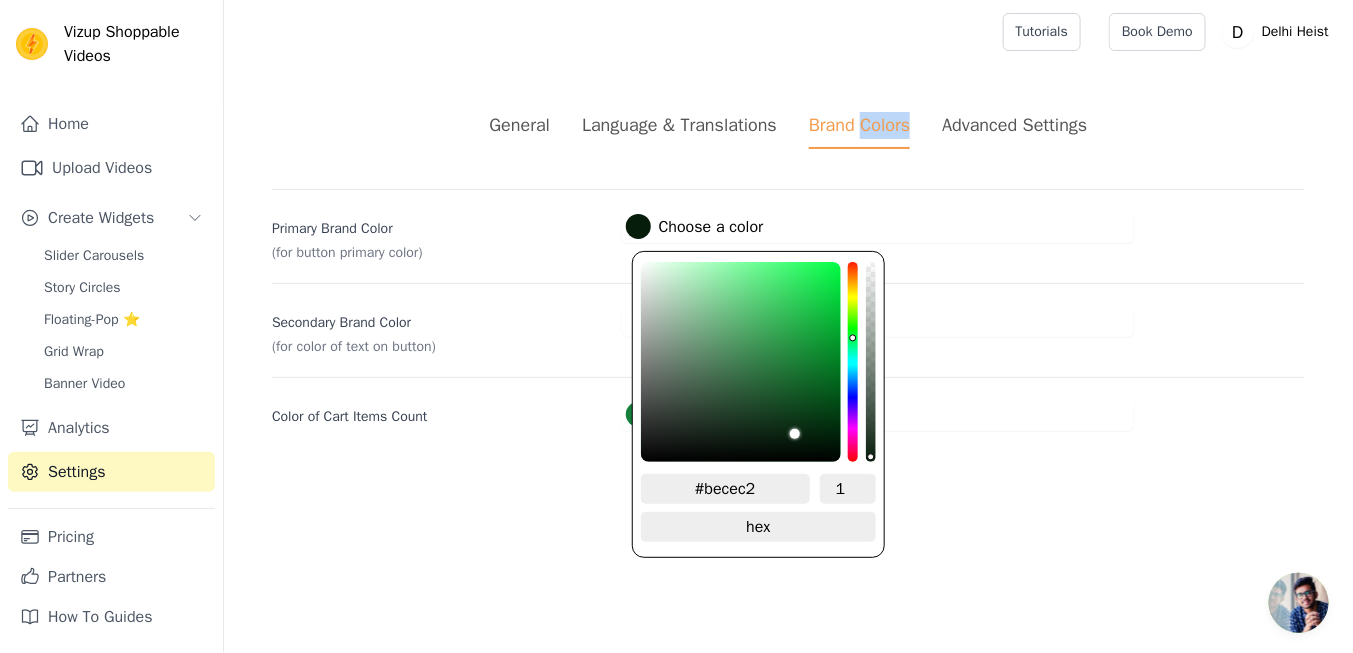 type on "#cbd7ce" 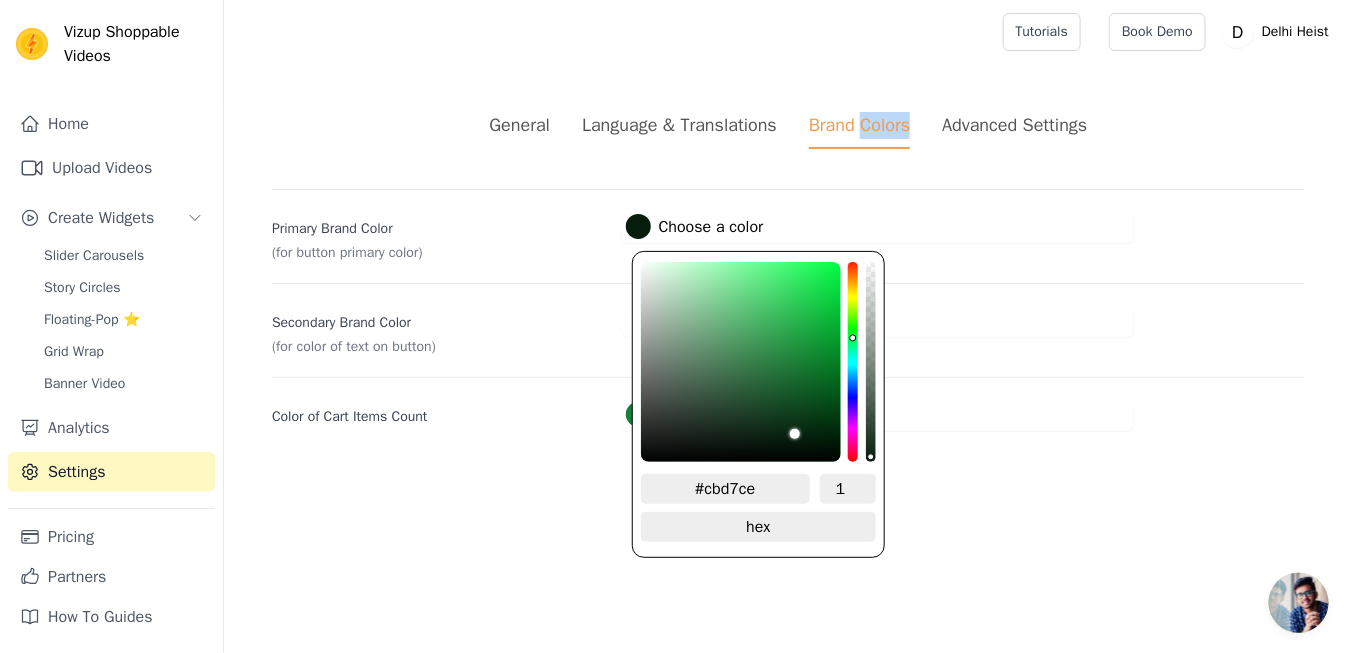 type on "#d7e0da" 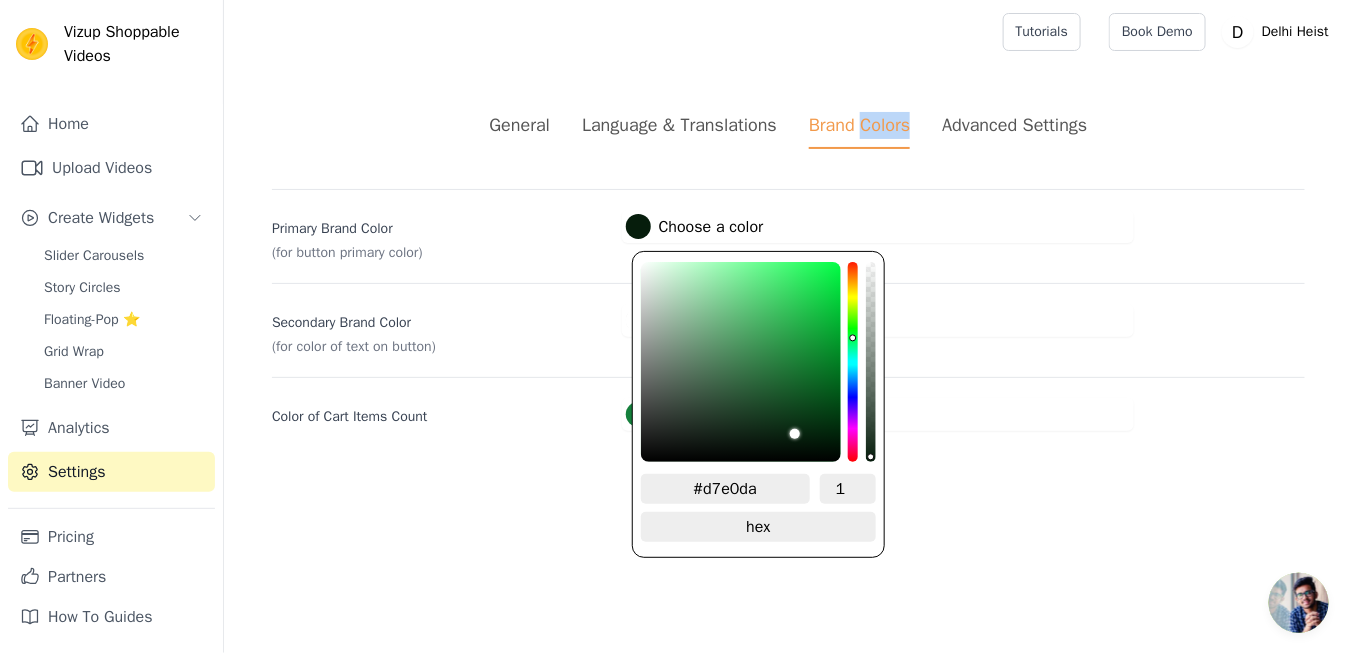 type on "#dde4df" 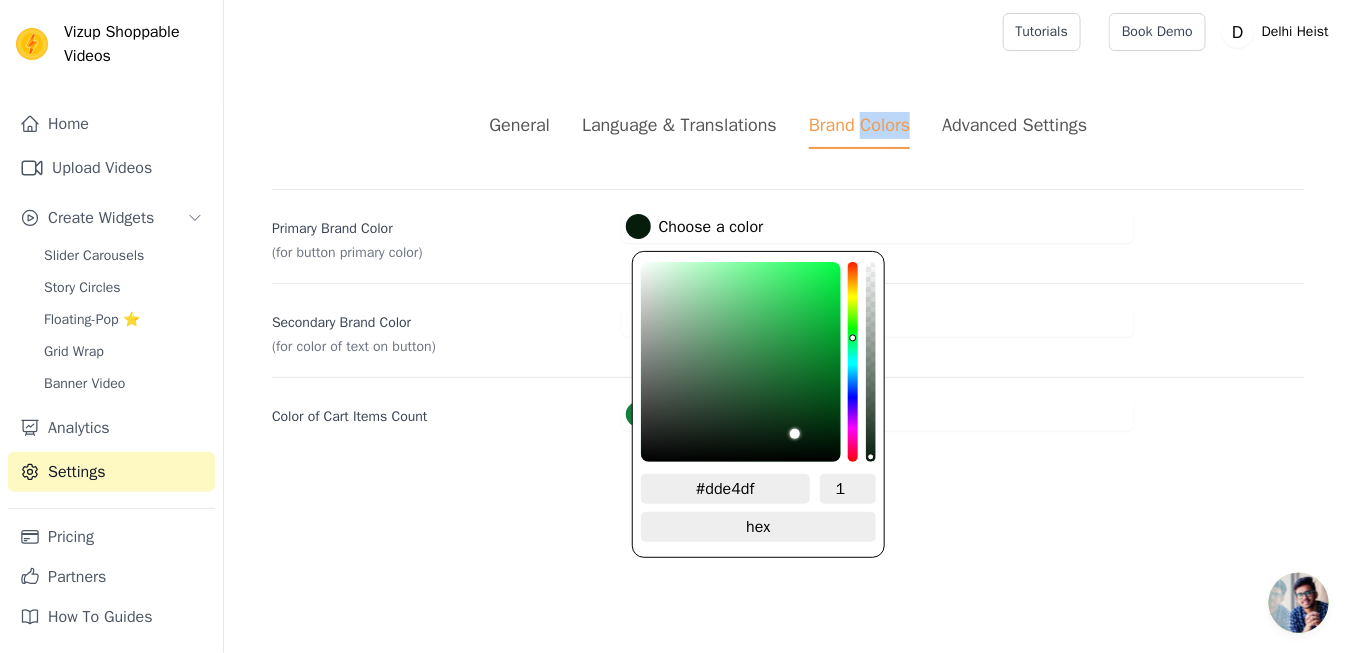type on "#e1e6e2" 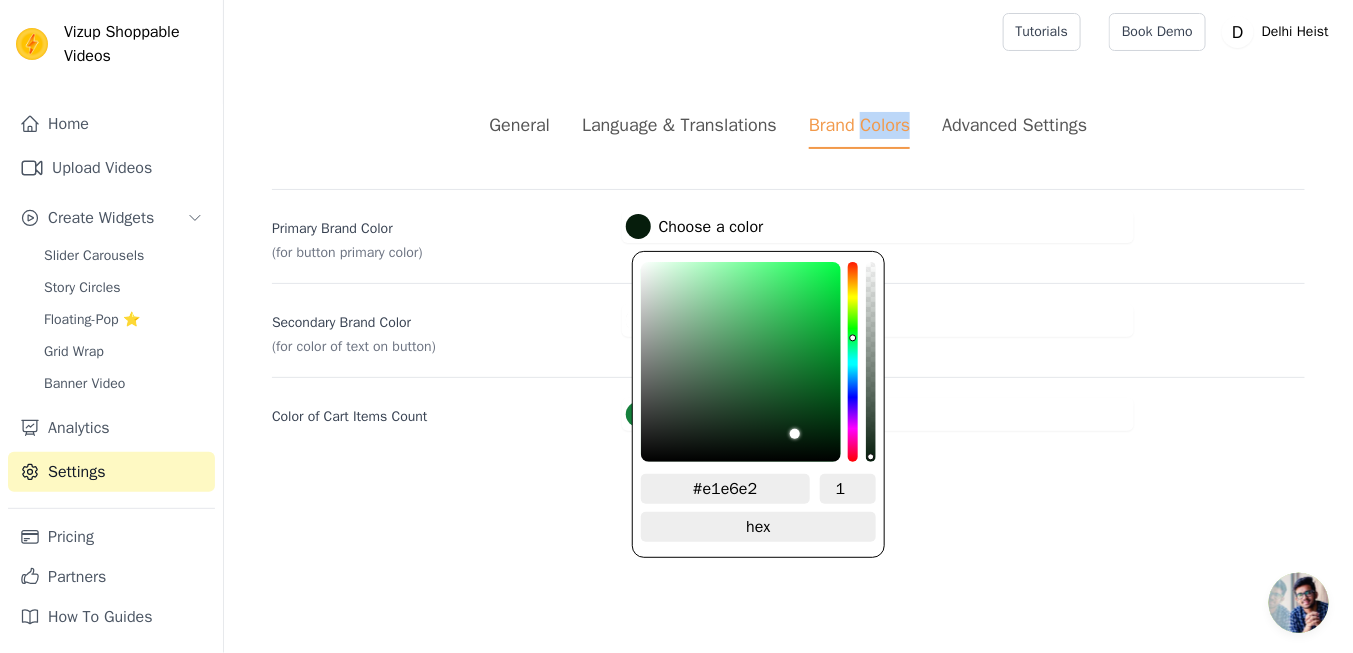 type on "#ebedeb" 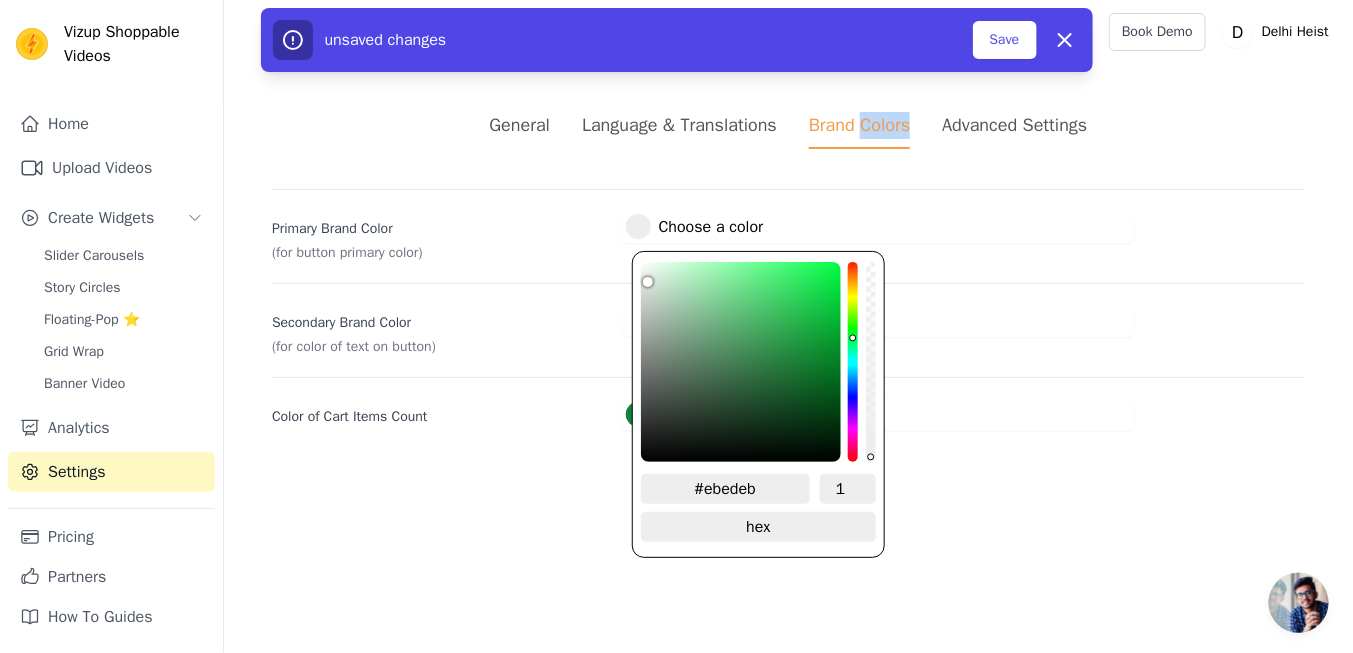 type on "#ecedec" 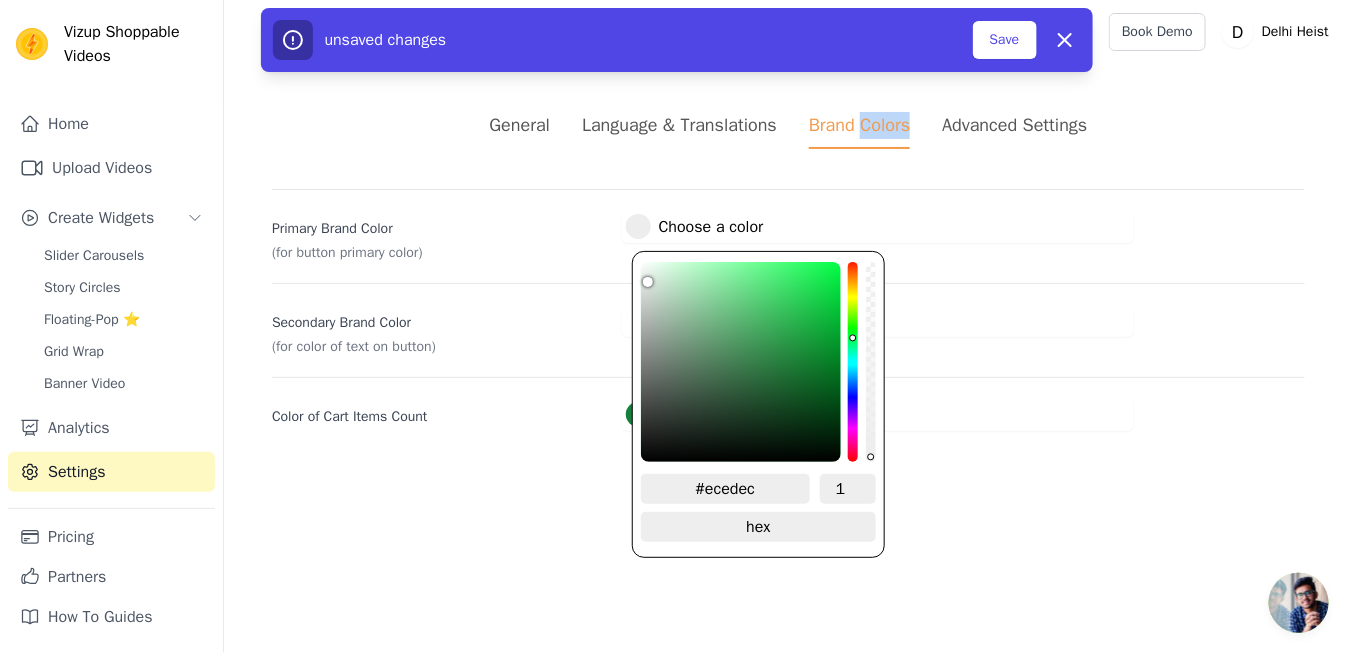 type on "#f2f2f2" 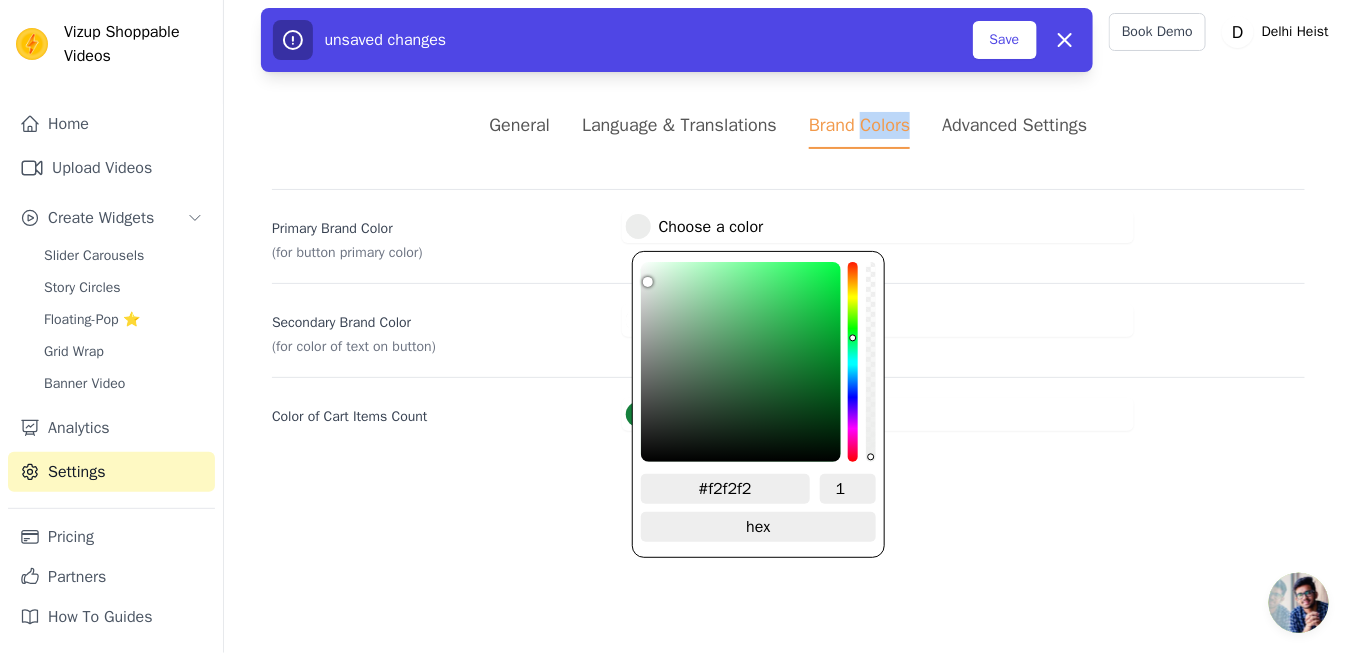 type on "#f4f4f4" 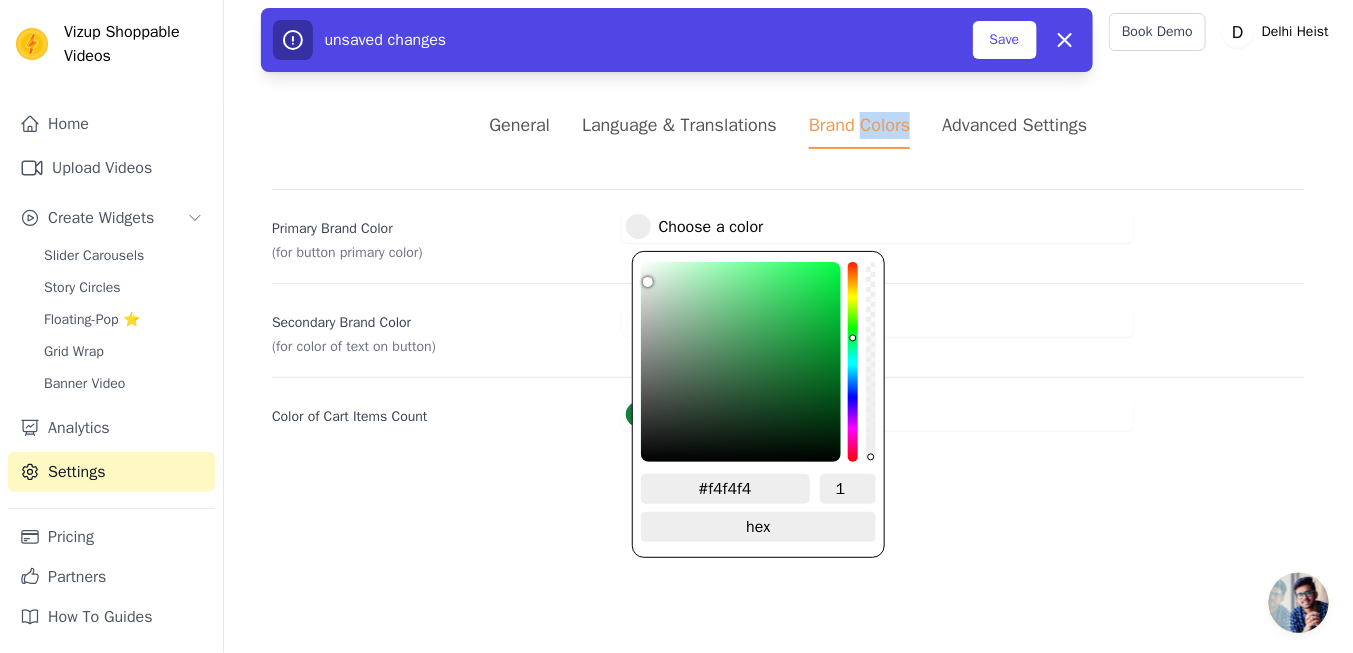 type on "#f7f7f7" 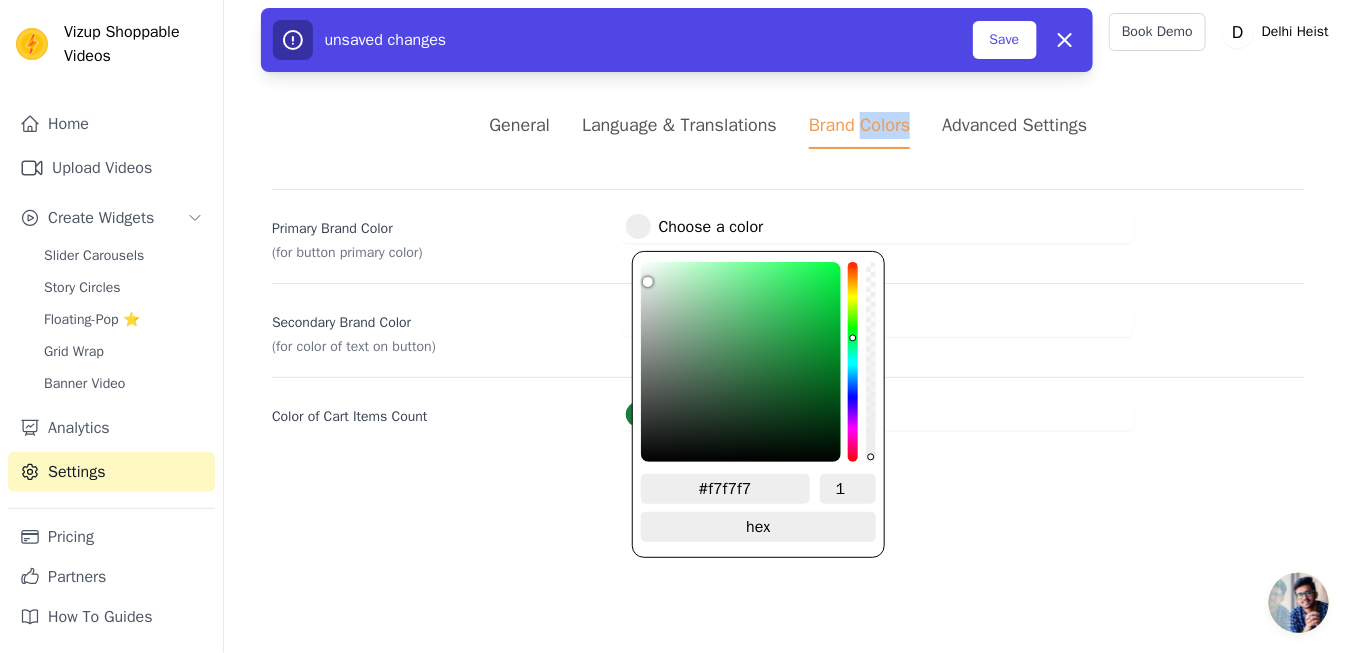 type on "#f8f8f8" 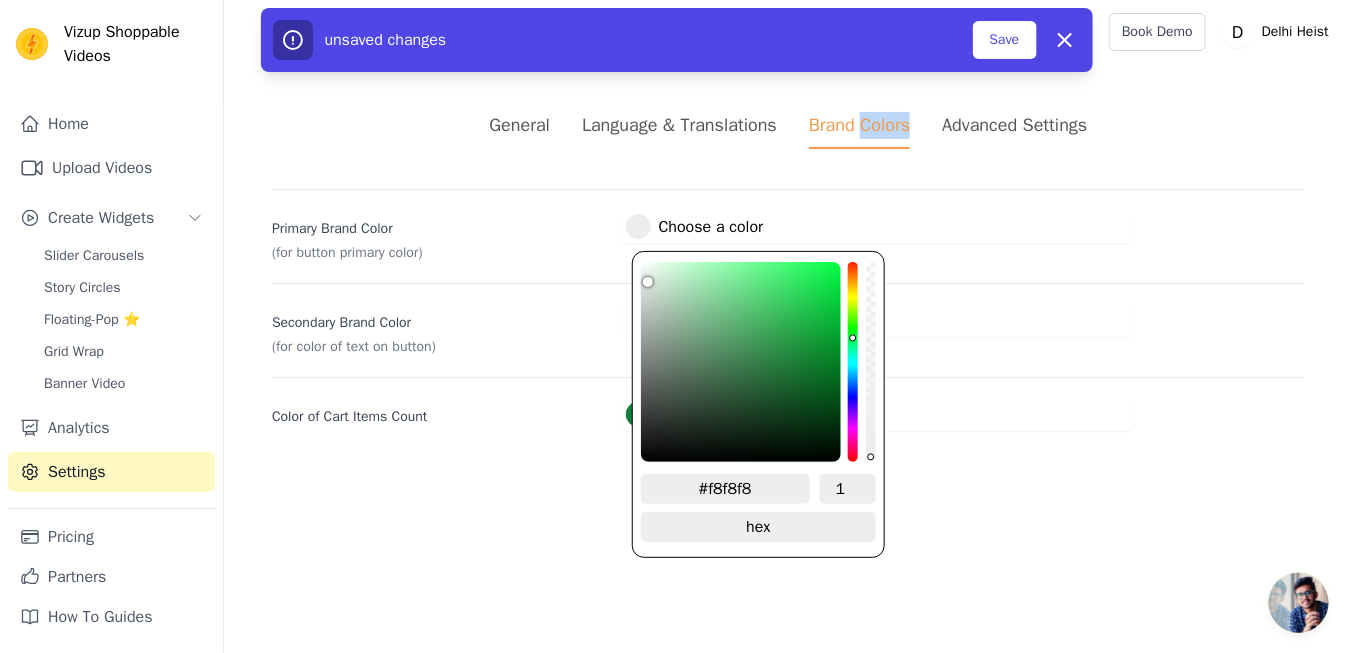 type on "#f9f9f9" 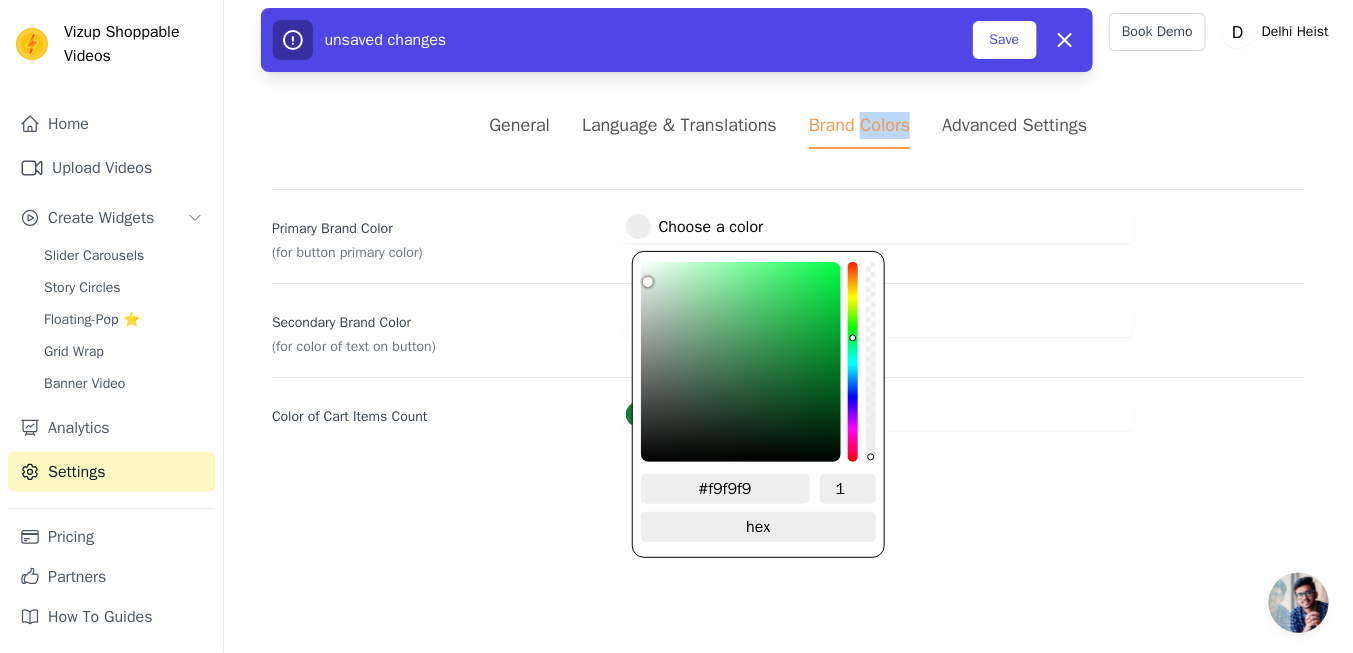 type on "#fbfbfb" 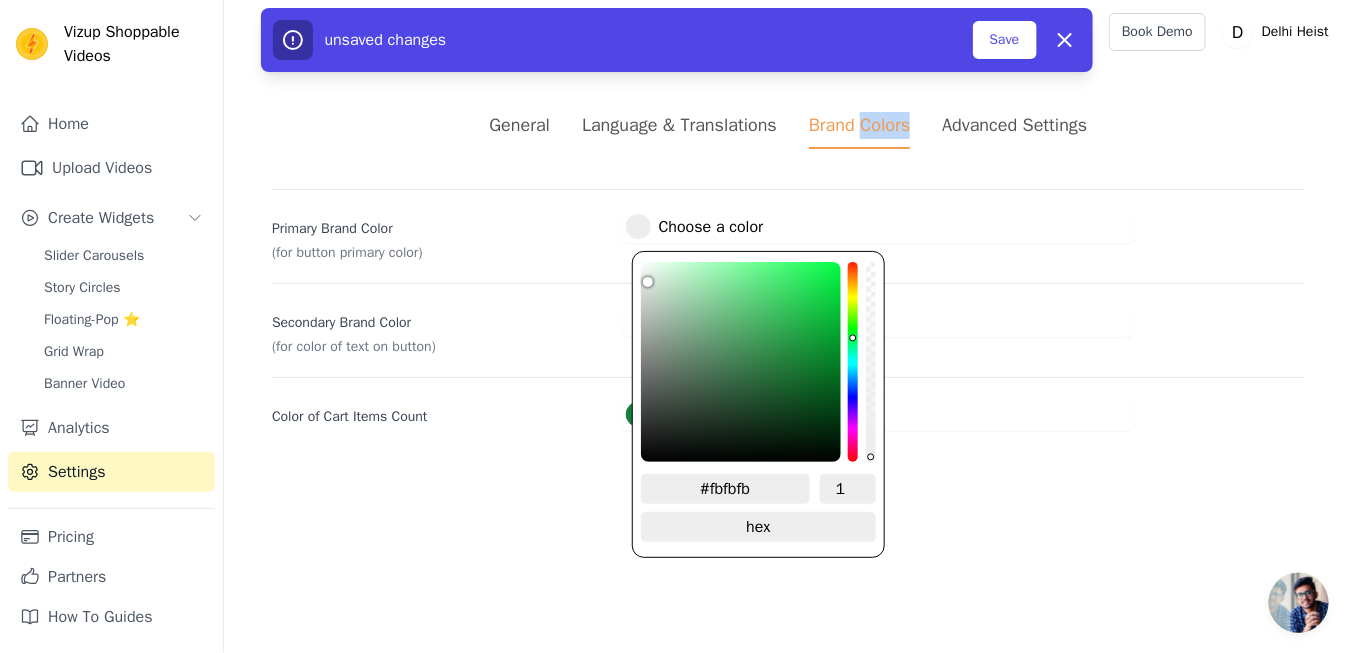 type on "#fcfcfc" 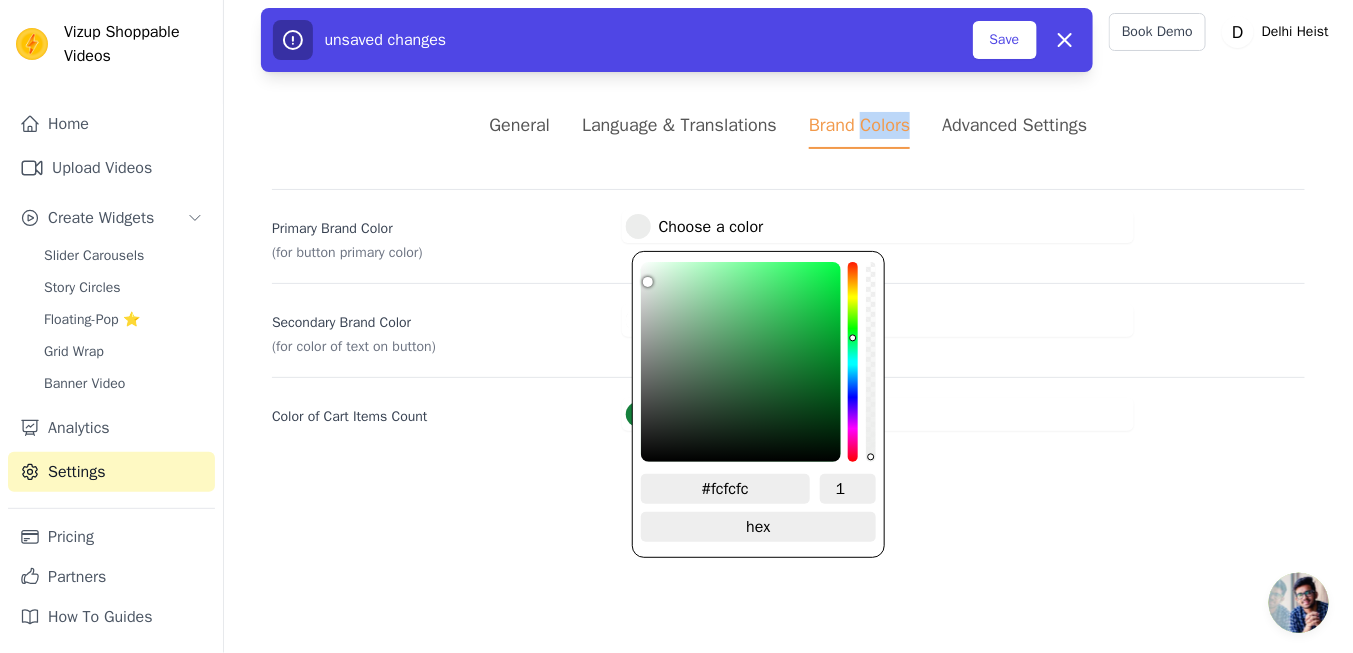 type on "#fefefe" 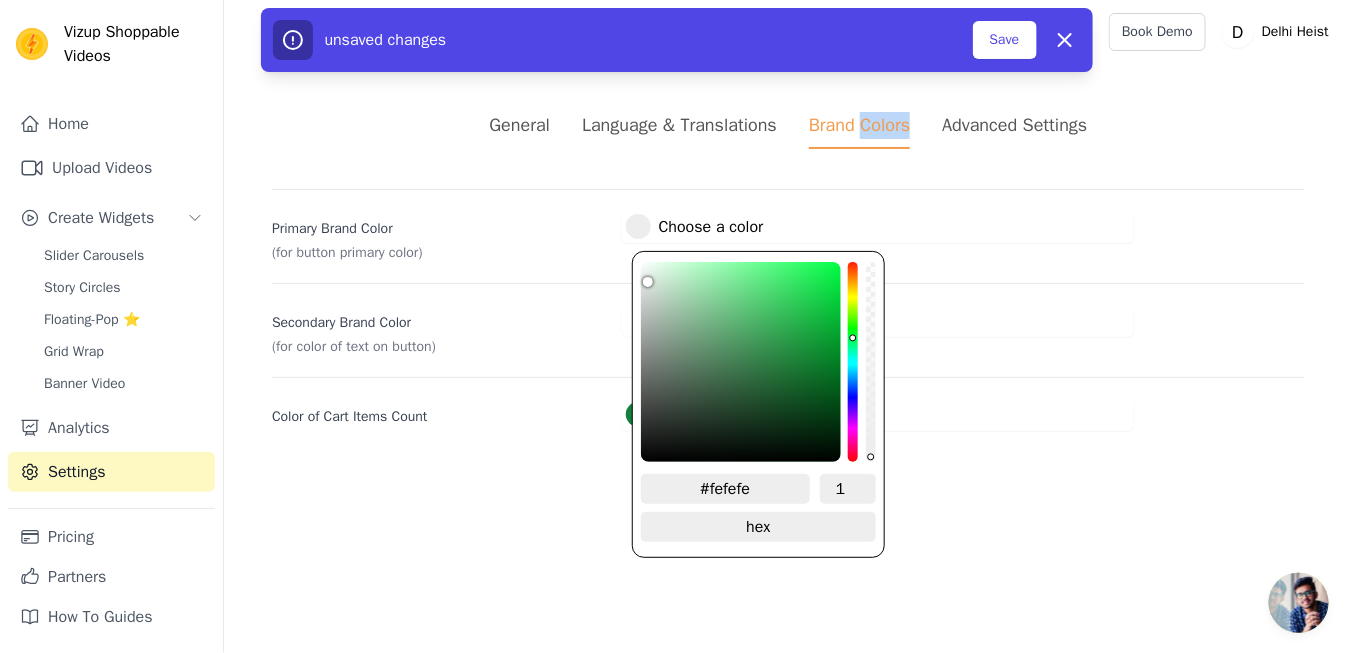 type on "#ffffff" 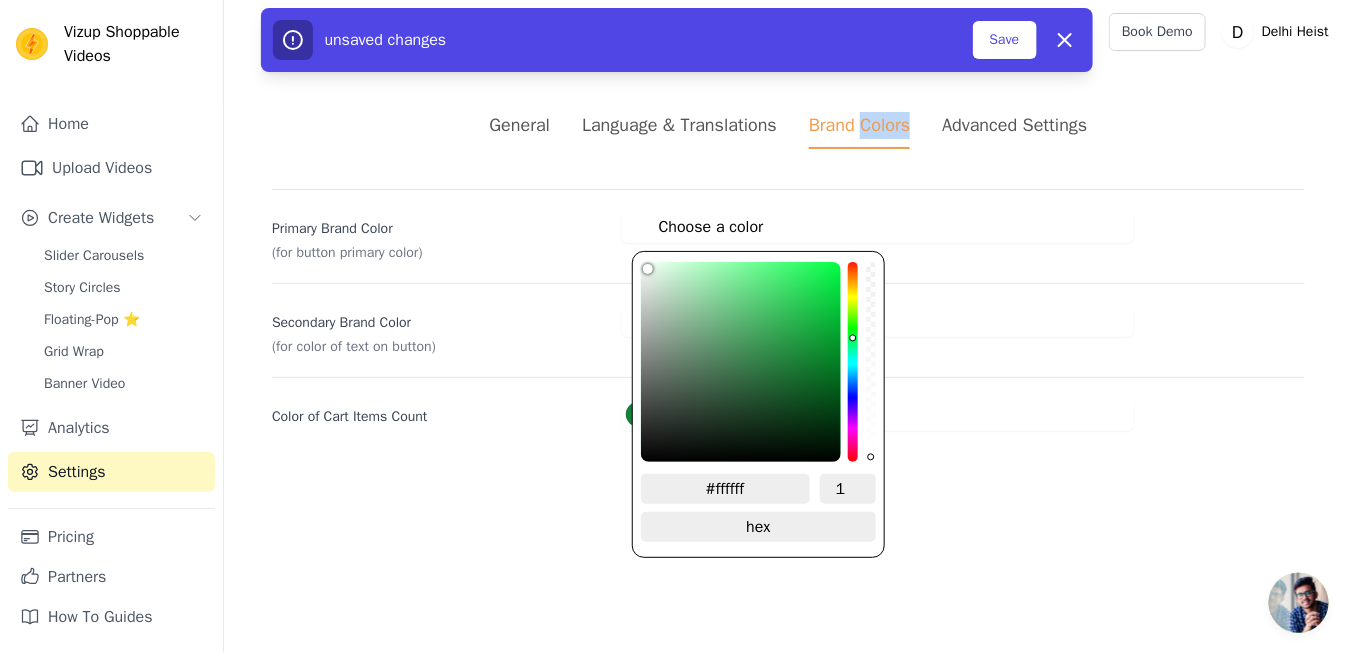 drag, startPoint x: 669, startPoint y: 322, endPoint x: 632, endPoint y: 255, distance: 76.537575 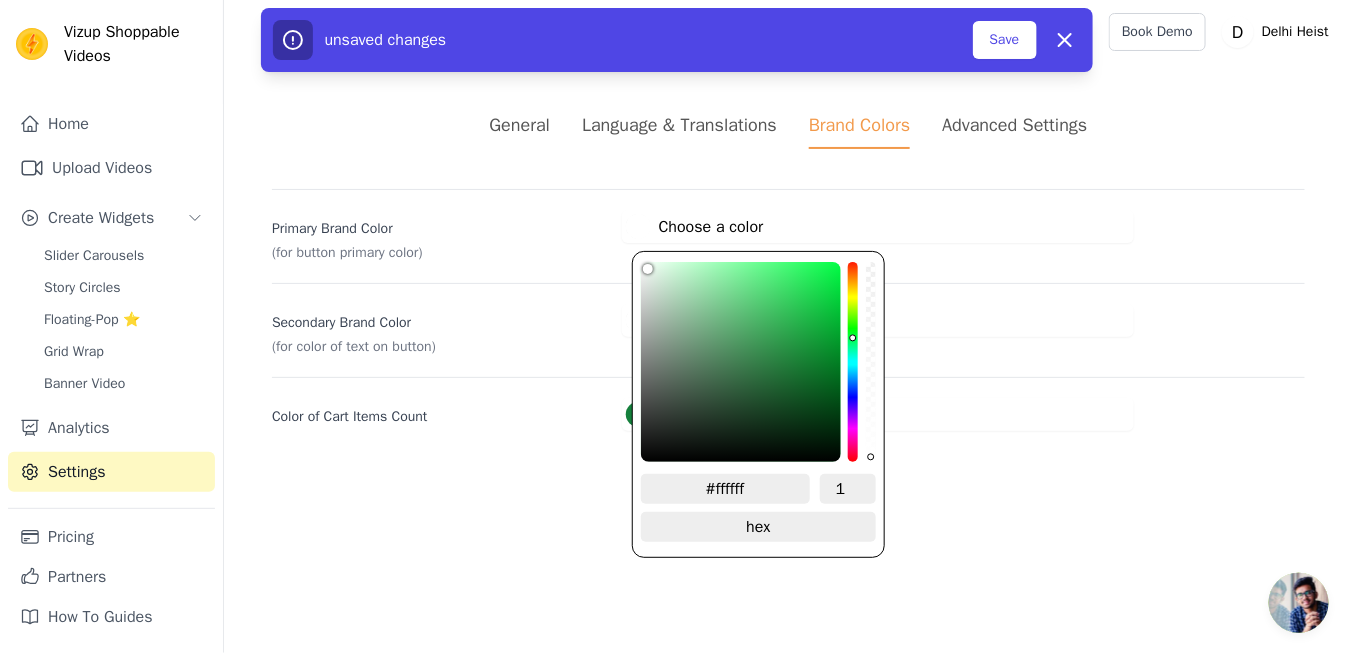 click on "General   Language & Translations   Brand Colors   Advanced Settings       unsaved changes   Save   Dismiss     Primary Brand Color   (for button primary color)   #ffffff       Choose a color                               #ffffff   1   hex   change to    rgb     Secondary Brand Color   (for color of text on button)   #ffffff       Choose a color                               #ffffff   1   hex   change to    rgb     Color of Cart Items Count   #15803c       Choose a color                               #15803c   1   hex   change to    rgb" at bounding box center [788, 271] 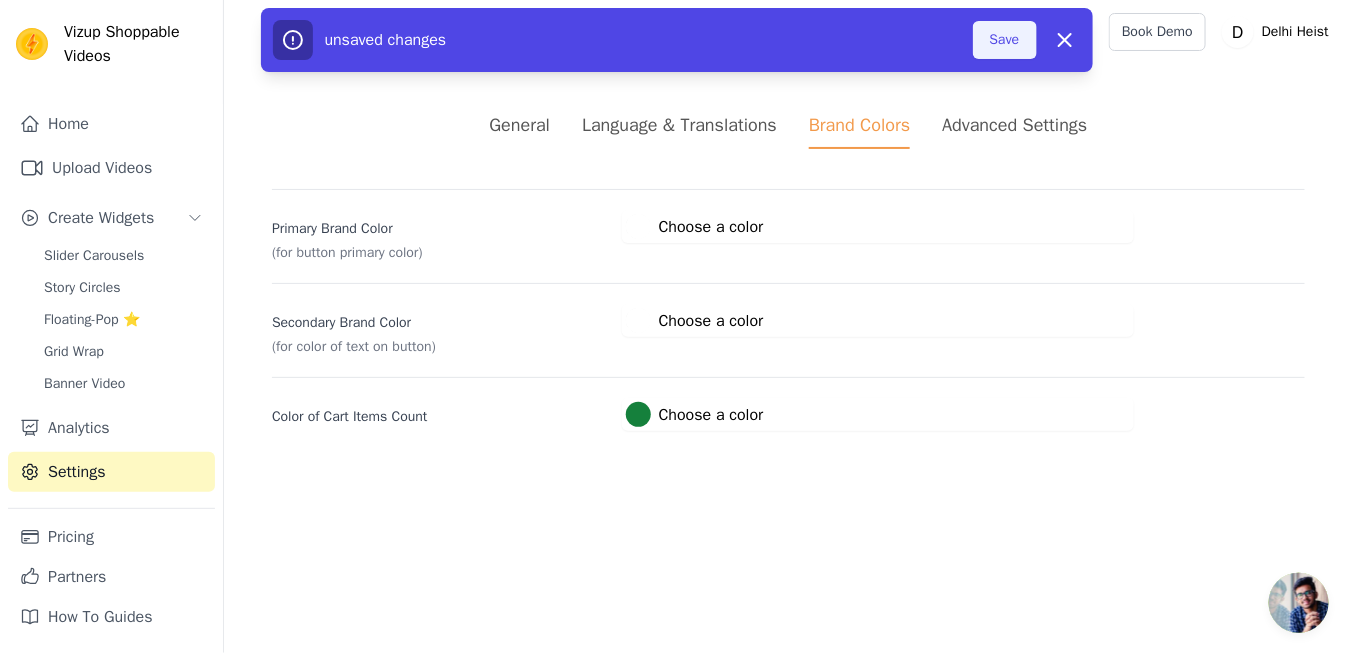 click on "Save" at bounding box center (1005, 40) 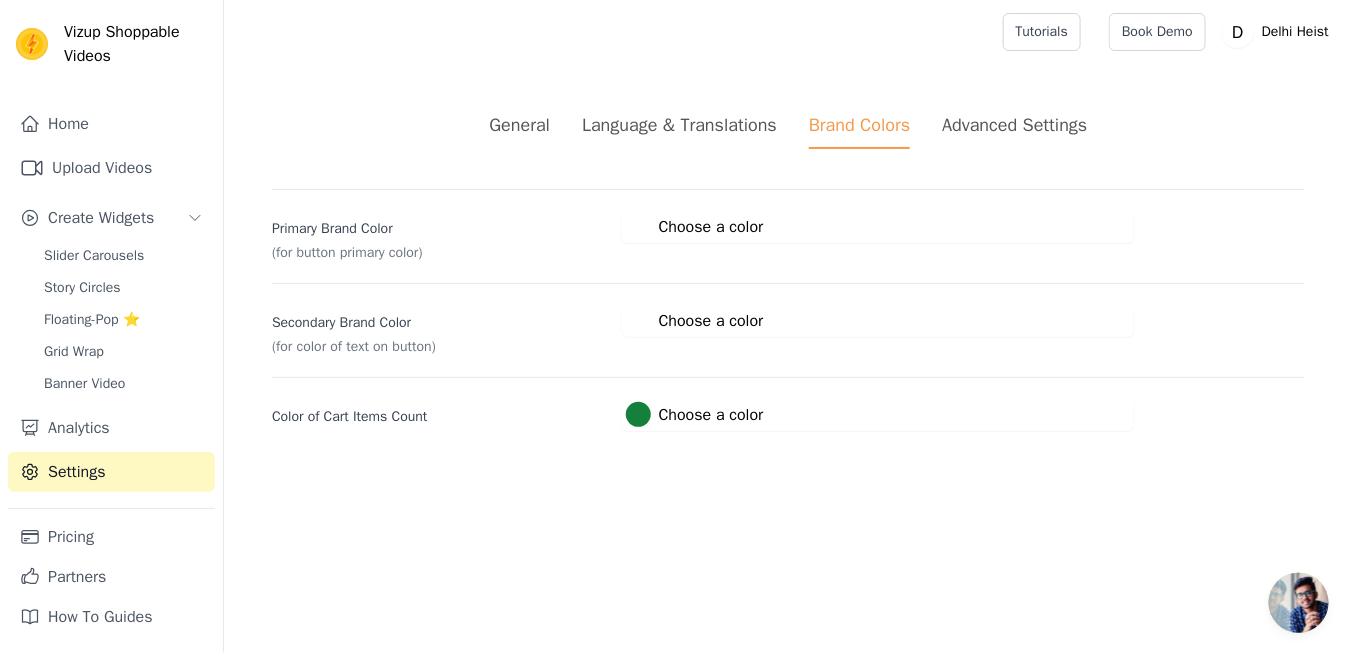 click on "#ffffff       Choose a color                               #ffffff   1   hex   change to    rgb" at bounding box center [695, 320] 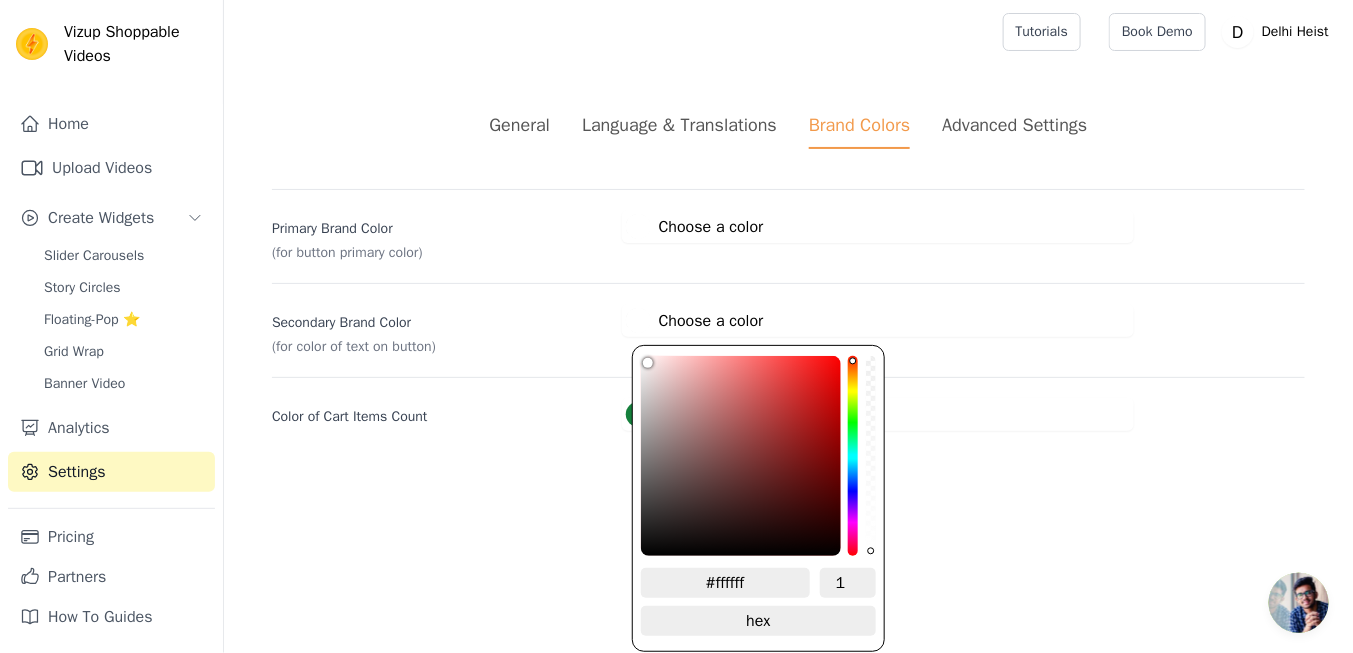 click at bounding box center [638, 320] 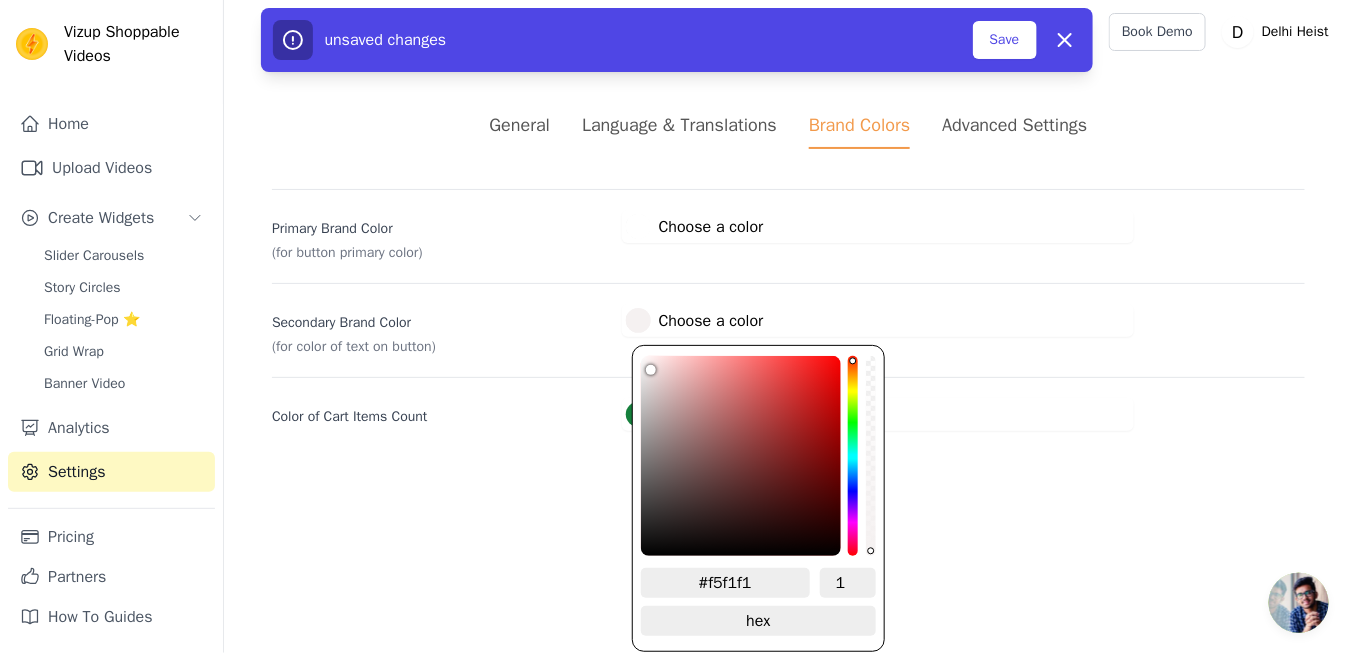 type on "#f4eeee" 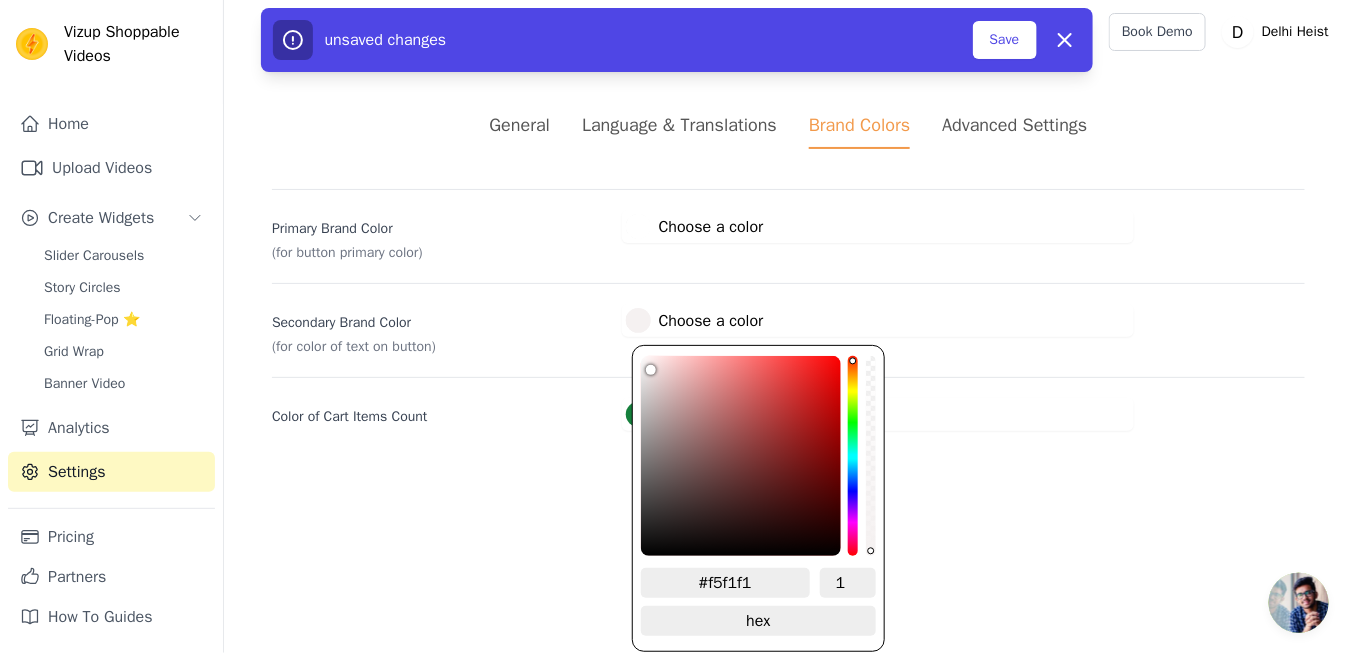 type on "#f4eeee" 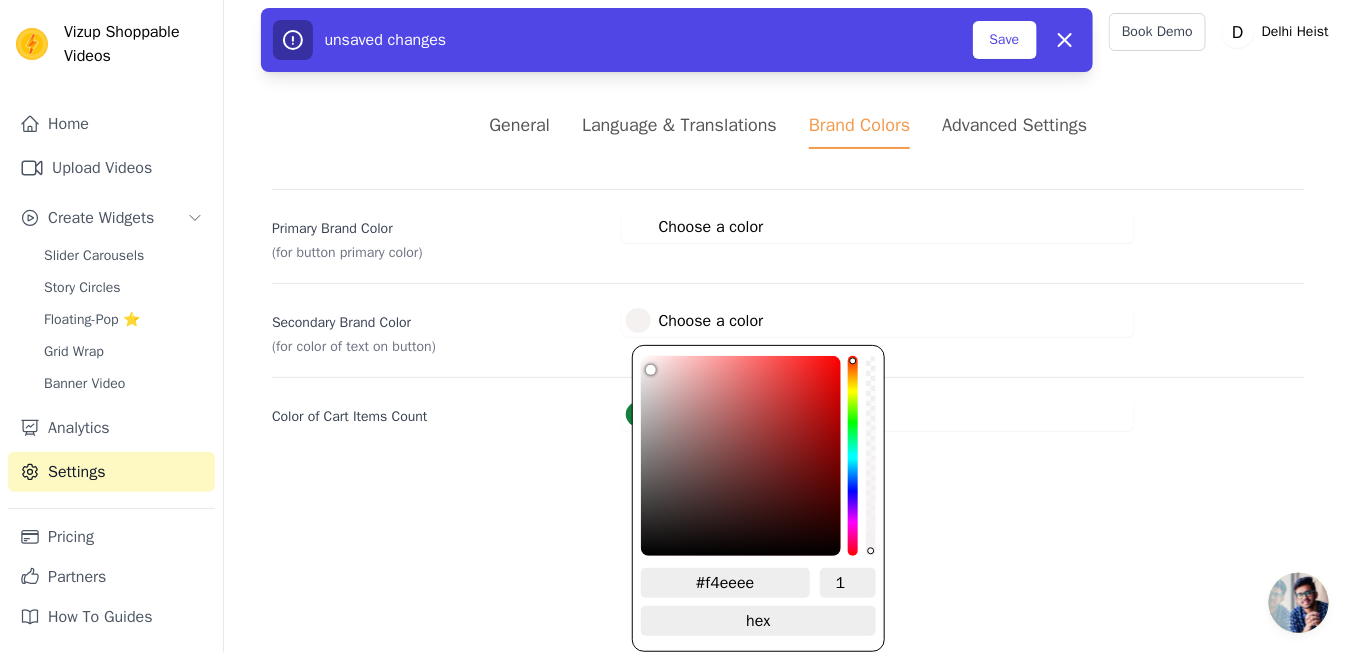 type on "#e4dfdf" 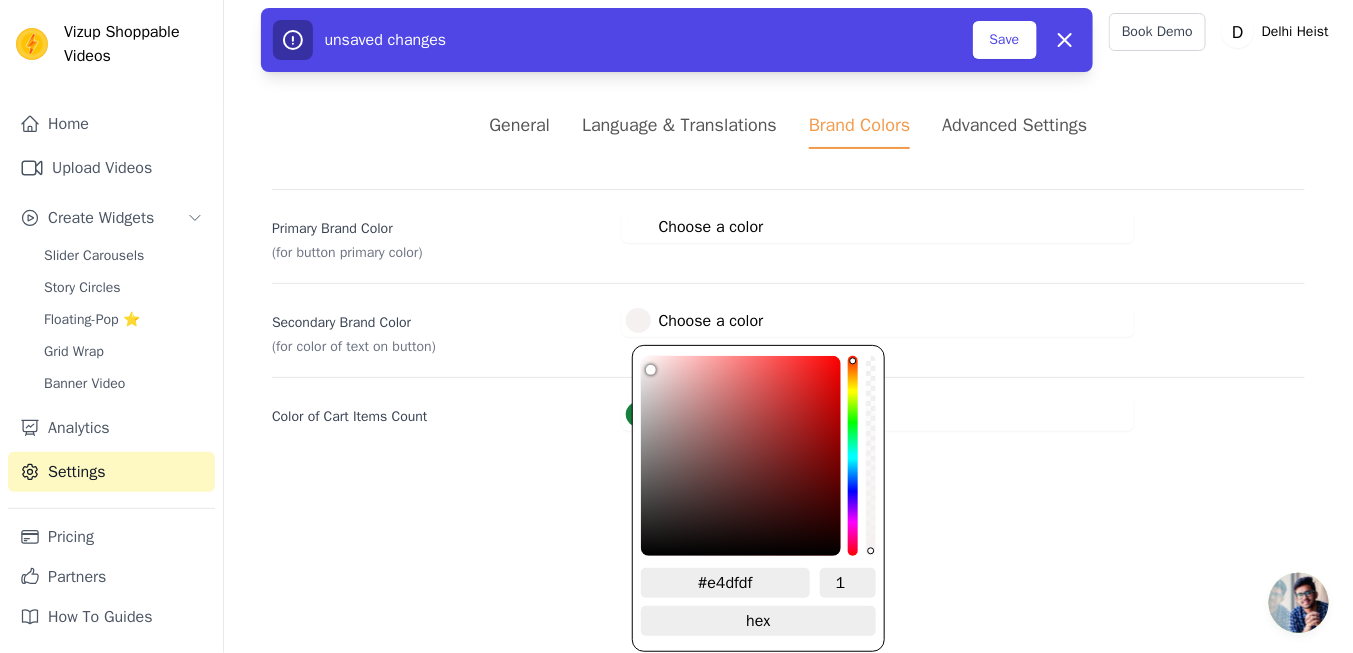 type on "#dcd6d6" 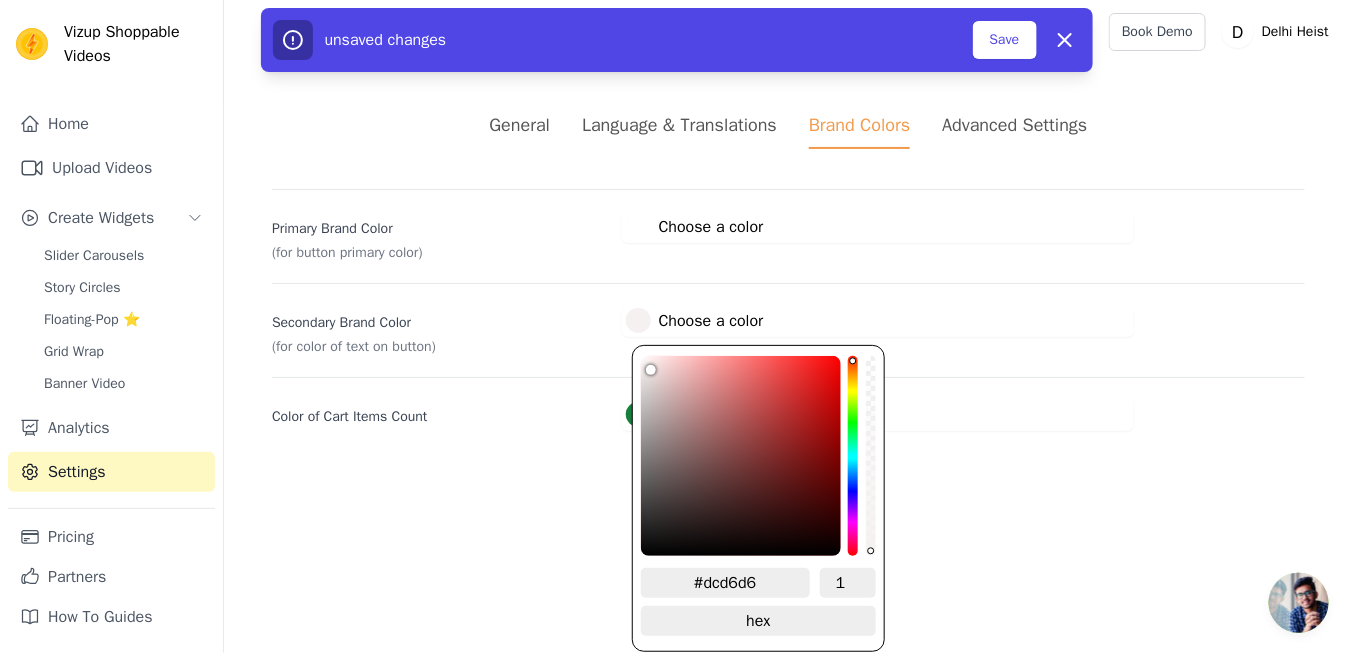 type on "#d8d1d1" 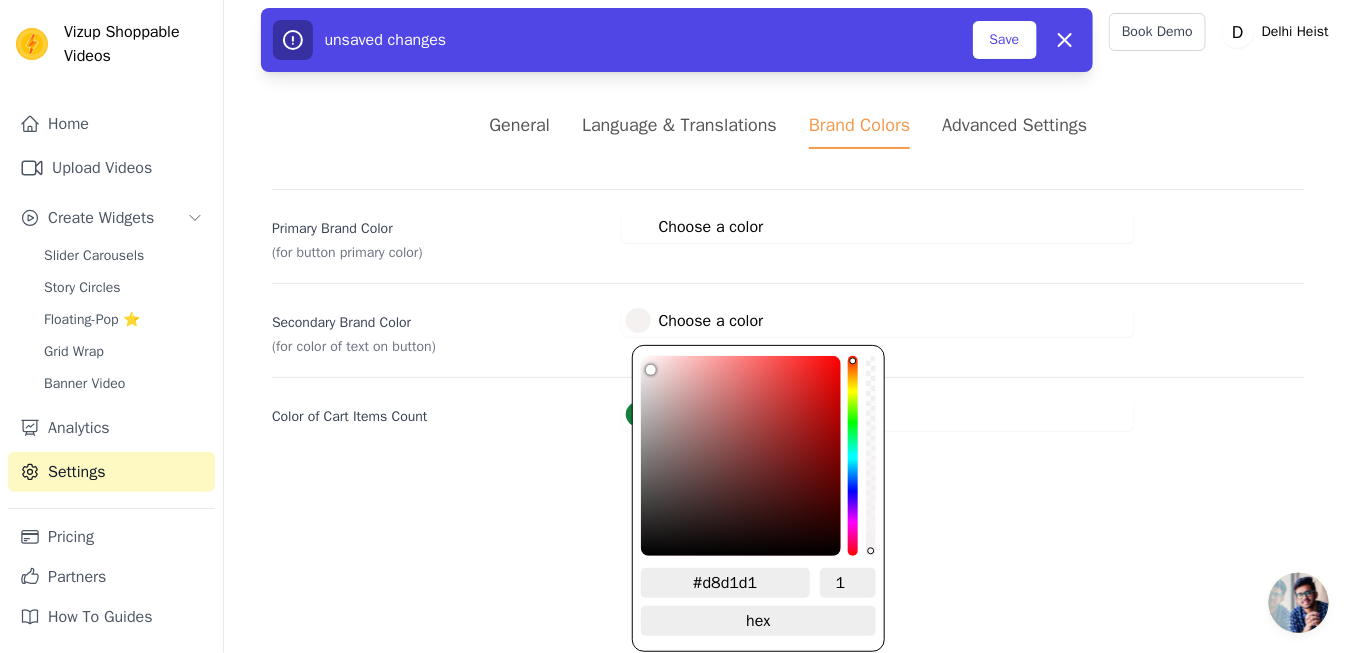 type on "#d6cfcf" 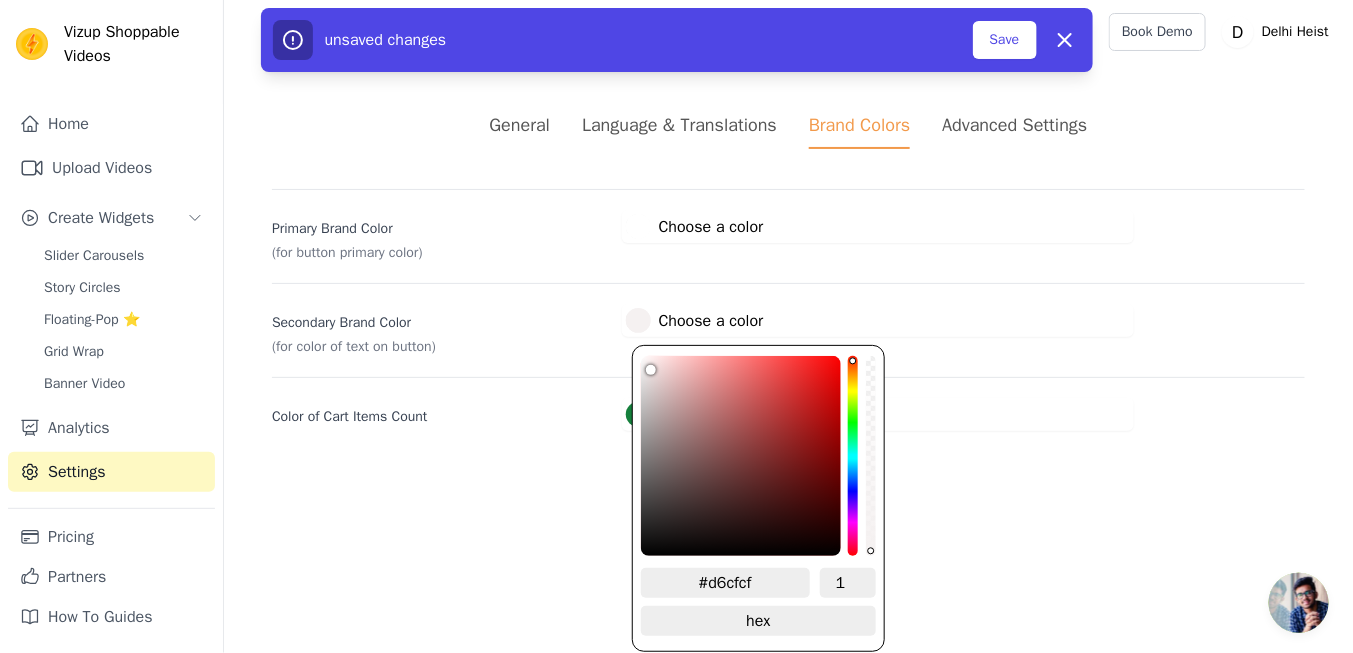 type on "#d5cece" 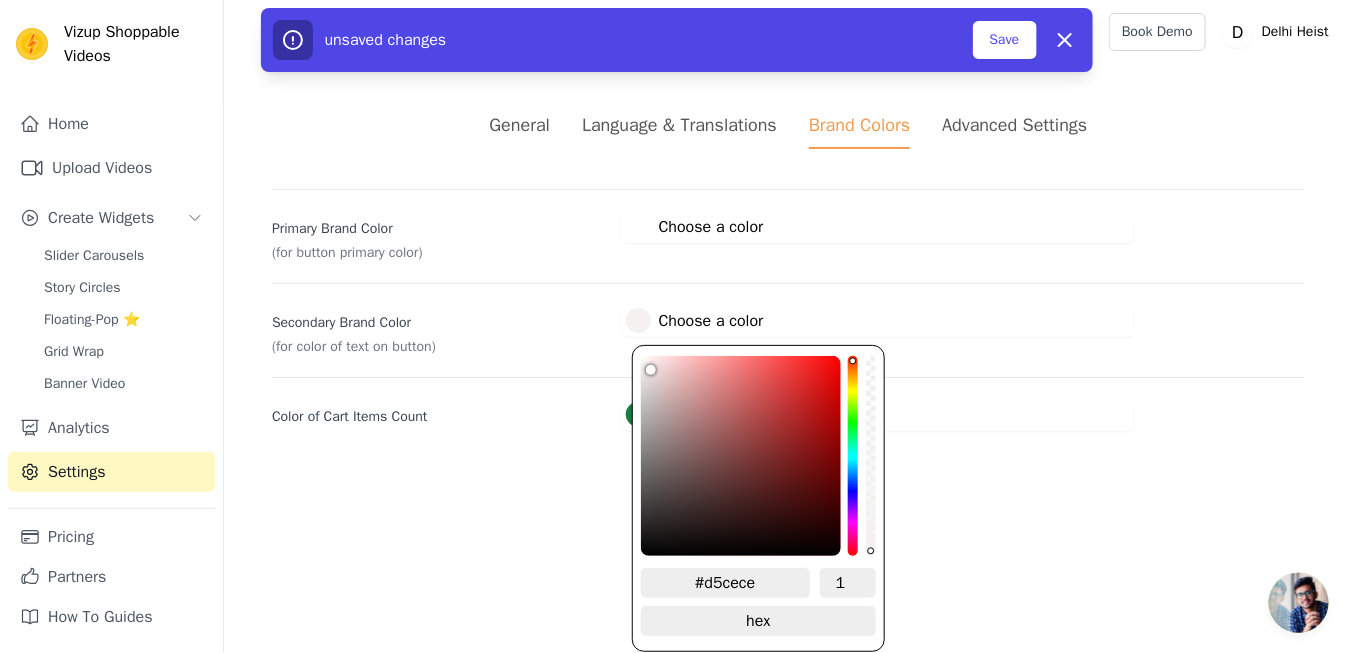 type on "#d0c9c9" 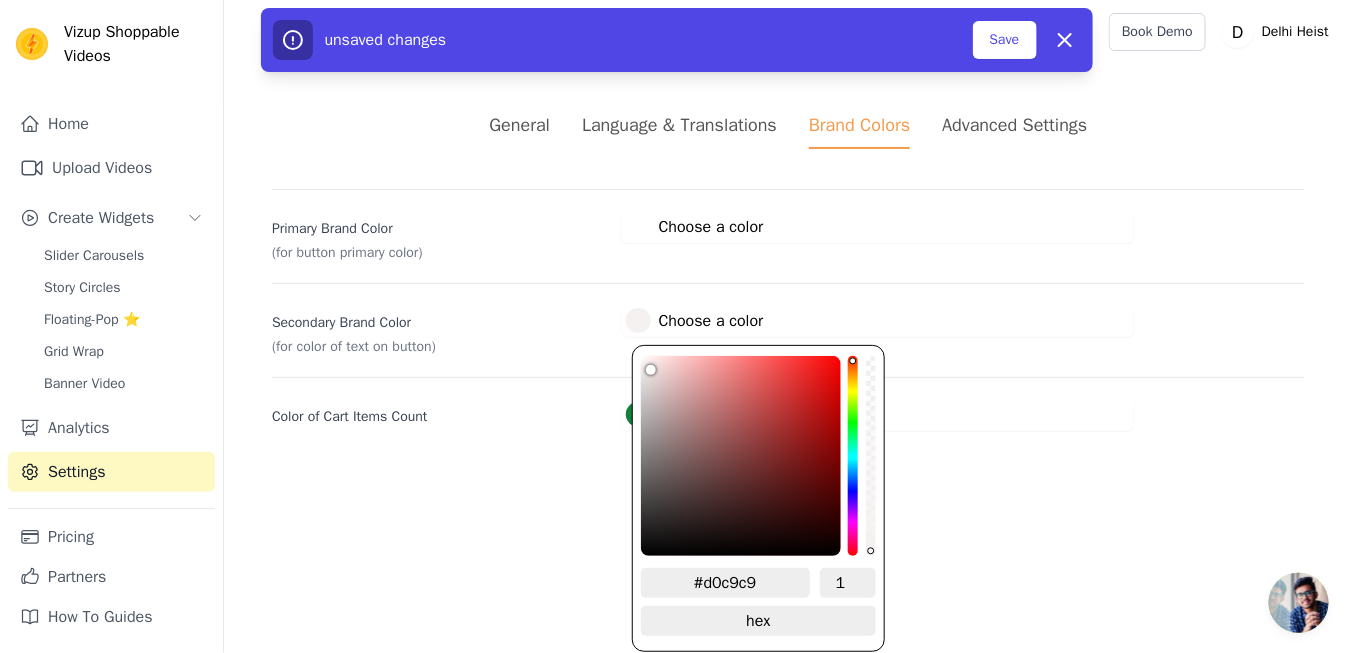 type on "#cec6c6" 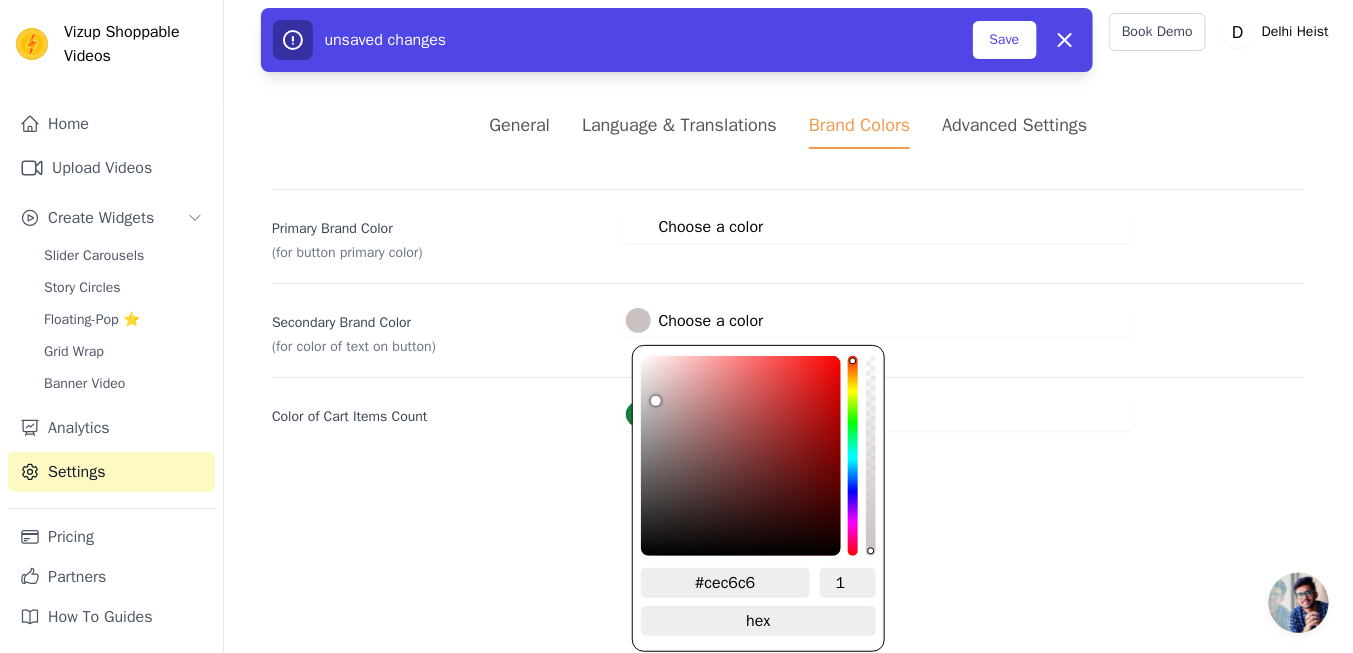 type on "#cac1c1" 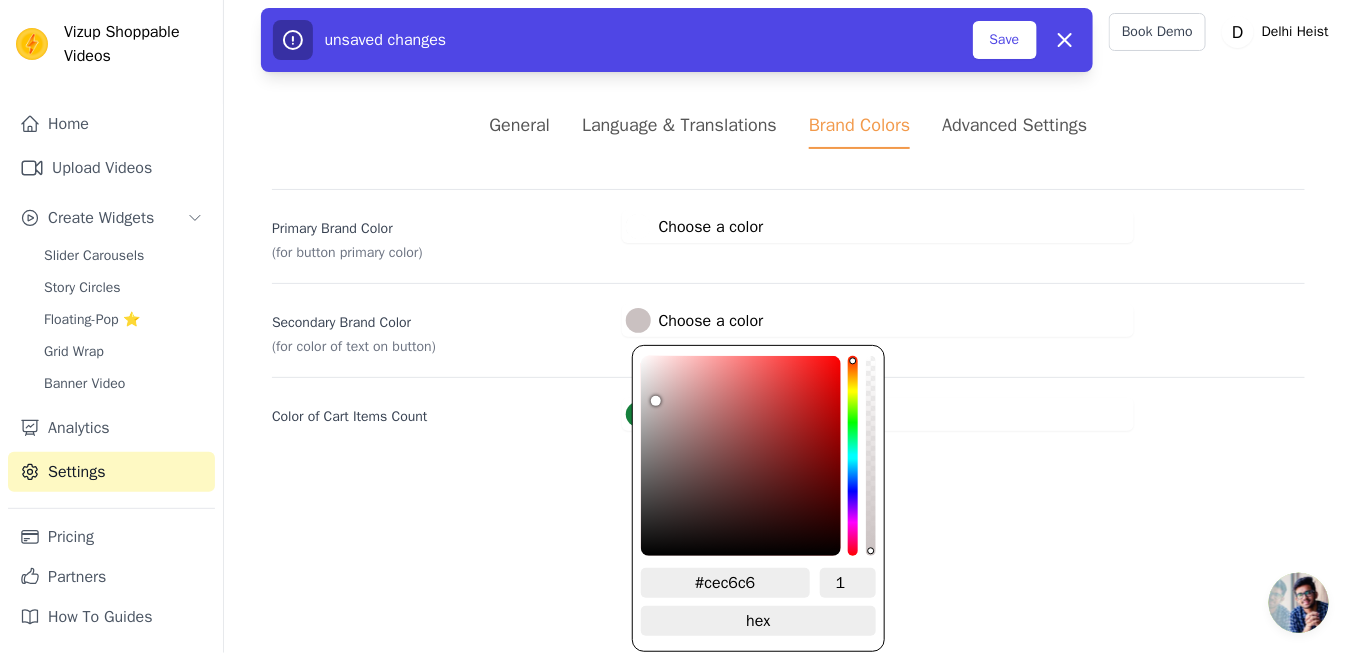 type on "#cac1c1" 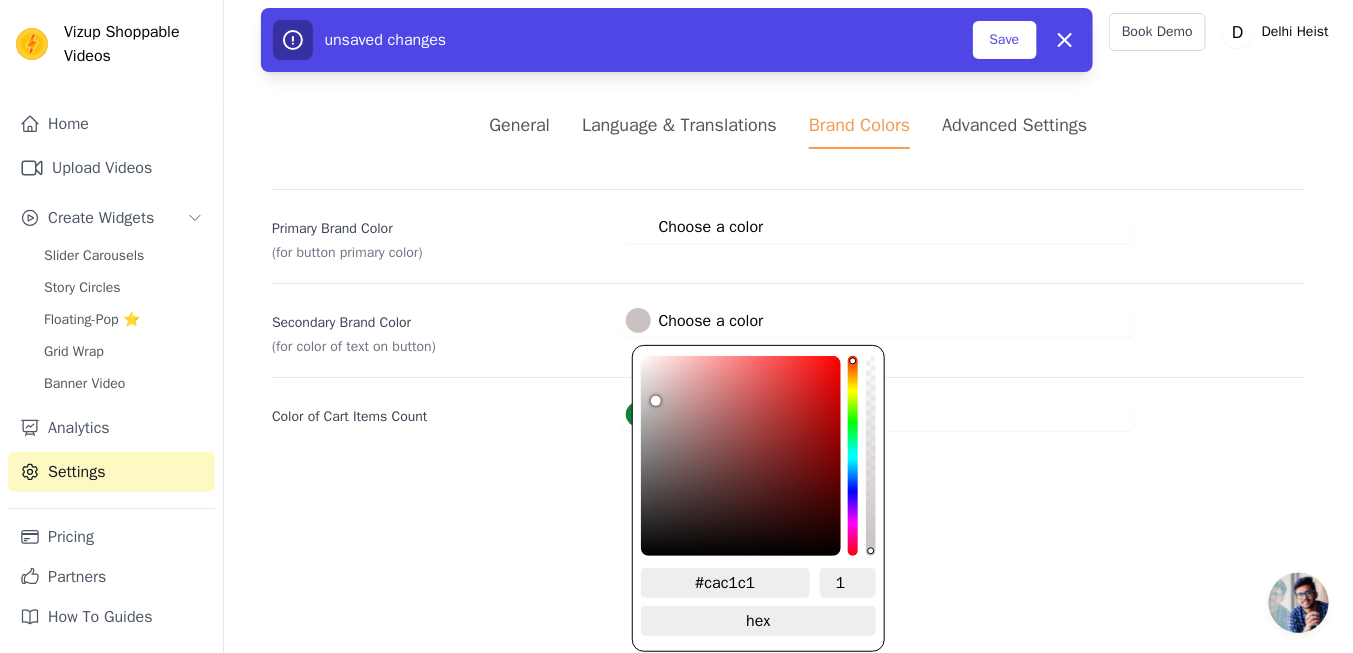 type on "#c6bcbc" 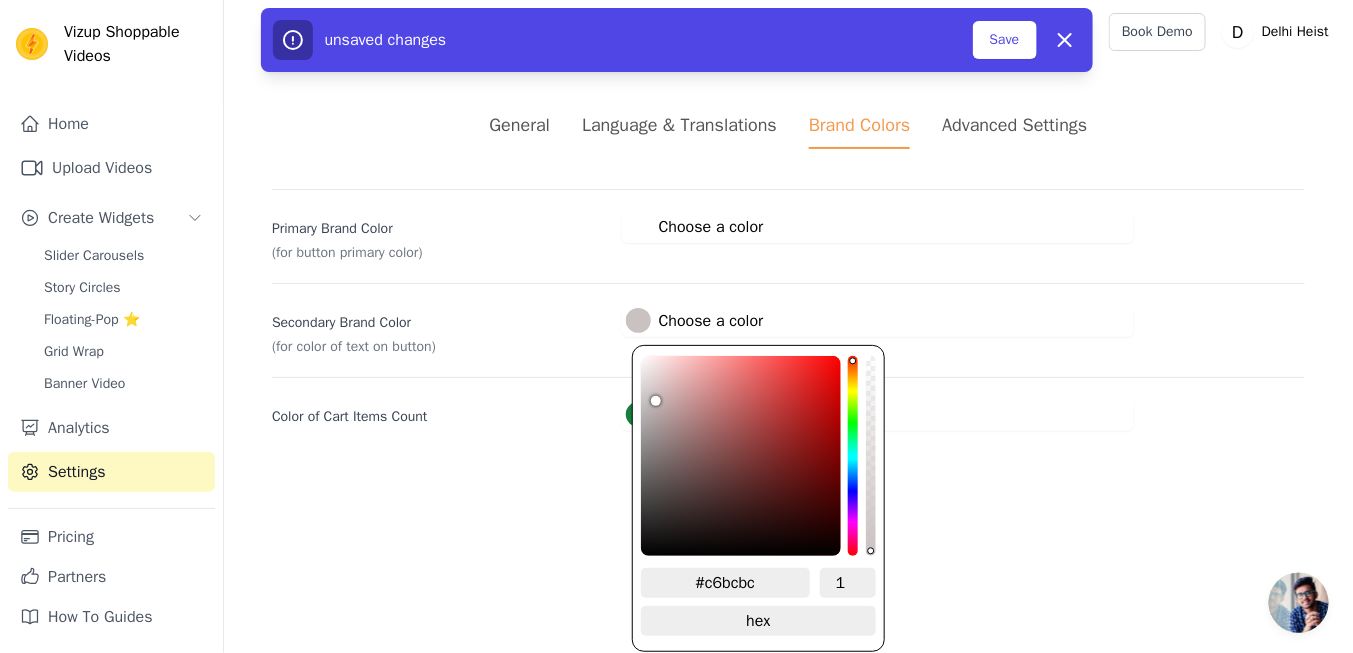 type on "#c3baba" 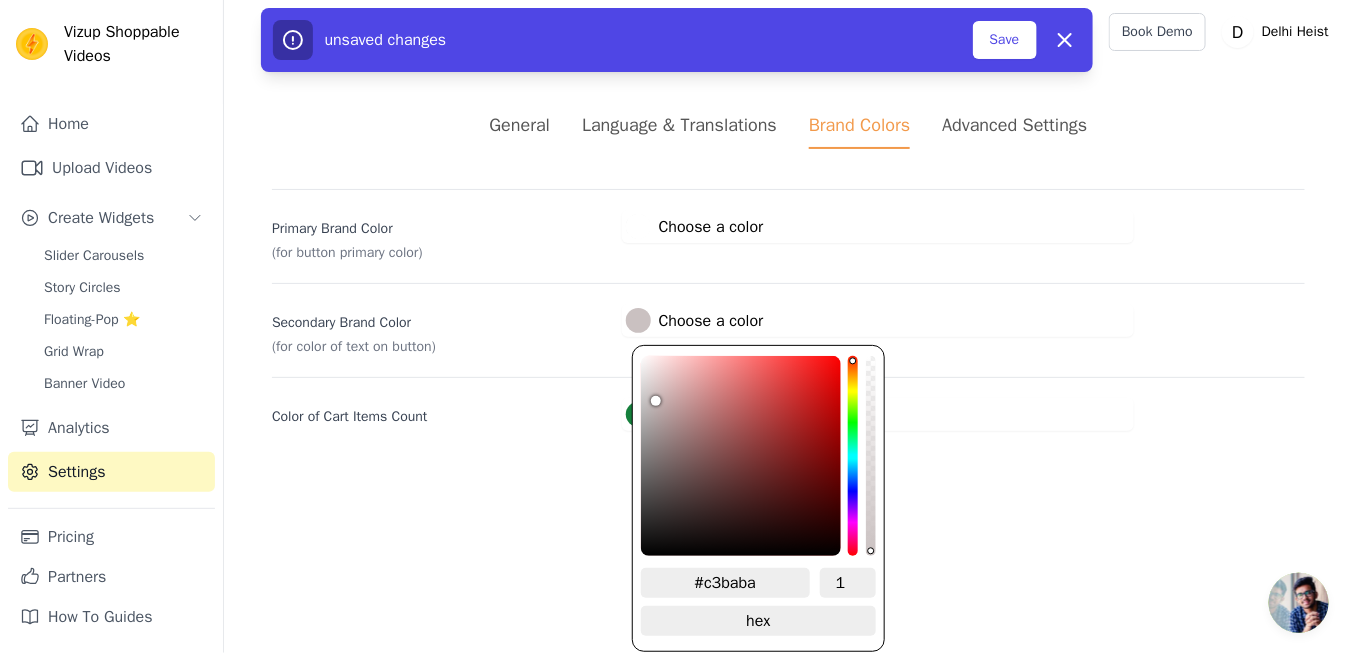 type on "#beb4b4" 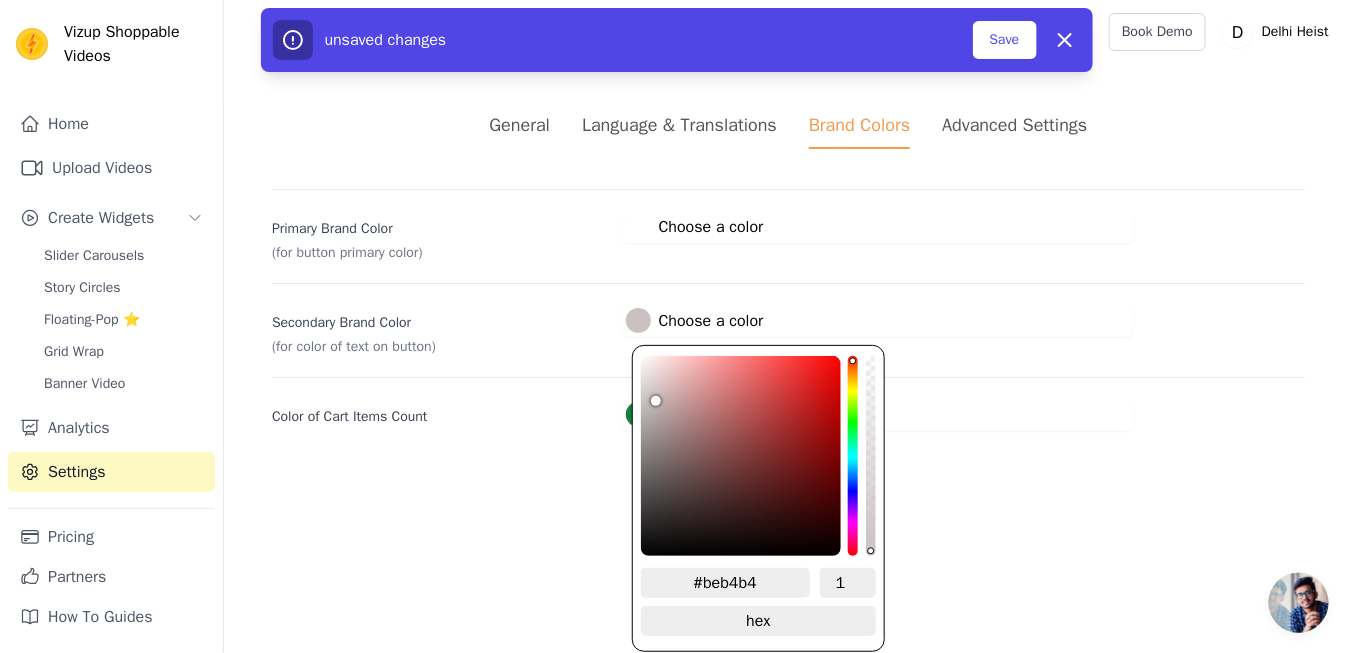 type on "#bdb2b2" 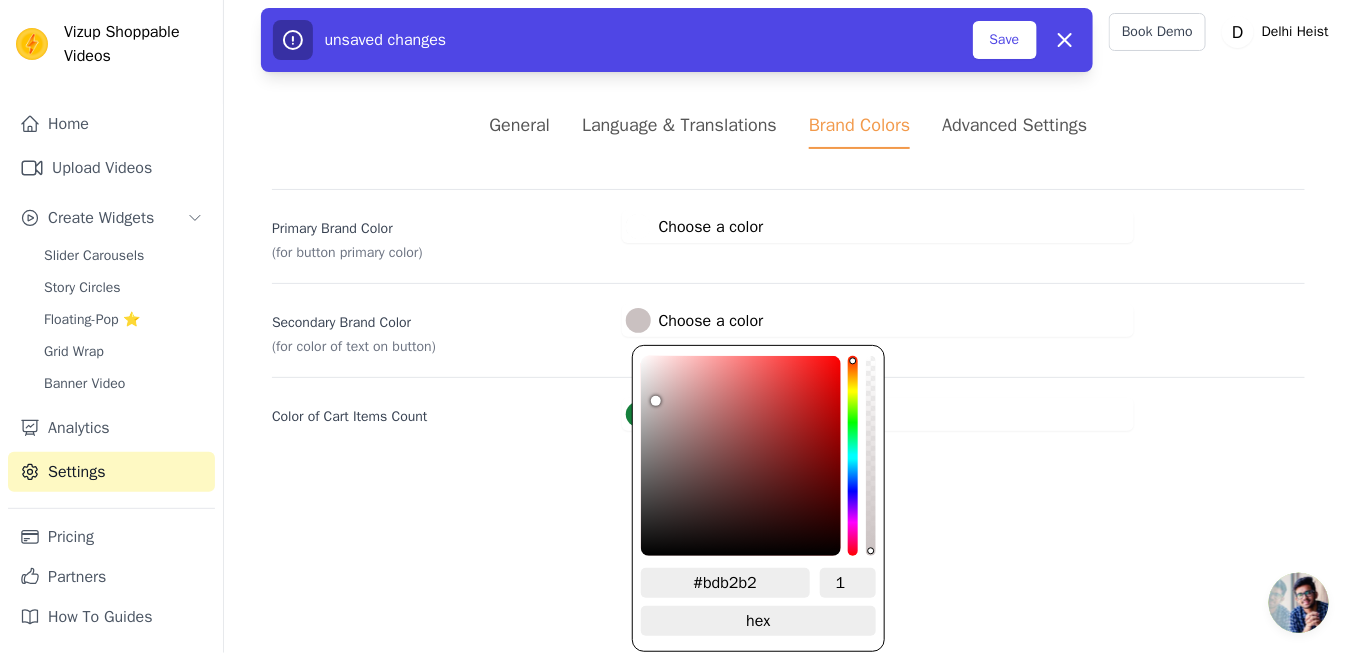 type on "#bab0b0" 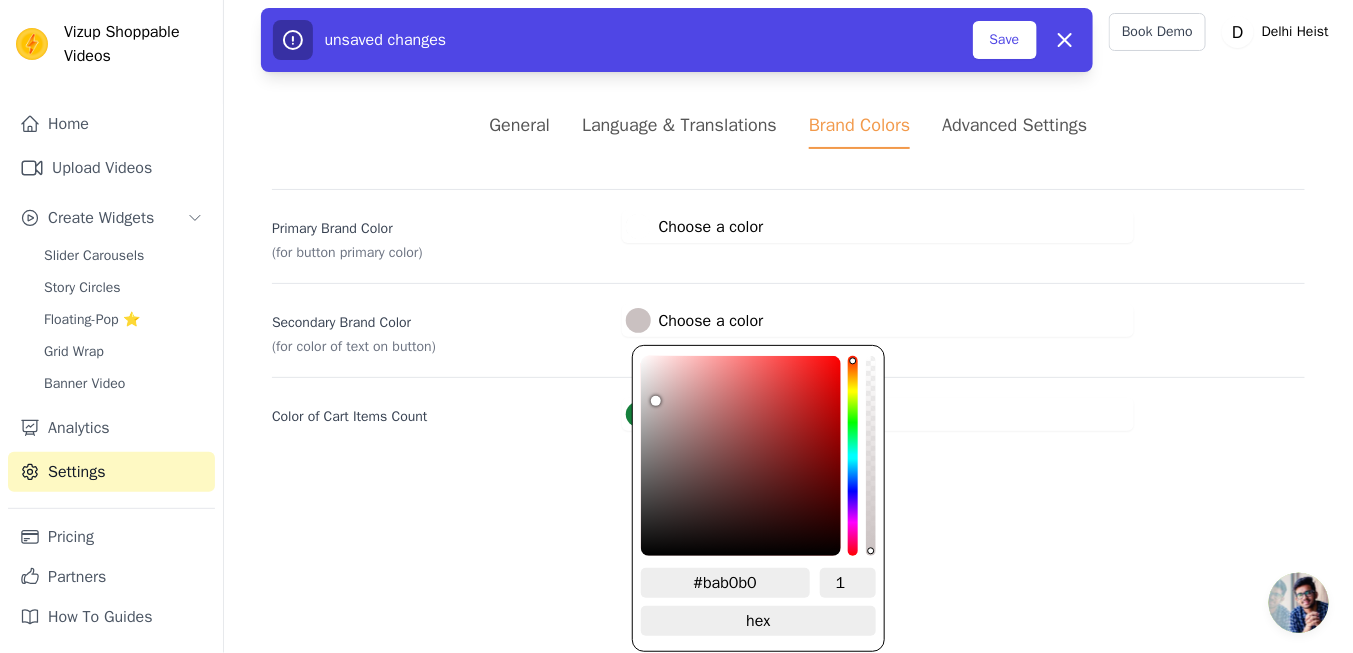 type on "#b7acac" 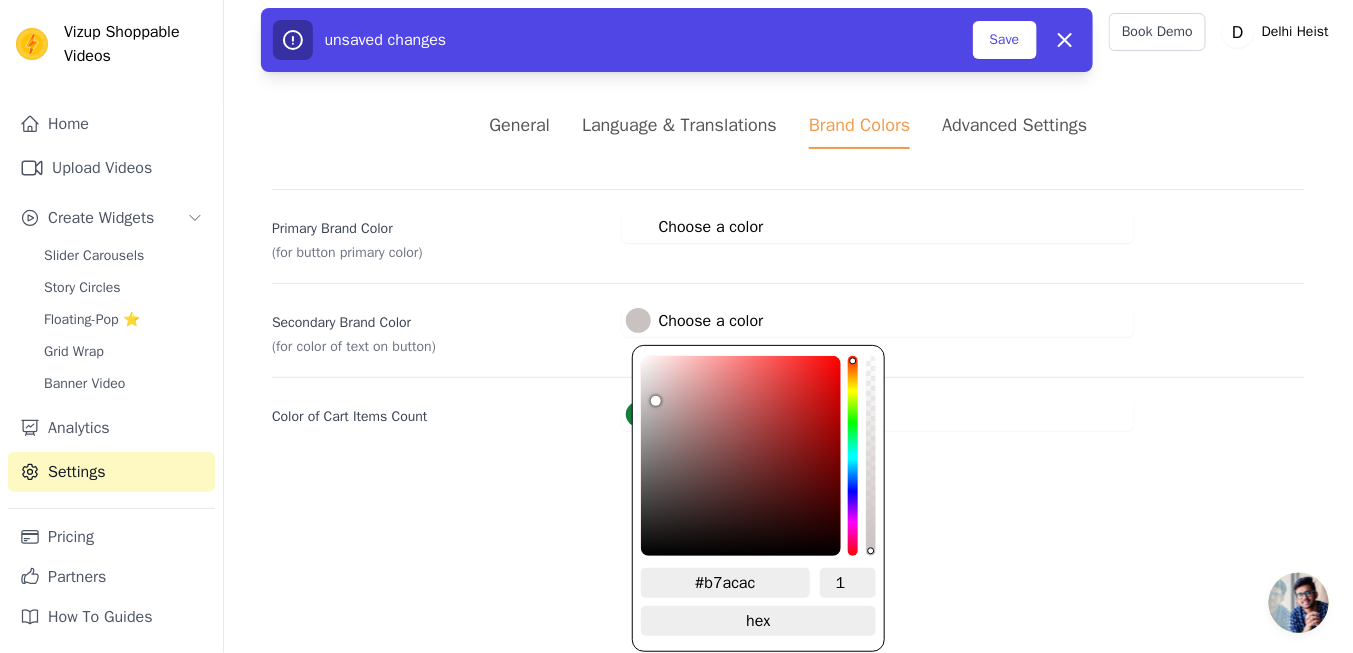 type on "#b4a9a9" 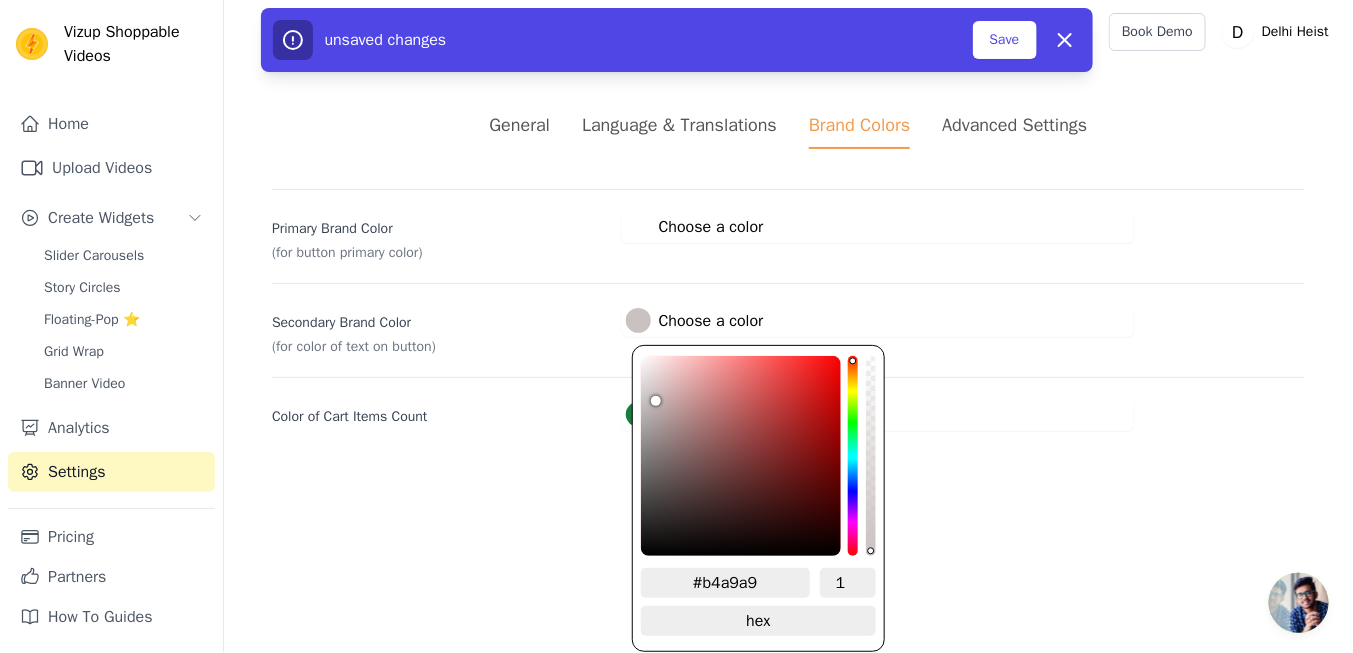 type on "#b1a5a5" 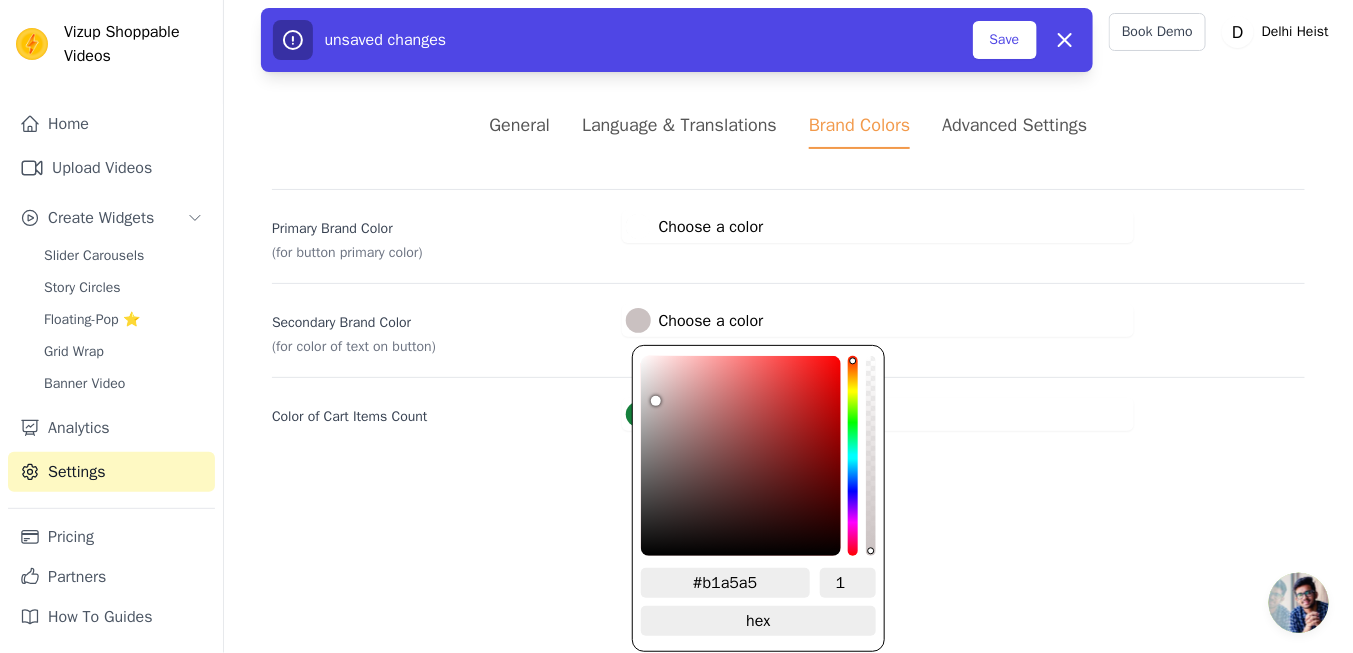 type on "#afa3a3" 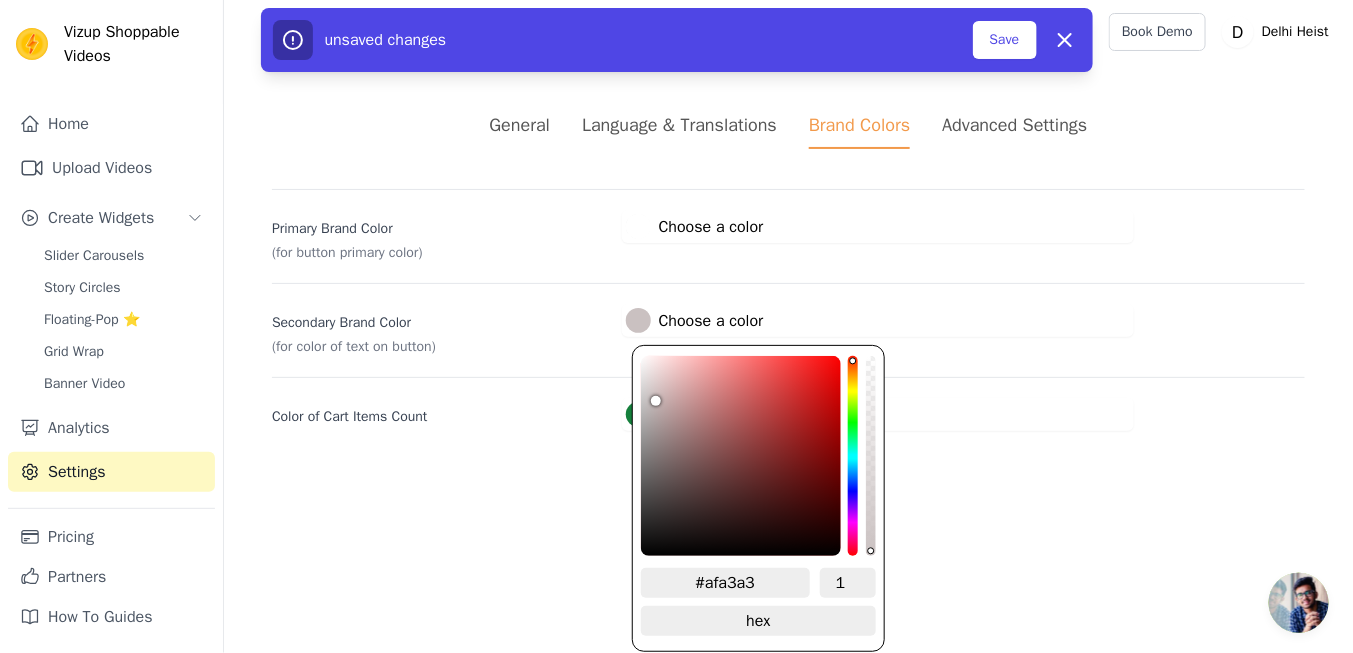 type on "#ab9f9f" 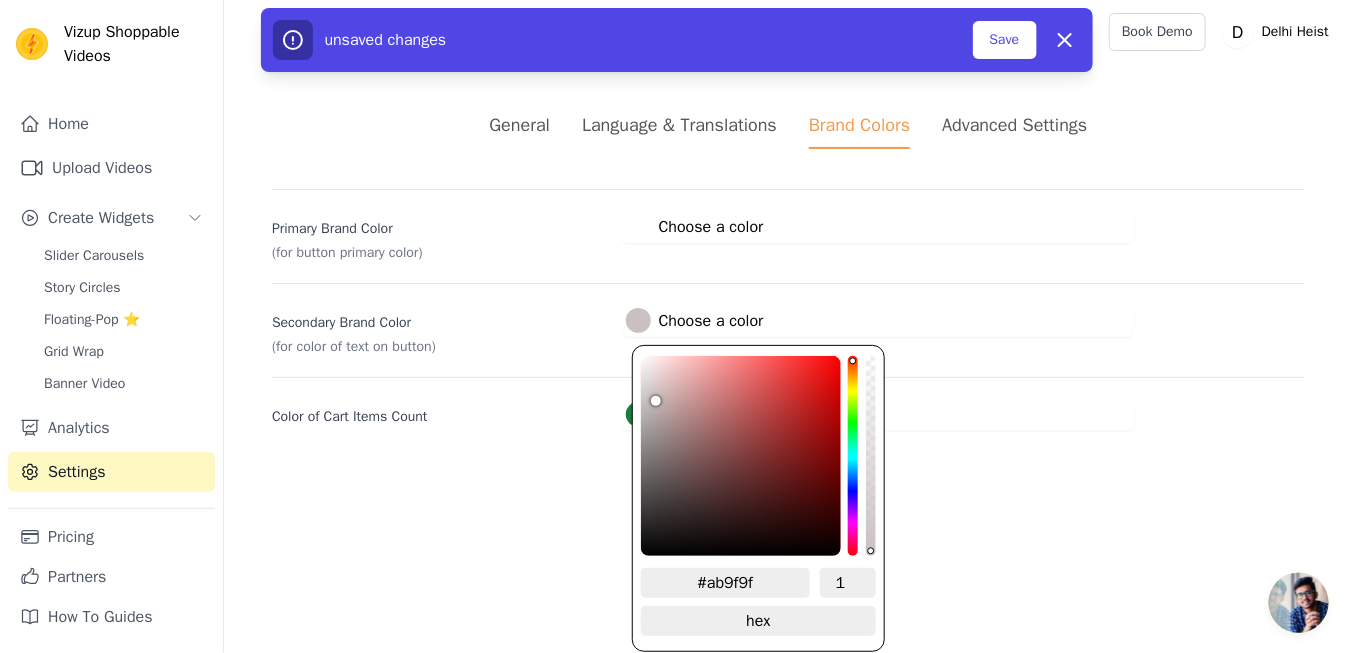 type on "#a79a9a" 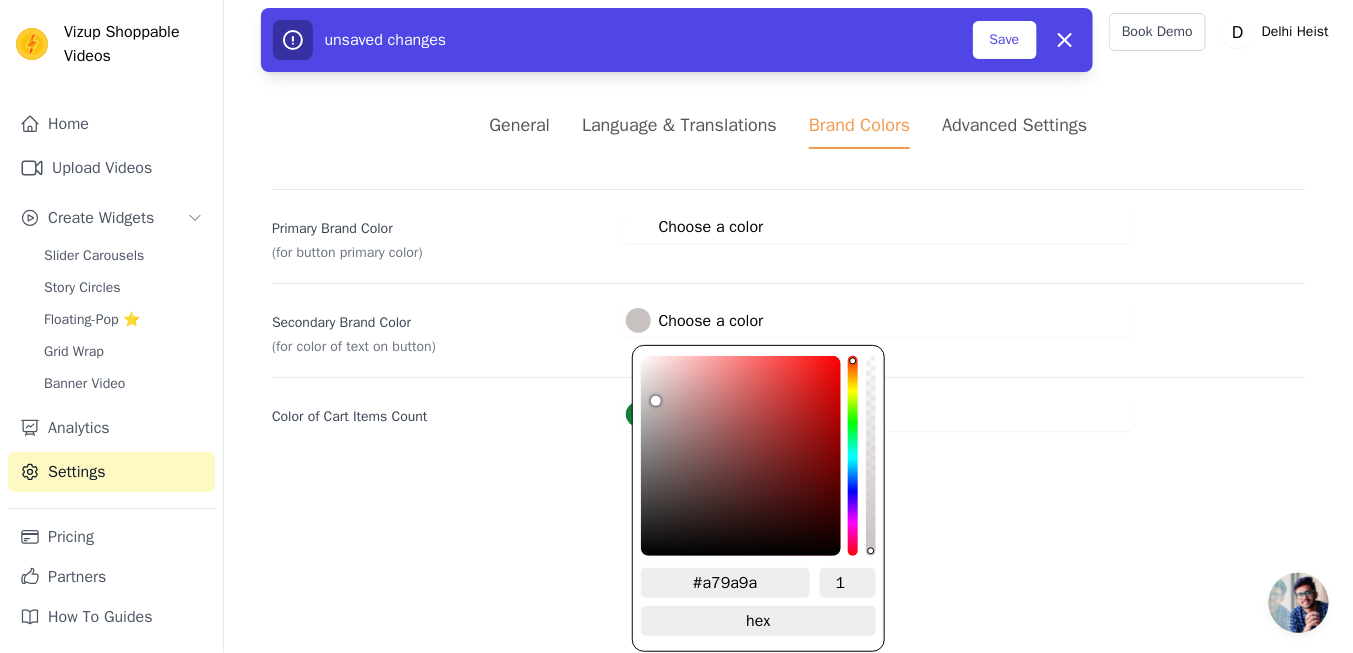 type on "#a69999" 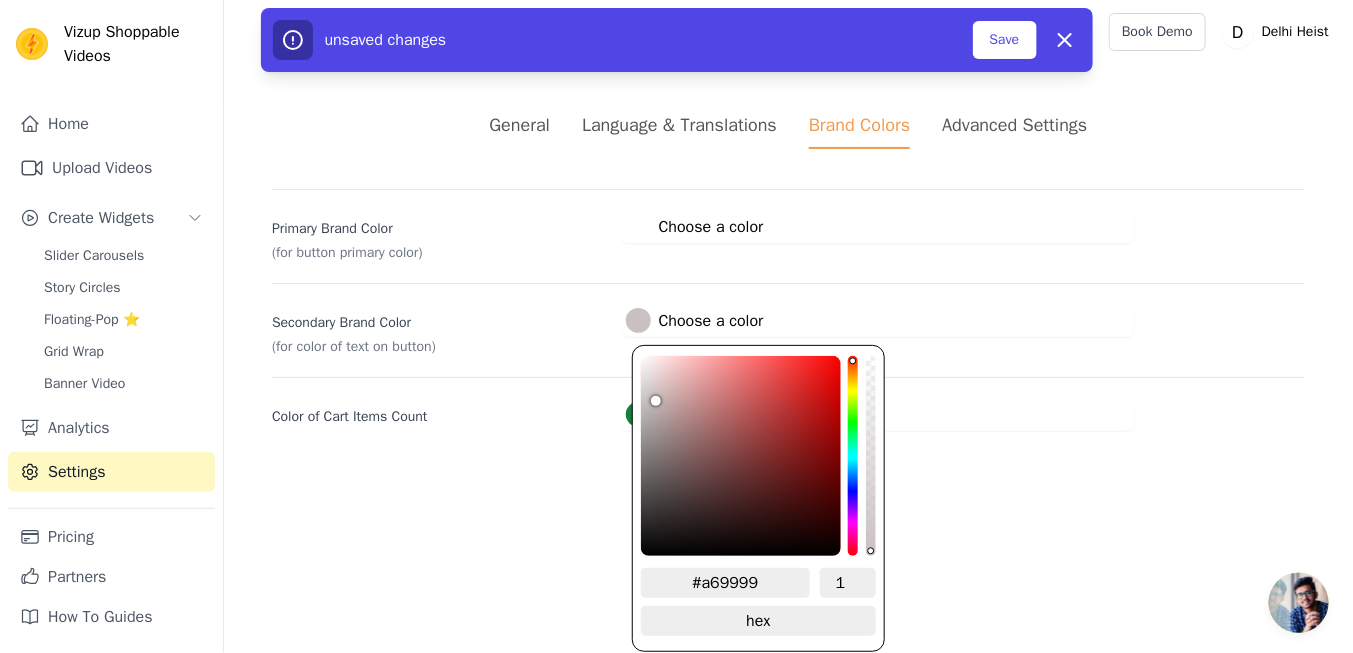 type on "#a59898" 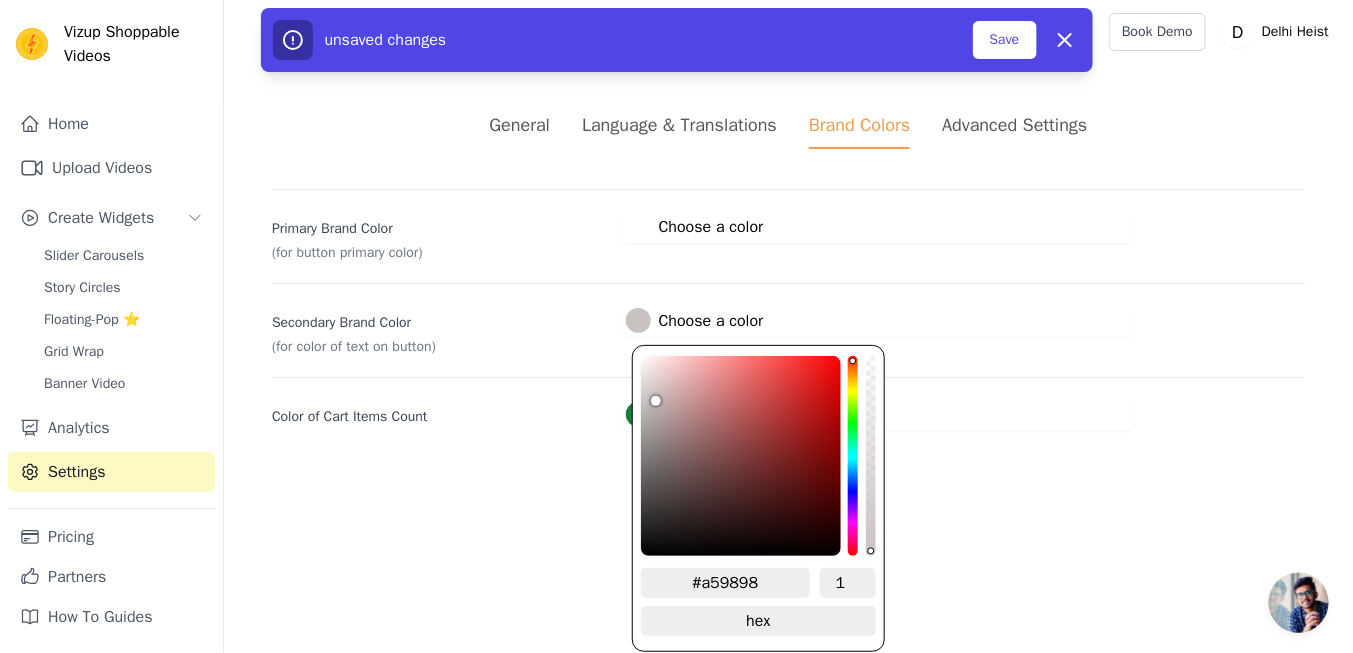 type on "#a29595" 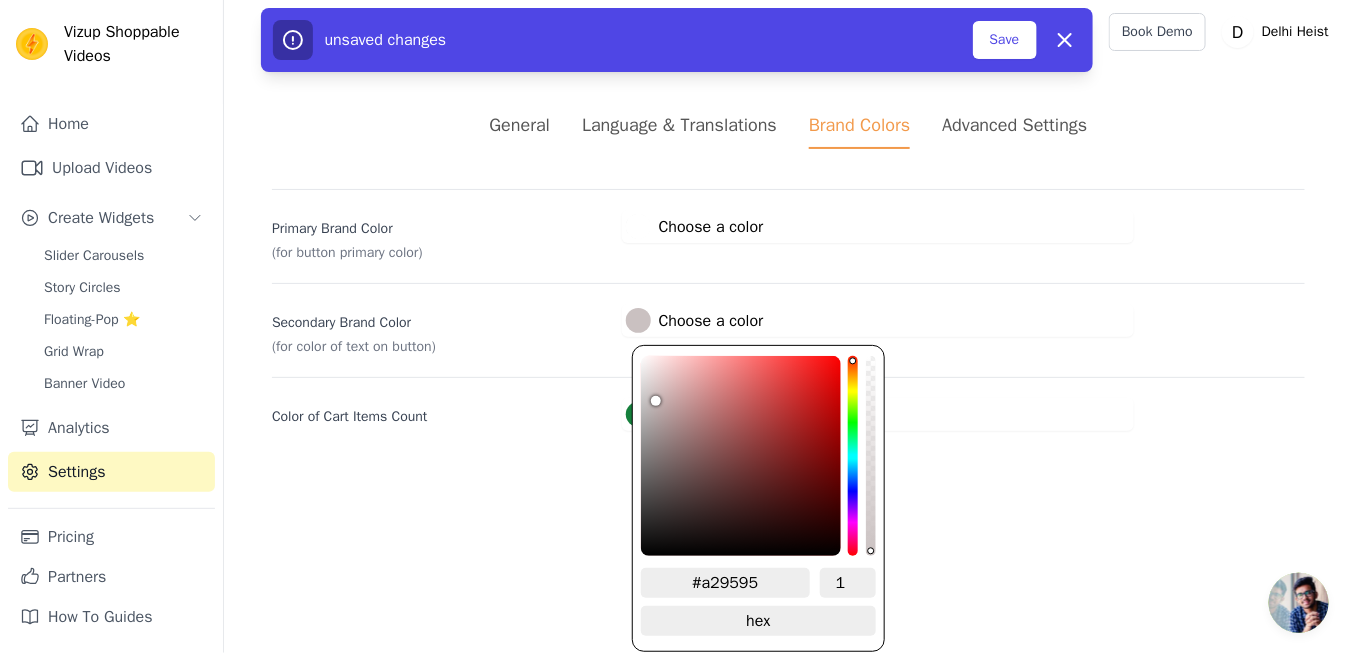 type on "#9e9191" 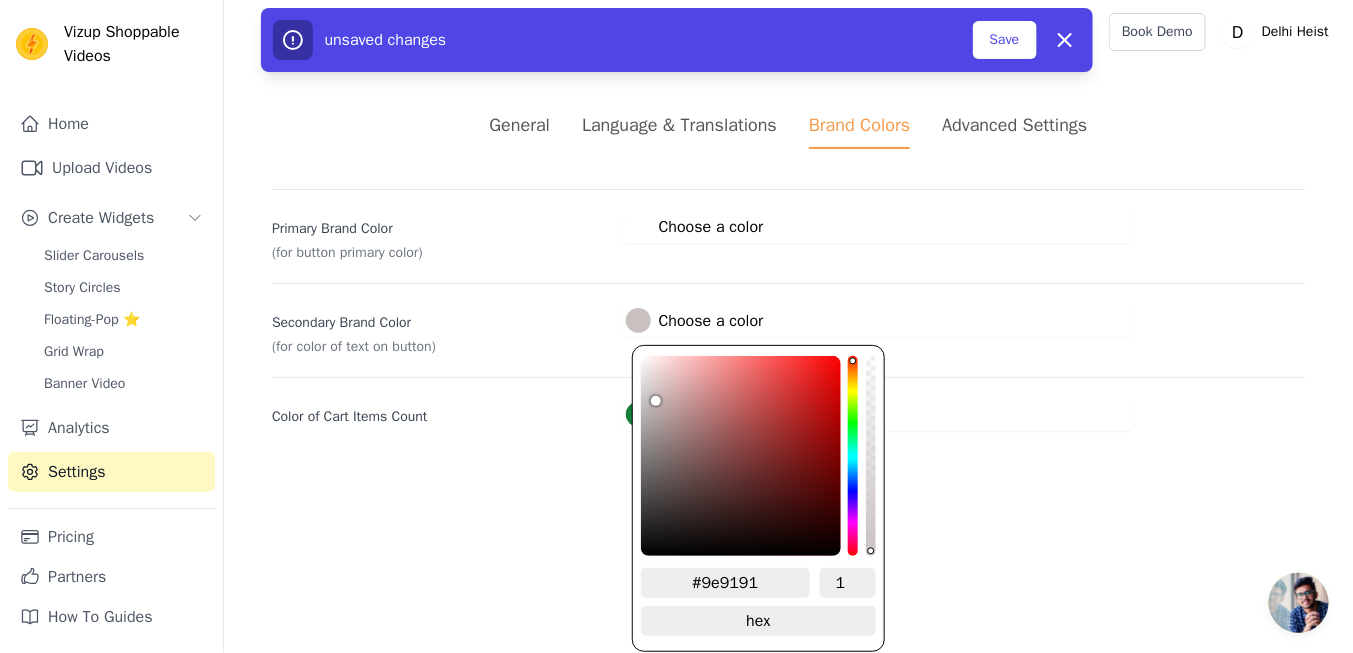 type on "#9d9090" 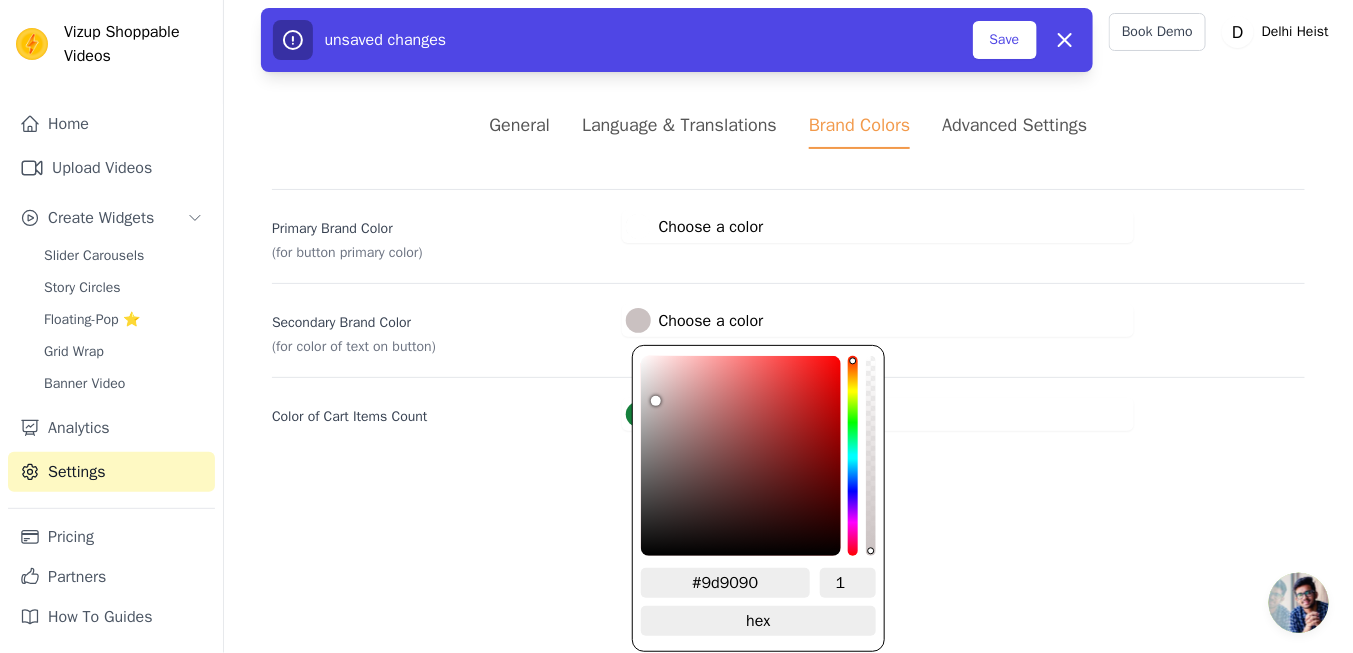 type on "#9c8f8f" 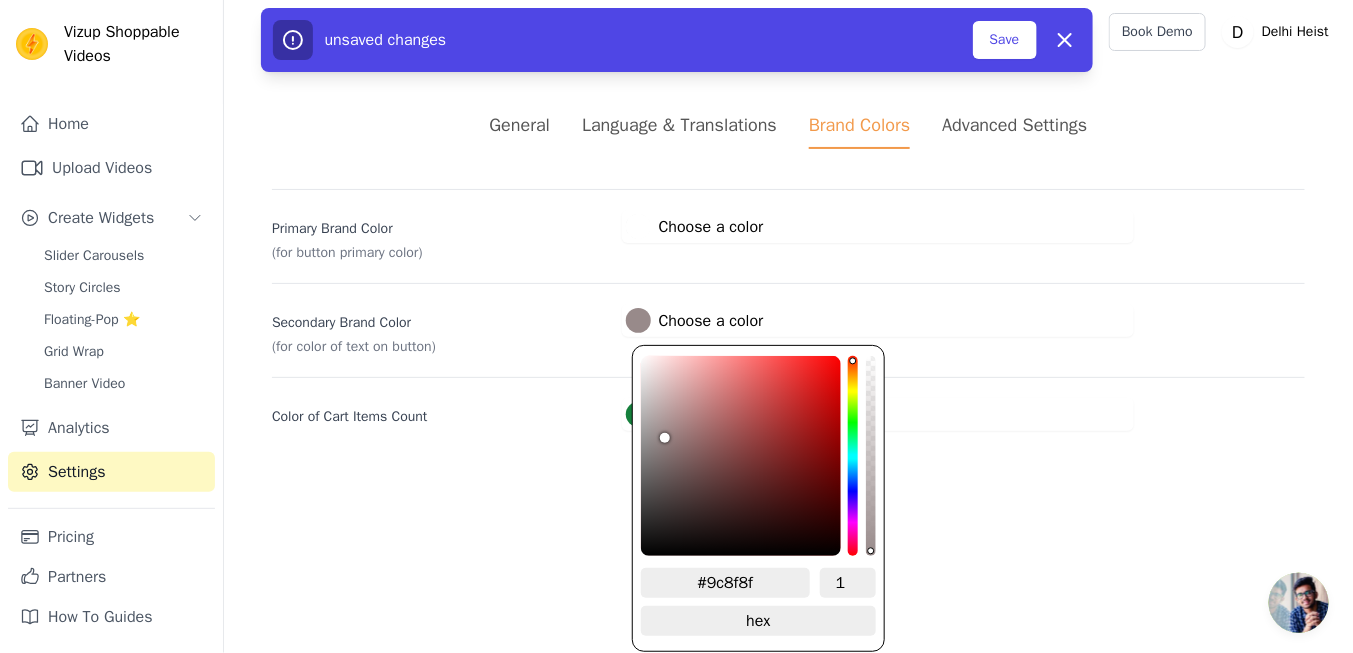 type on "#988a8a" 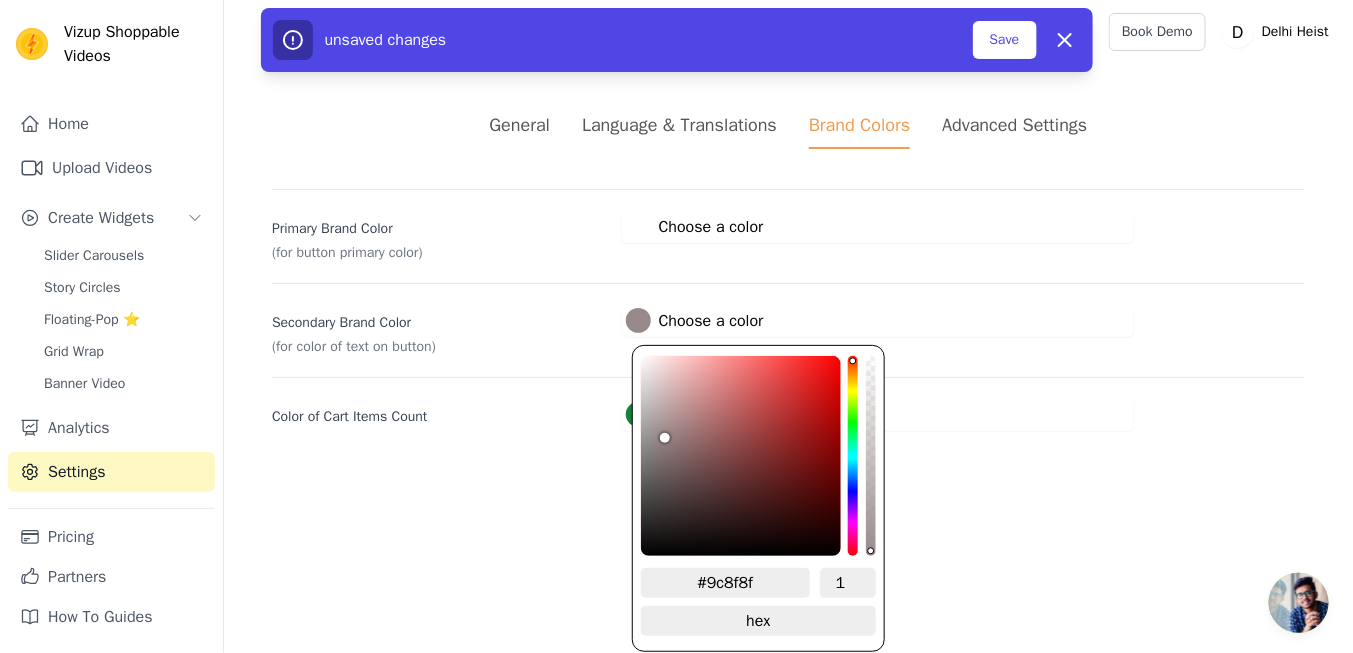 type on "#988a8a" 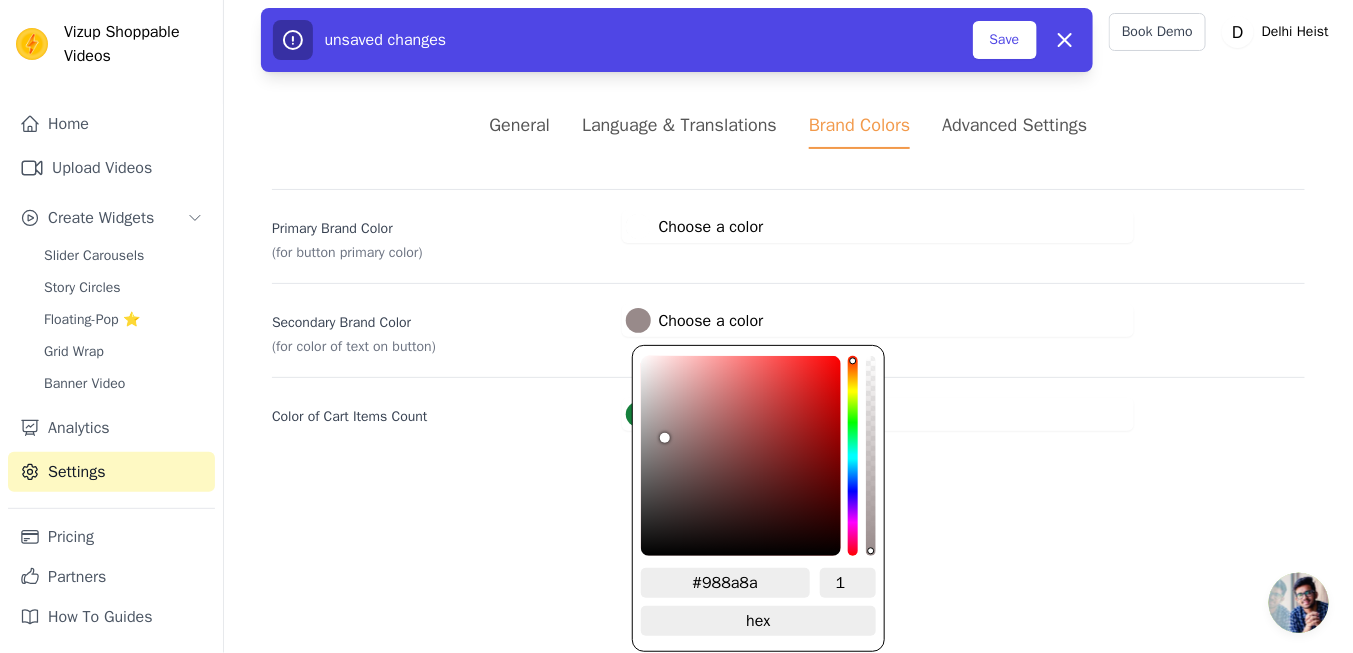 type on "#978989" 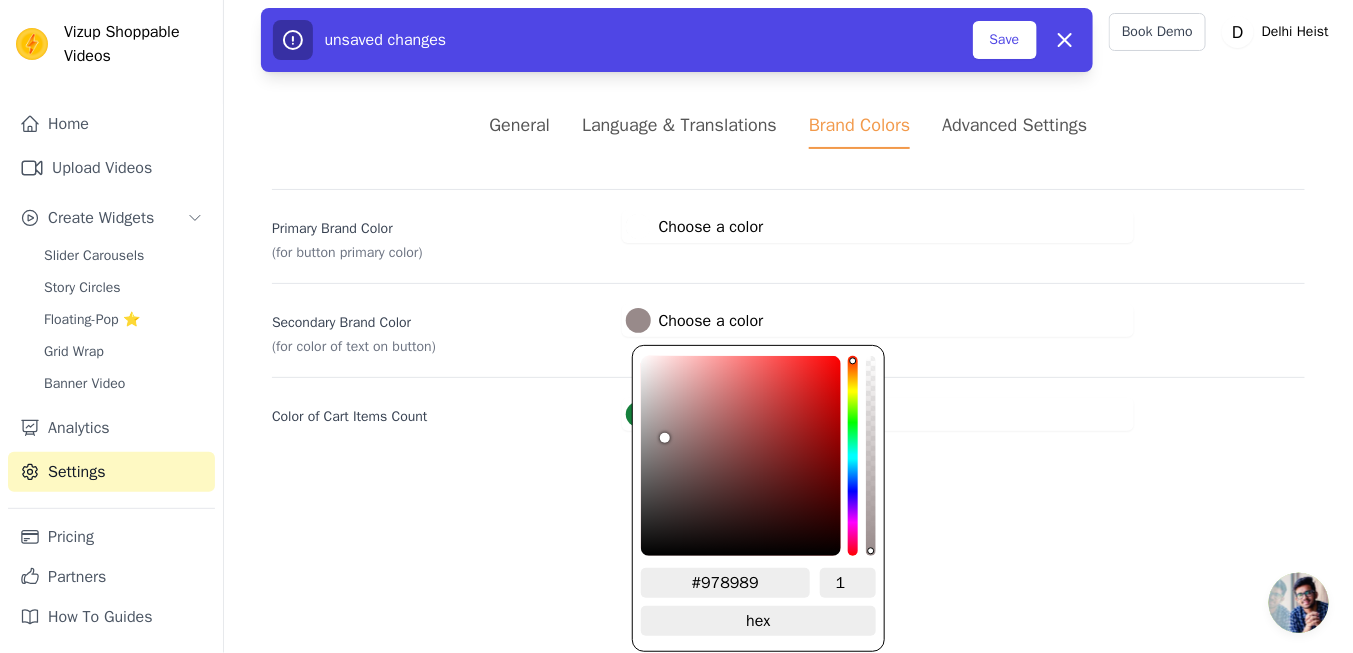 type on "#958888" 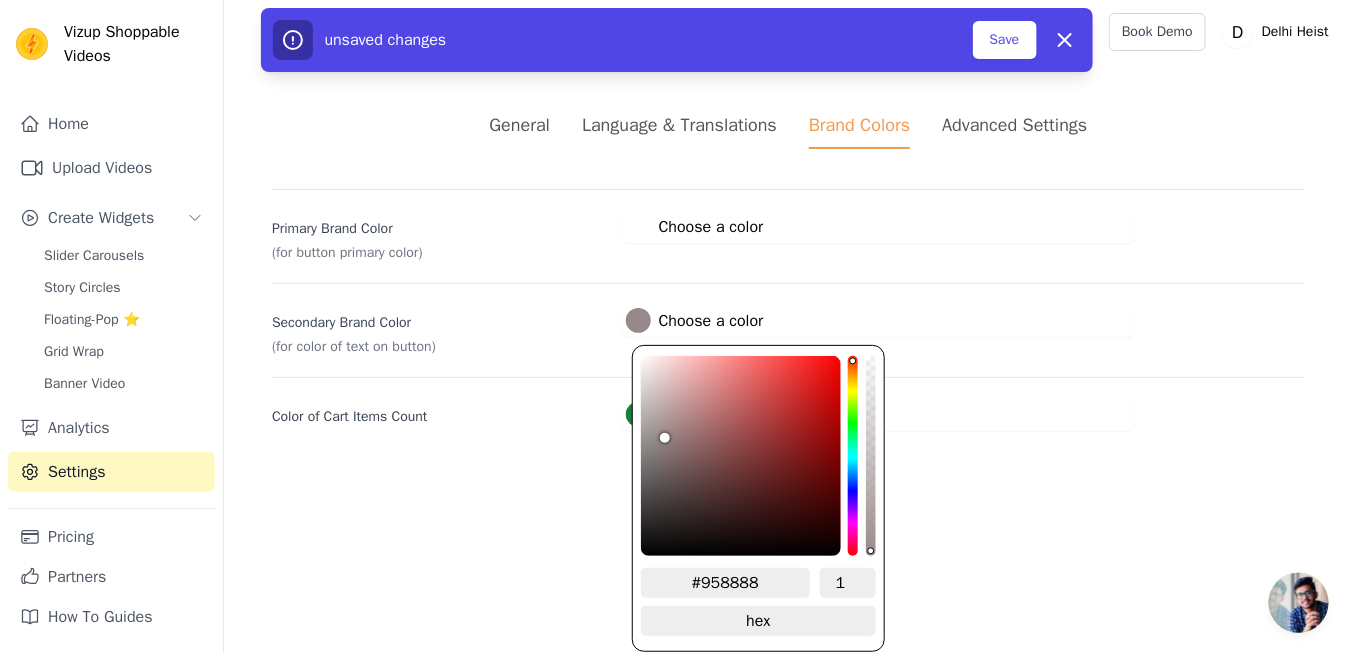 type on "#938585" 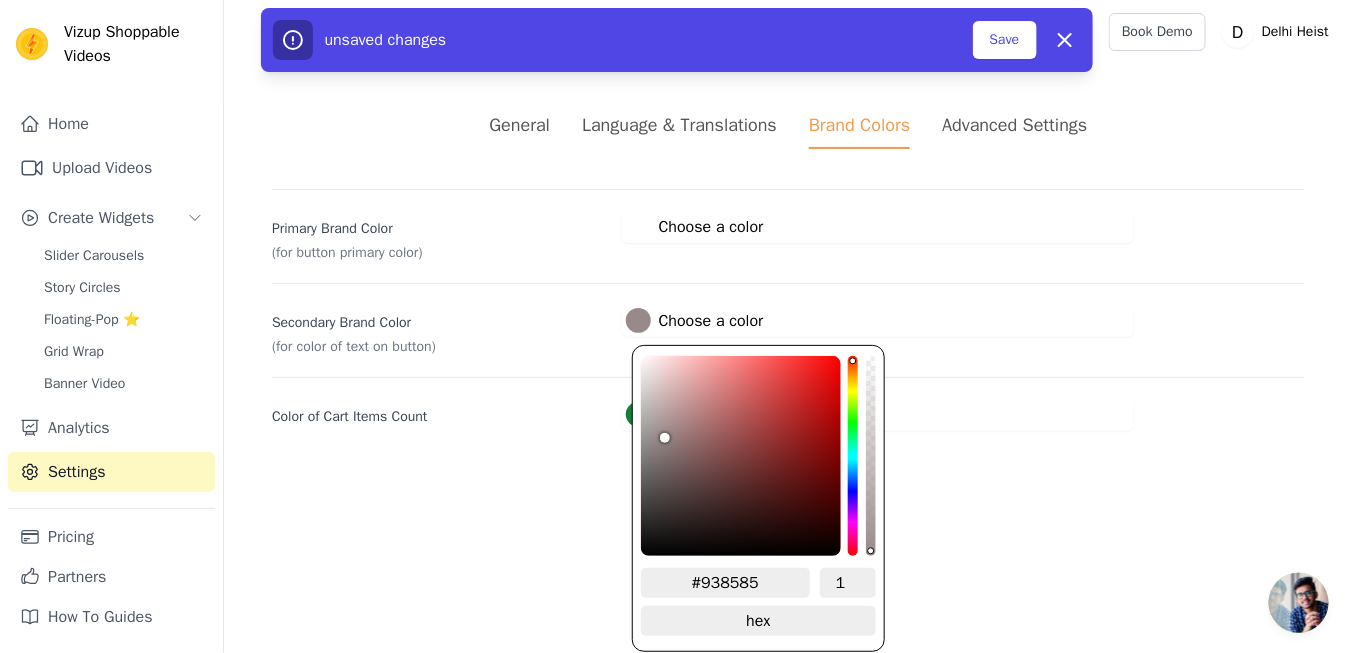 type on "#8f8080" 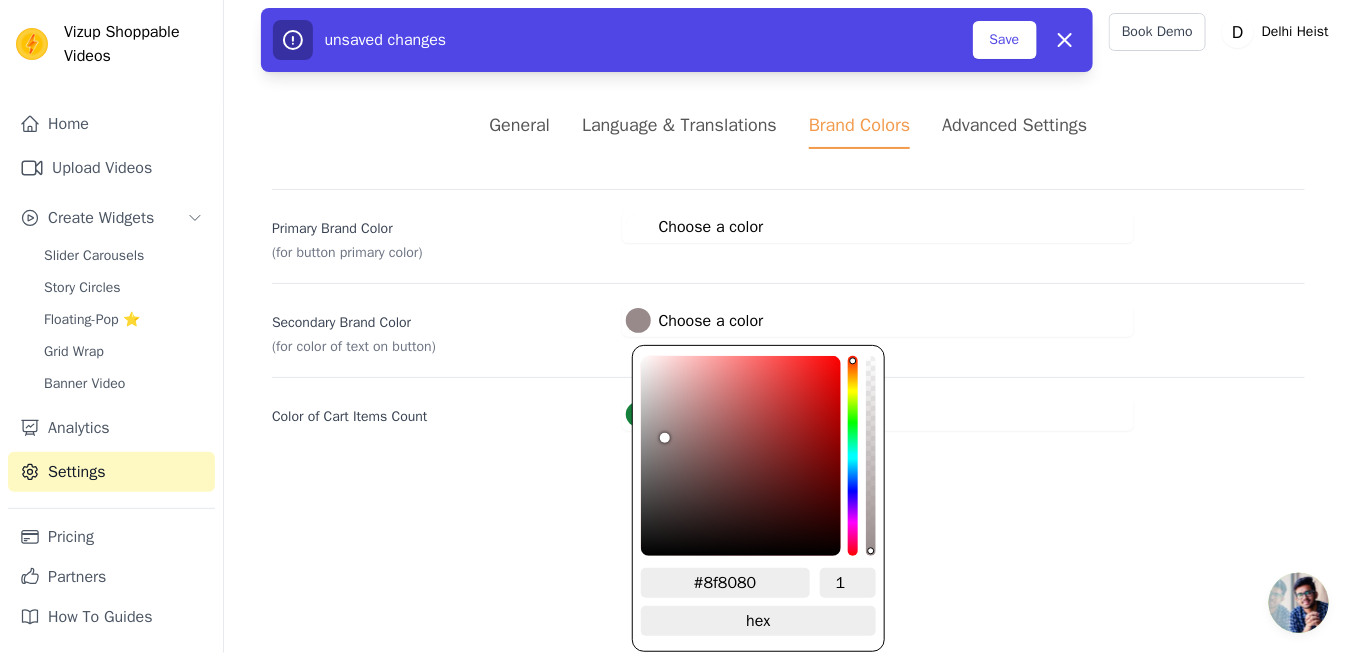 type on "#8e7f7f" 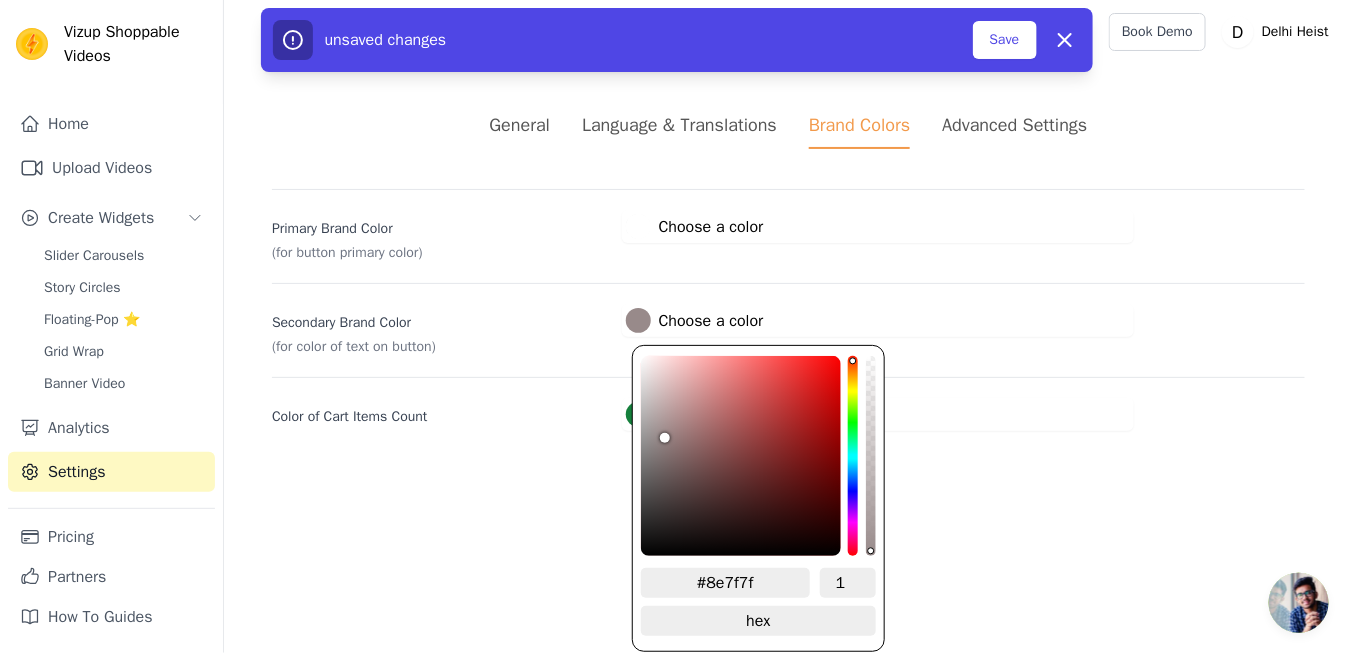 type on "#8c7e7e" 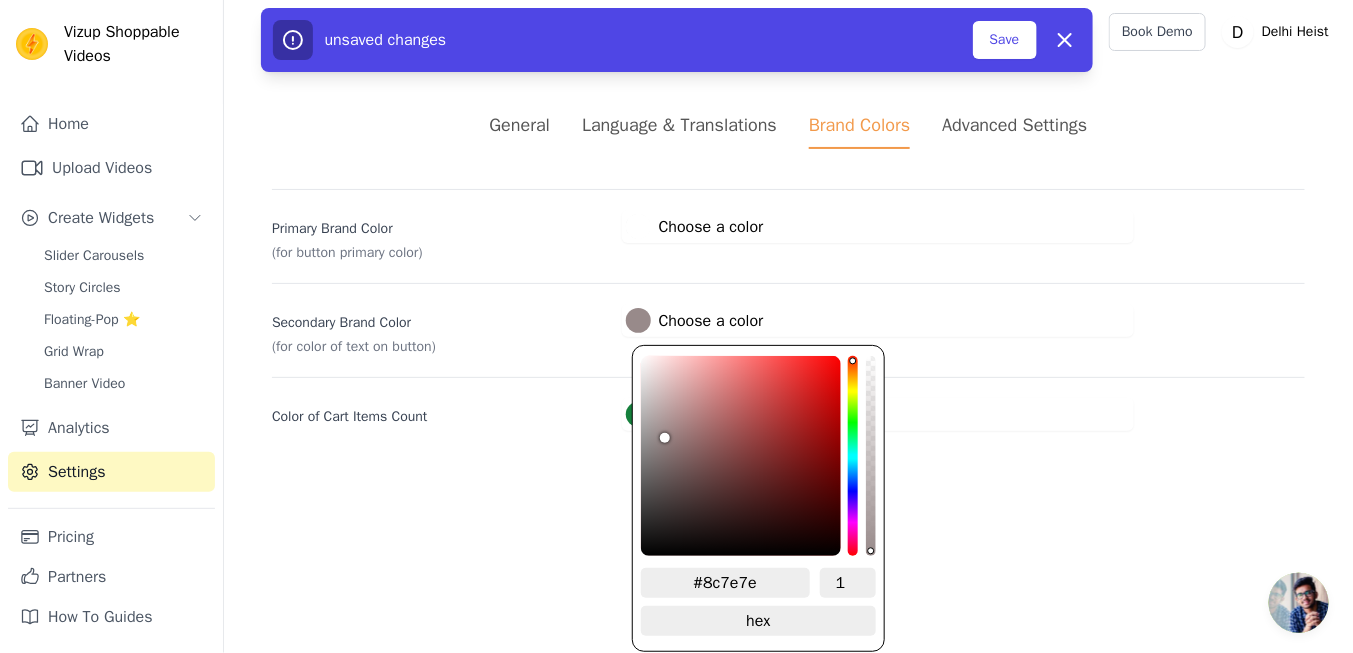 type on "#8a7b7b" 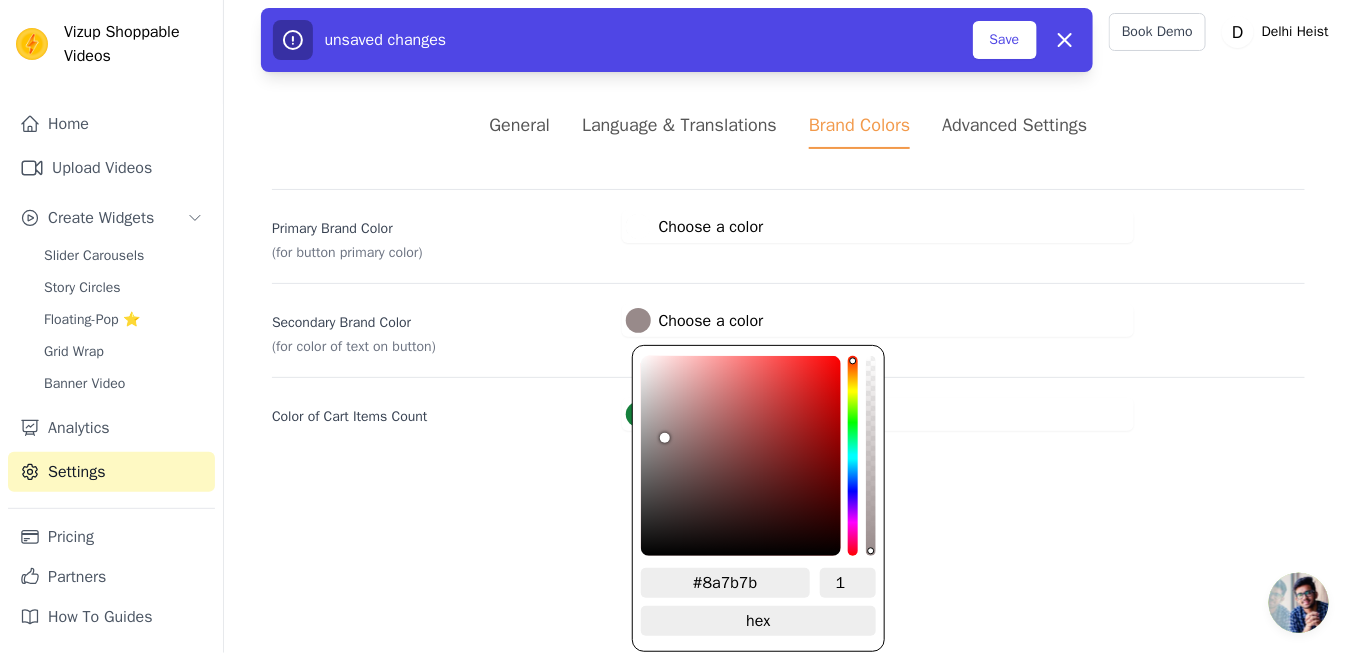type on "#897979" 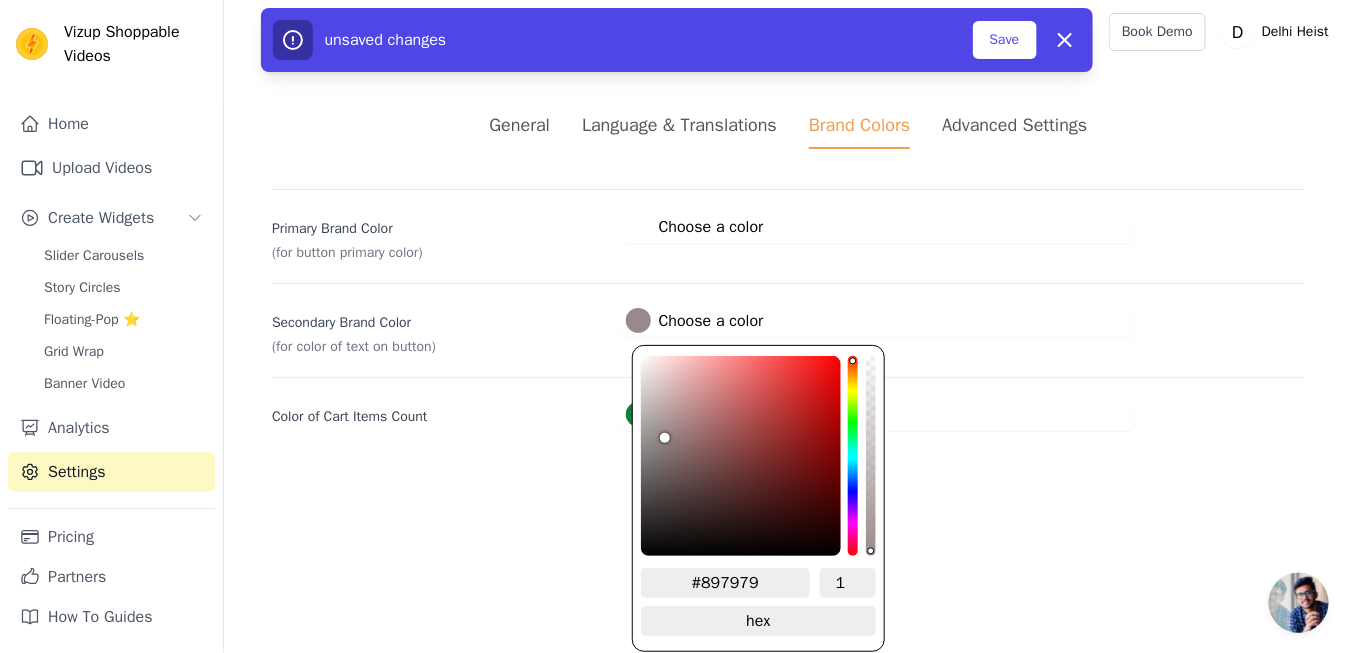 type on "#867676" 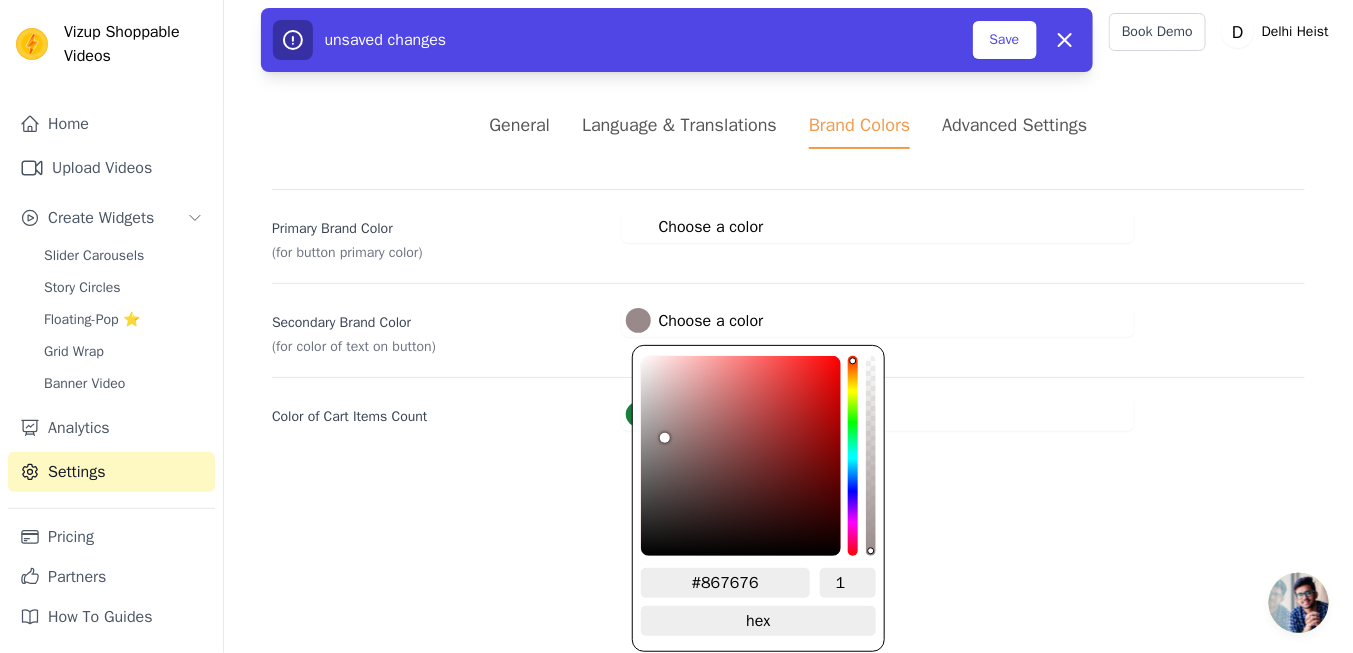 type on "#847474" 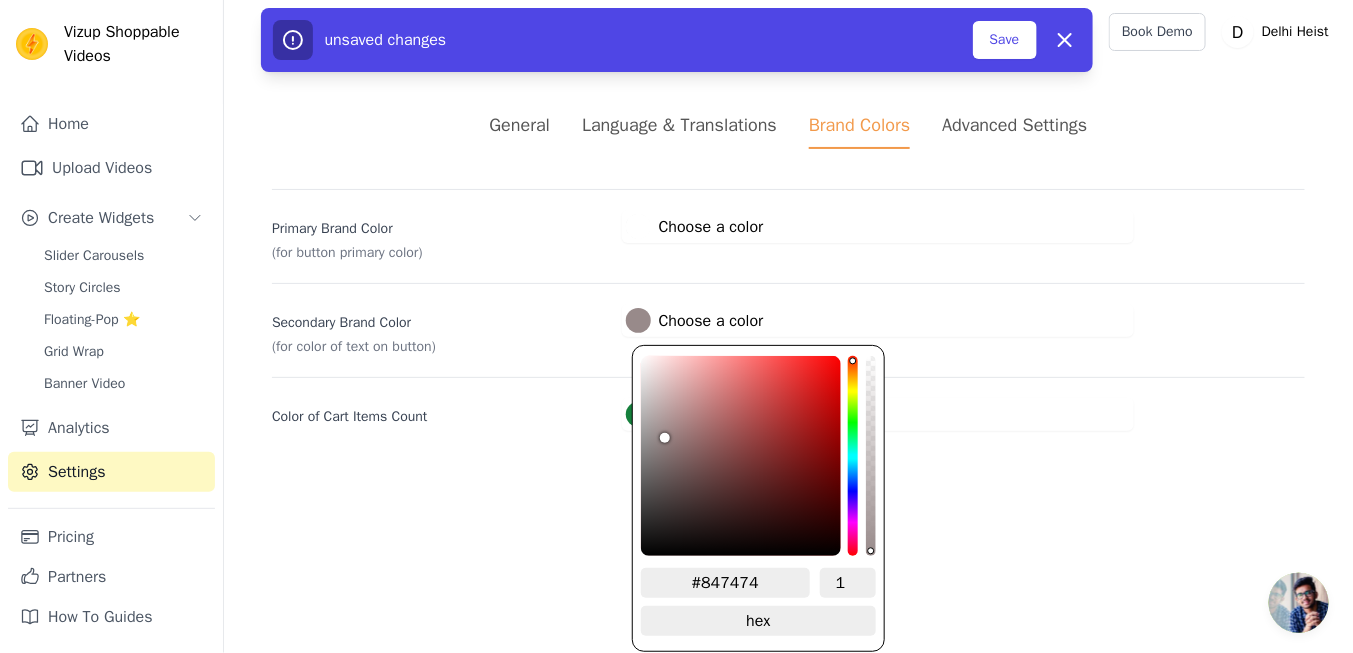 type on "#827373" 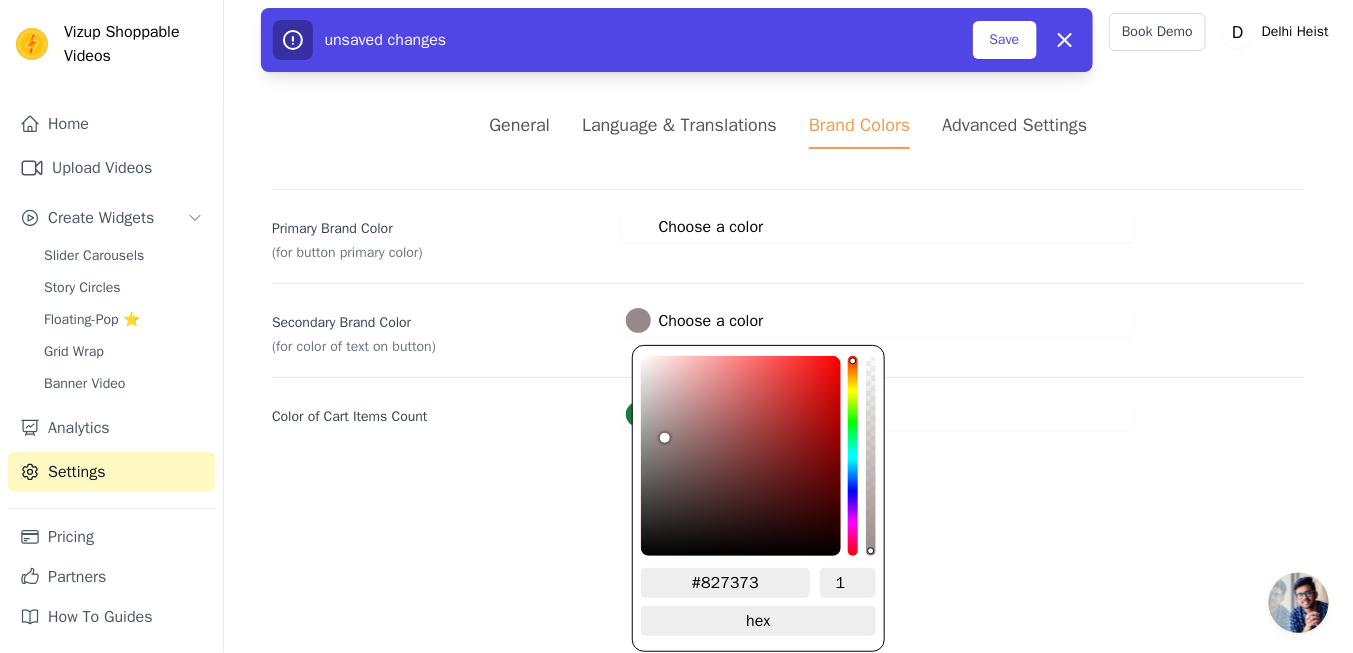 type on "#817272" 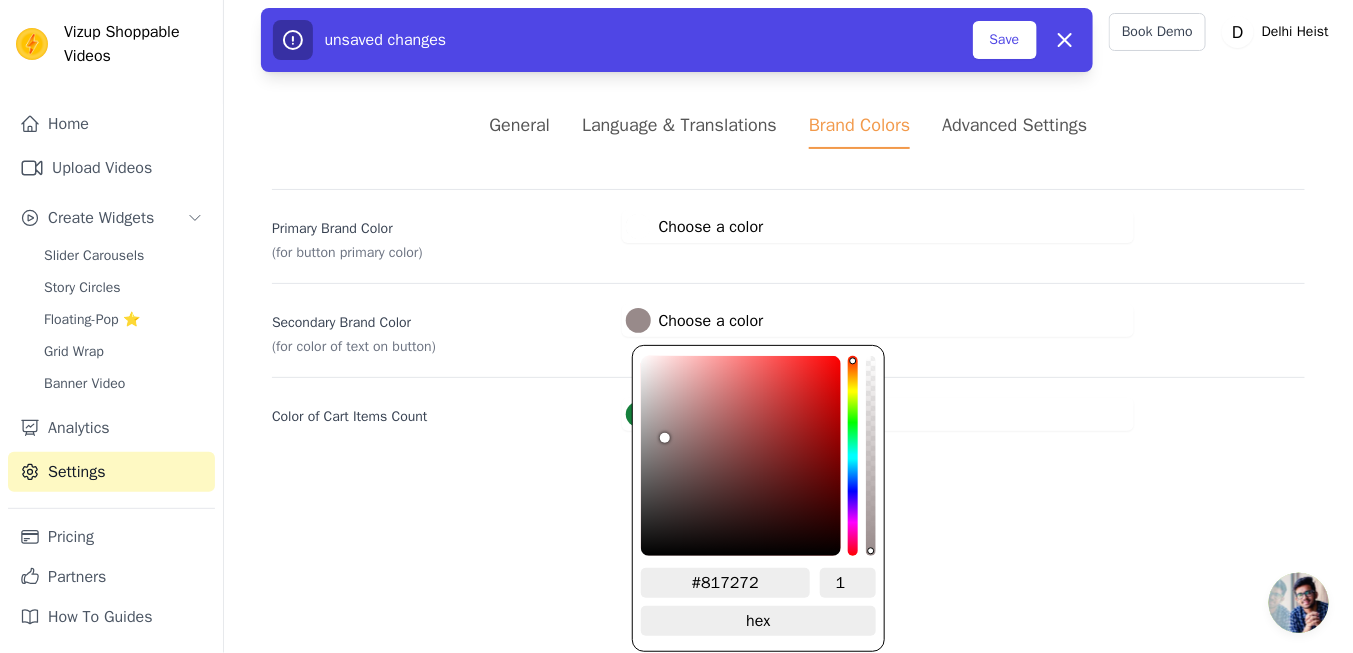 type on "#7e6f6f" 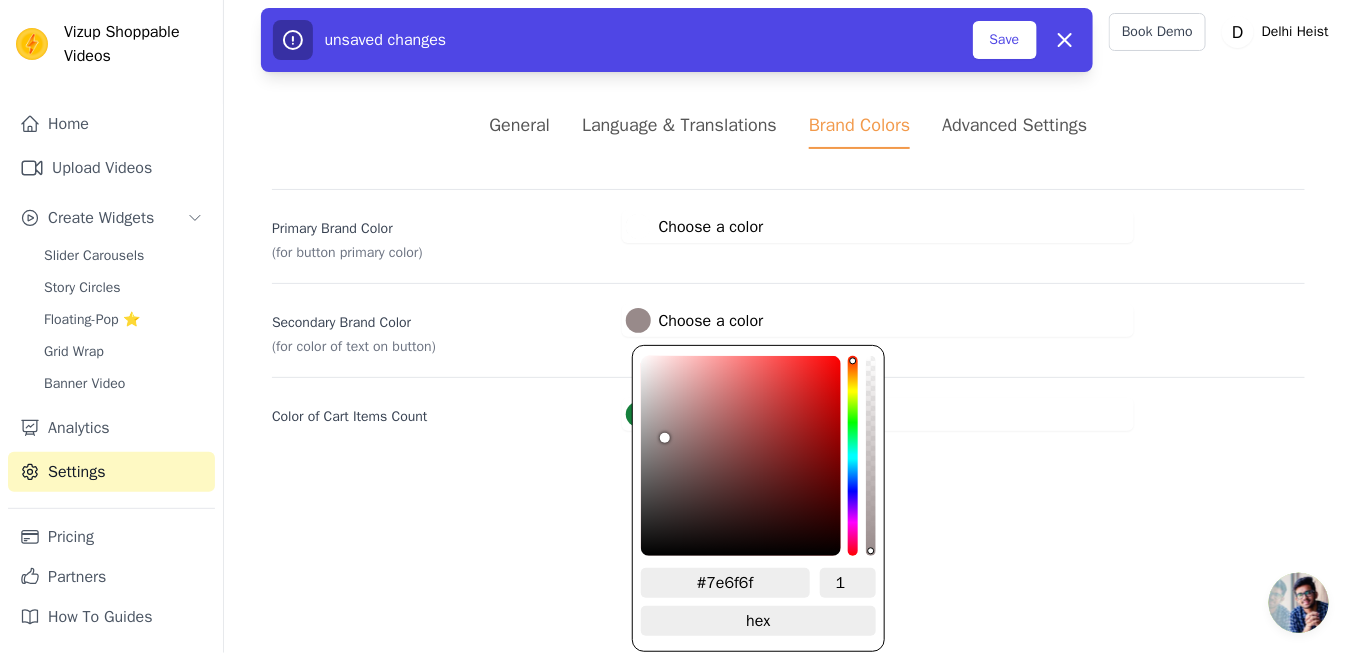 type on "#7d6e6e" 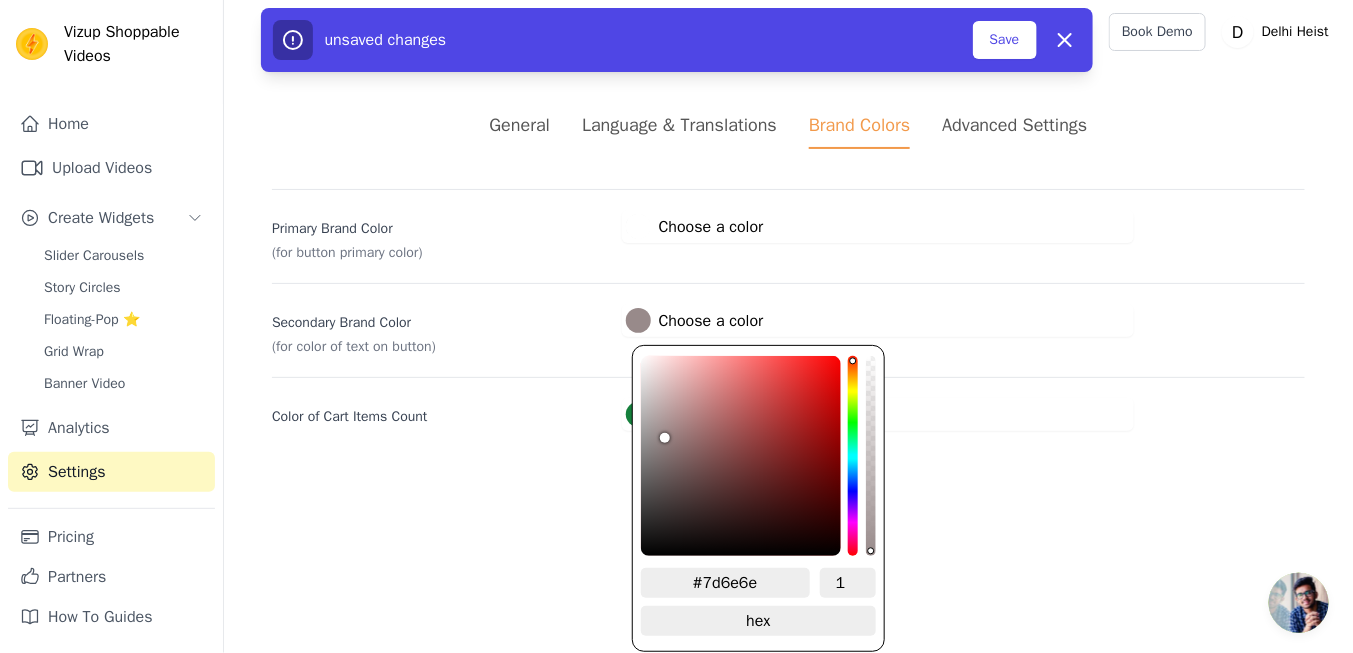 type on "#7b6b6b" 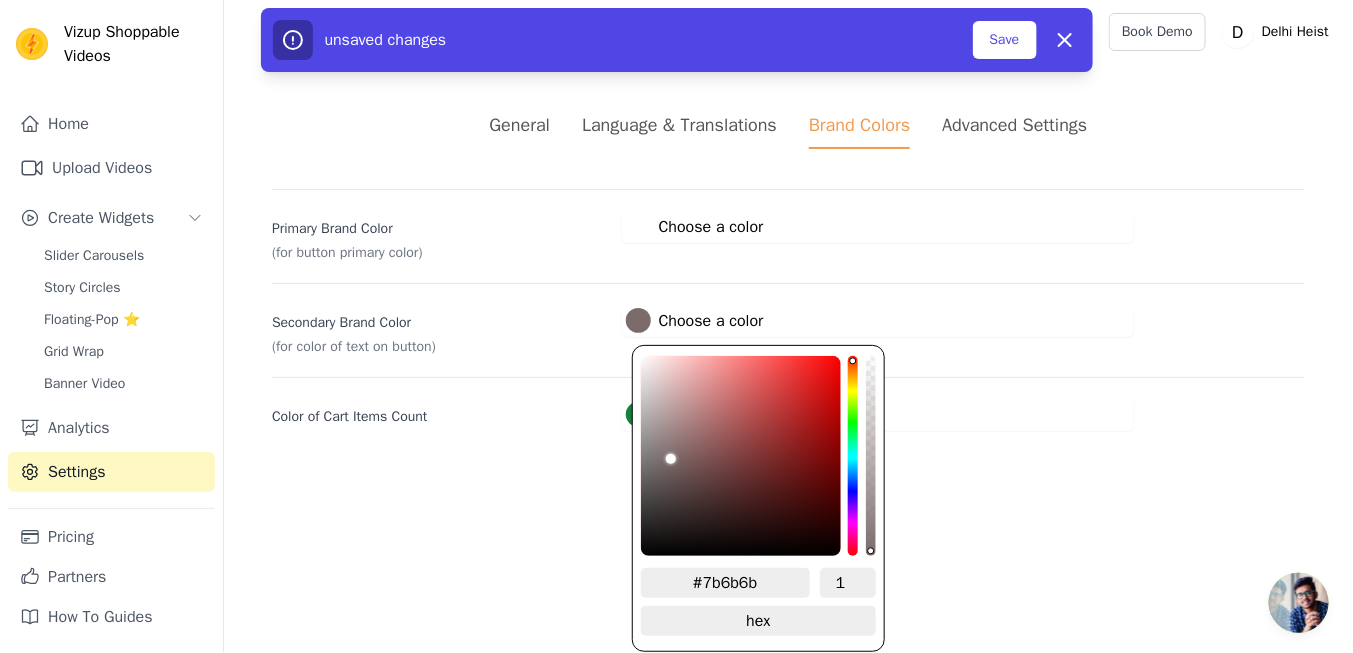 type on "#796a6a" 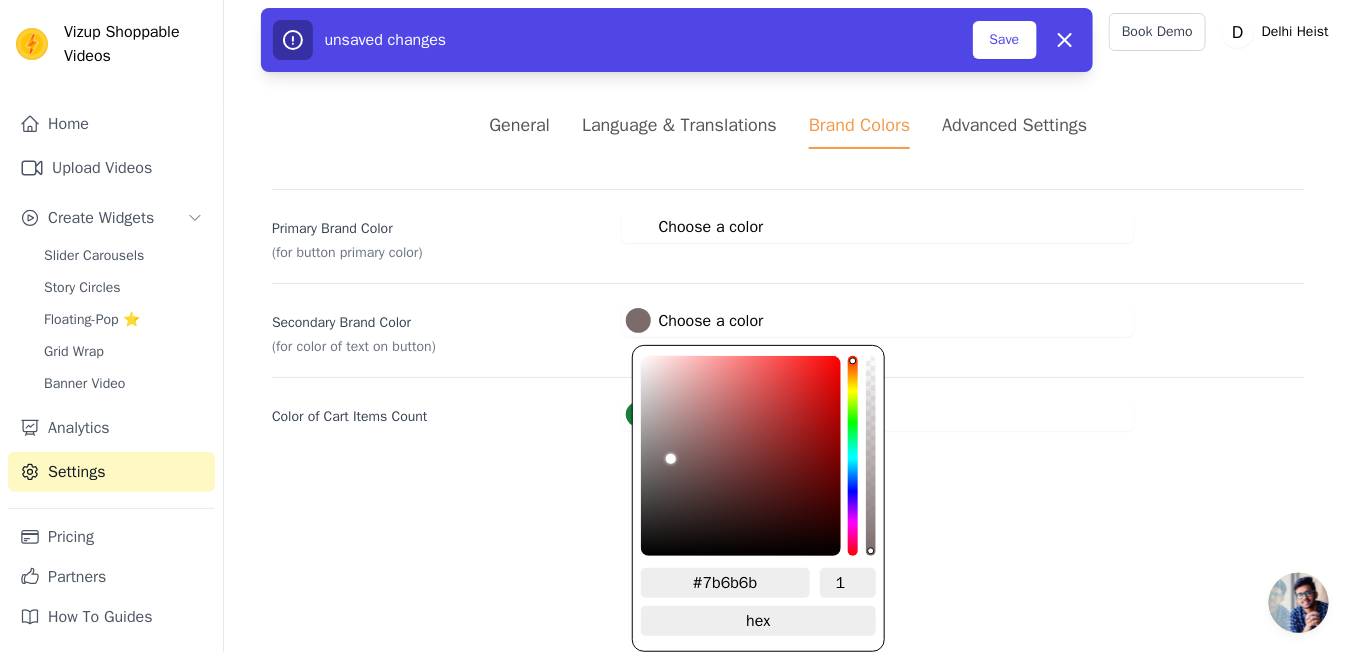 type on "#796a6a" 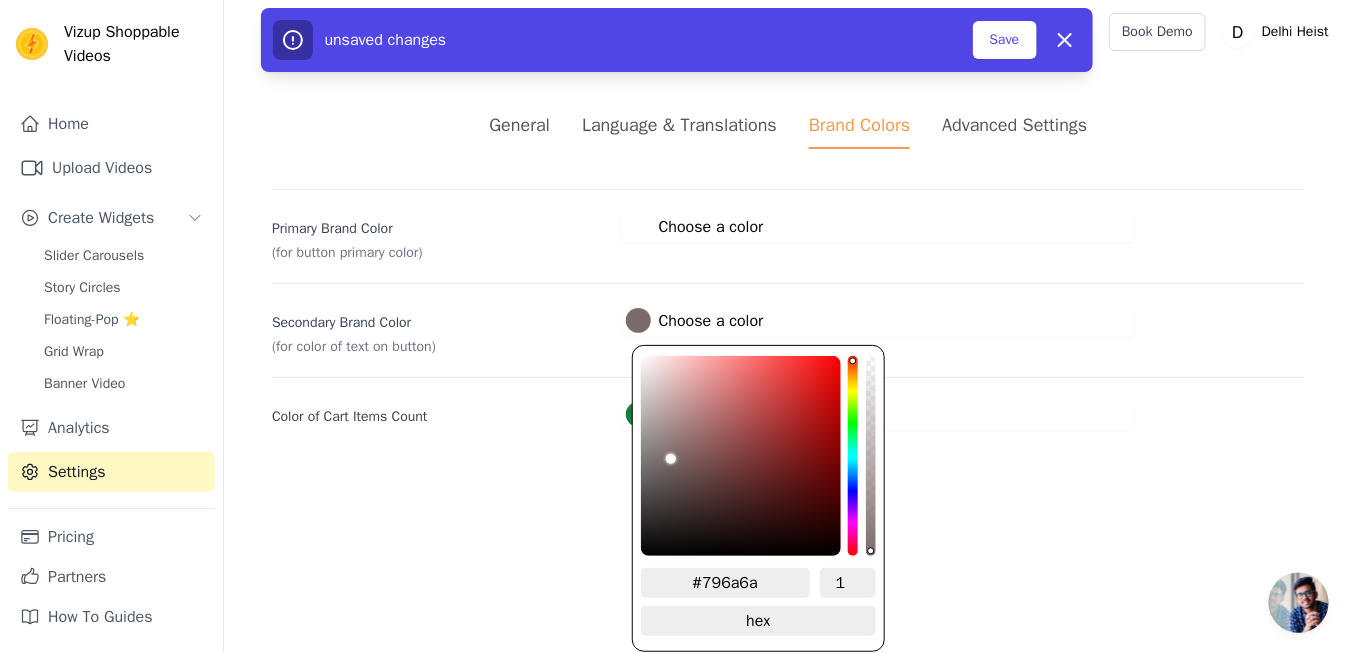 type on "#776868" 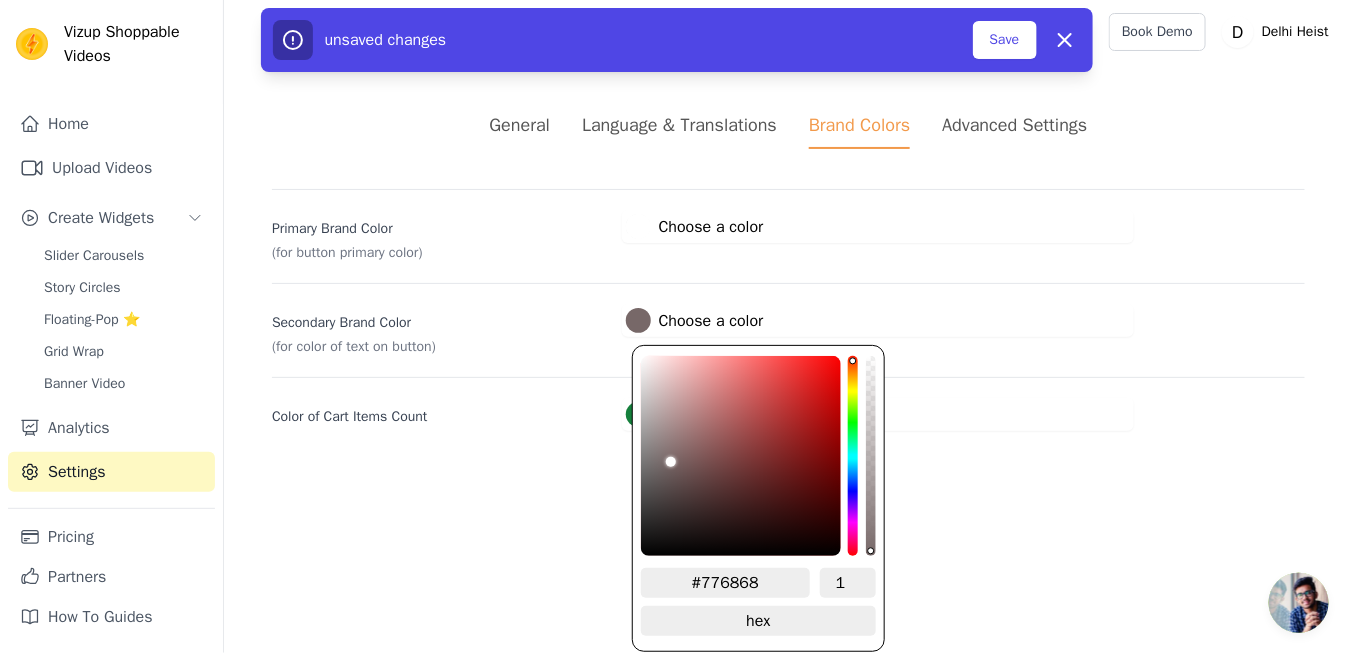 type on "#766565" 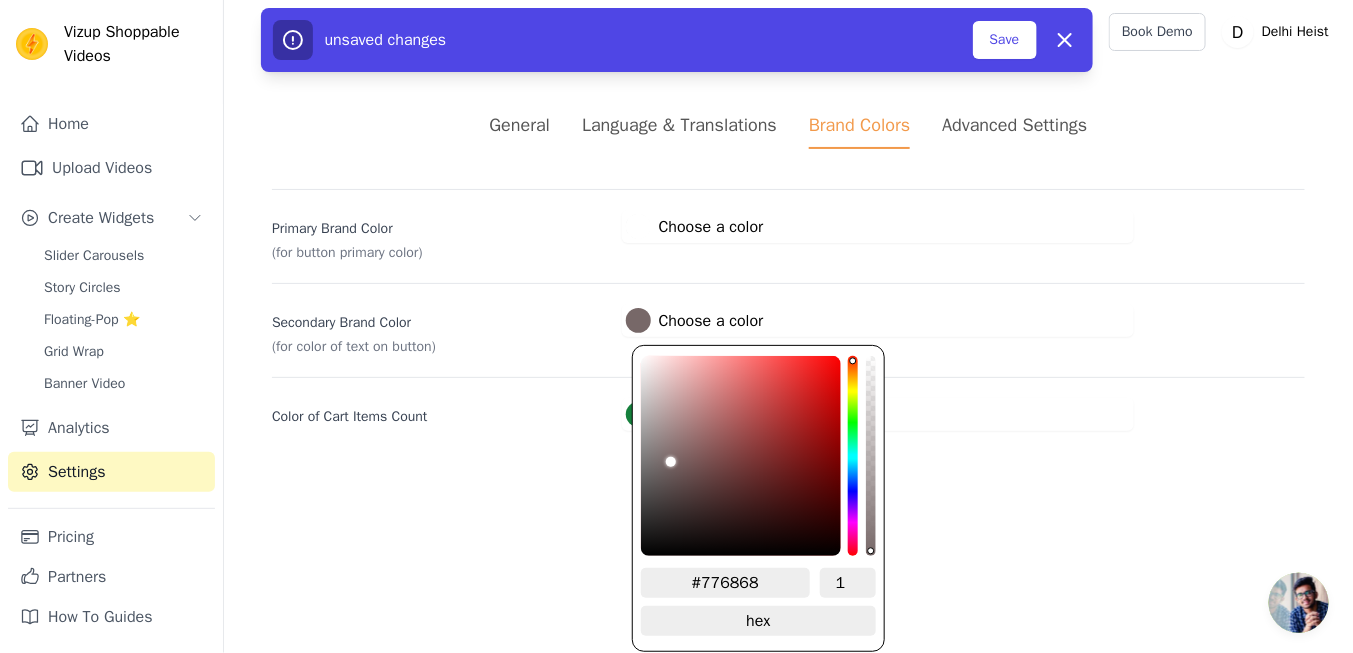 type on "#766565" 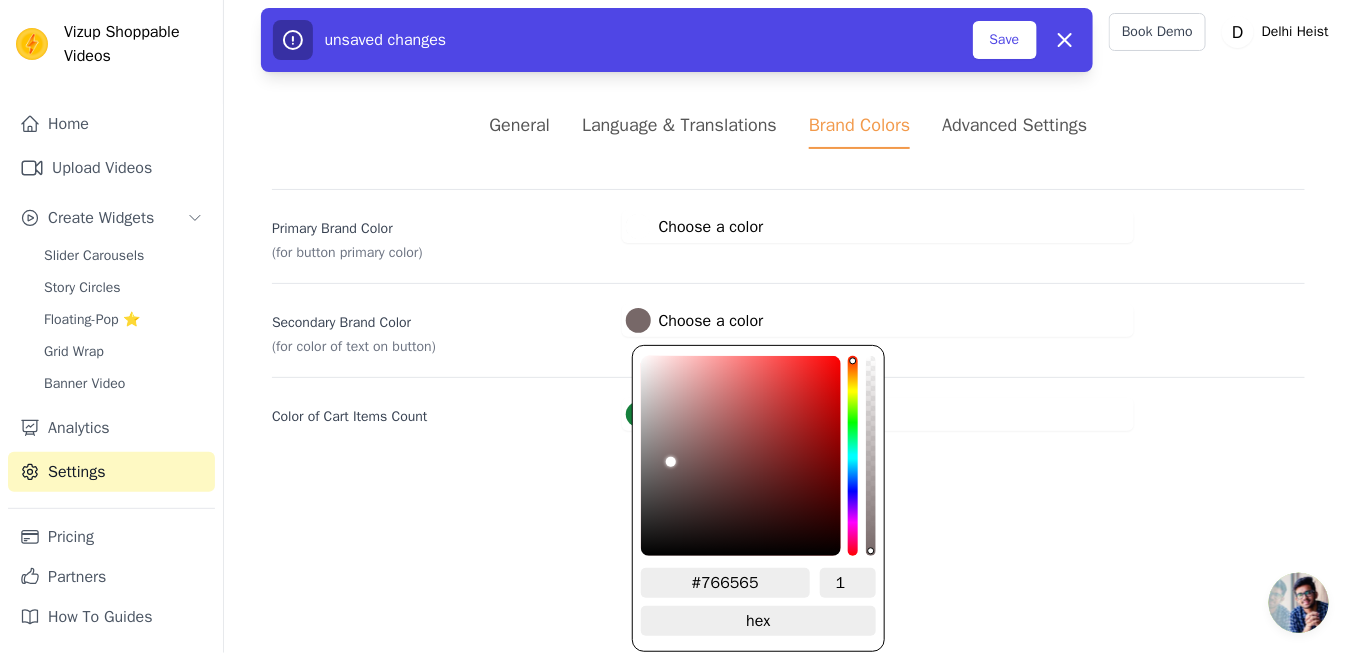 drag, startPoint x: 644, startPoint y: 359, endPoint x: 668, endPoint y: 459, distance: 102.83968 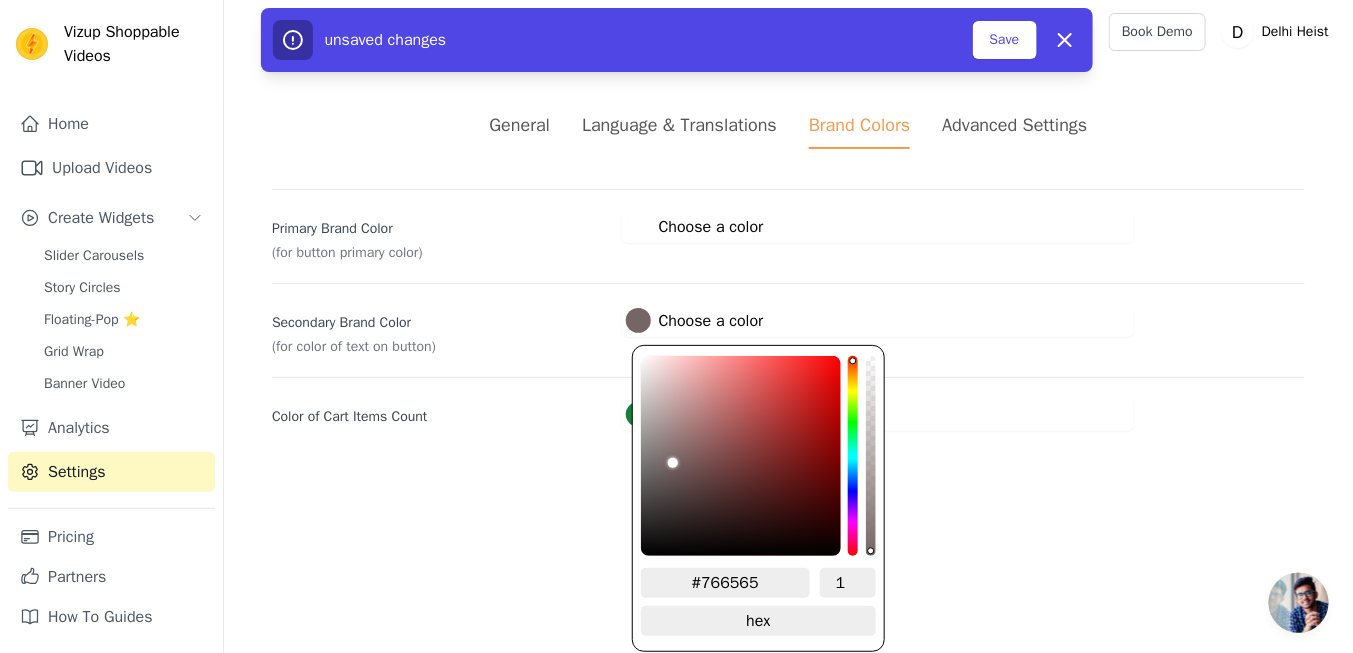 type on "#766f65" 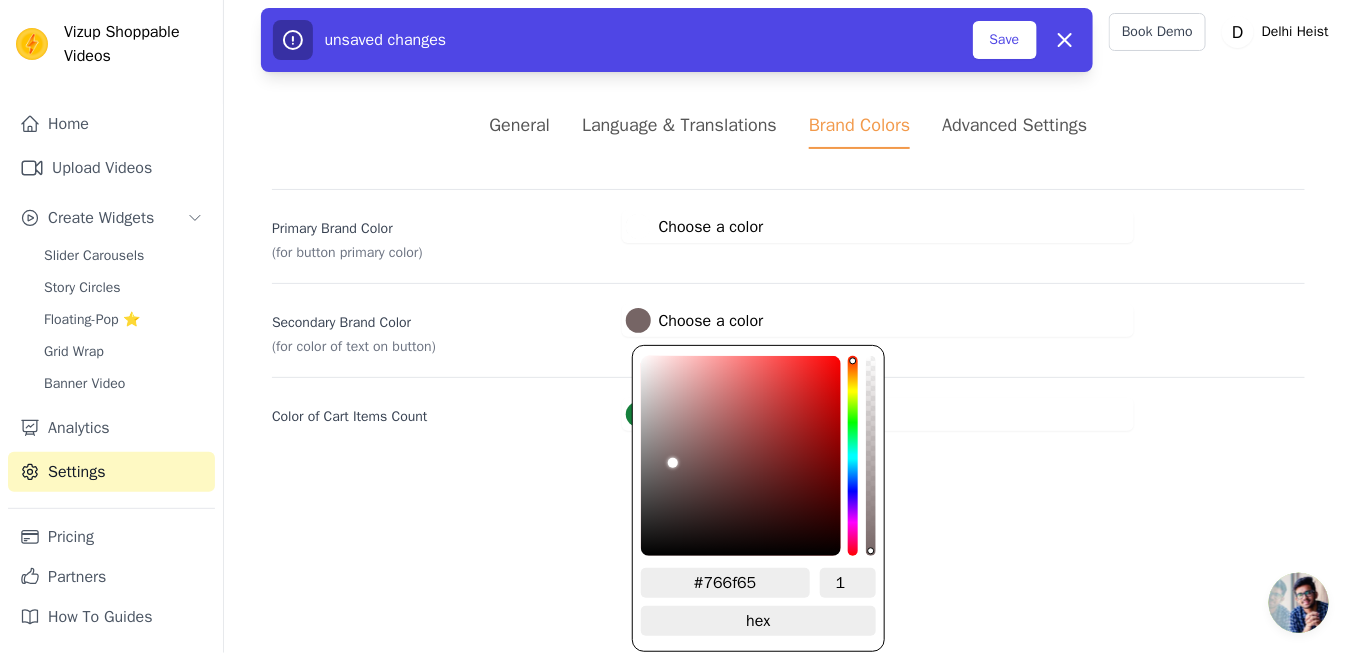 type on "#767065" 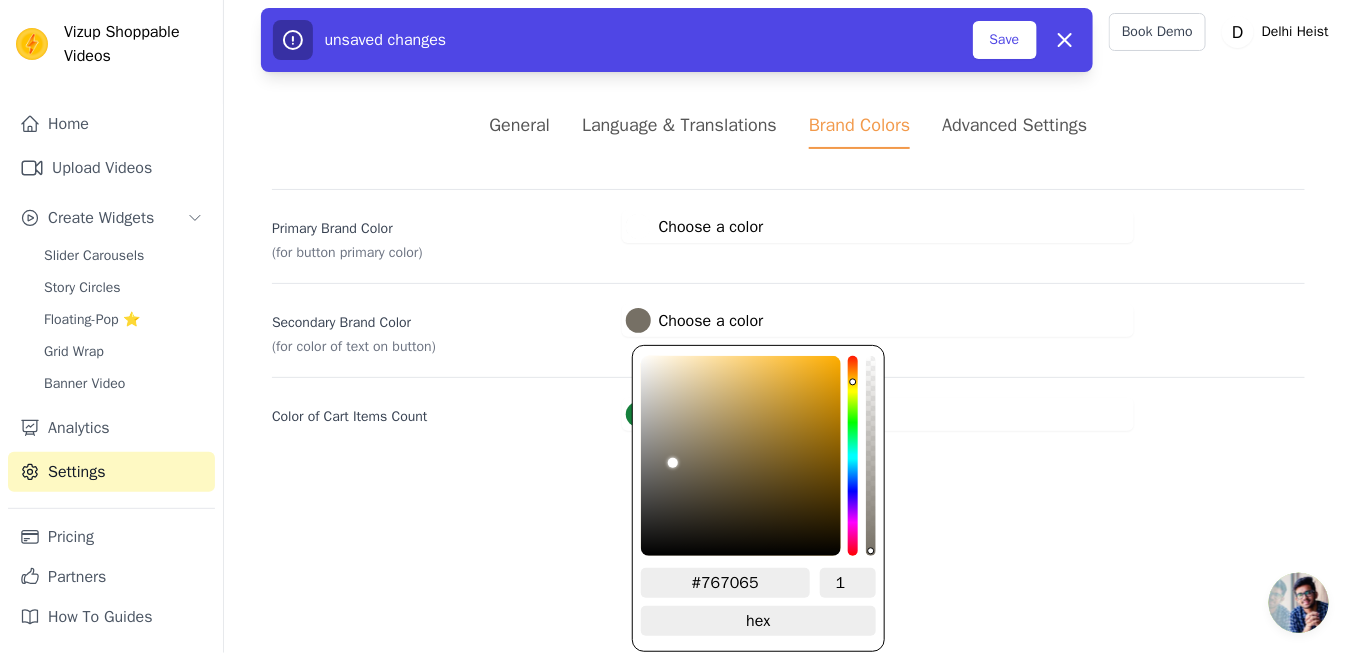 type on "#767365" 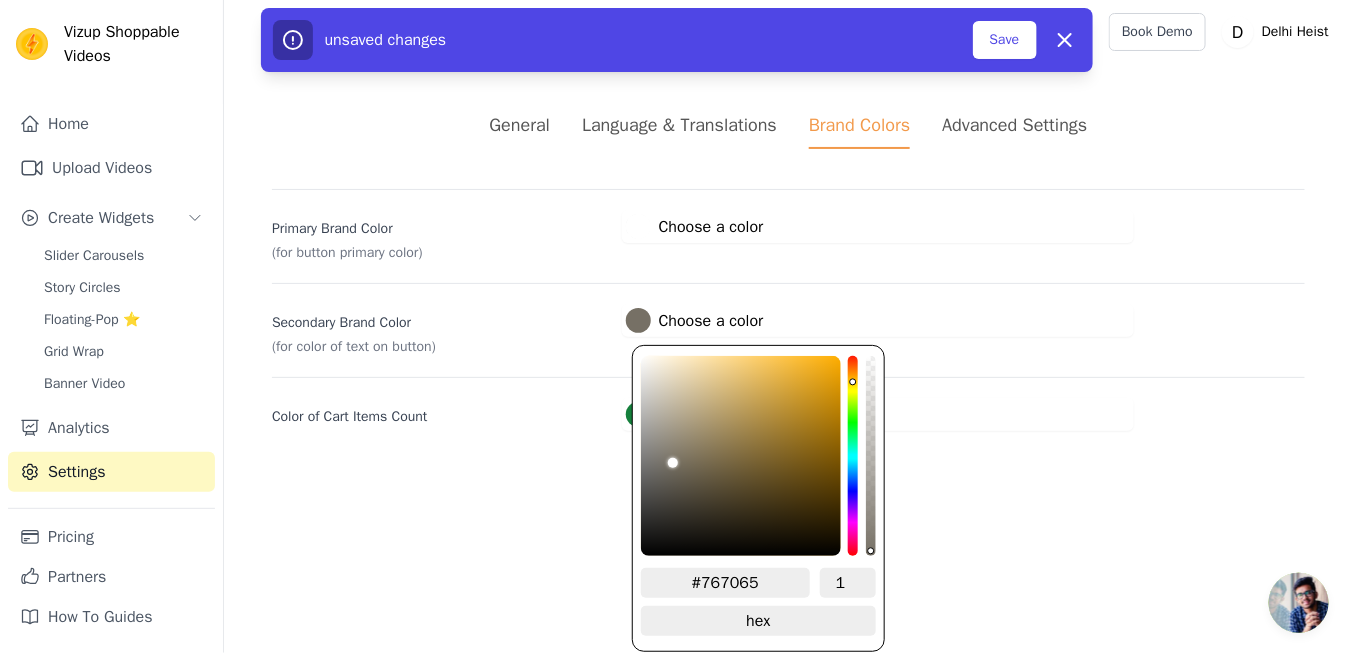 type on "#767365" 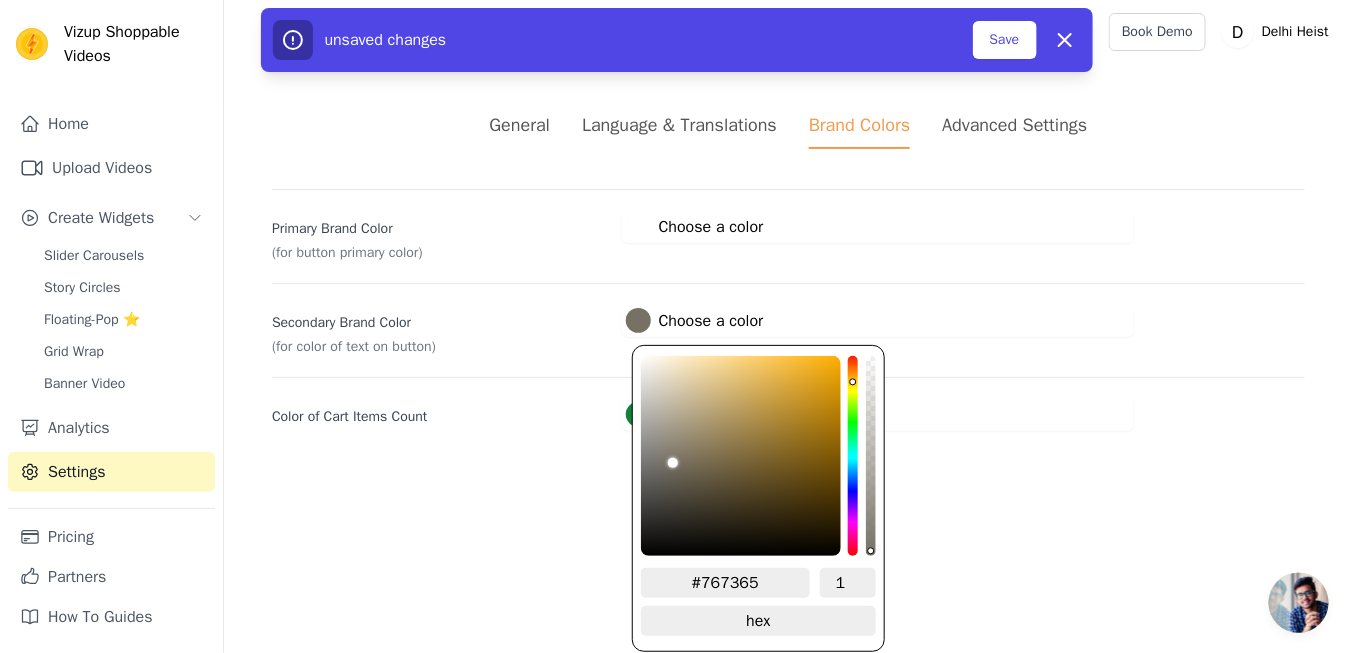 type on "#767465" 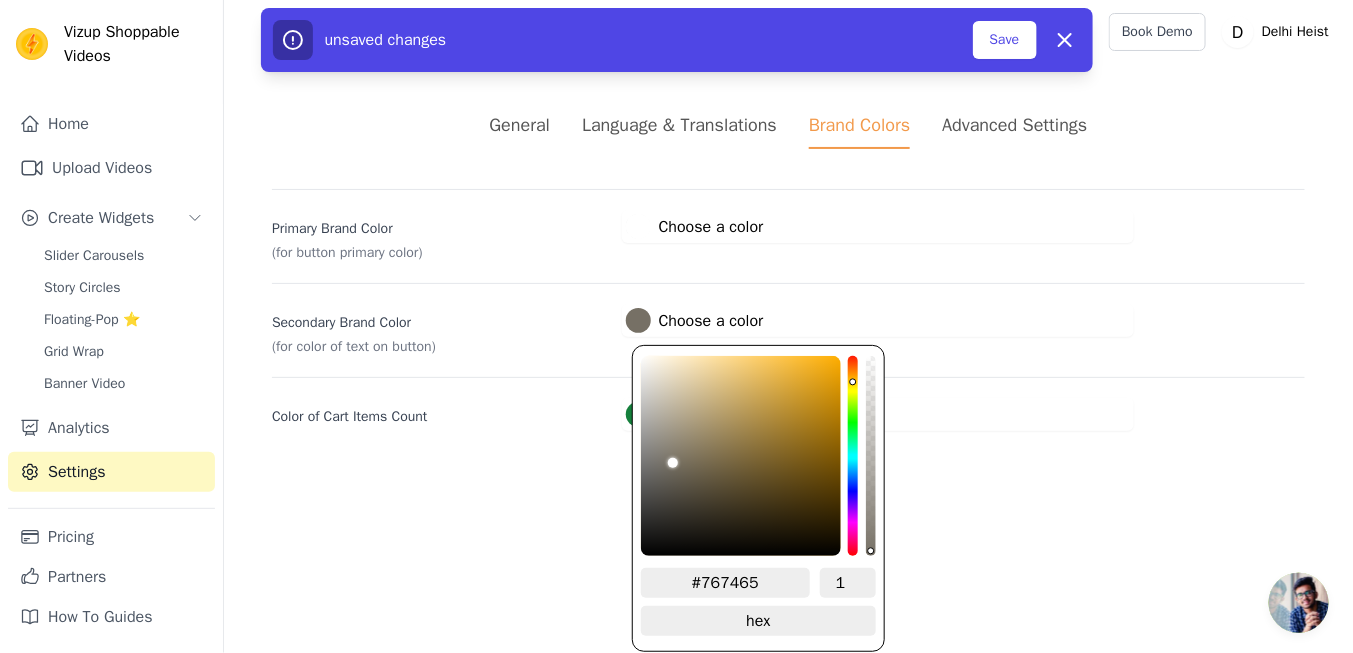 type on "#767565" 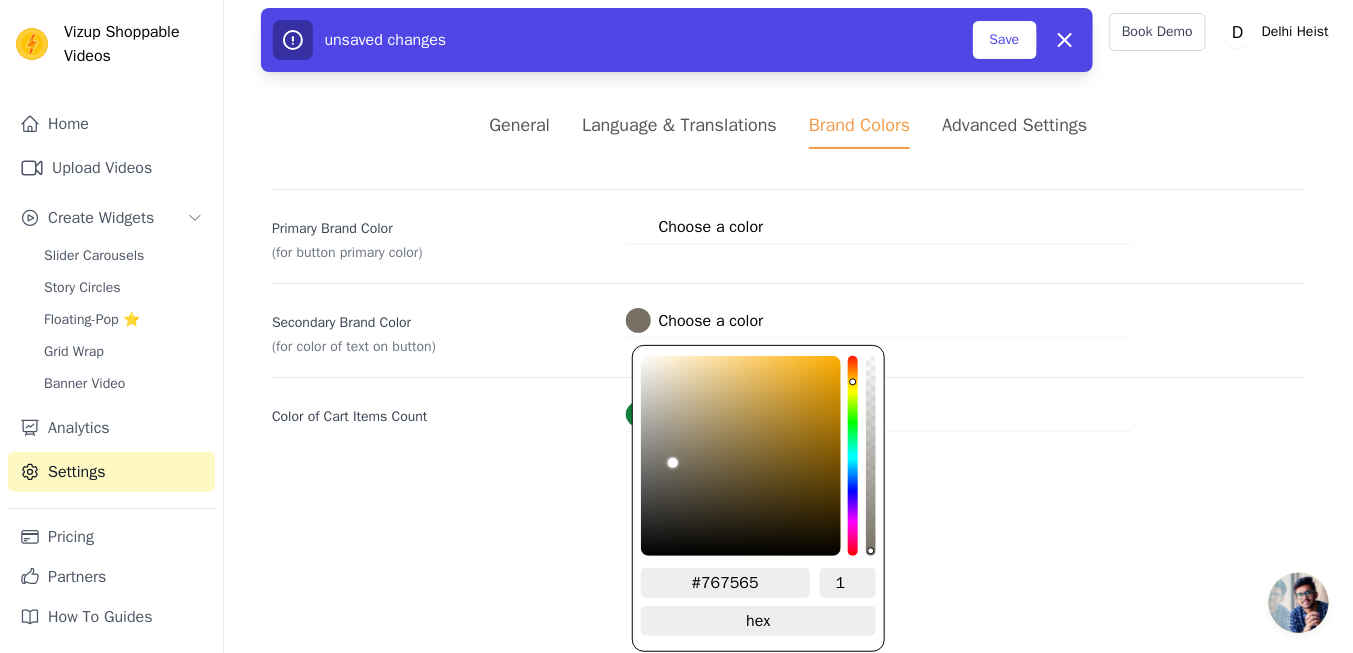 type on "#757665" 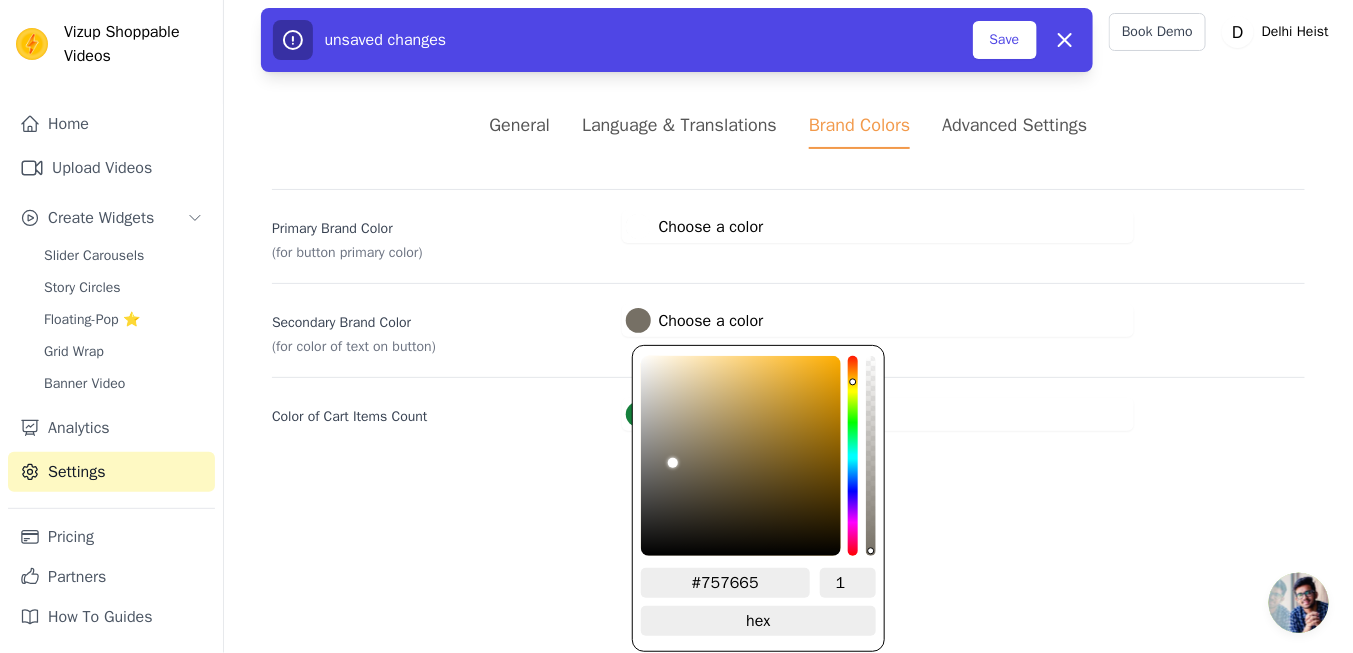 type on "#747665" 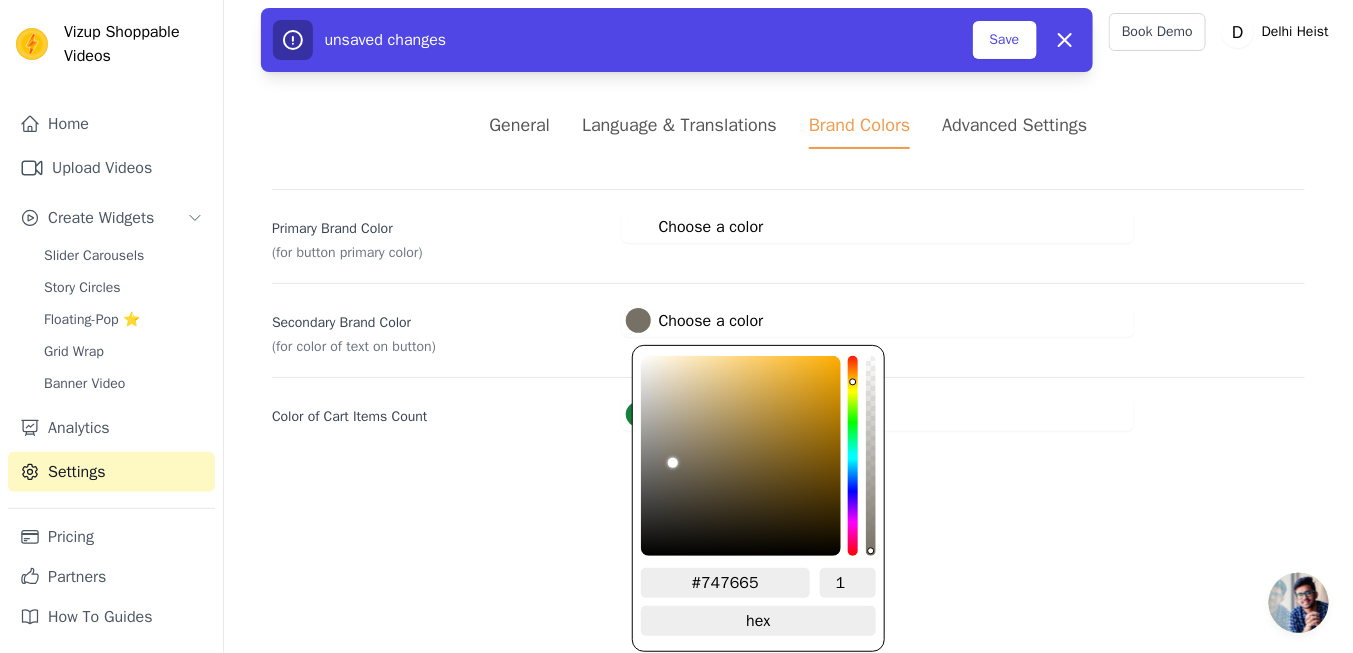 type on "#737665" 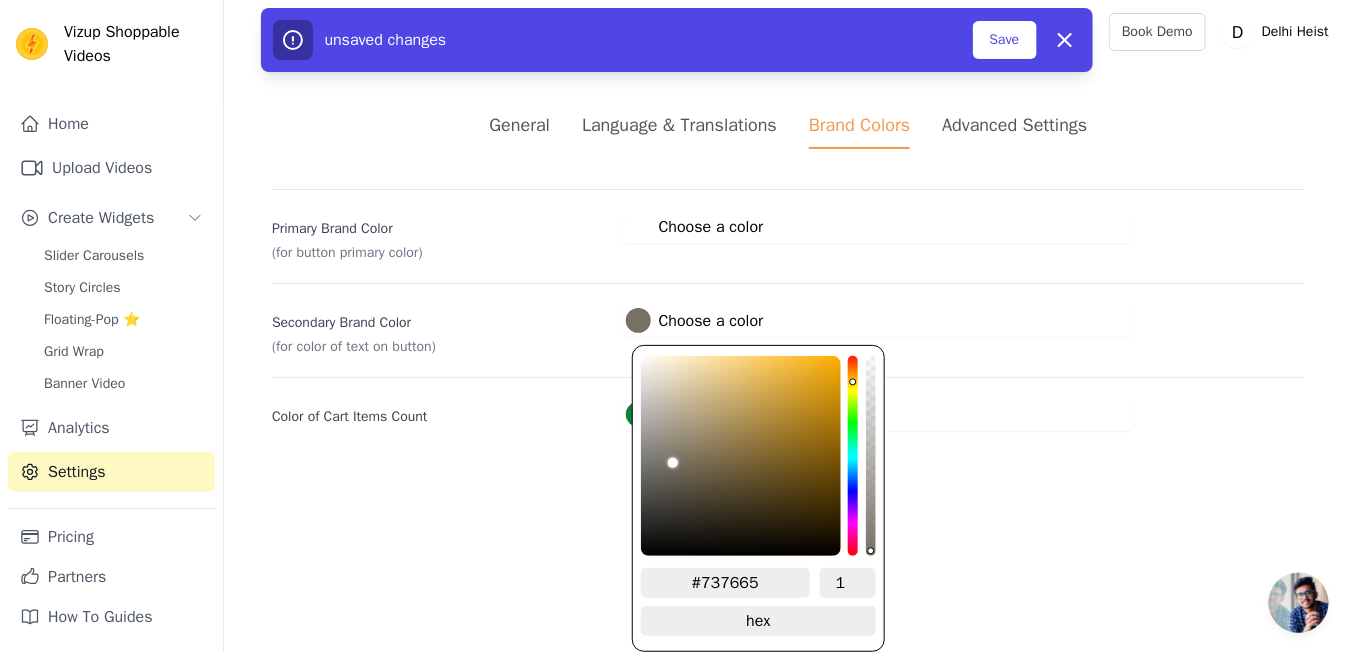 type on "#727665" 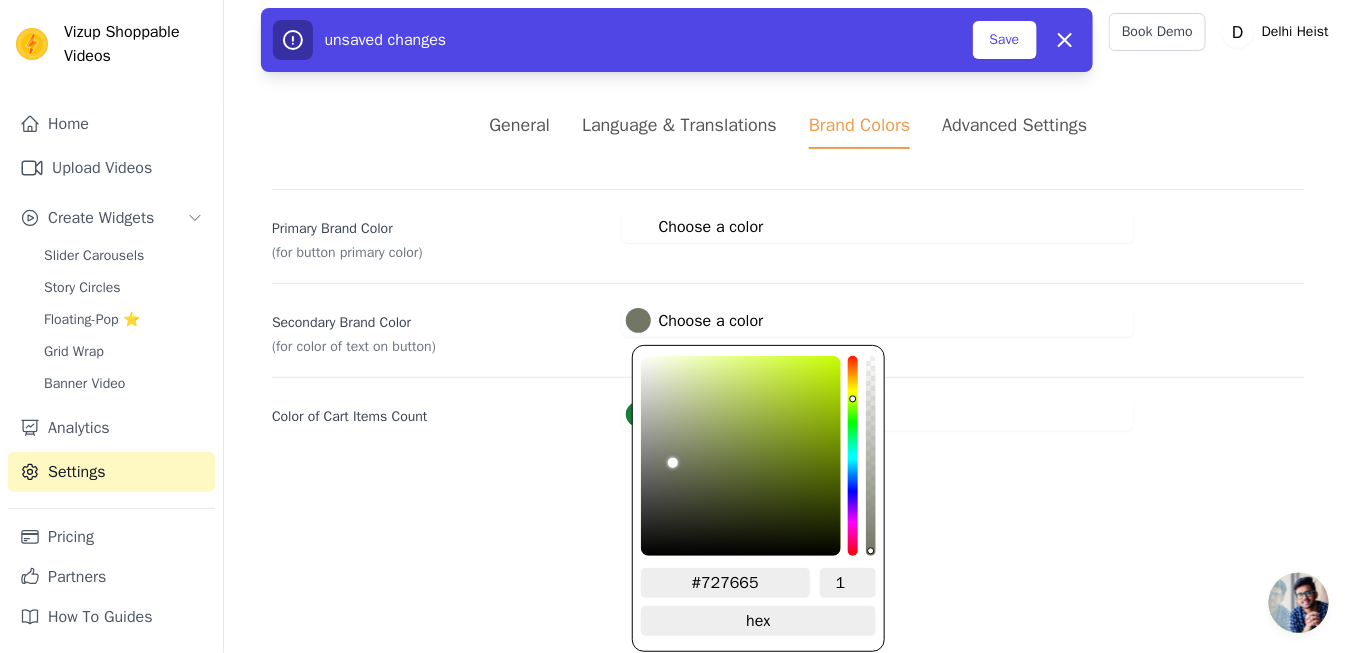 type on "#717665" 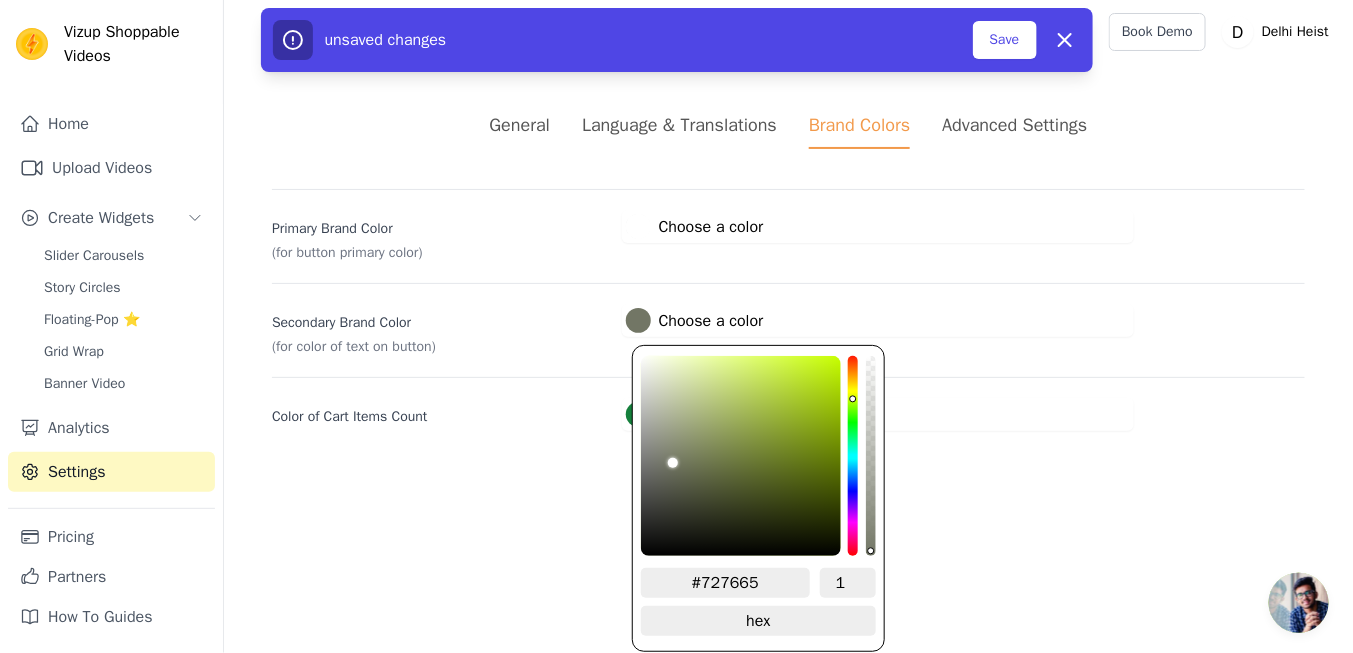 type on "#717665" 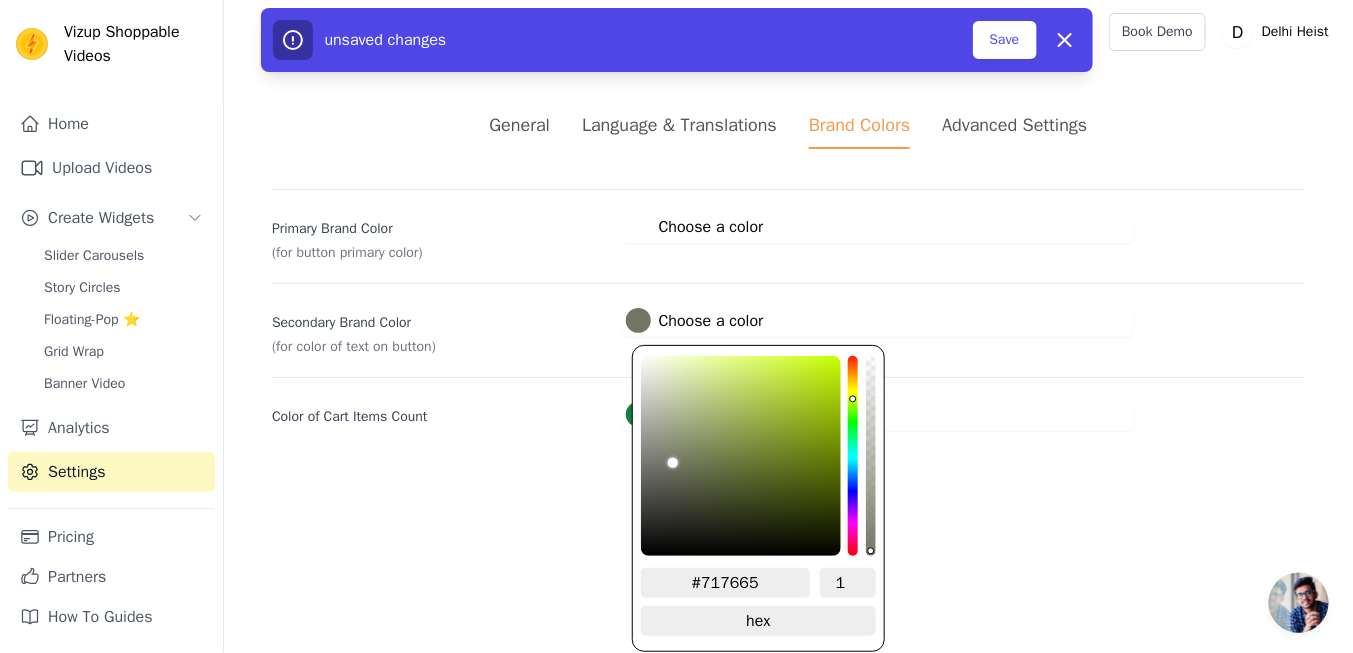 type on "#707665" 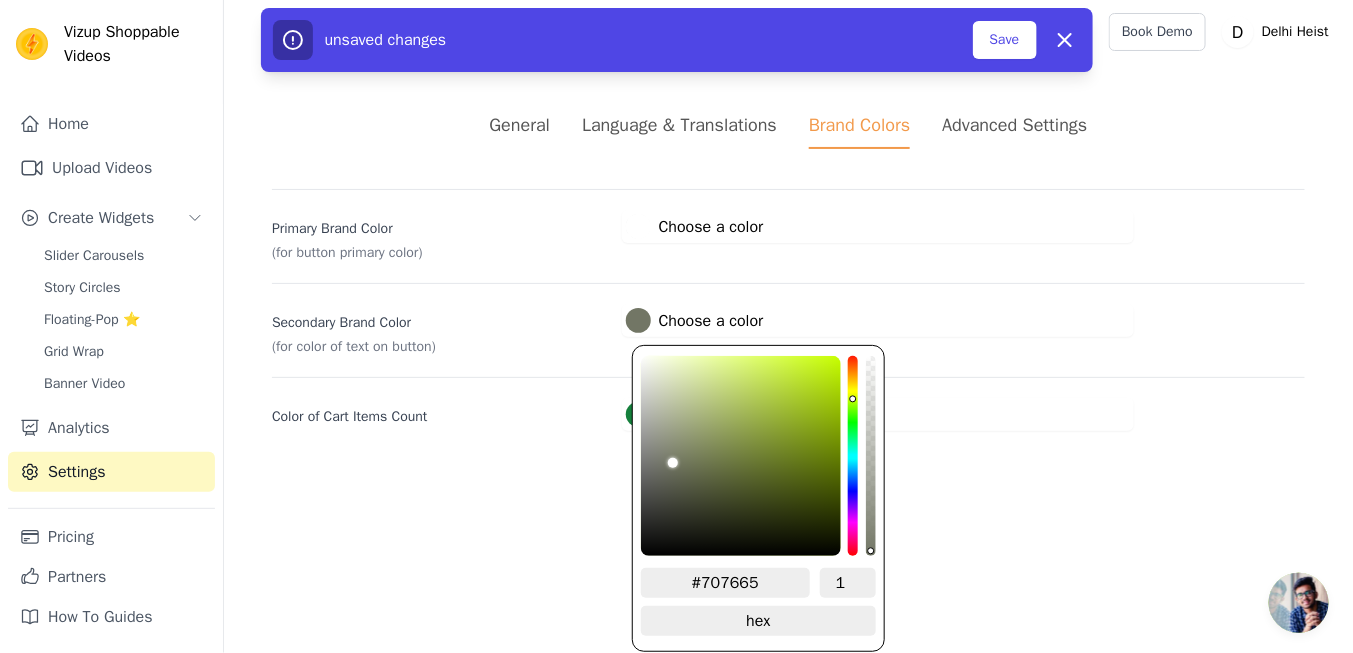 type on "#6f7665" 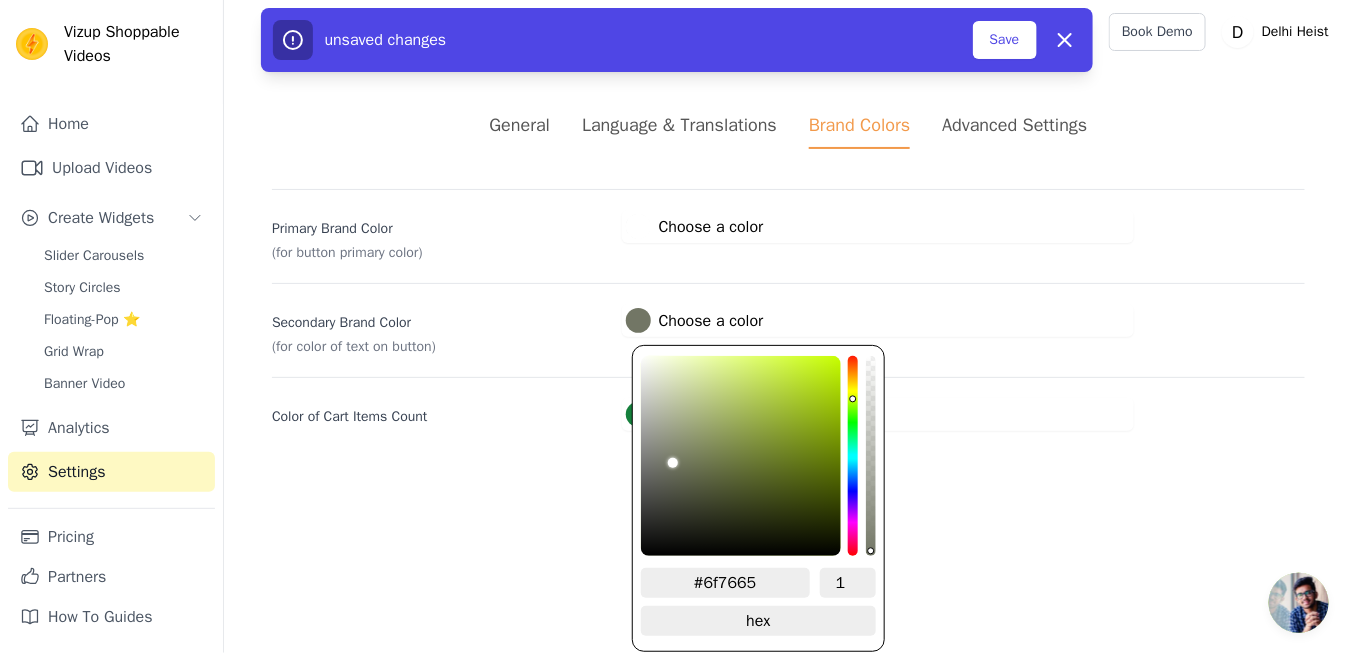 type on "#6e7665" 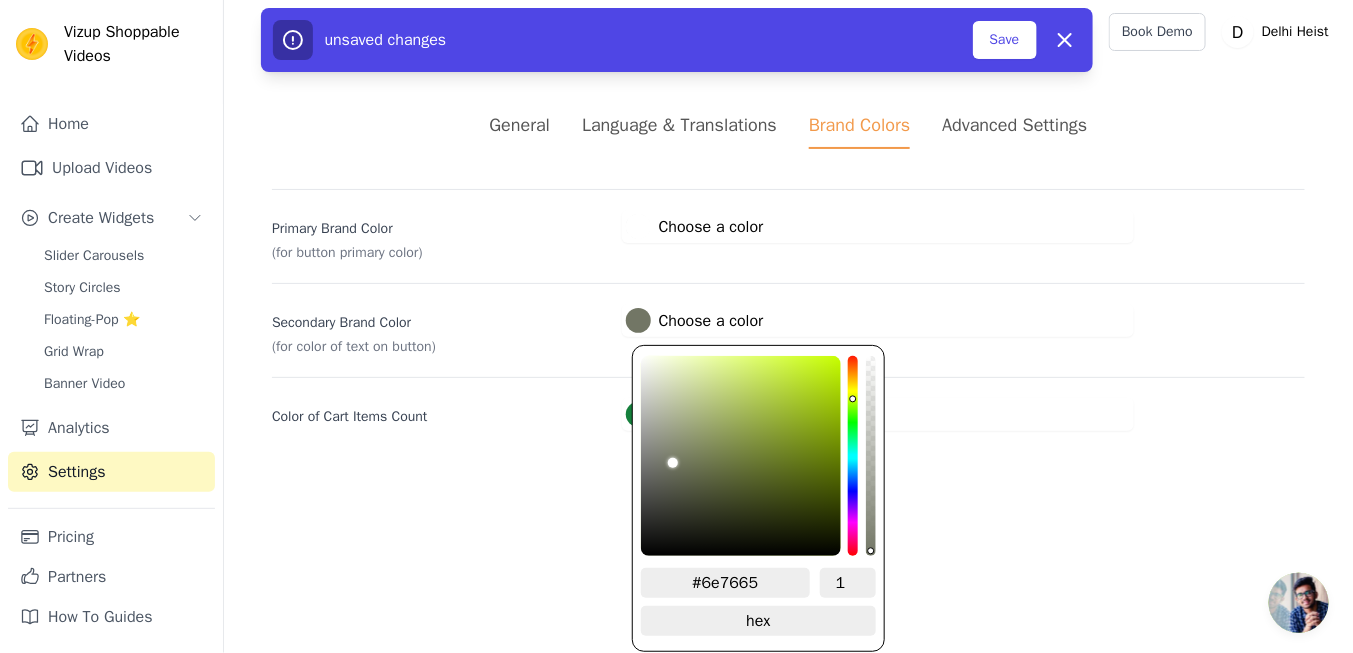 type on "#6d7665" 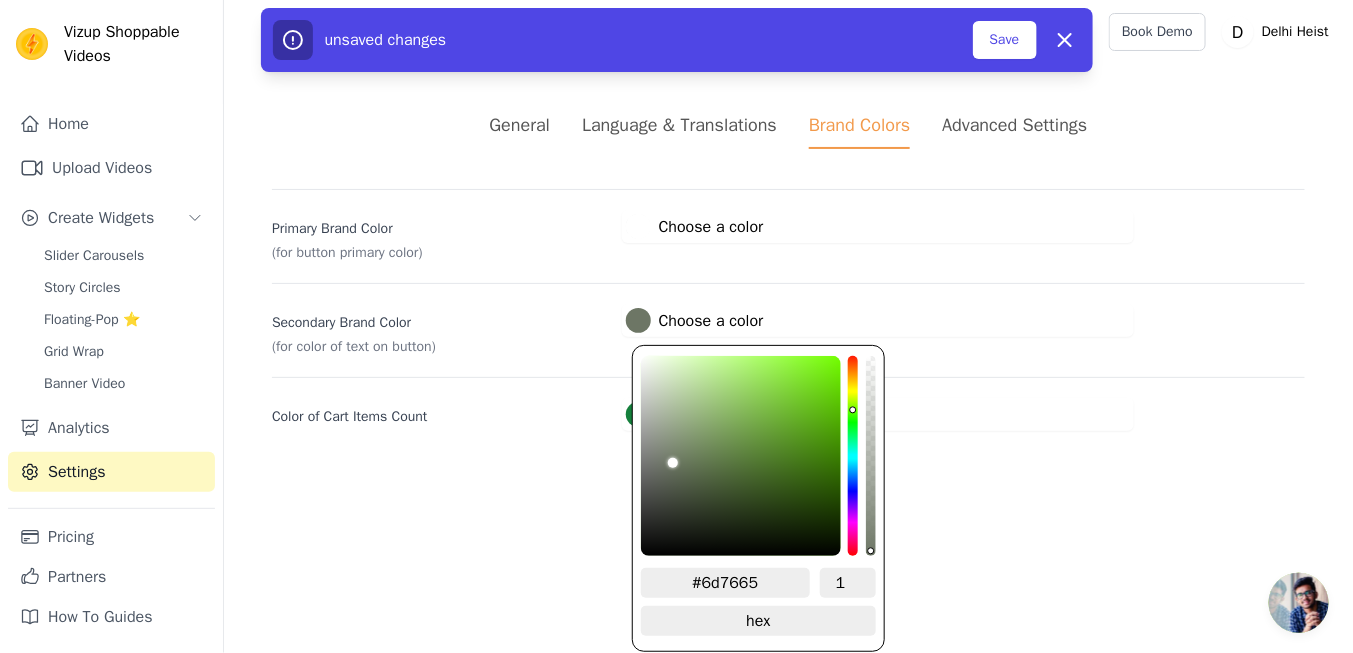 type on "#6c7665" 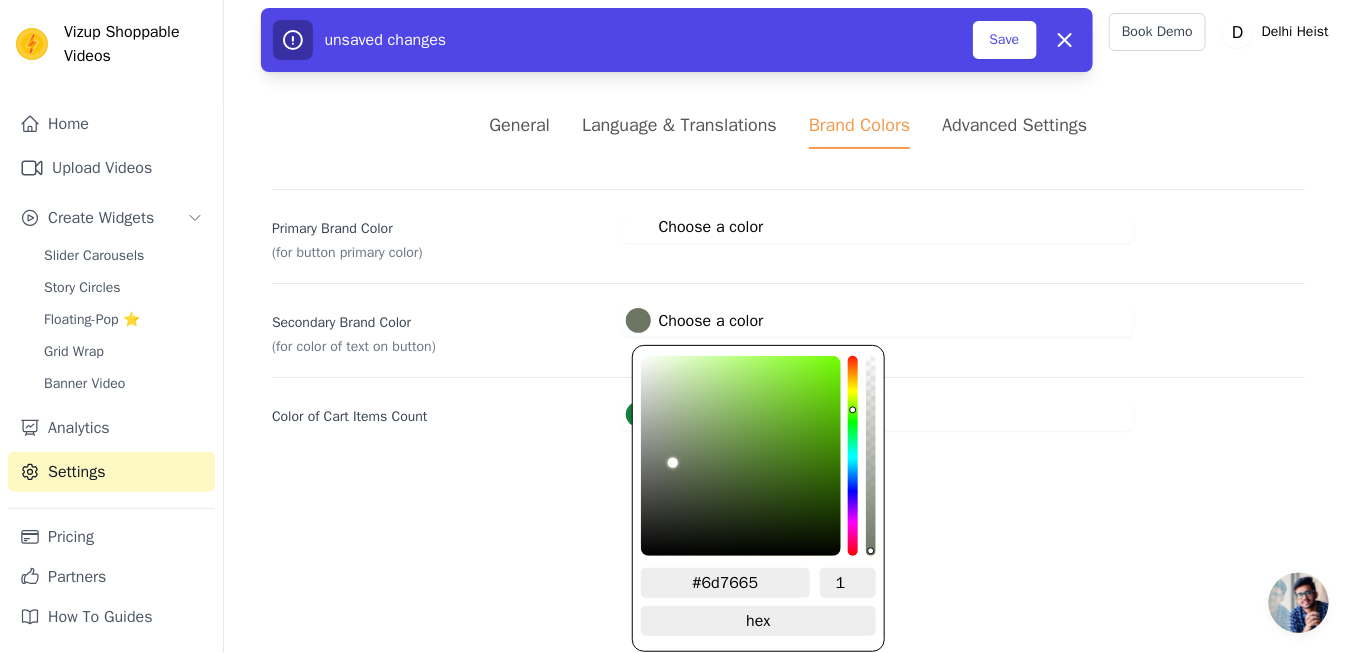 type on "#6c7665" 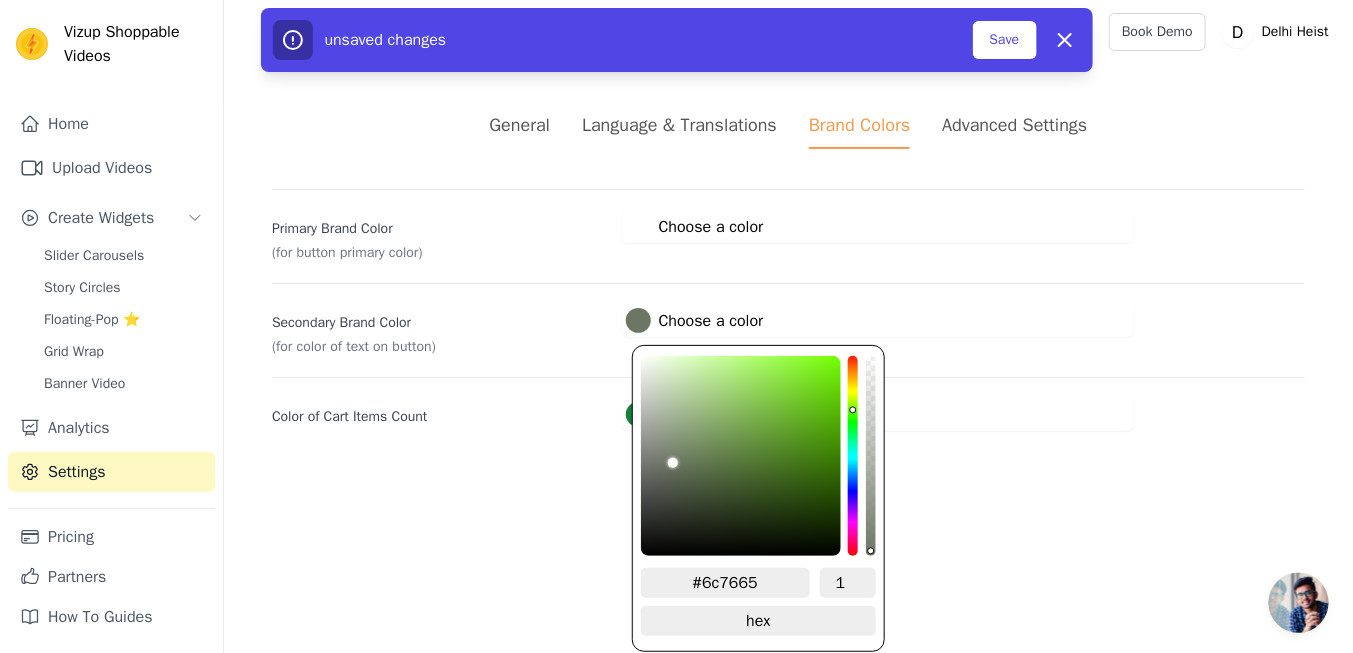 type on "#6b7665" 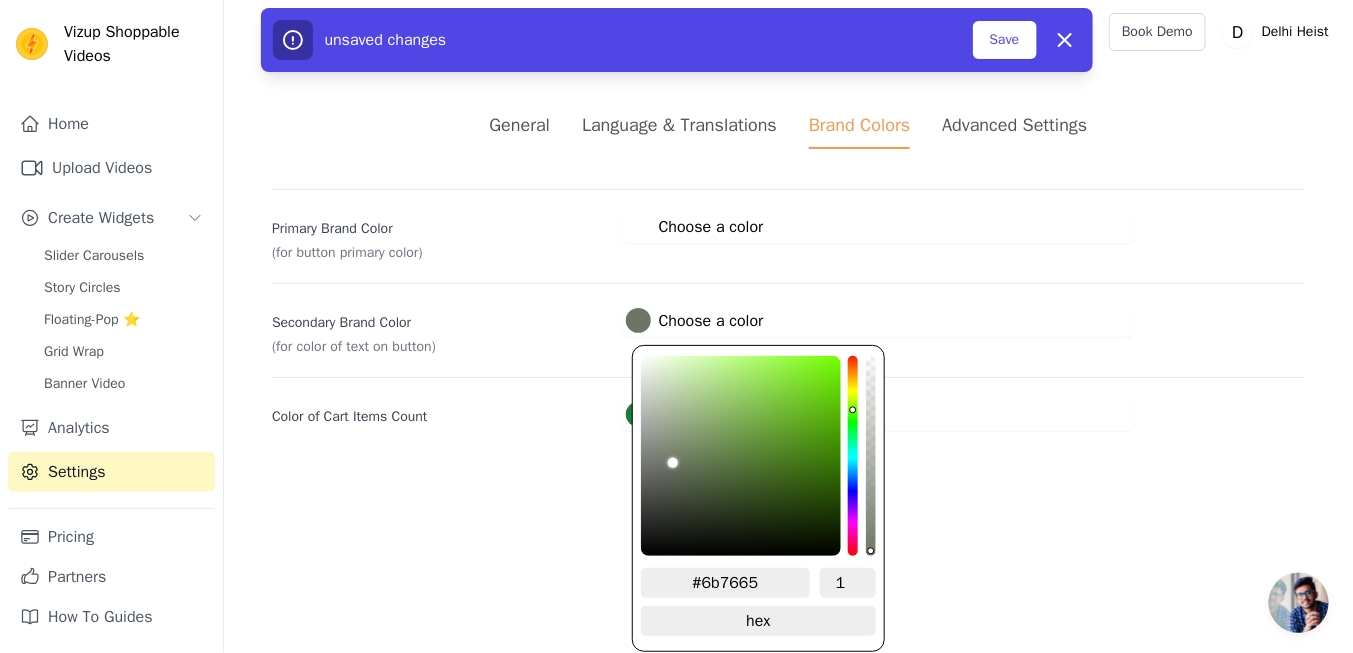type on "#6a7665" 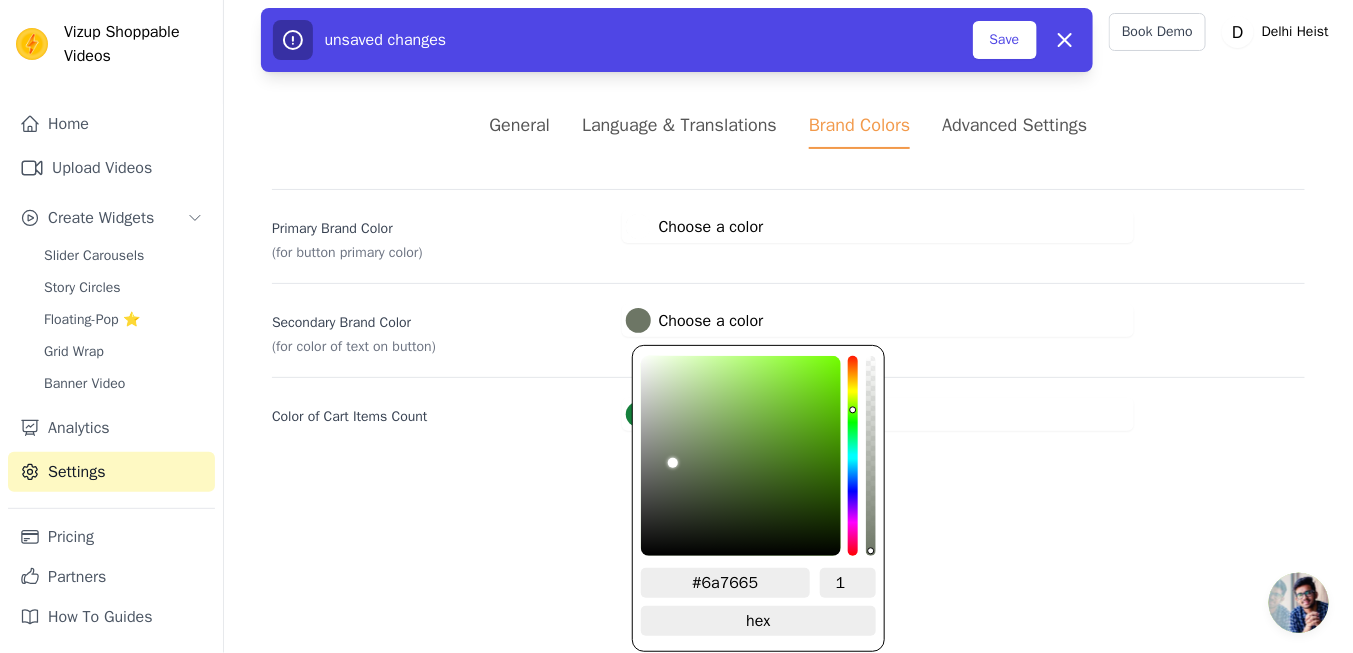 type on "#697665" 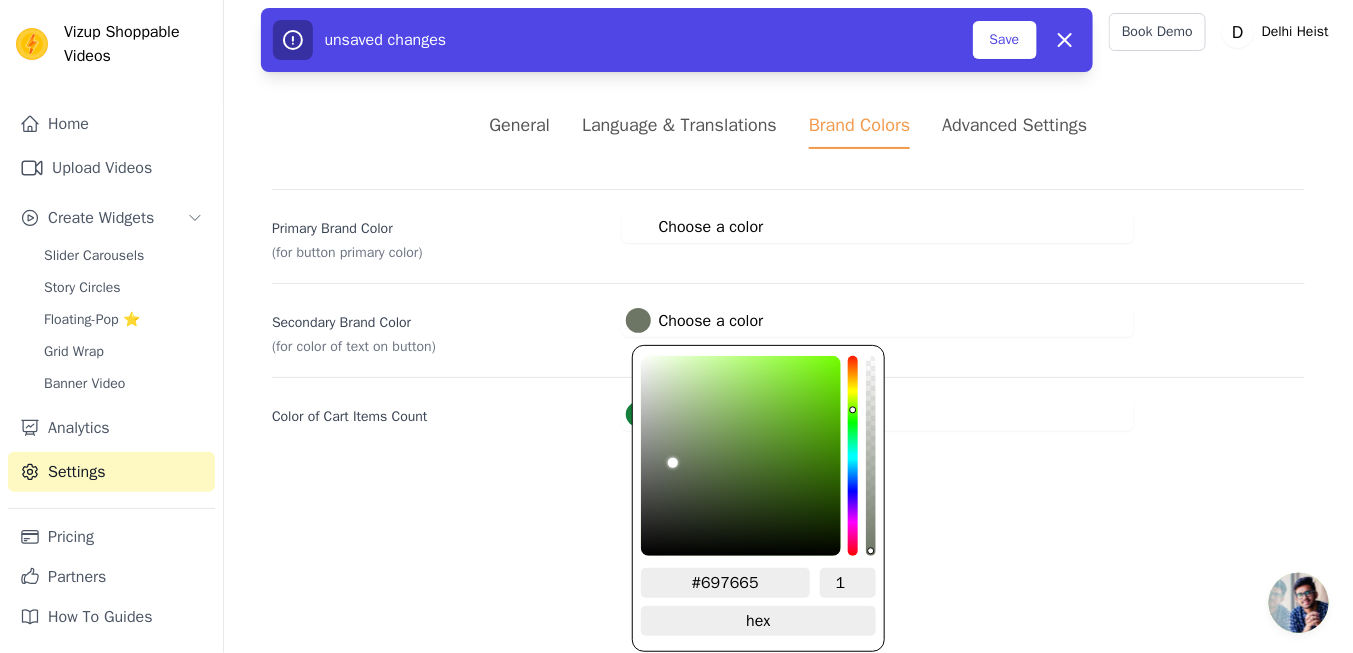 type on "#687665" 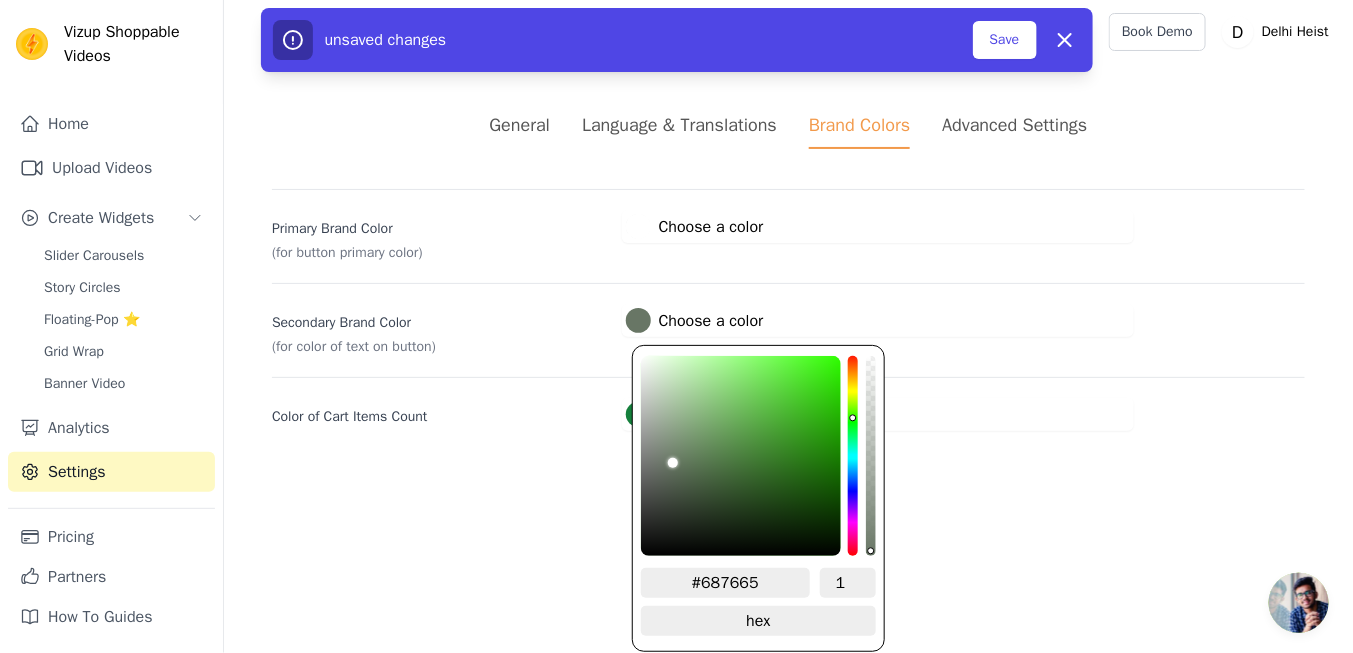type on "#677665" 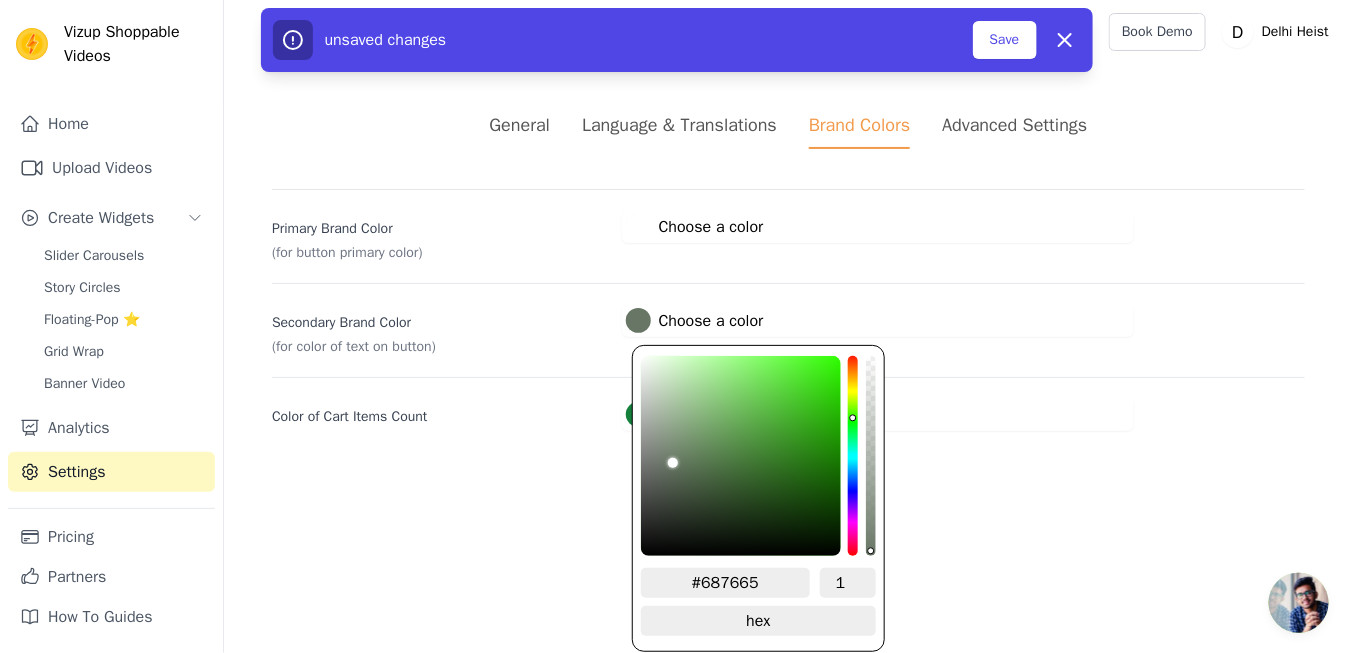 type on "#677665" 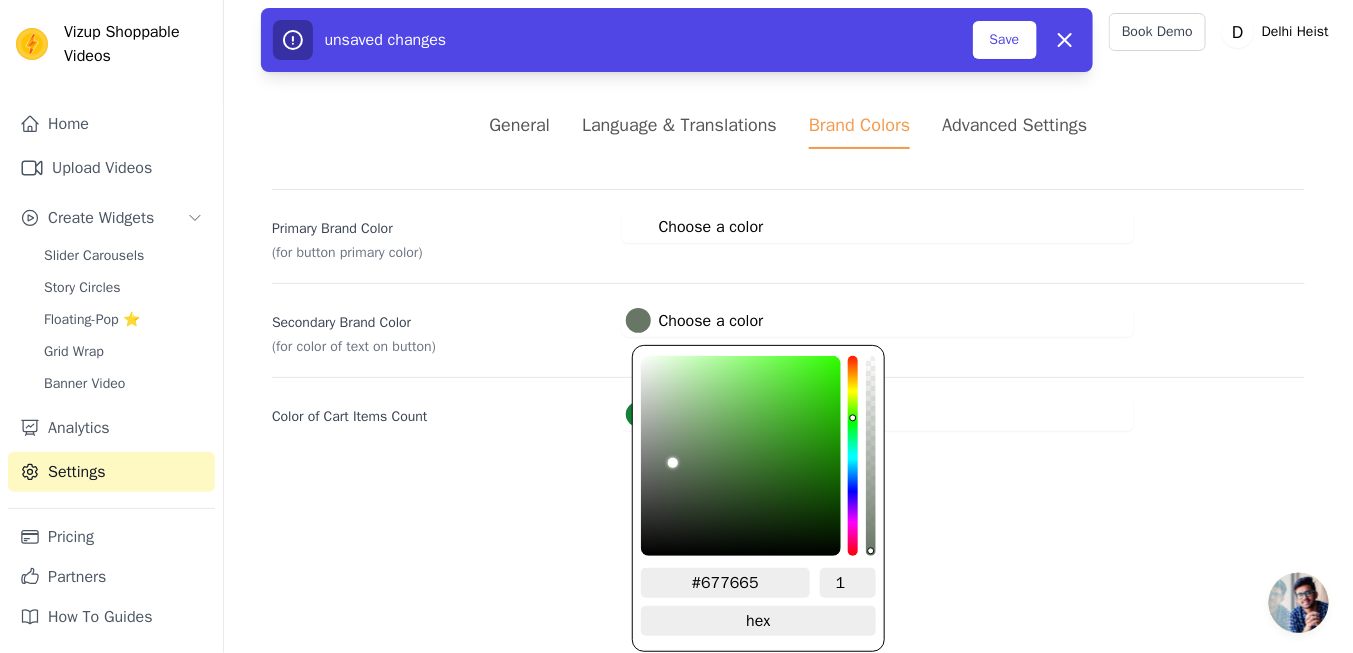type on "#667665" 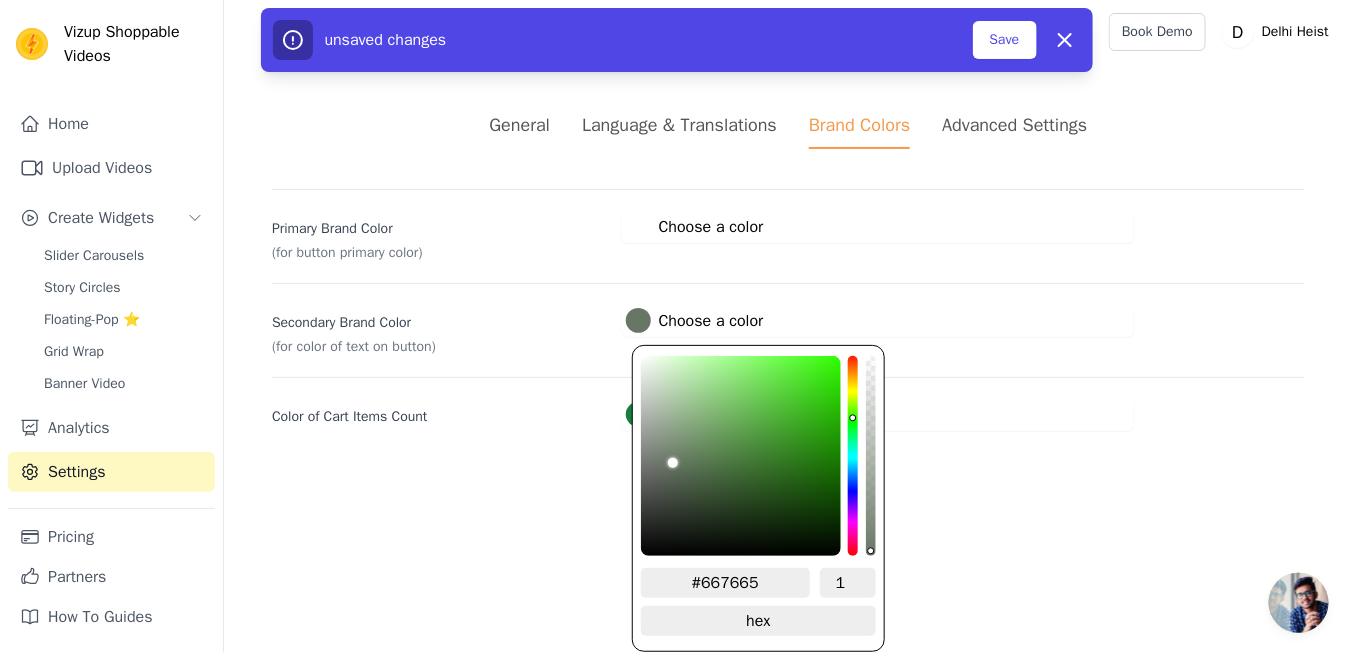 type on "#657666" 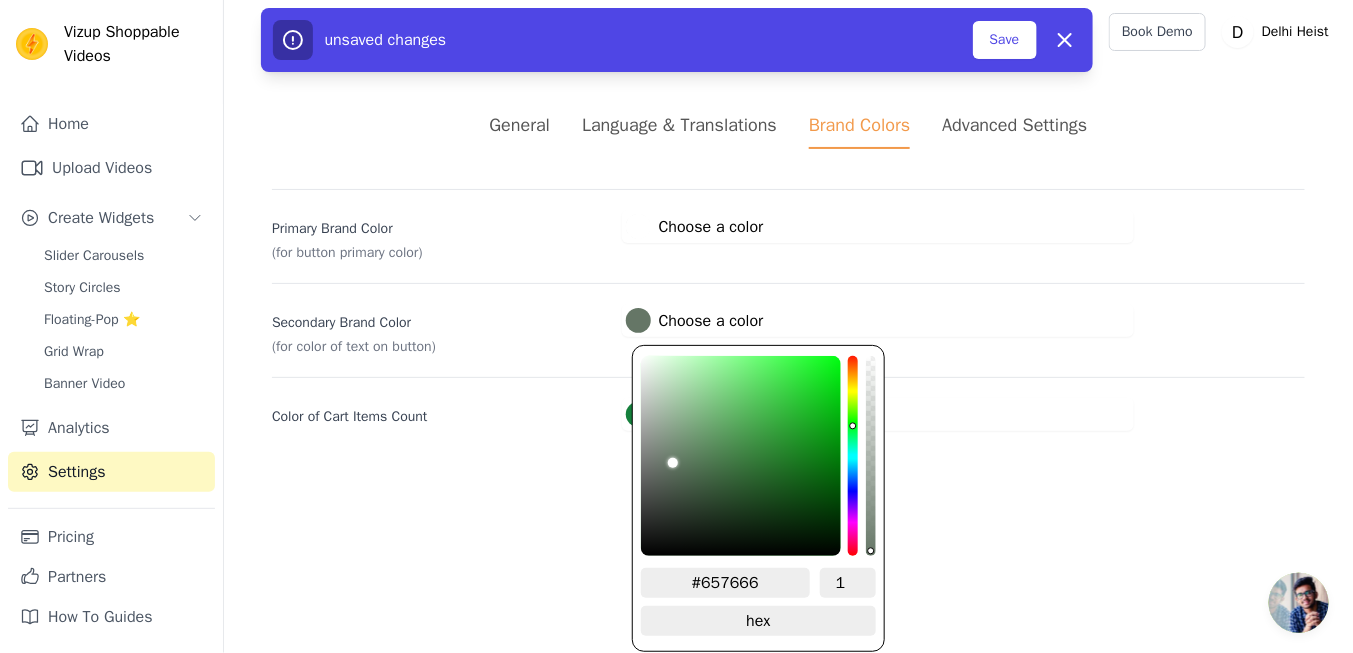 type on "#657667" 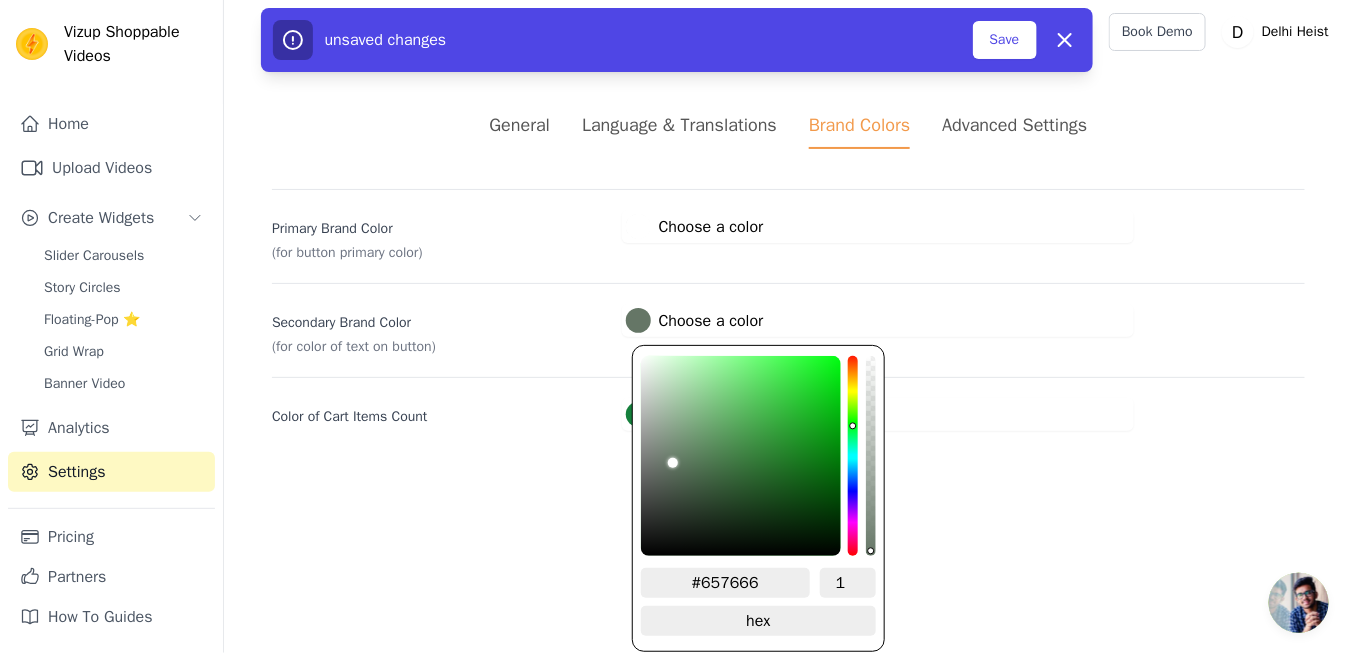 type on "#657667" 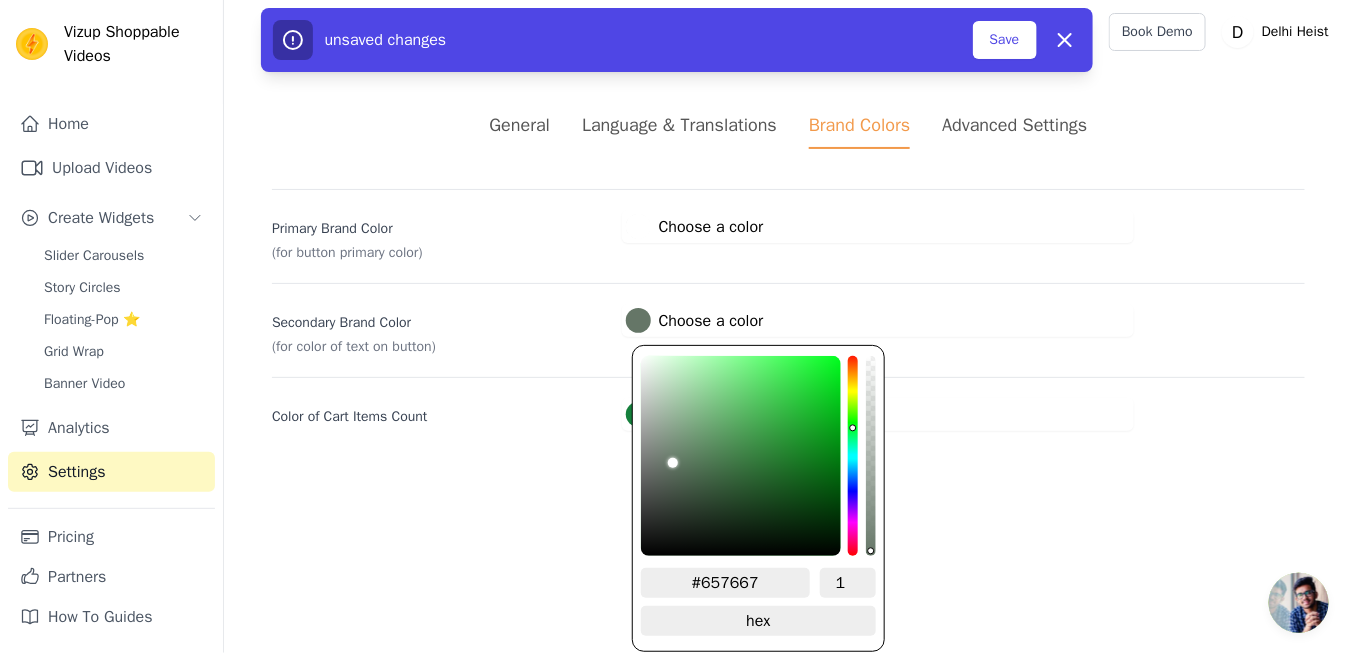 drag, startPoint x: 851, startPoint y: 372, endPoint x: 854, endPoint y: 422, distance: 50.08992 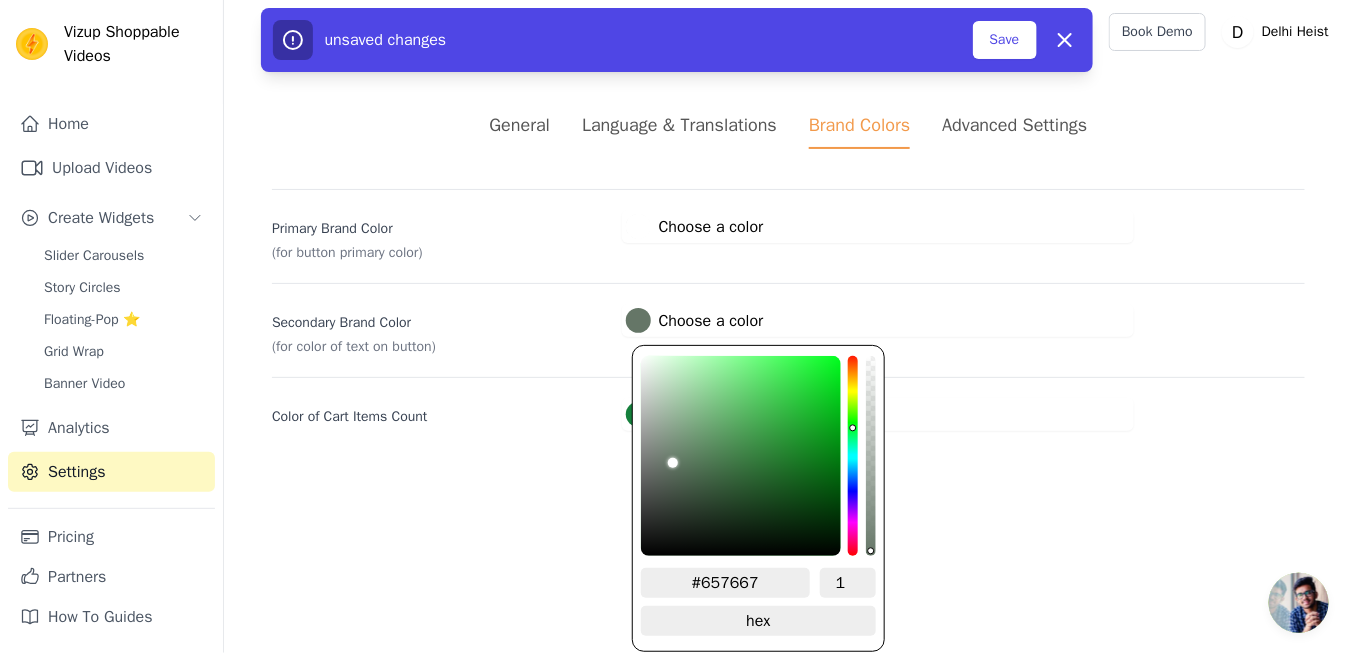 click at bounding box center (853, 456) 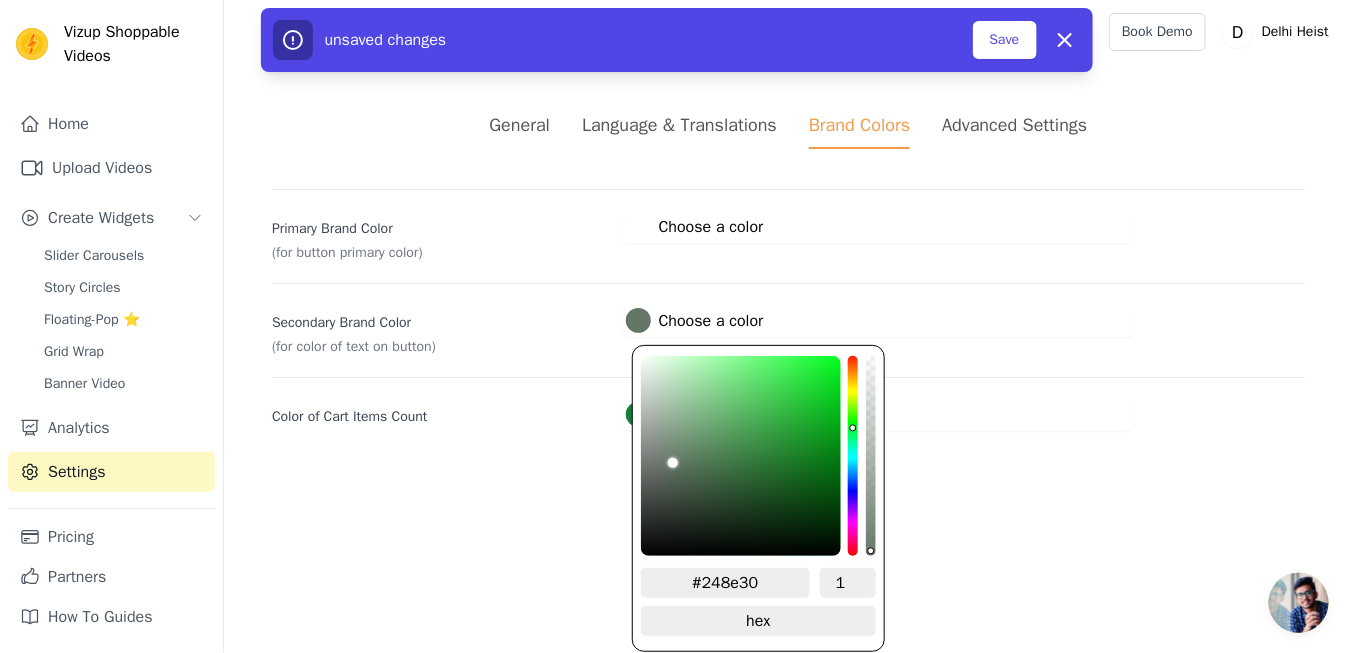 type on "#238c30" 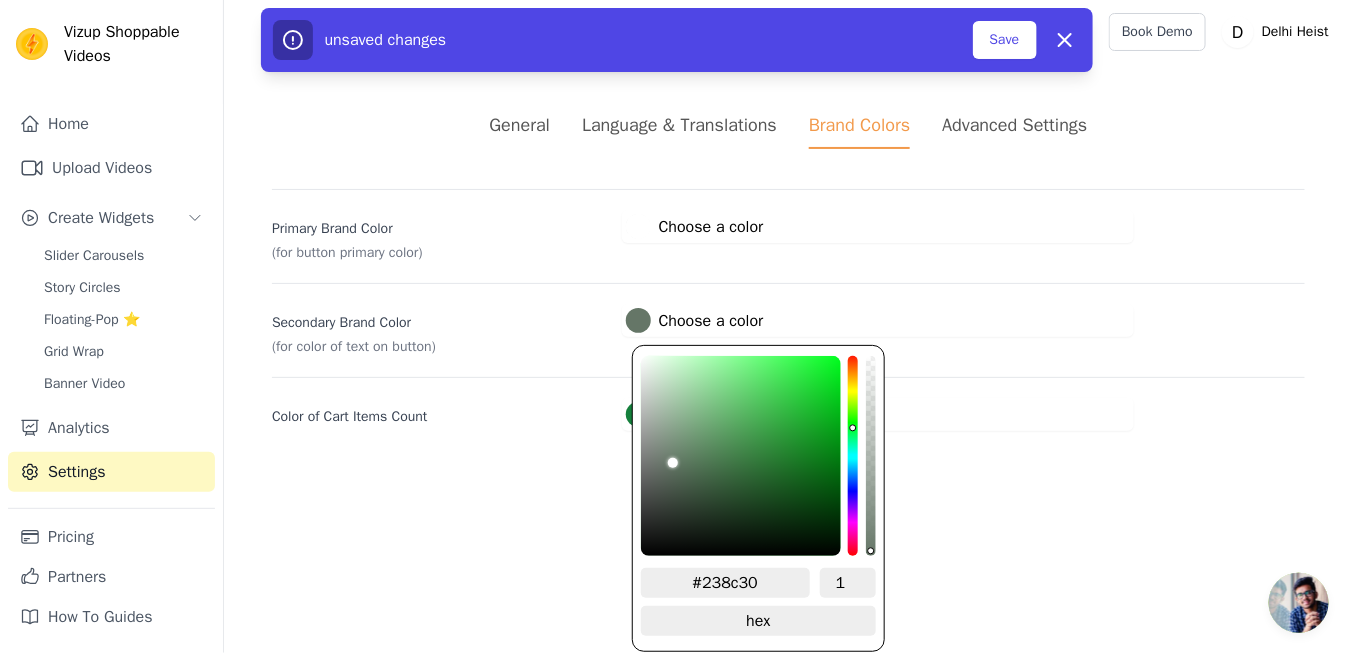 drag, startPoint x: 790, startPoint y: 440, endPoint x: 790, endPoint y: 451, distance: 11 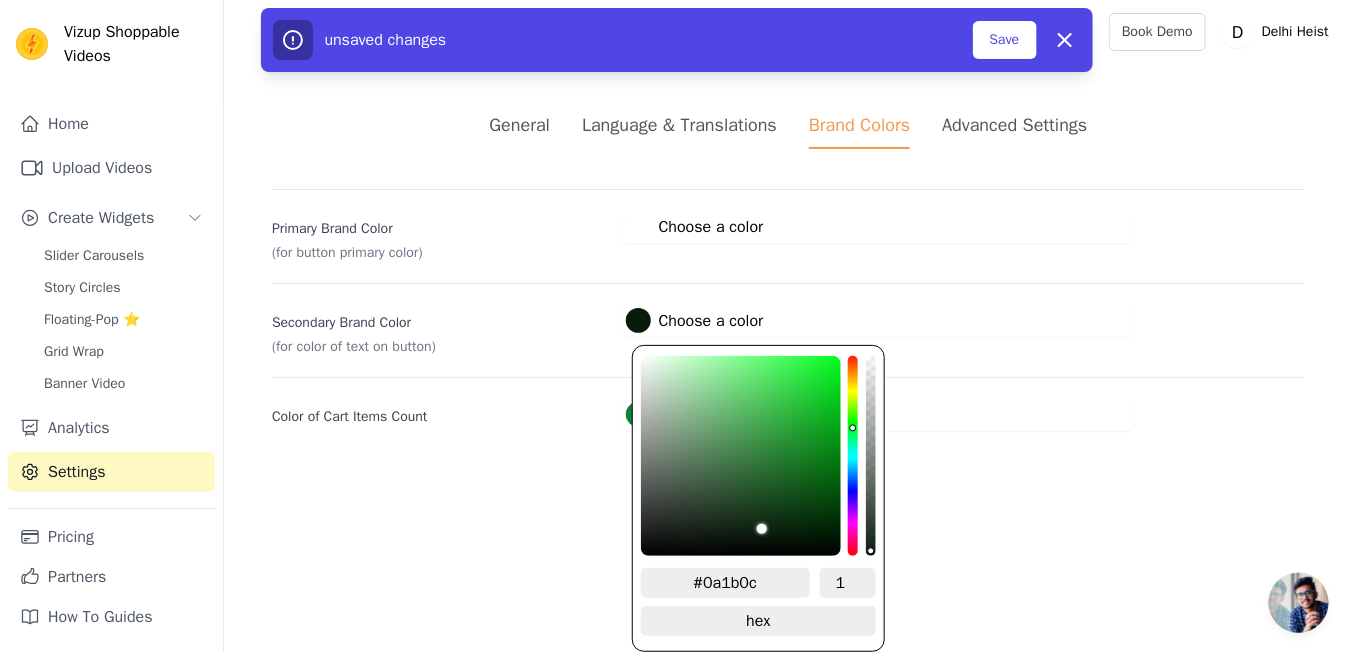 drag, startPoint x: 790, startPoint y: 451, endPoint x: 764, endPoint y: 530, distance: 83.1685 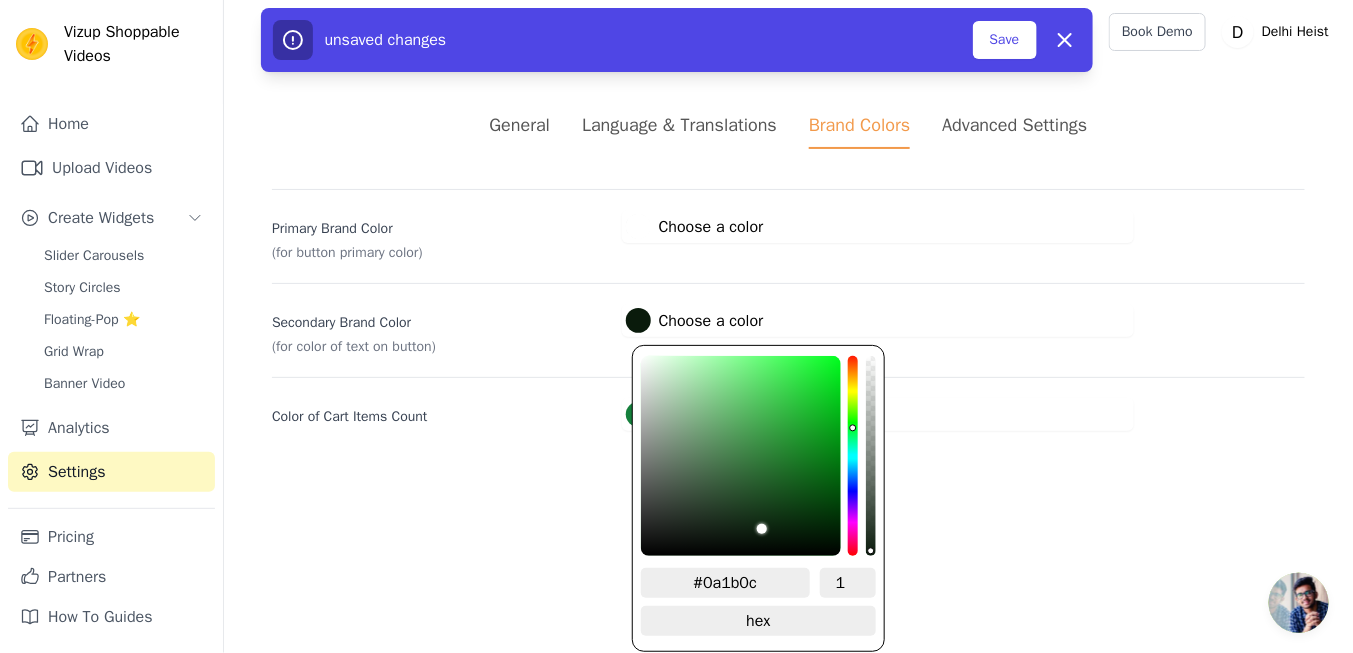click at bounding box center (762, 456) 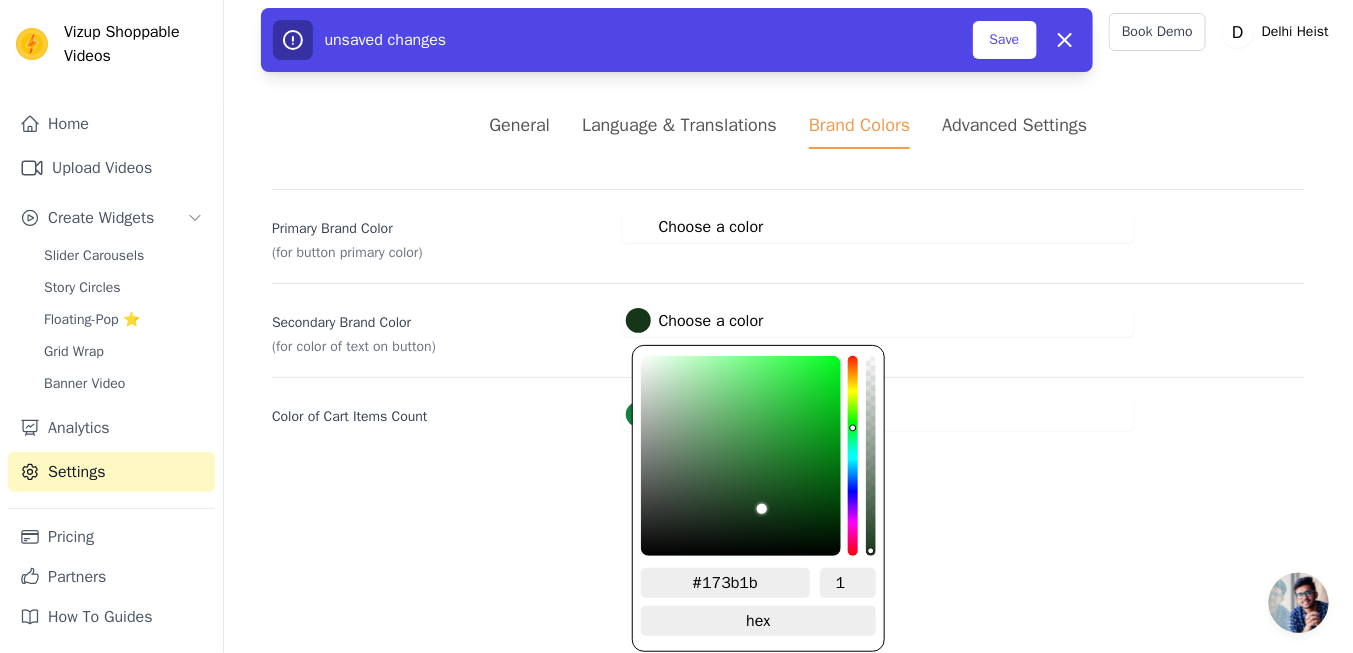 drag, startPoint x: 764, startPoint y: 524, endPoint x: 763, endPoint y: 505, distance: 19.026299 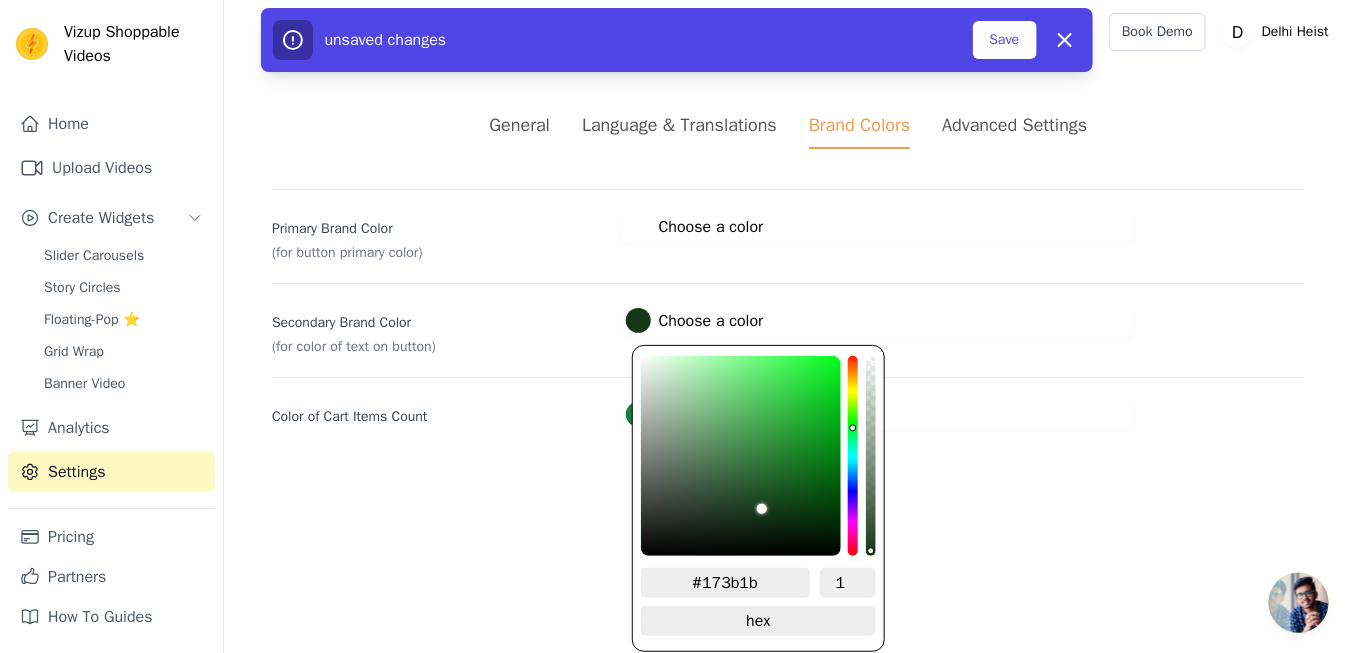 click at bounding box center [762, 456] 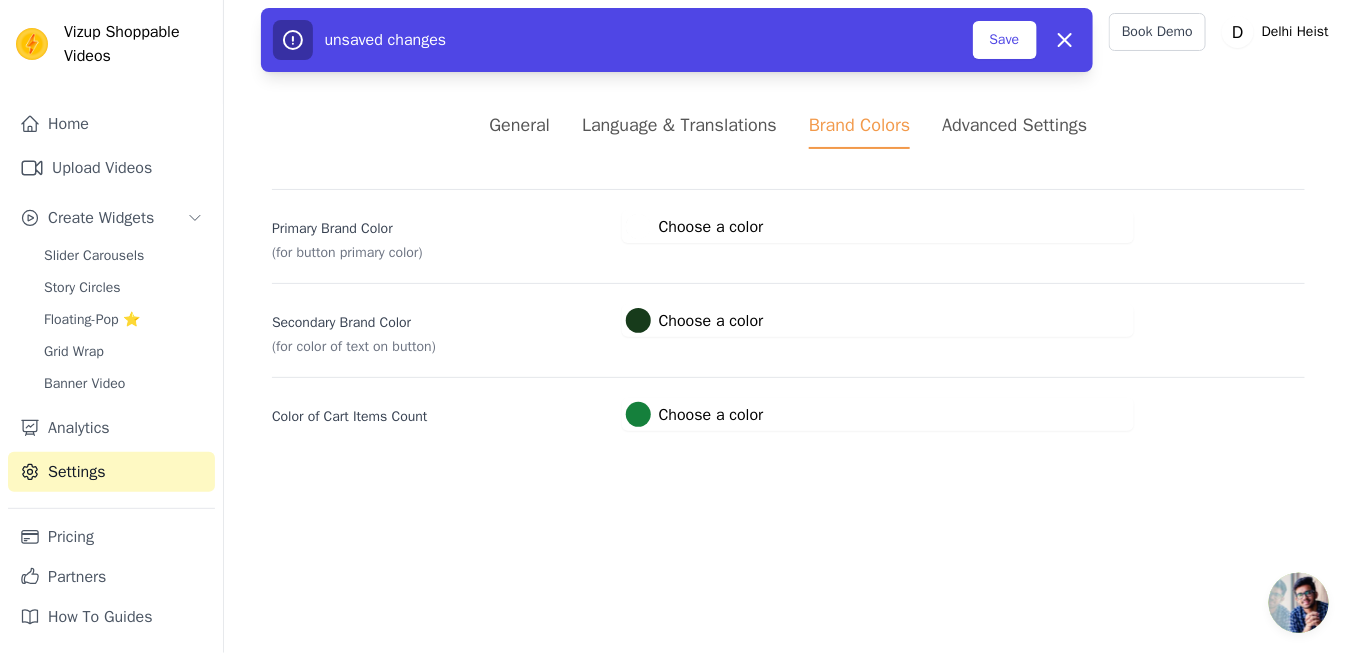 click on "Vizup Shoppable Videos
Home
Upload Videos       Create Widgets     Slider Carousels   Story Circles   Floating-Pop ⭐   Grid Wrap   Banner Video
Analytics
Settings
Pricing
Partners
How To Guides   Open sidebar       Tutorials     Book Demo   Open user menu" at bounding box center [676, 239] 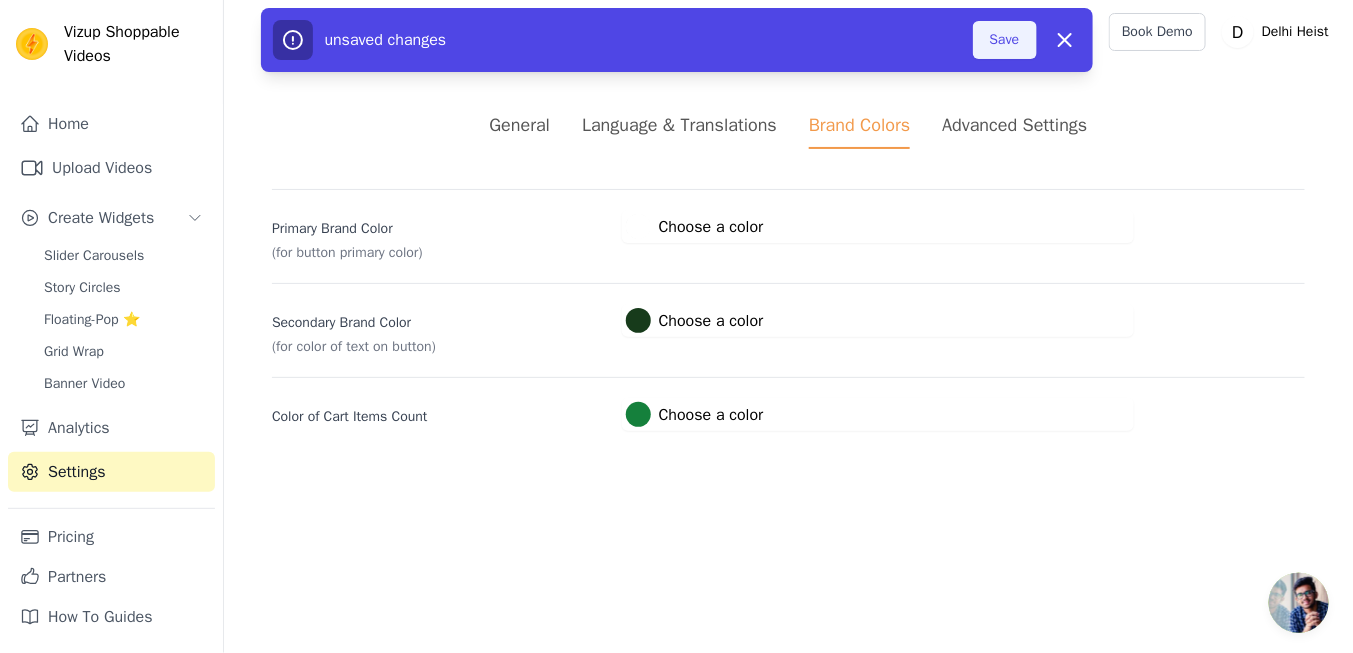 click on "Save" at bounding box center (1005, 40) 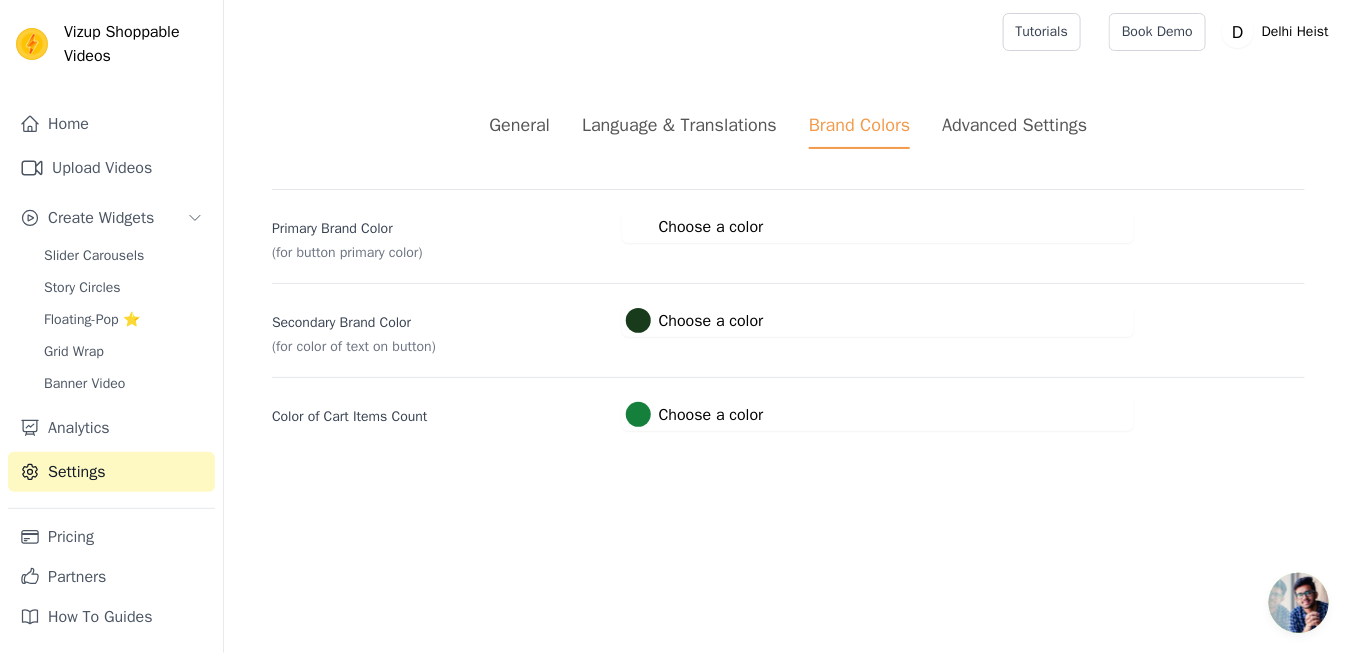 click on "Advanced Settings" at bounding box center (1014, 125) 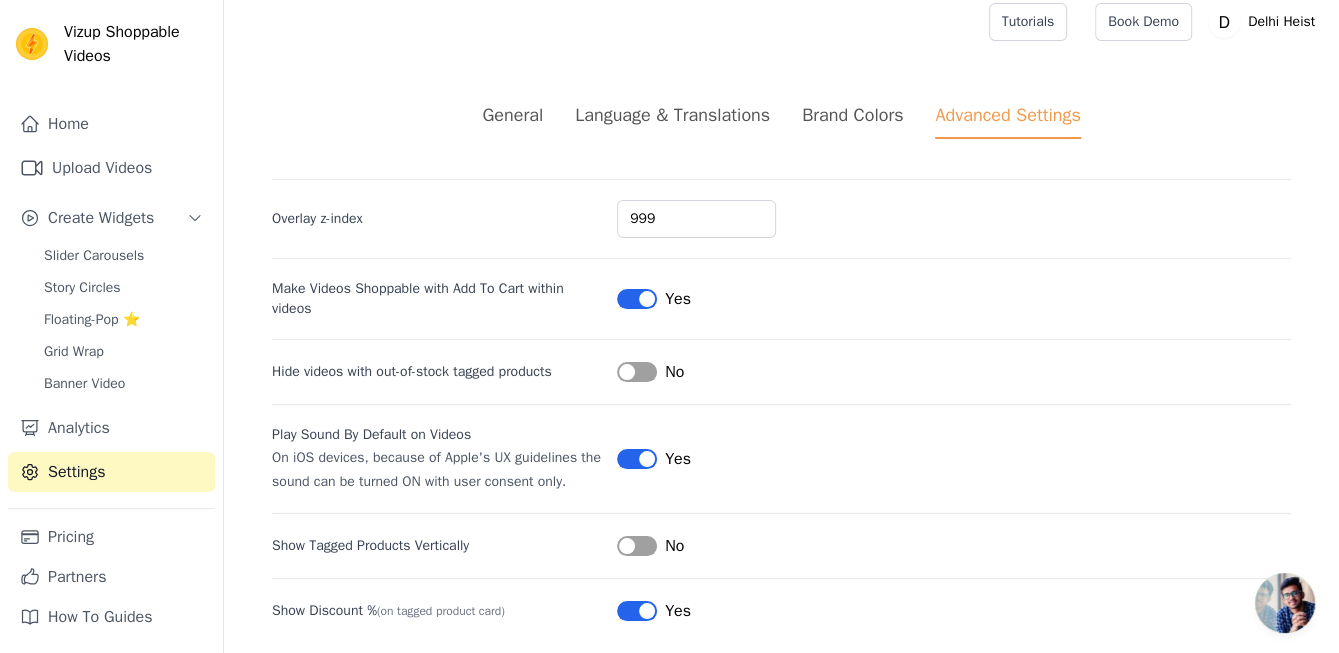 scroll, scrollTop: 0, scrollLeft: 0, axis: both 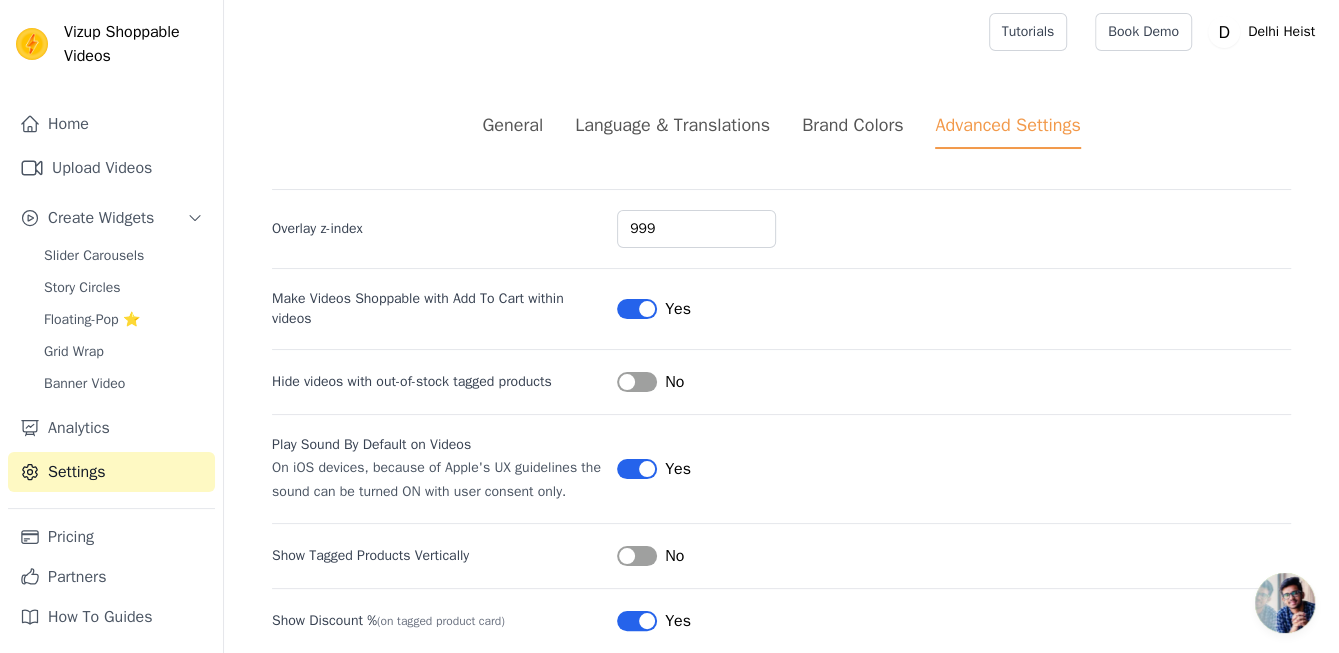 click on "Language & Translations" at bounding box center (672, 125) 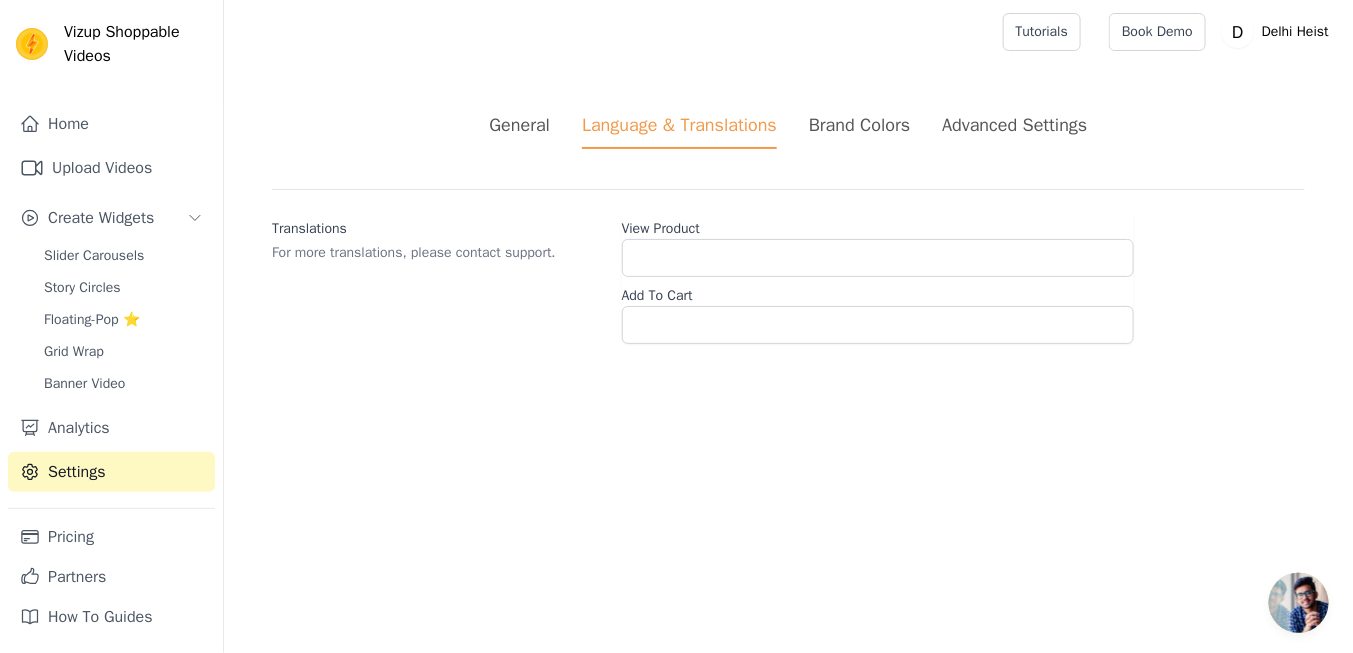 click on "General" at bounding box center [519, 125] 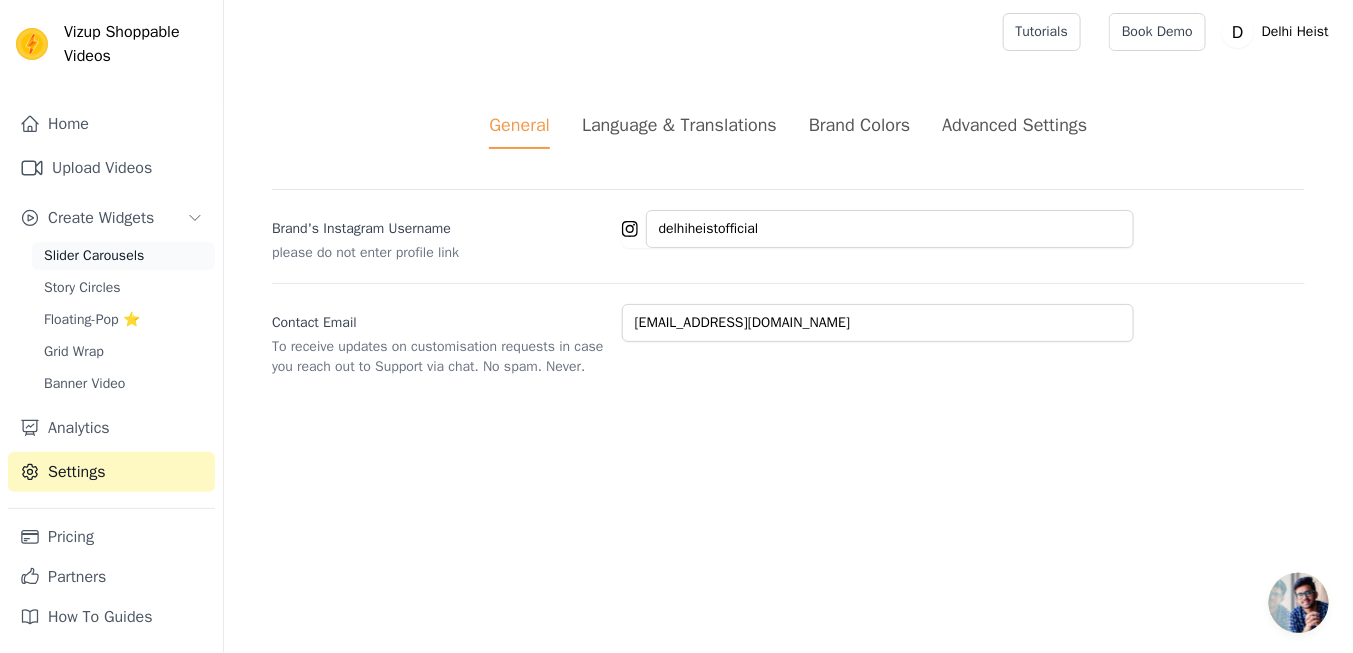click on "Slider Carousels" at bounding box center (94, 256) 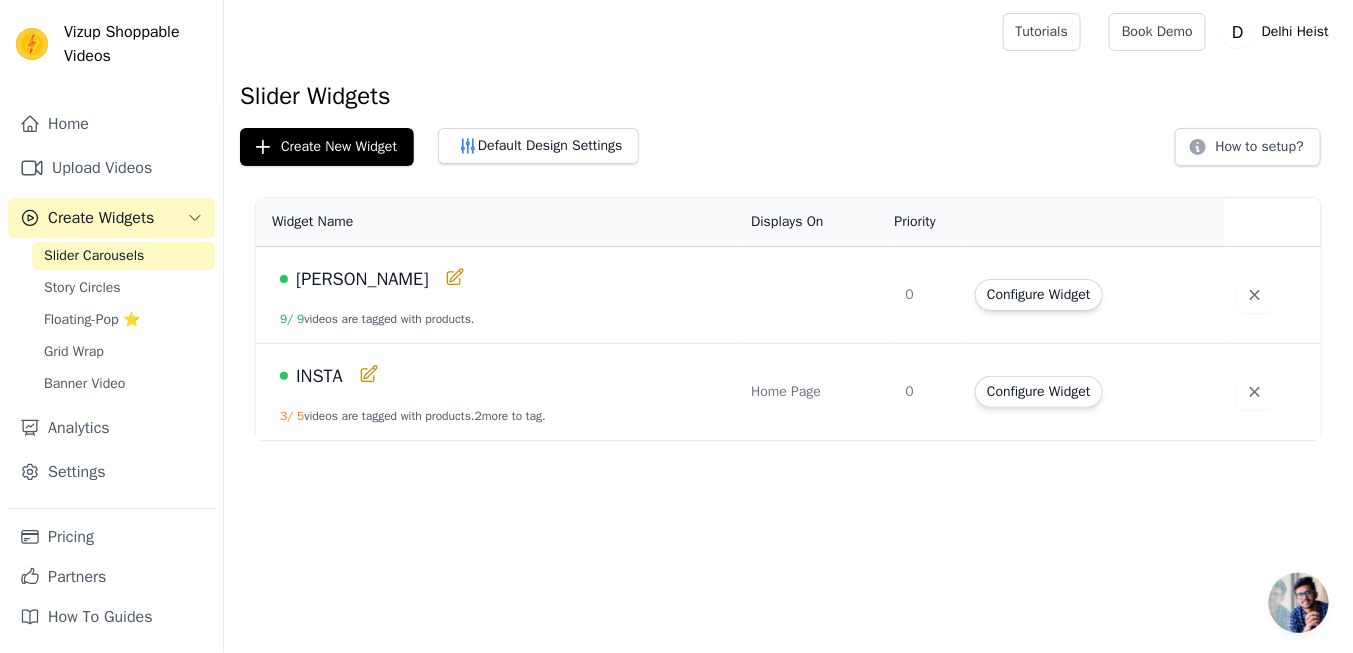 click on "Achin Bindlish" at bounding box center [362, 279] 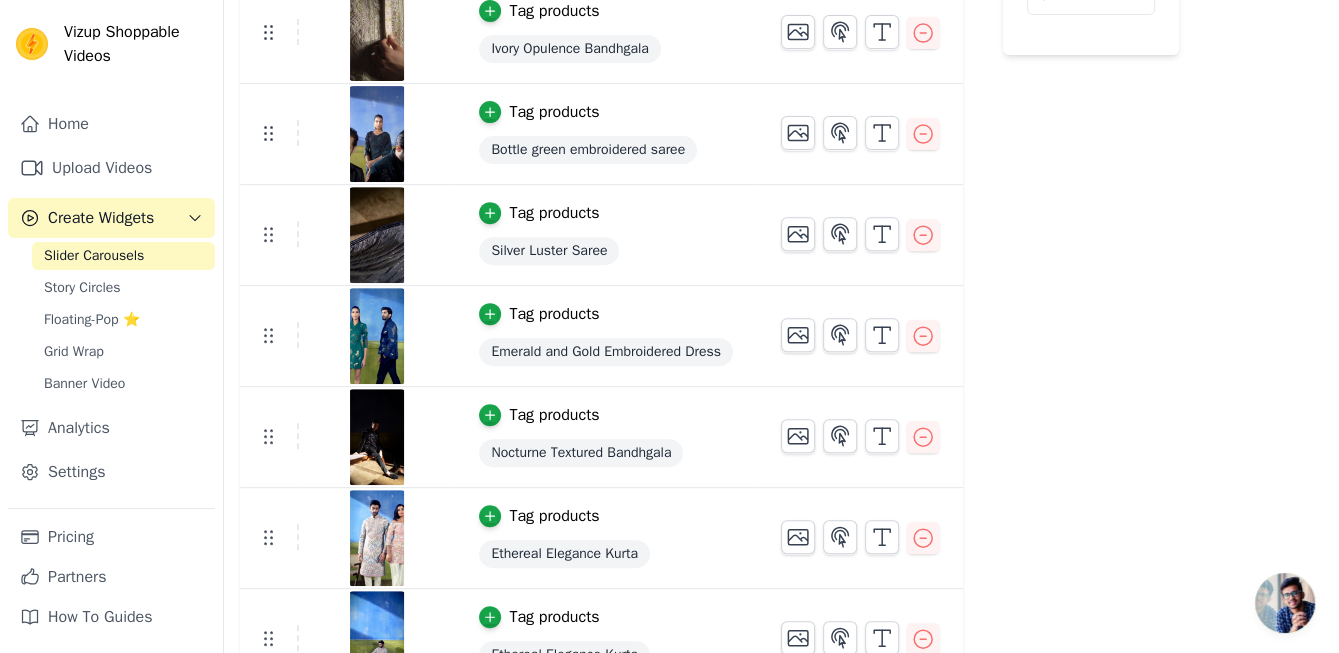 scroll, scrollTop: 490, scrollLeft: 0, axis: vertical 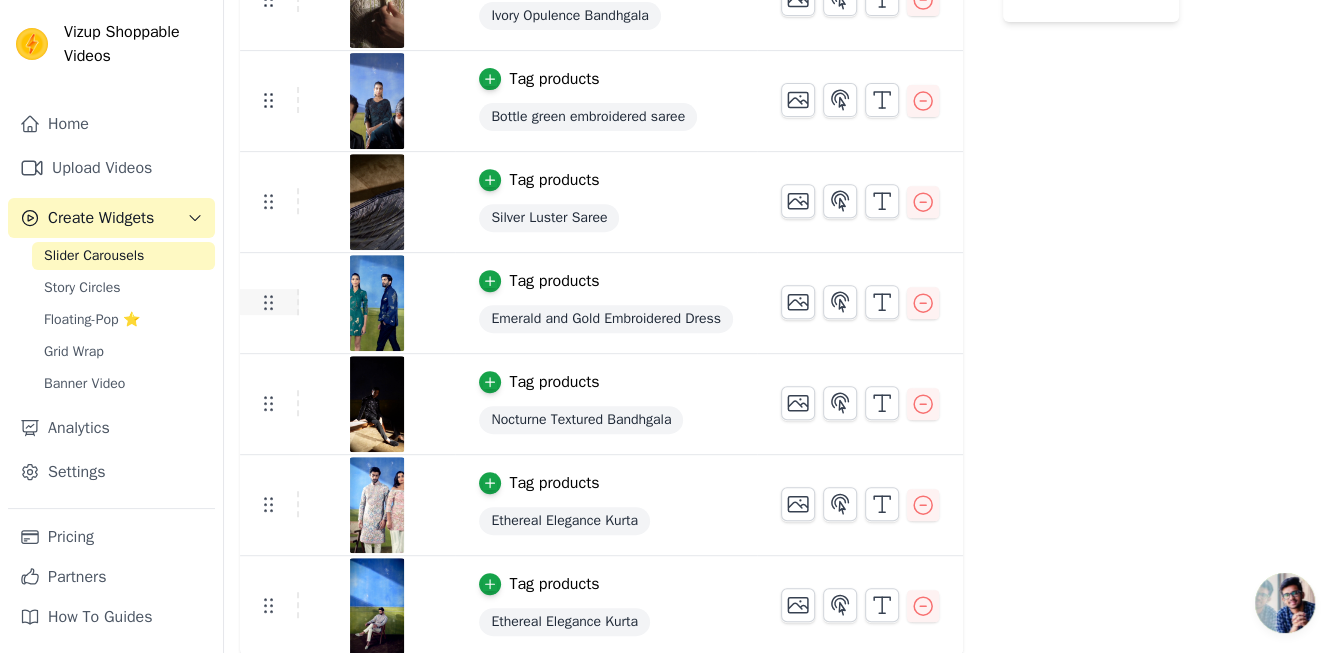 click 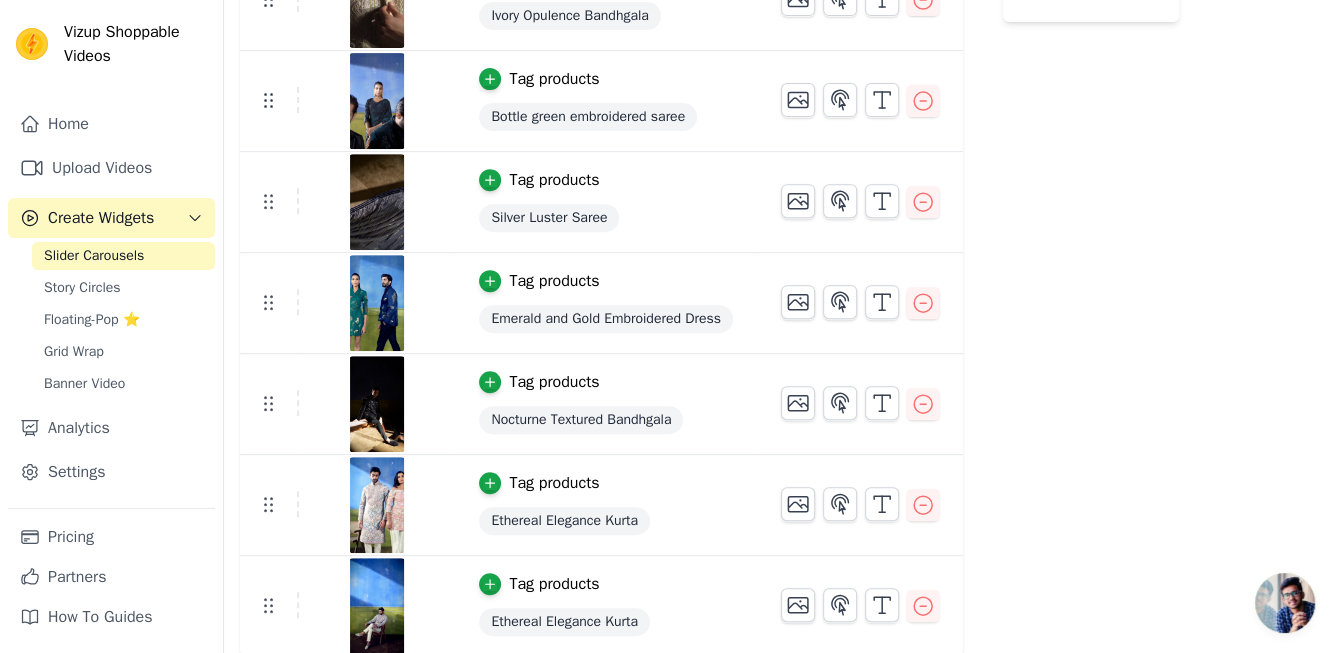 drag, startPoint x: 271, startPoint y: 303, endPoint x: 283, endPoint y: 175, distance: 128.56126 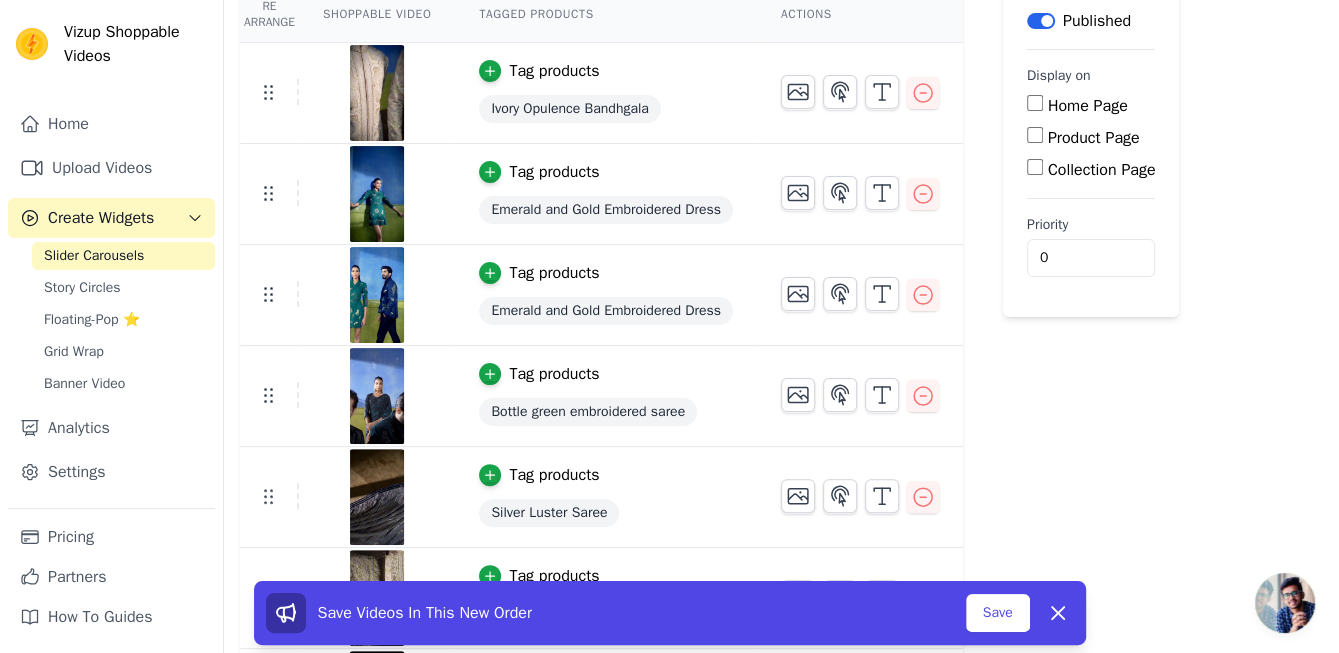 scroll, scrollTop: 190, scrollLeft: 0, axis: vertical 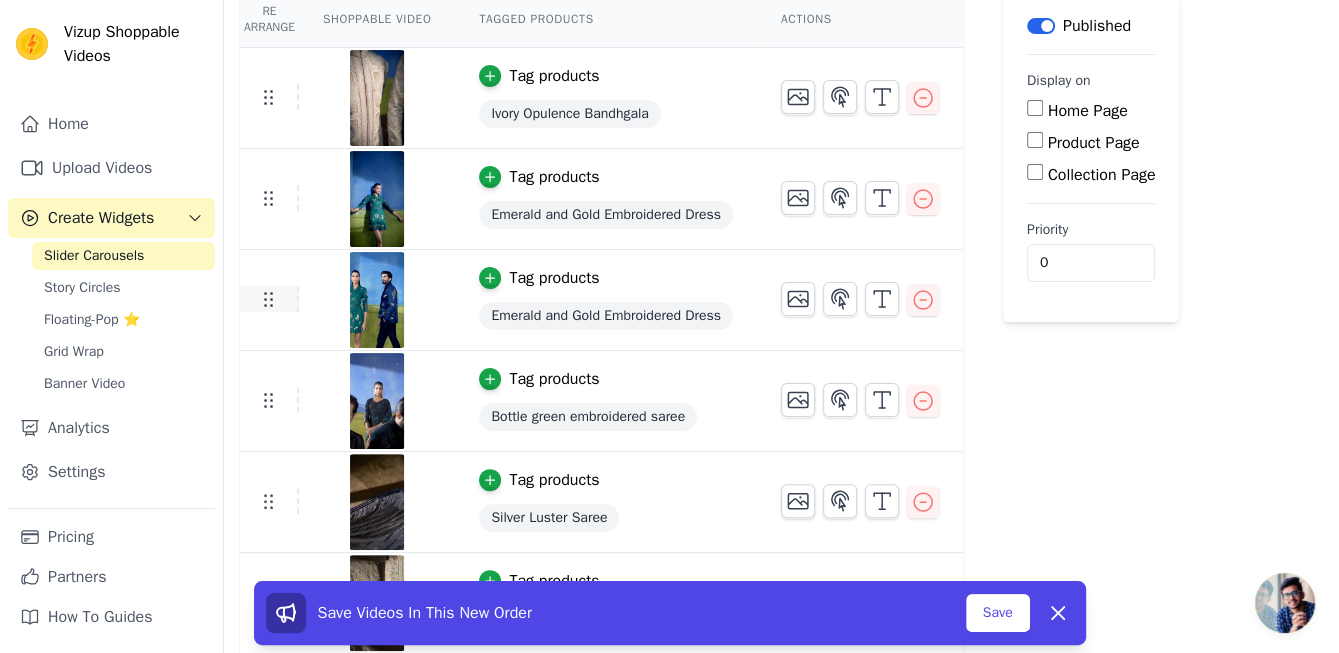 click at bounding box center [269, 299] 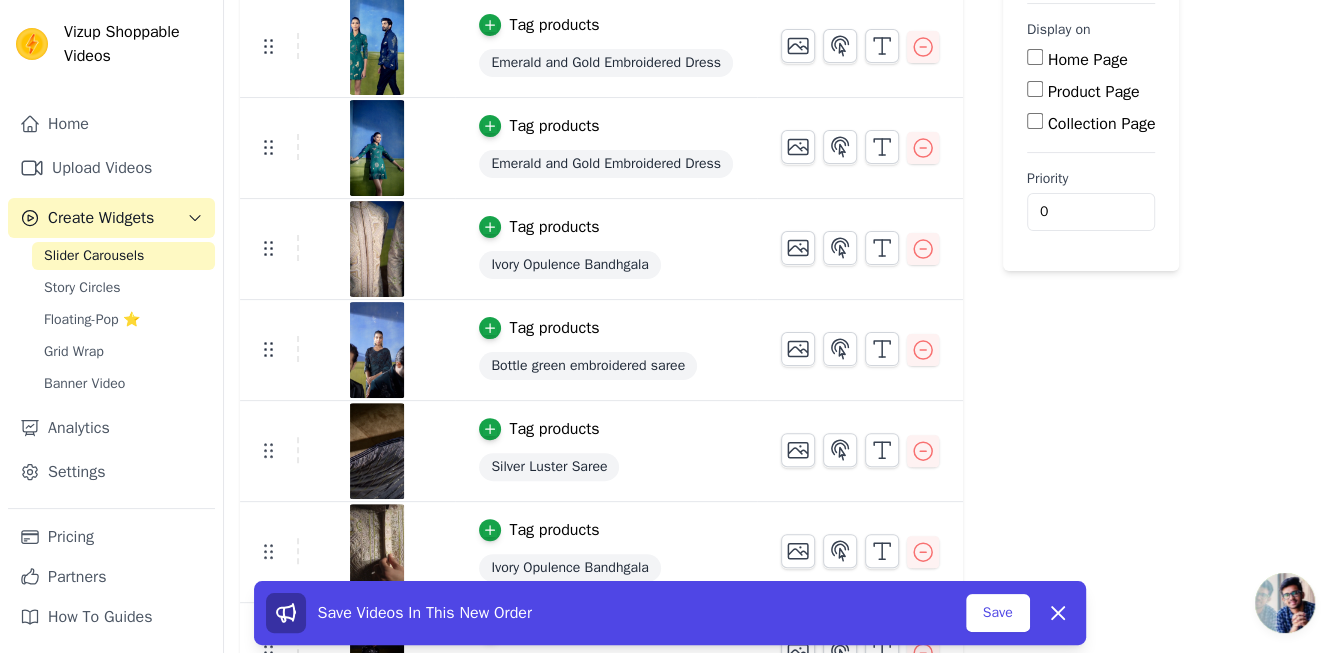 scroll, scrollTop: 290, scrollLeft: 0, axis: vertical 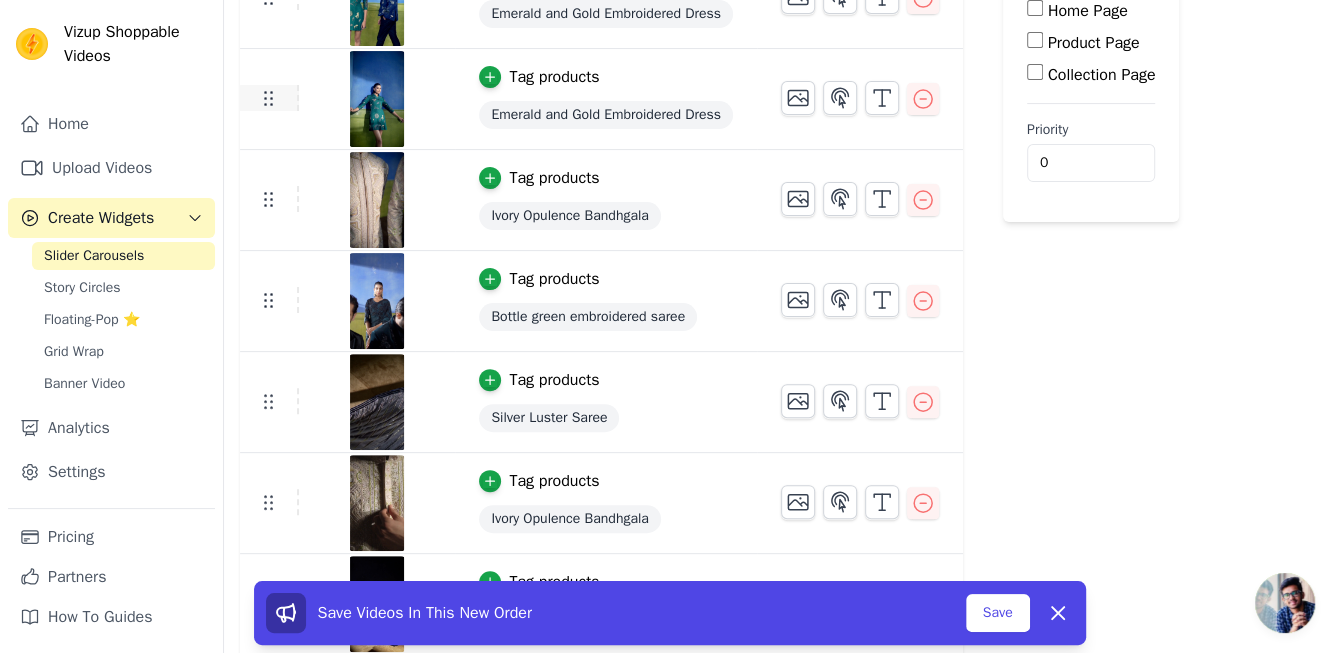 click 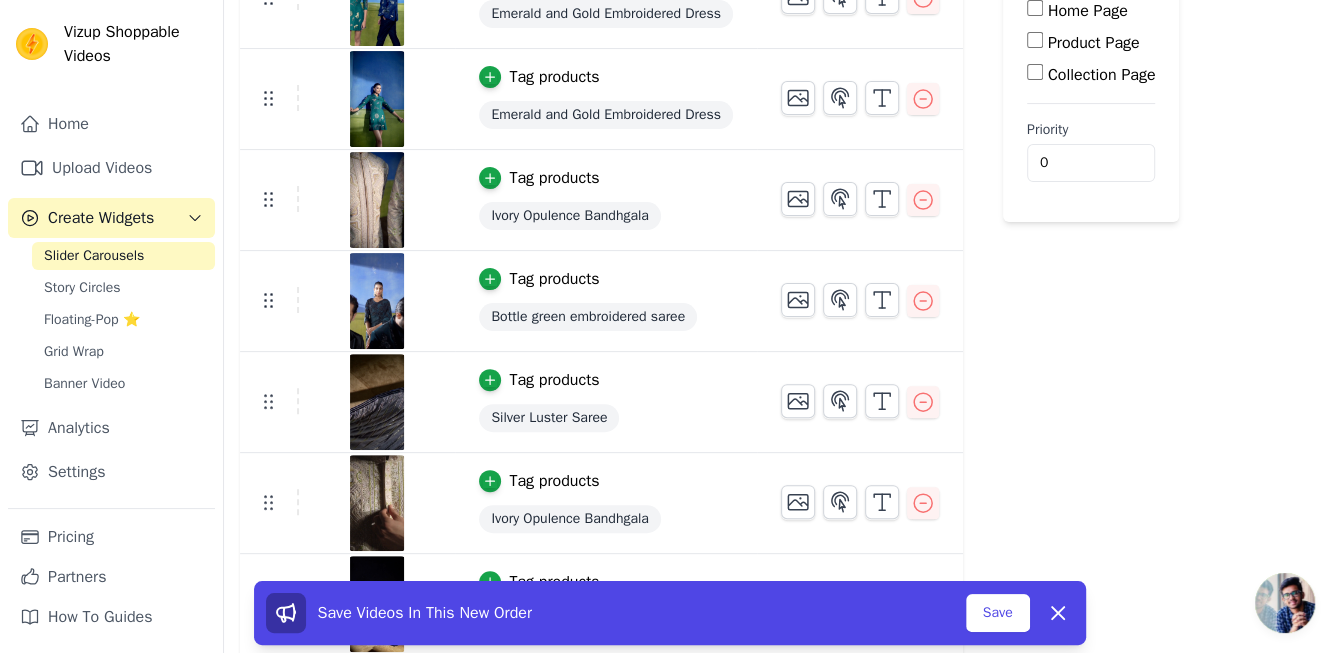 drag, startPoint x: 269, startPoint y: 97, endPoint x: 269, endPoint y: 113, distance: 16 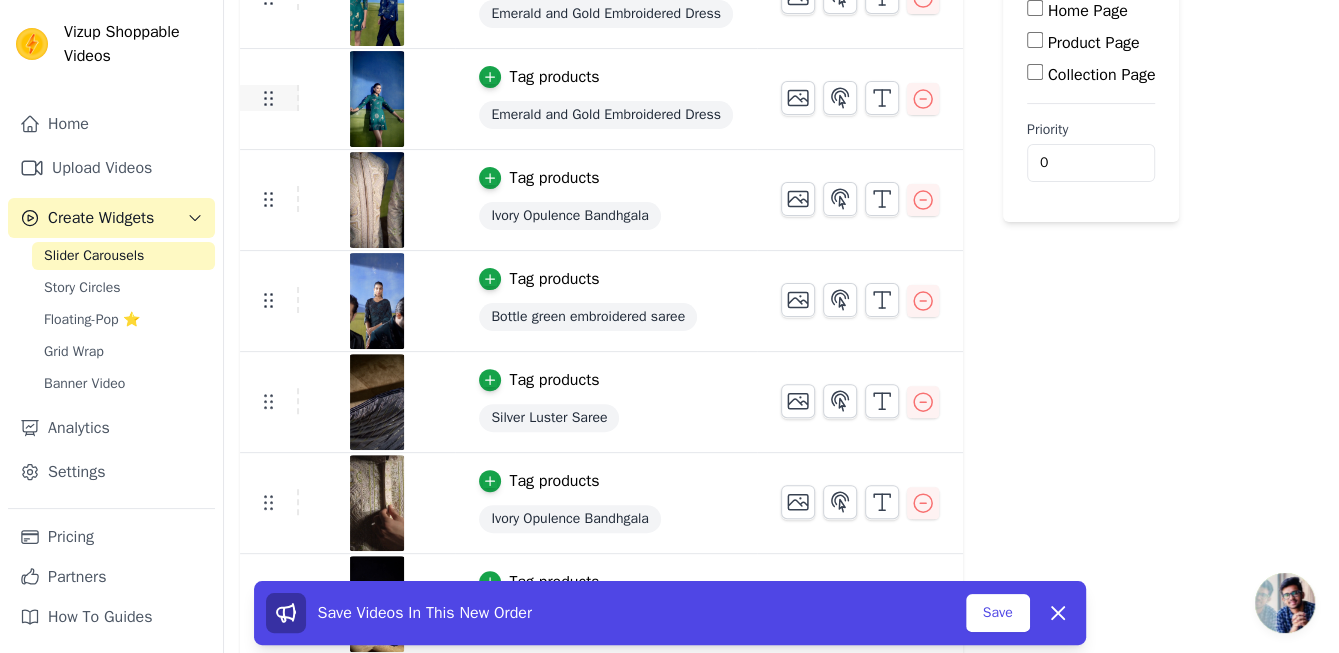 click 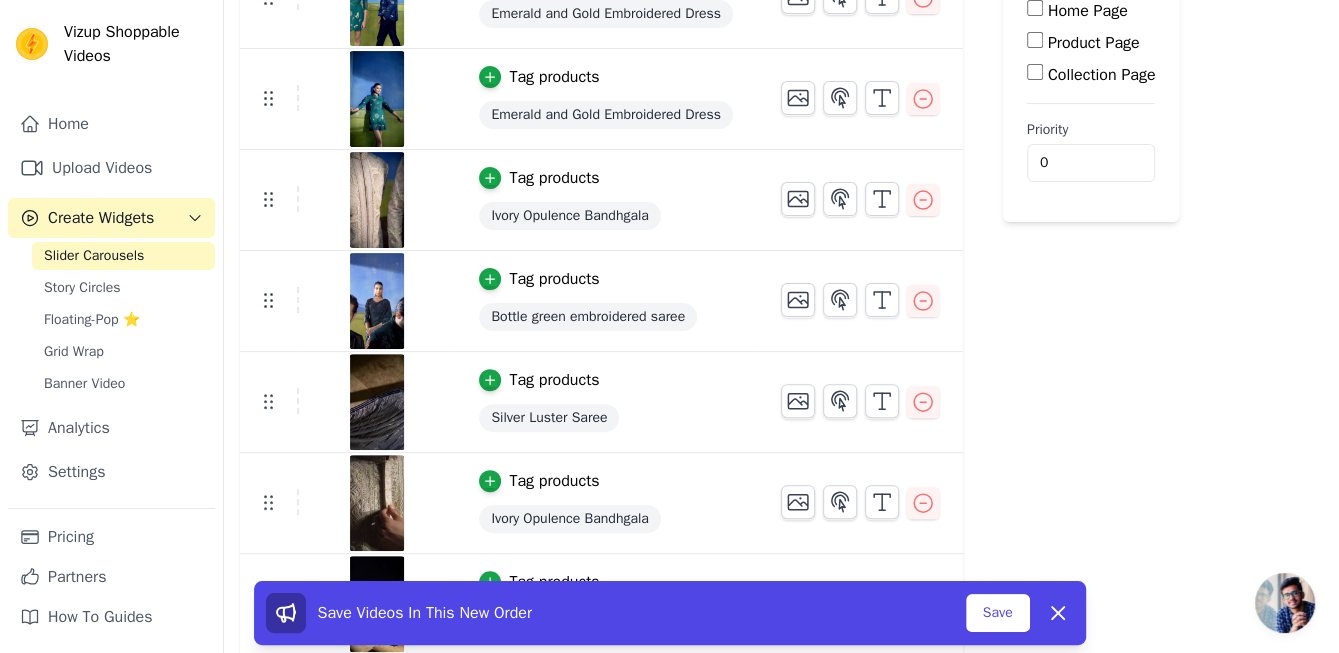 drag, startPoint x: 273, startPoint y: 96, endPoint x: 272, endPoint y: 137, distance: 41.01219 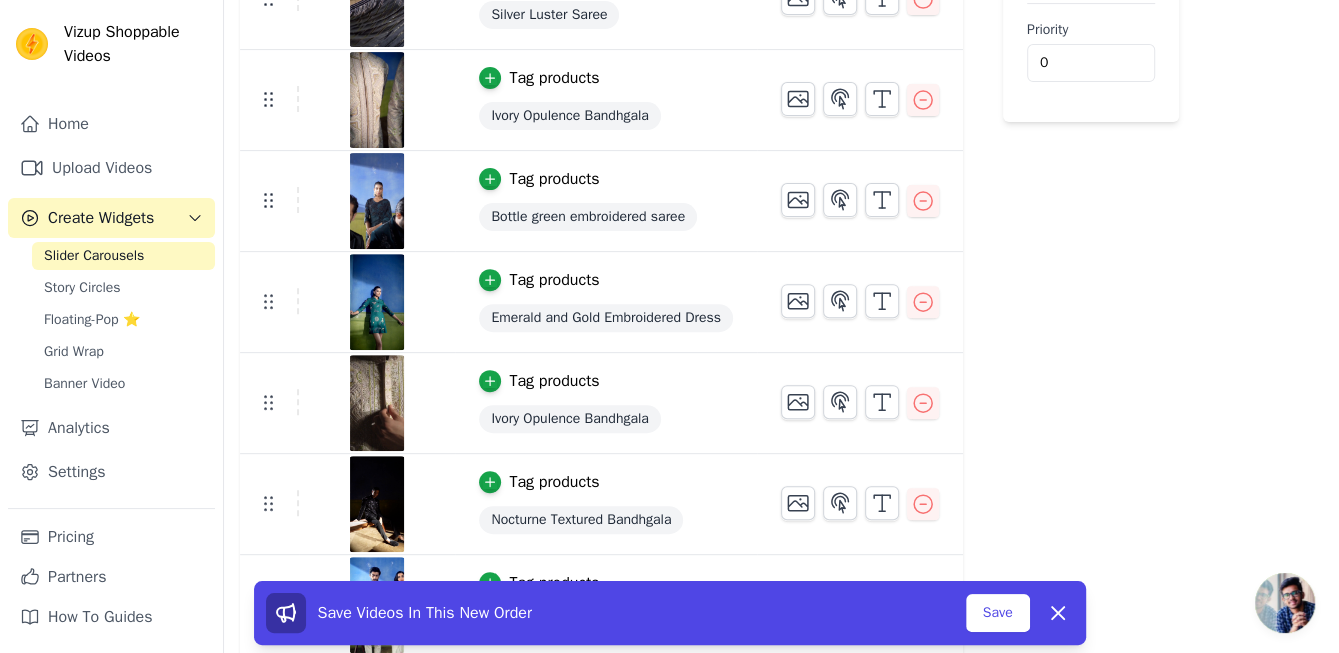 scroll, scrollTop: 490, scrollLeft: 0, axis: vertical 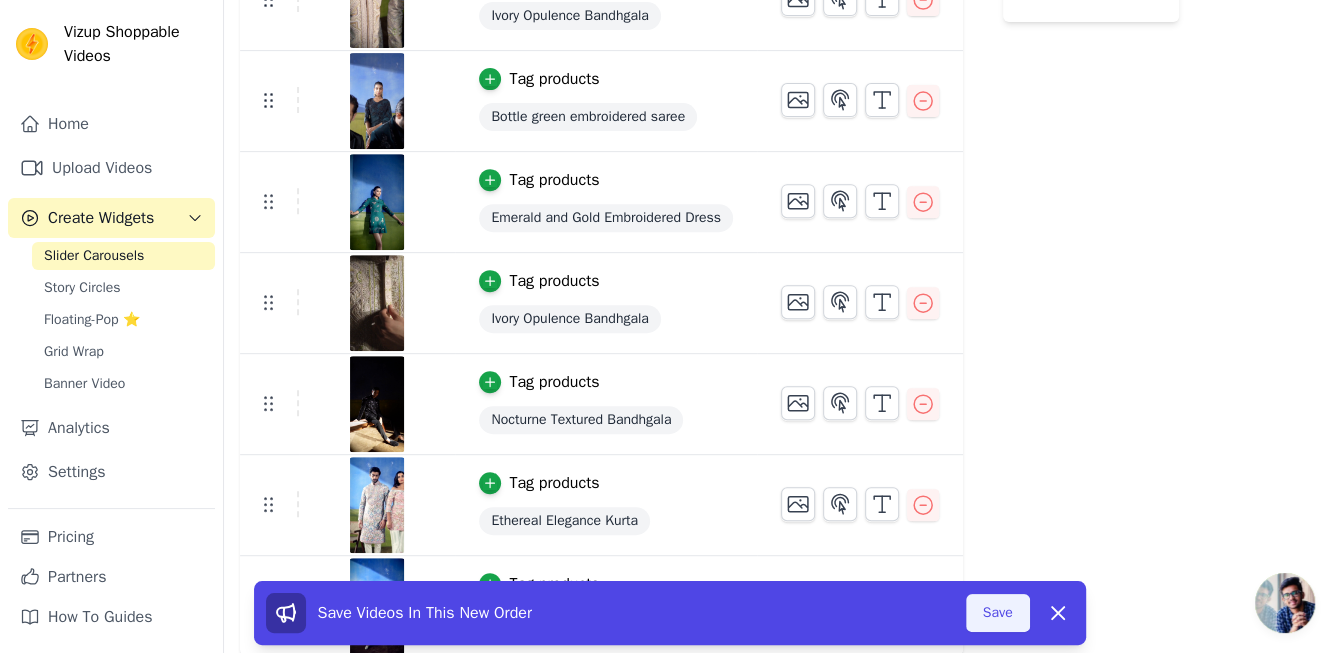 click on "Save" at bounding box center (998, 613) 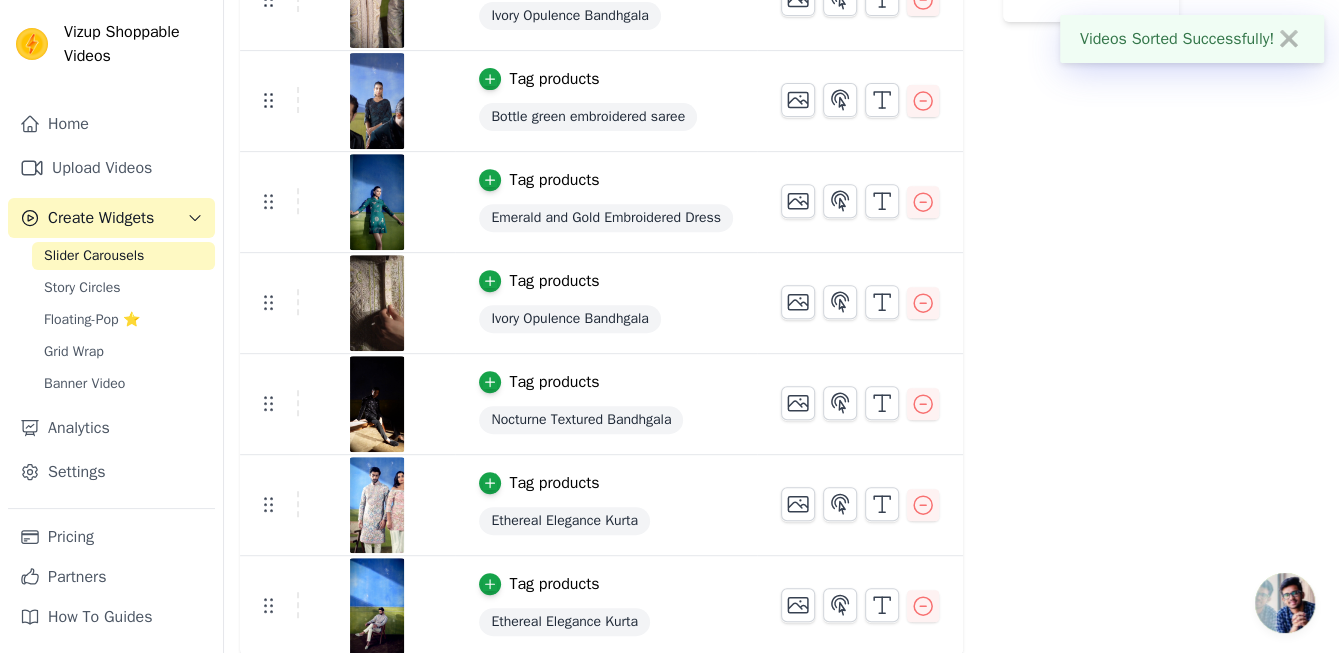 scroll, scrollTop: 395, scrollLeft: 0, axis: vertical 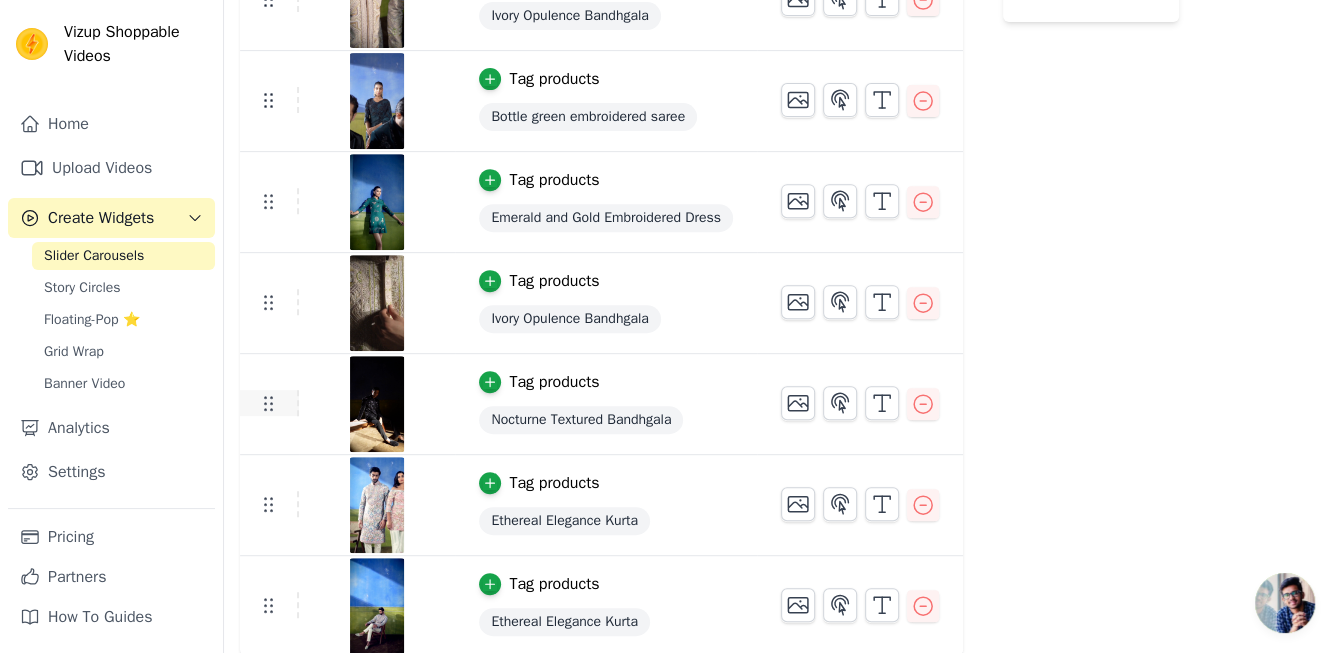 click 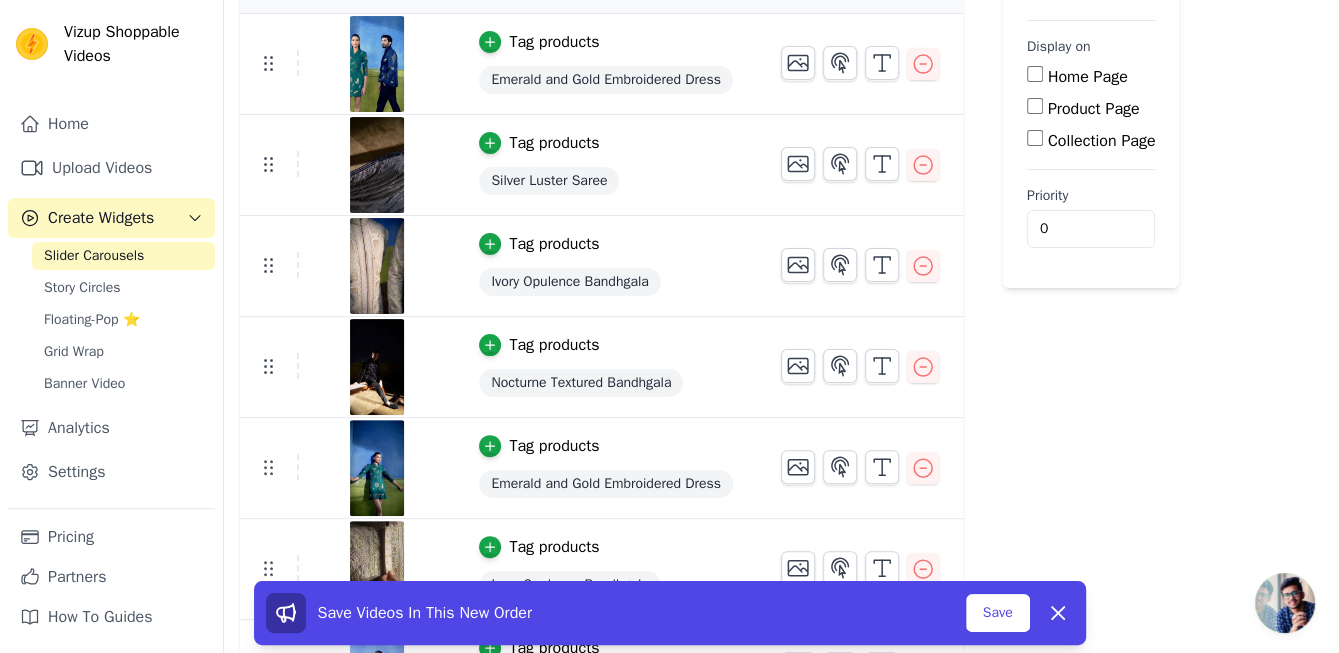 scroll, scrollTop: 190, scrollLeft: 0, axis: vertical 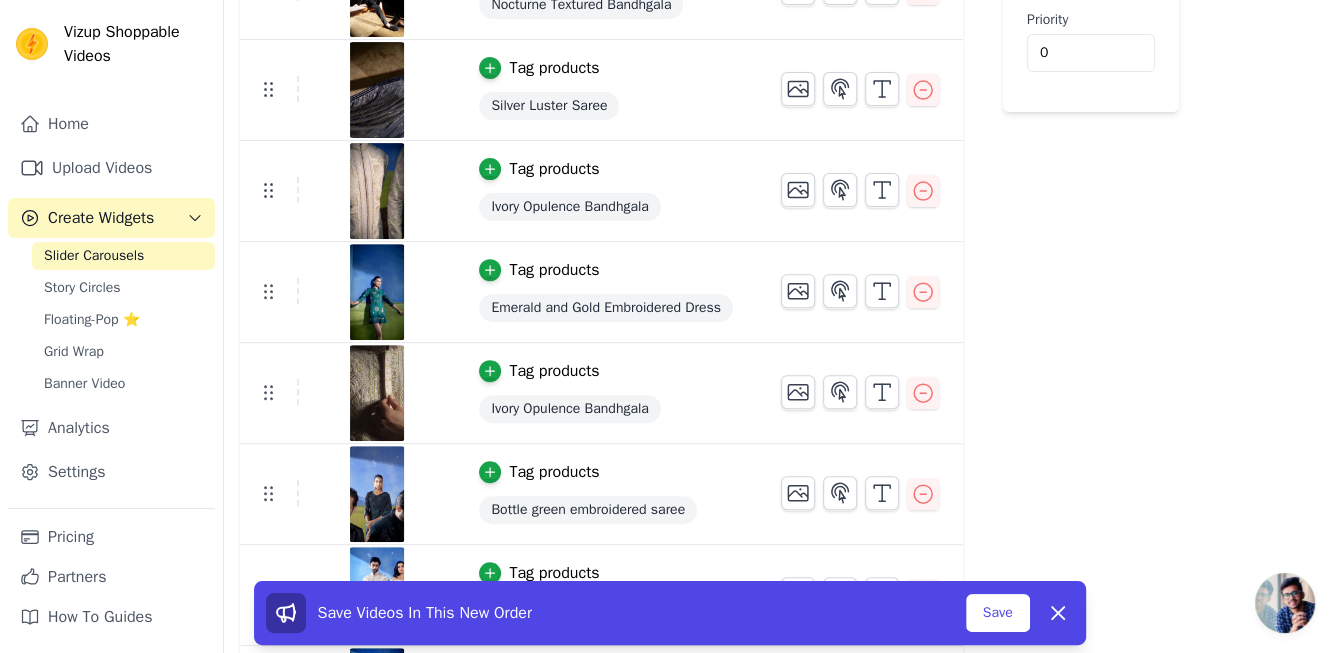 click on "Tag products   Bottle green embroidered saree" at bounding box center (601, 494) 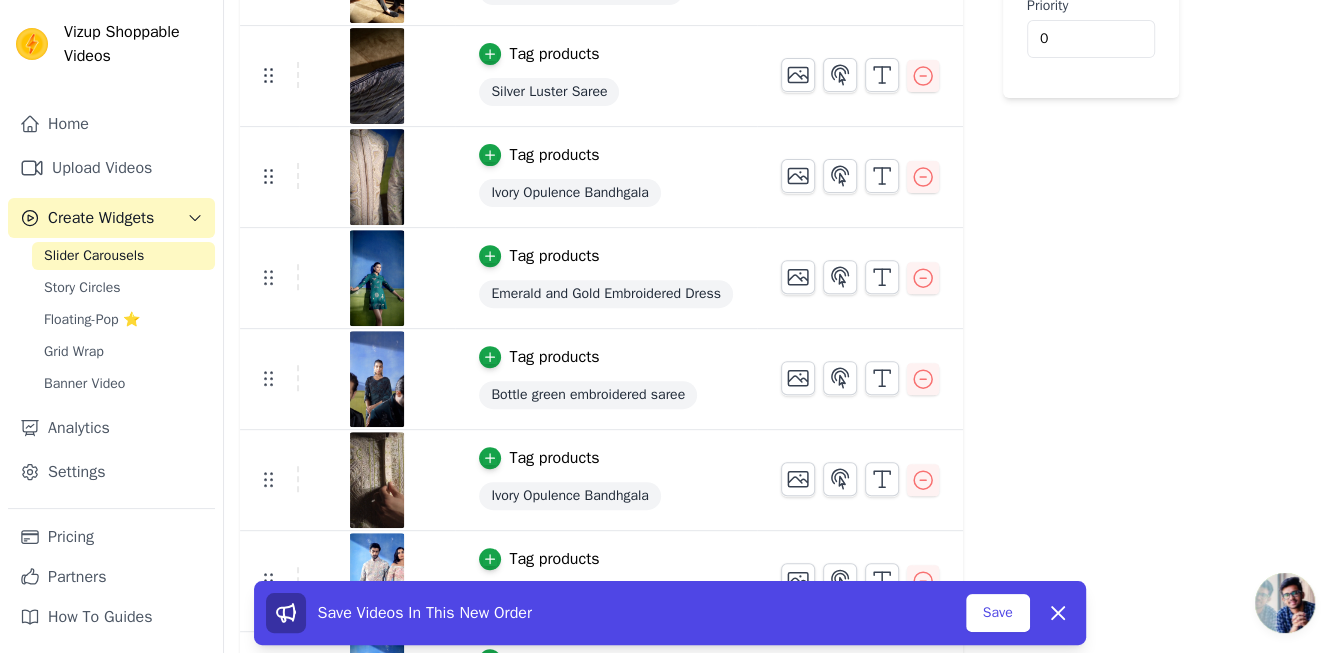 scroll, scrollTop: 490, scrollLeft: 0, axis: vertical 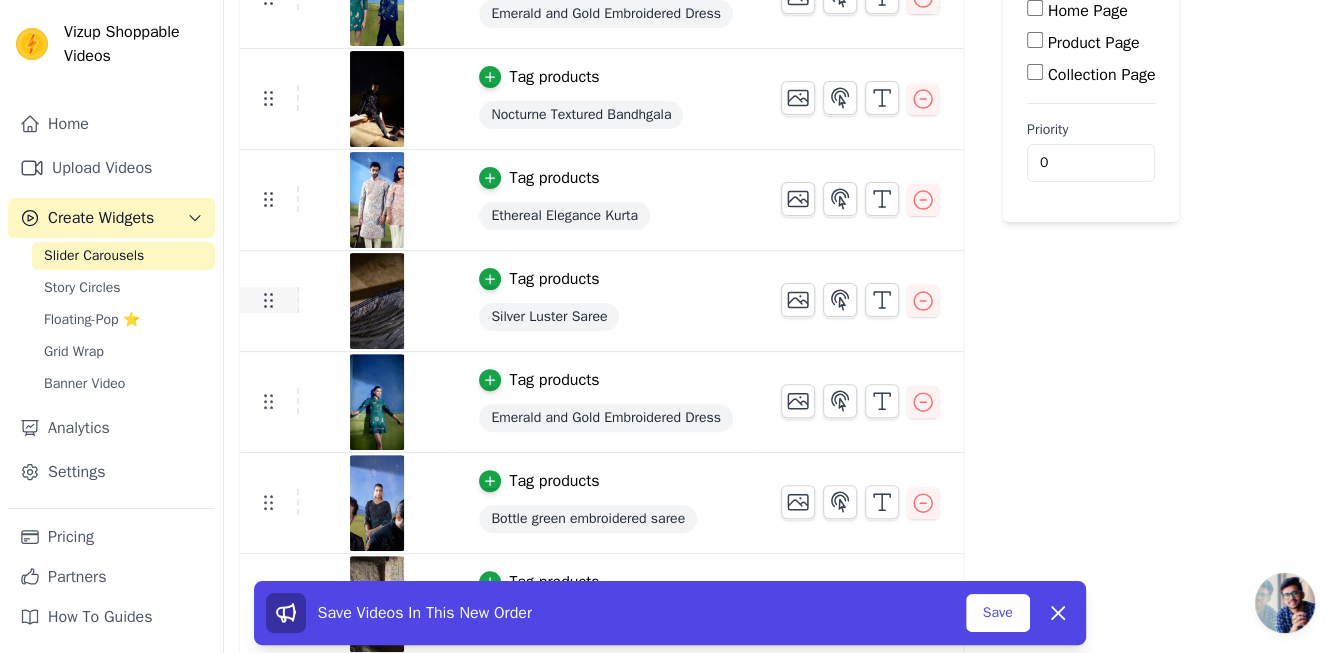 drag, startPoint x: 272, startPoint y: 303, endPoint x: 273, endPoint y: 208, distance: 95.005264 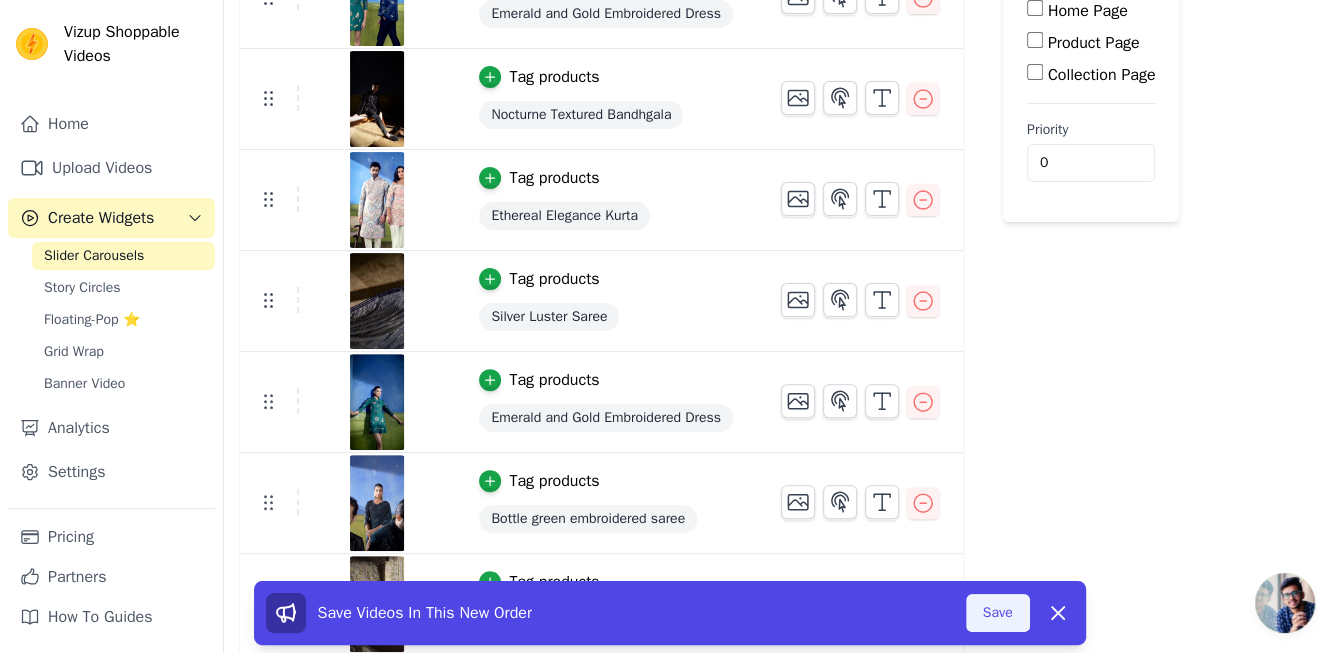 click on "Save" at bounding box center [998, 613] 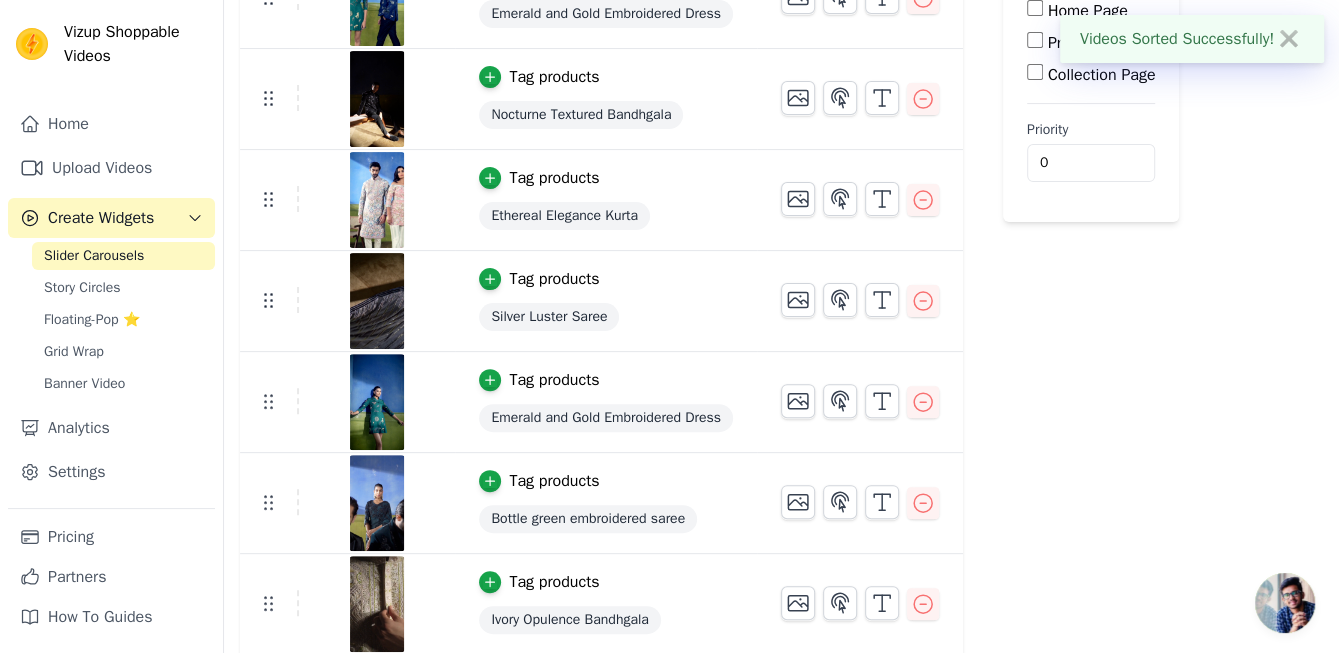 click on "Re Arrange   Shoppable Video   Tagged Products   Actions             Tag products   Emerald and Gold Embroidered Dress                             Tag products   Nocturne Textured Bandhgala                             Tag products   Ethereal Elegance Kurta                             Tag products   Silver Luster Saree                             Tag products   Emerald and Gold Embroidered Dress                             Tag products   Bottle green embroidered saree                             Tag products   Ivory Opulence Bandhgala                             Tag products   Ivory Opulence Bandhgala                             Tag products   Ethereal Elegance Kurta                       Save Videos In This New Order   Save   Dismiss     Label     Published     Display on     Home Page     Product Page       Collection Page       Priority   0" at bounding box center [781, 373] 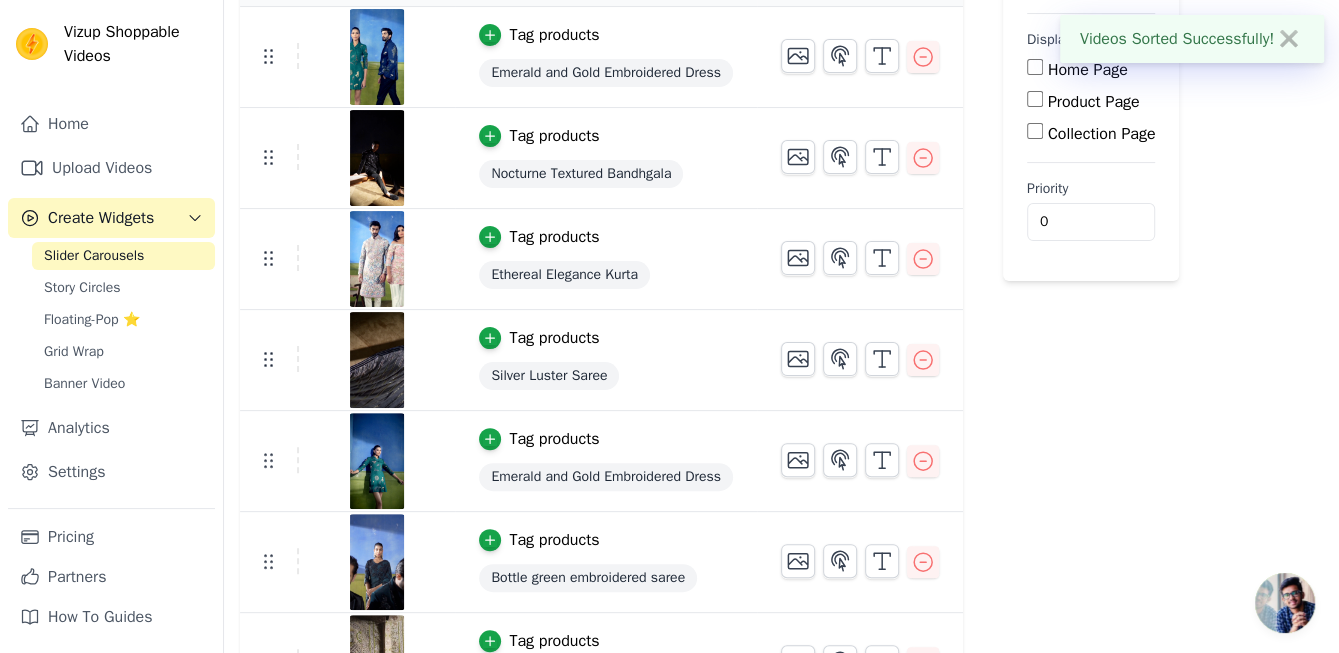 scroll, scrollTop: 0, scrollLeft: 0, axis: both 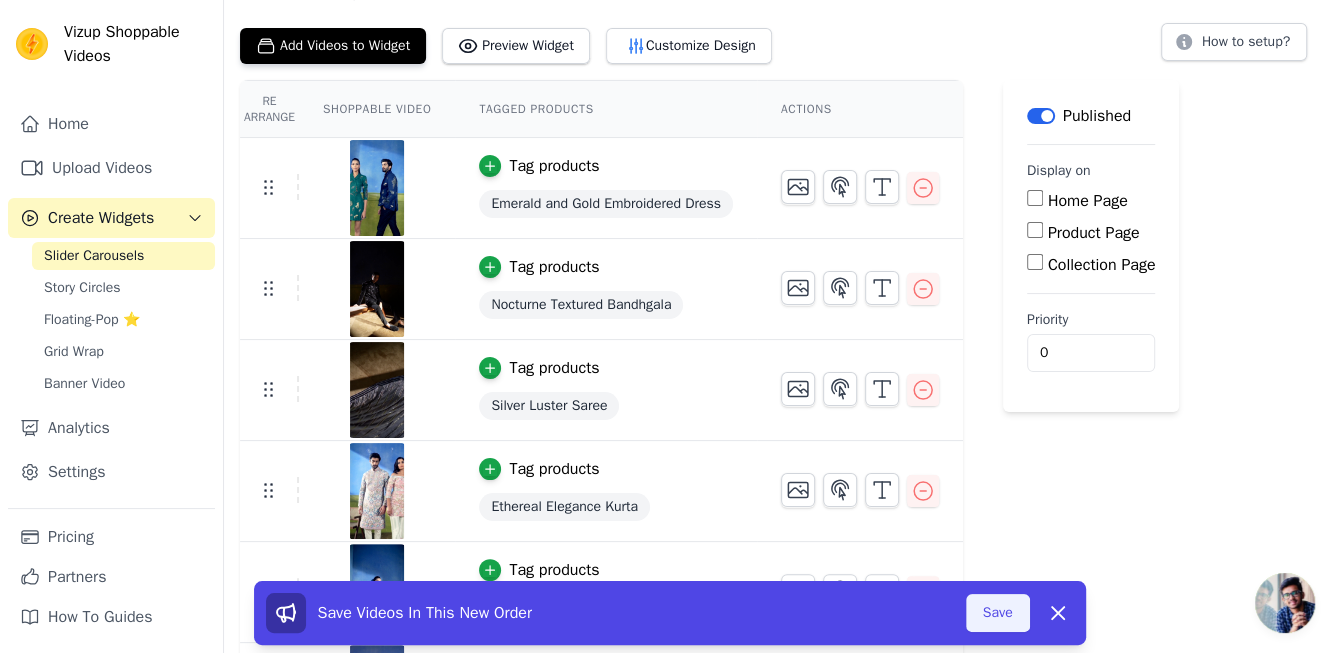 click on "Save" at bounding box center (998, 613) 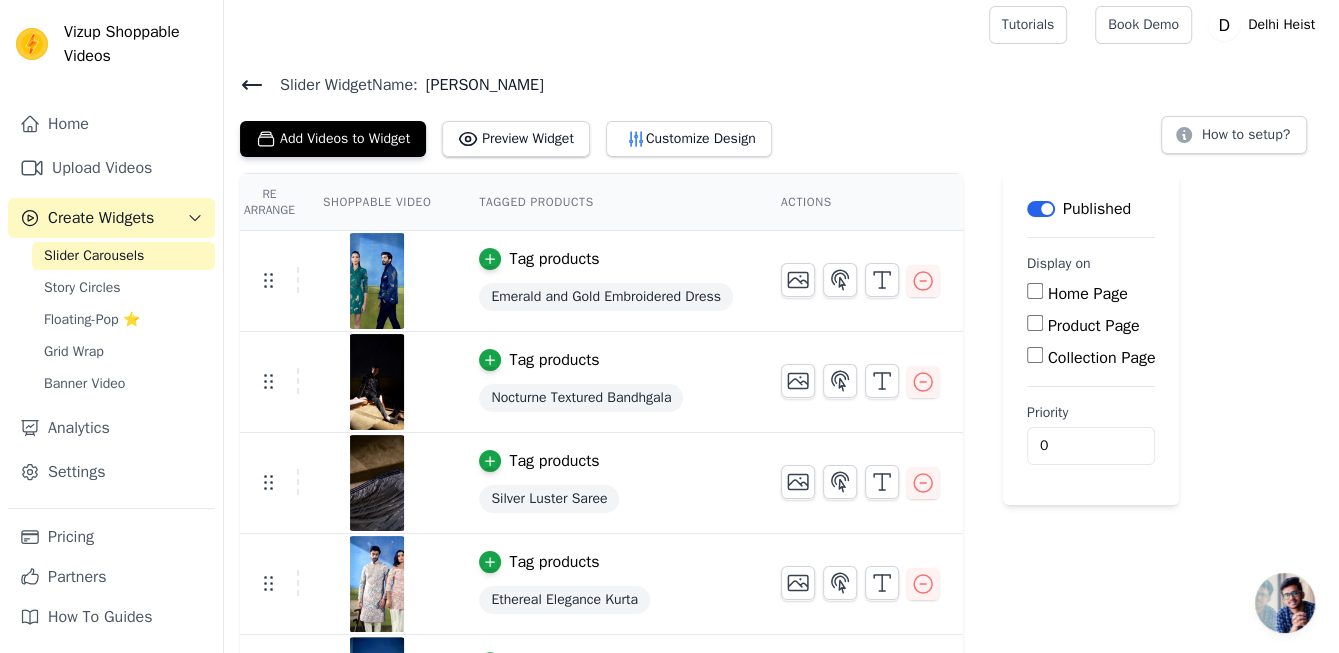 scroll, scrollTop: 0, scrollLeft: 0, axis: both 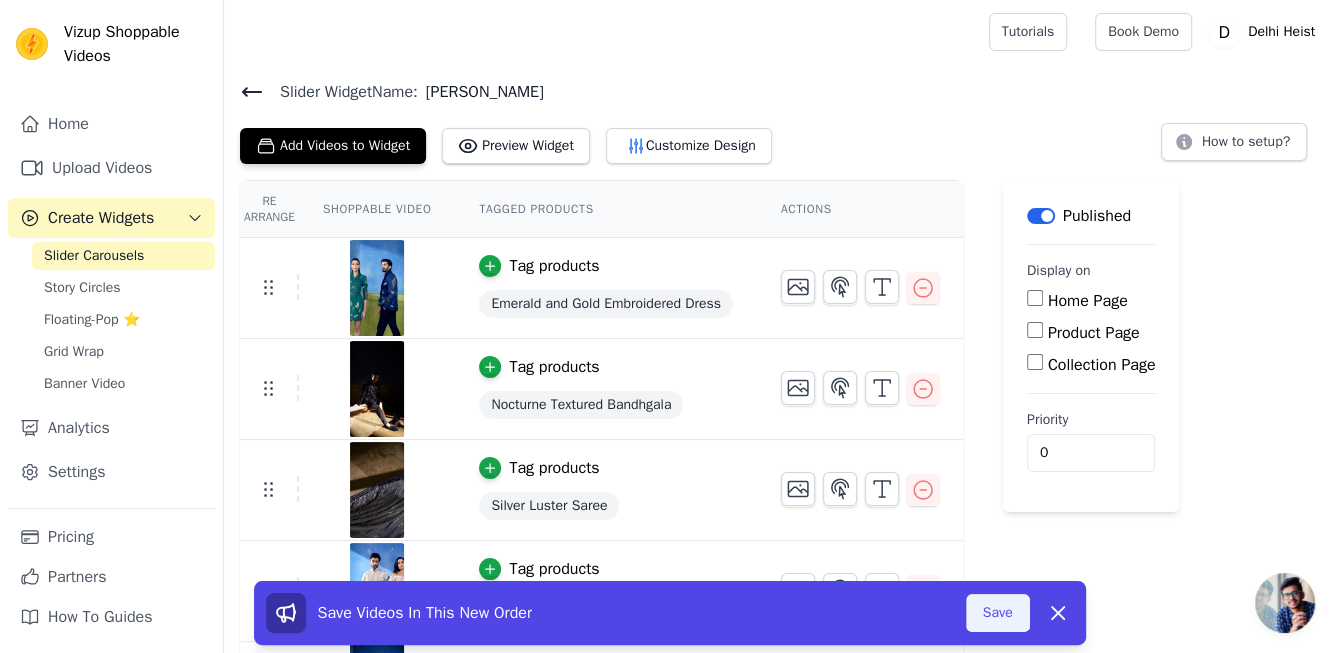 click on "Save" at bounding box center [998, 613] 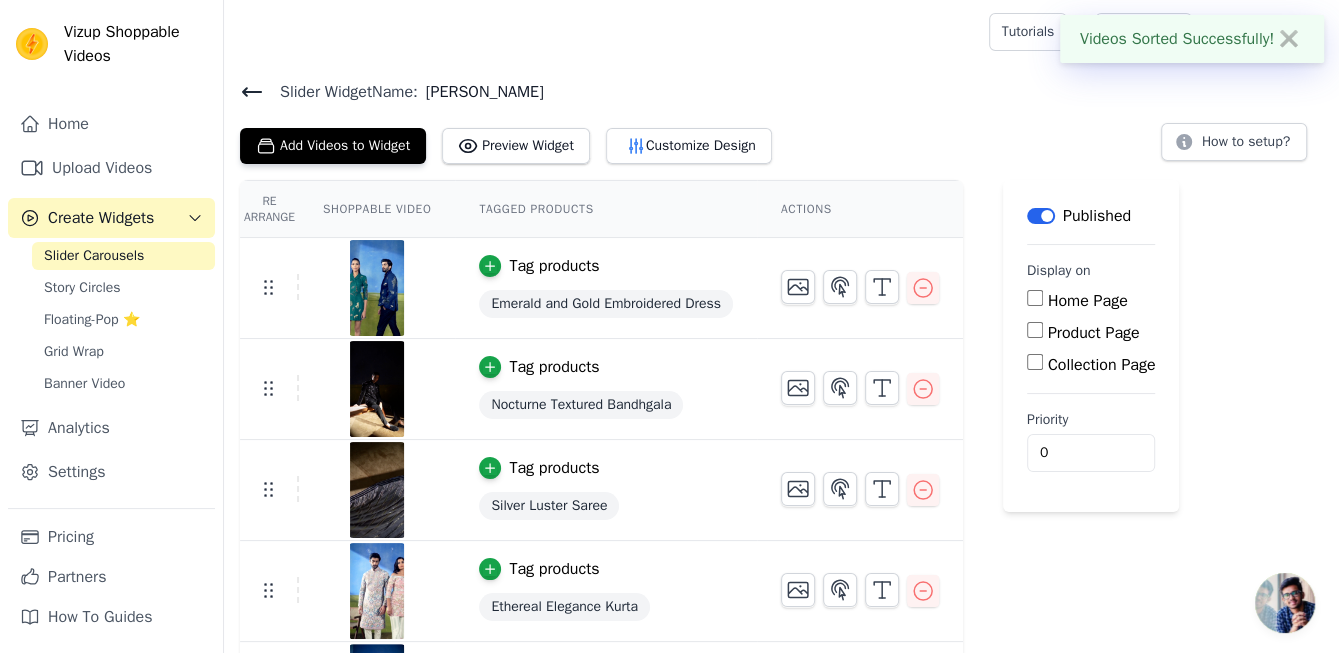 click on "Re Arrange   Shoppable Video   Tagged Products   Actions             Tag products   Emerald and Gold Embroidered Dress                             Tag products   Nocturne Textured Bandhgala                             Tag products   Silver Luster Saree                             Tag products   Ethereal Elegance Kurta                             Tag products   Emerald and Gold Embroidered Dress                             Tag products   Bottle green embroidered saree                             Tag products   Ivory Opulence Bandhgala                             Tag products   Ivory Opulence Bandhgala                             Tag products   Ethereal Elegance Kurta                       Save Videos In This New Order   Save   Dismiss     Label     Published     Display on     Home Page     Product Page       Collection Page       Priority   0" at bounding box center [781, 663] 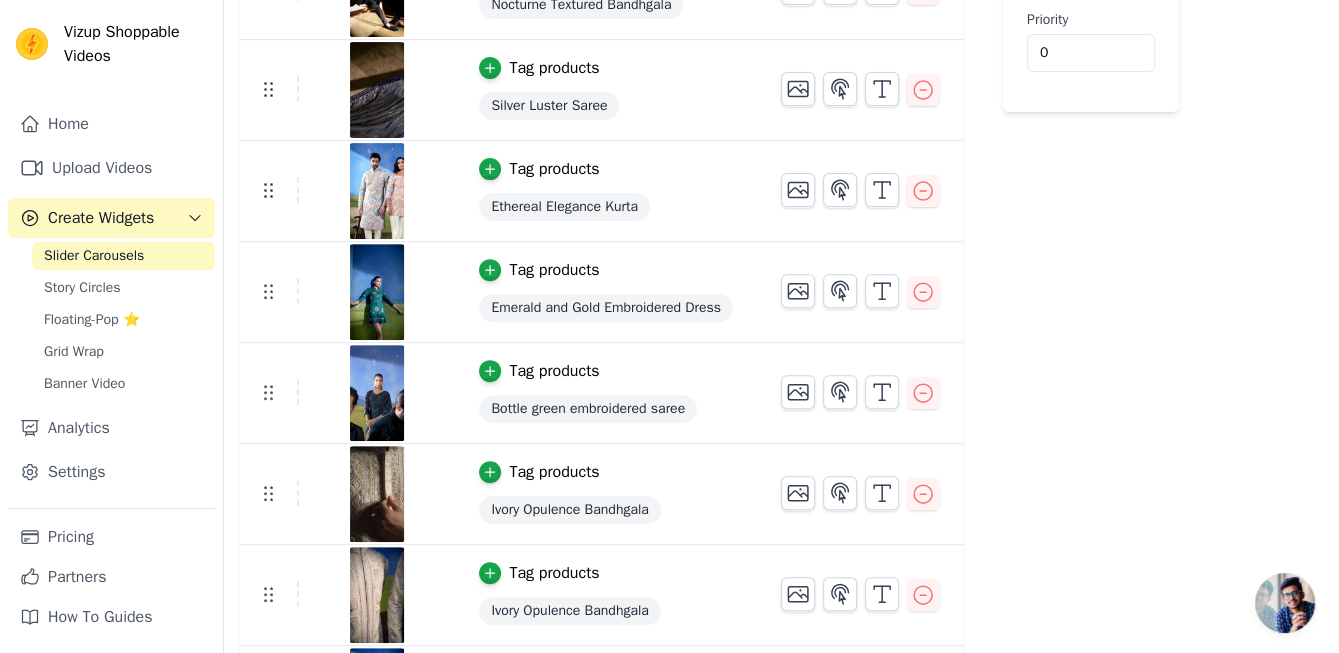 scroll, scrollTop: 490, scrollLeft: 0, axis: vertical 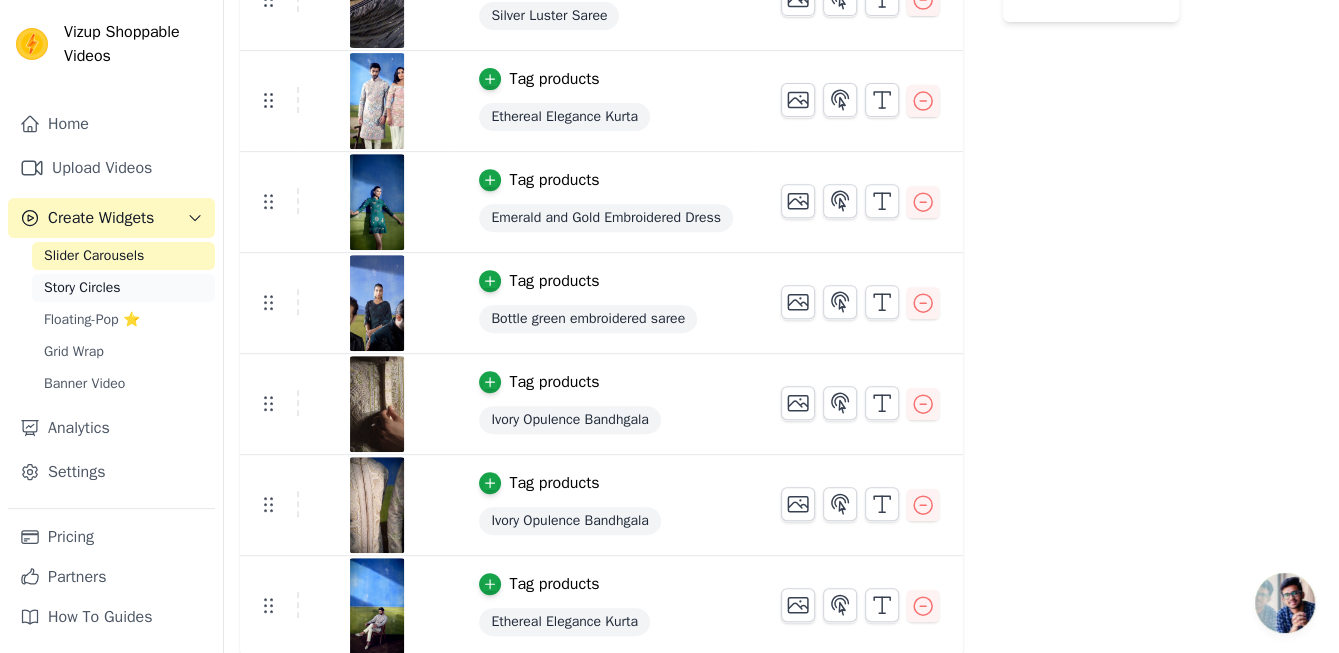 click on "Story Circles" at bounding box center [82, 288] 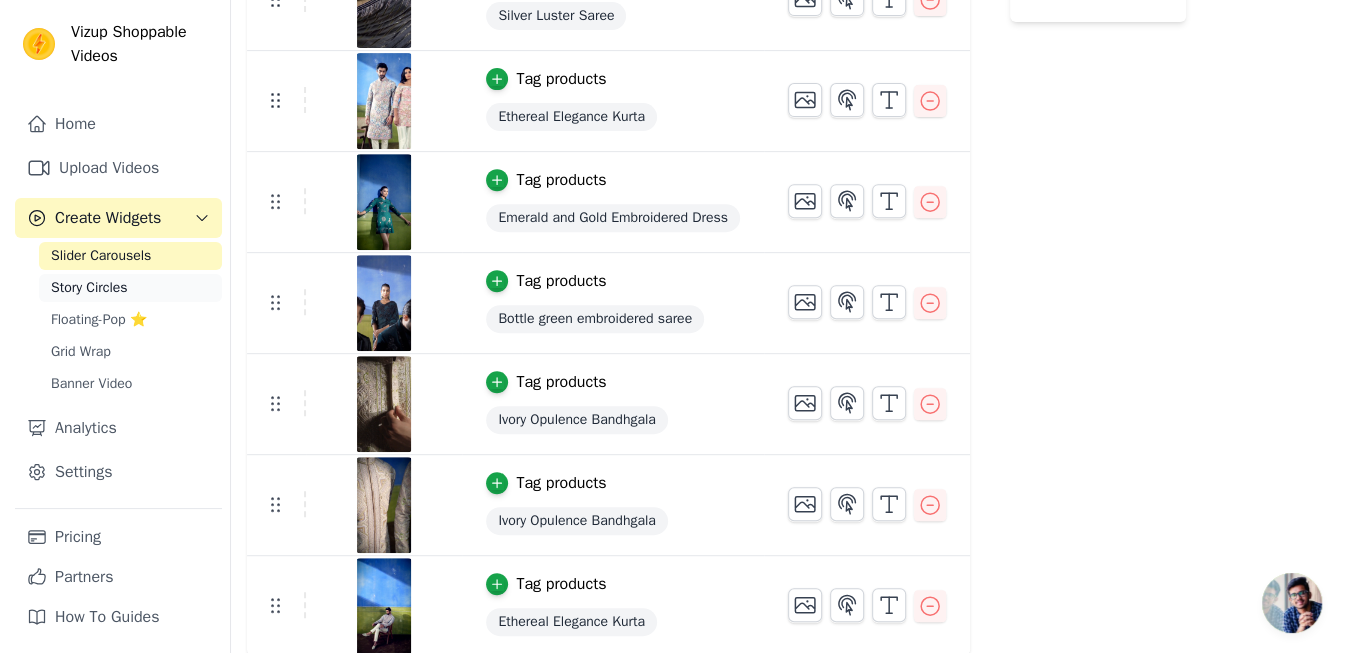 scroll, scrollTop: 0, scrollLeft: 0, axis: both 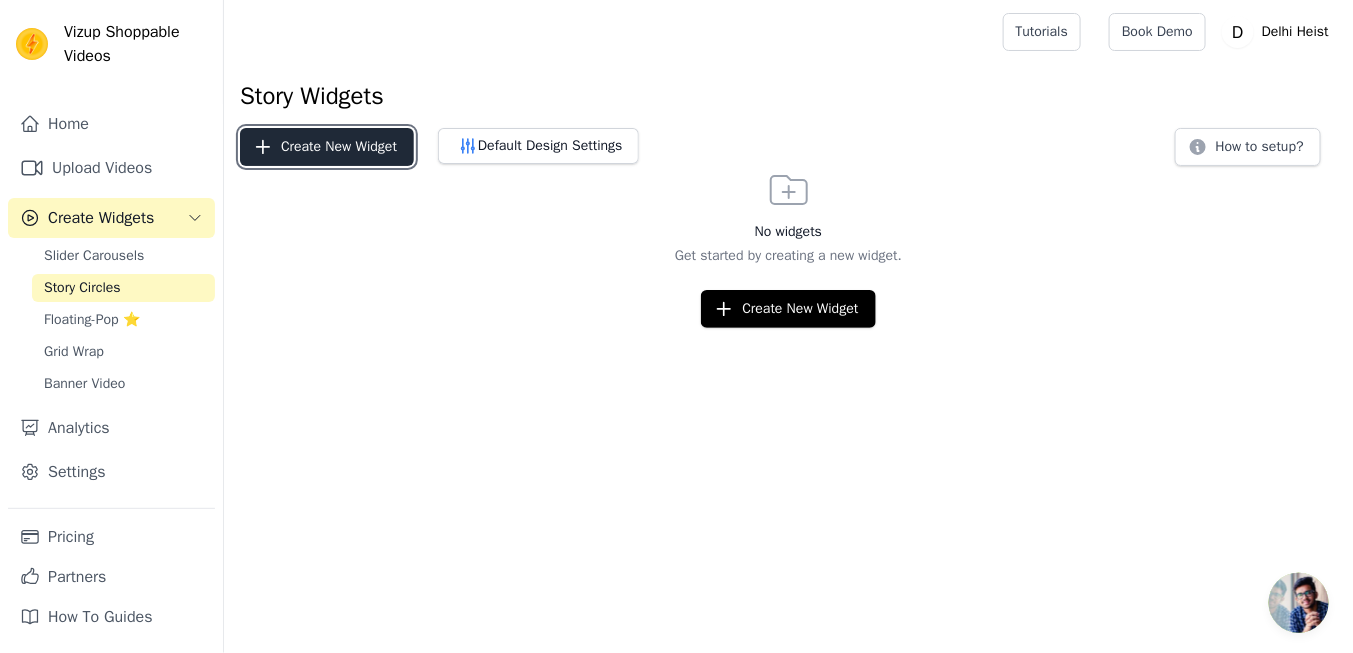 click on "Create New Widget" at bounding box center [327, 147] 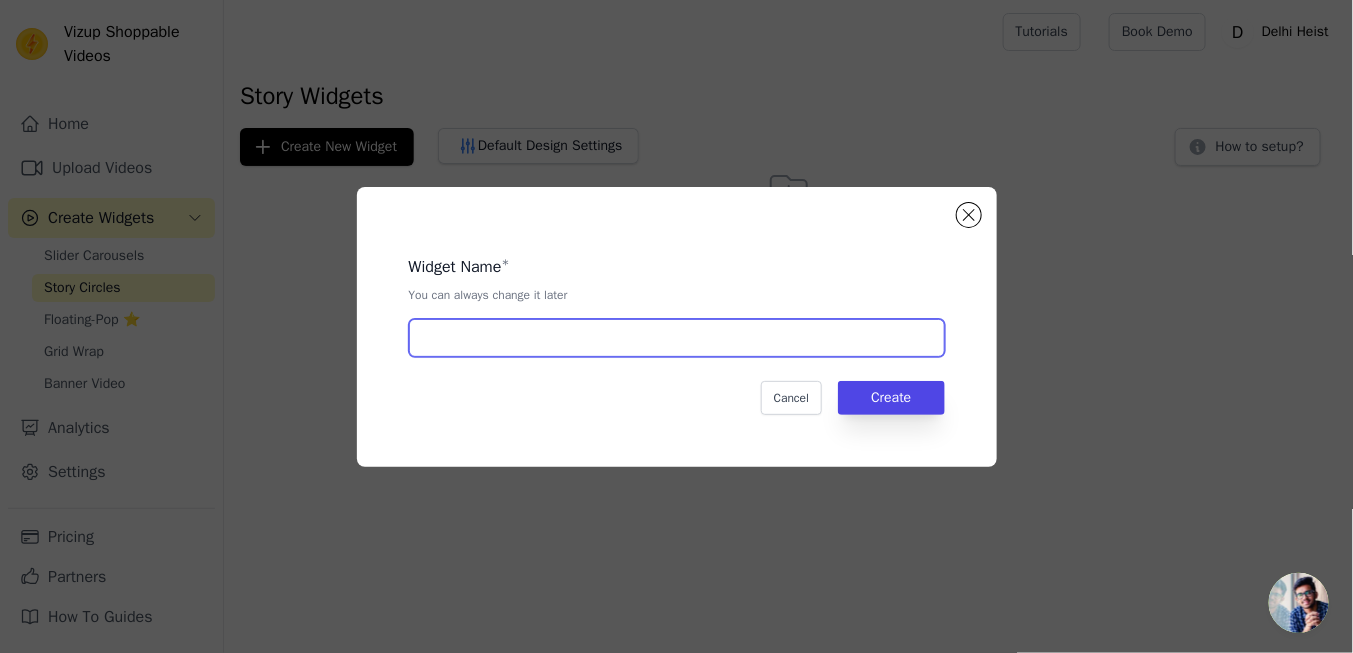 click at bounding box center [677, 338] 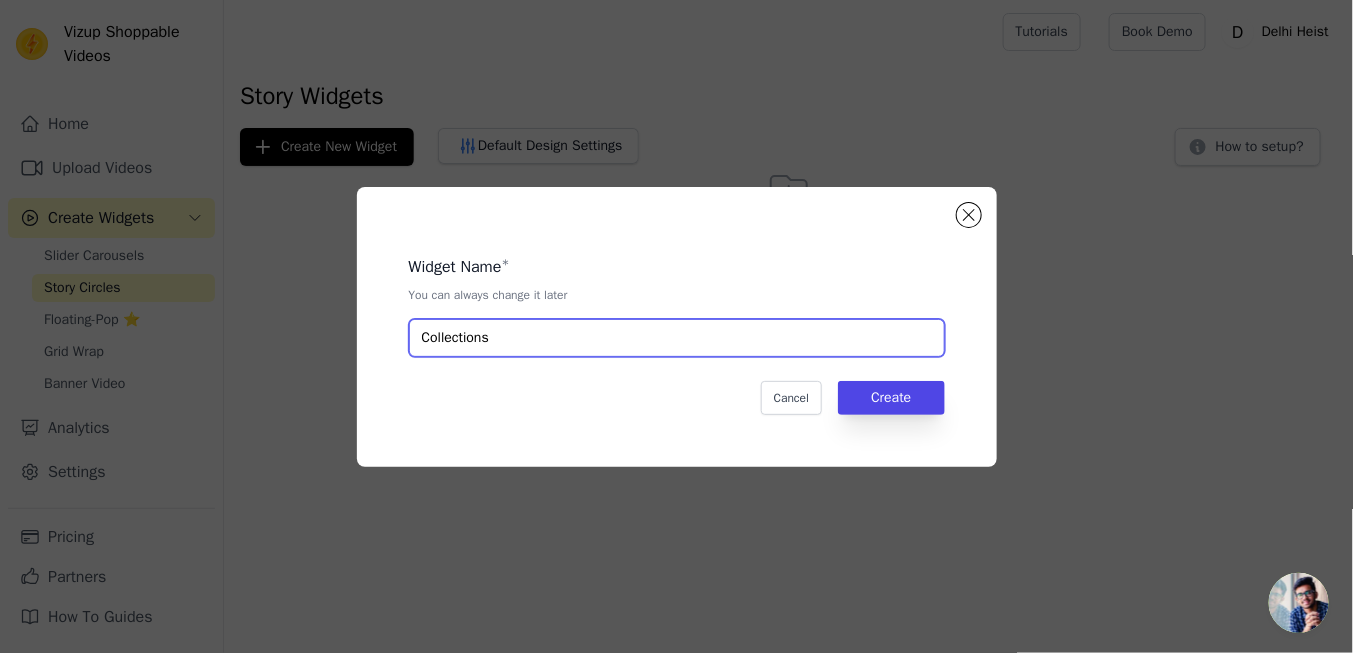 type on "Collections" 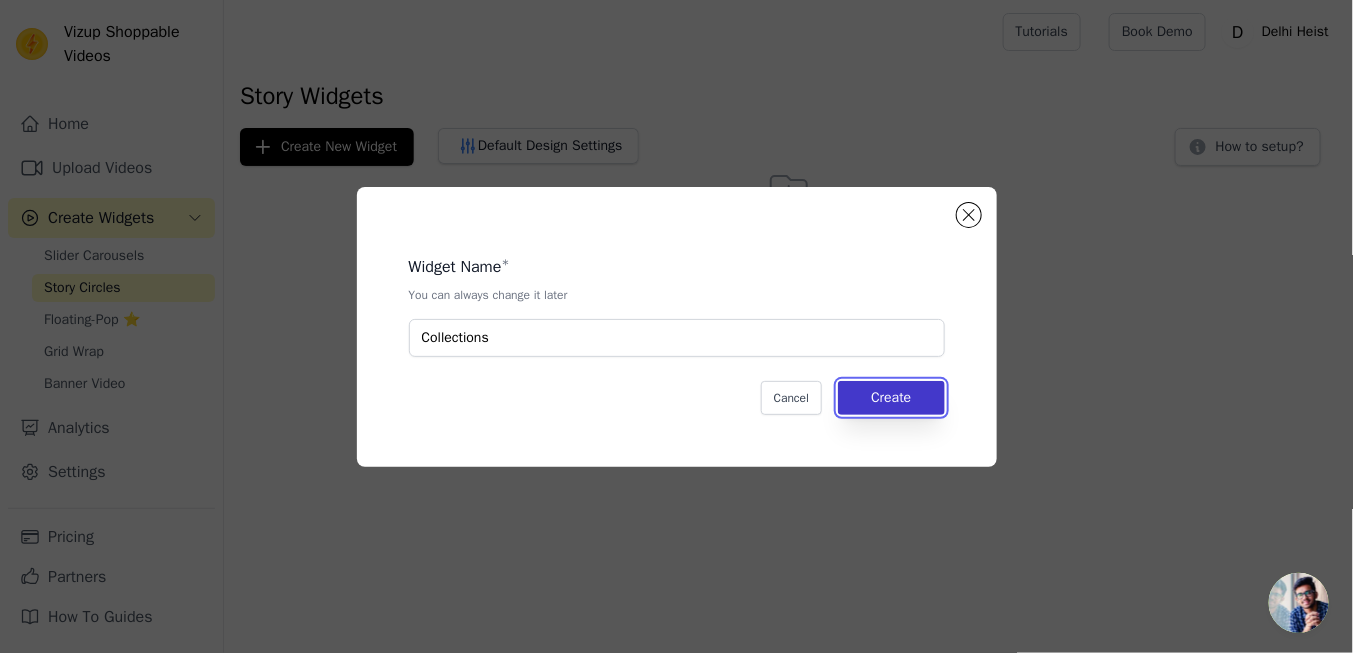 click on "Create" at bounding box center [891, 398] 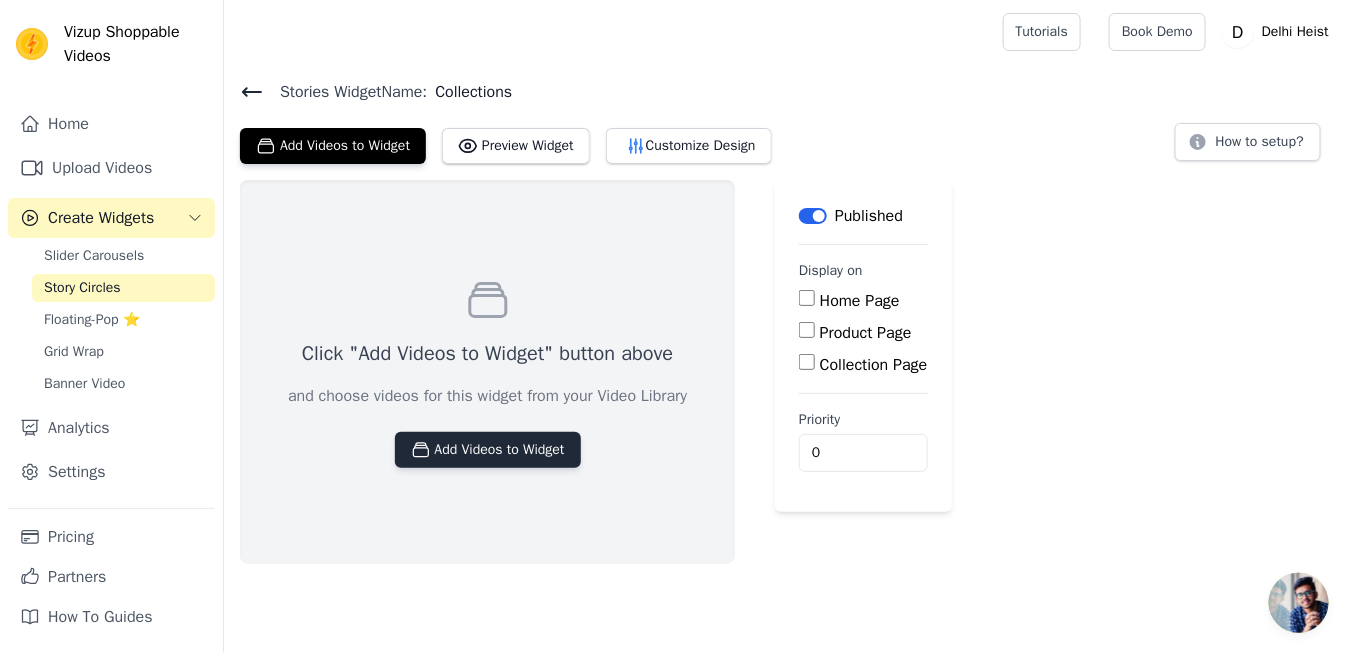 click on "Add Videos to Widget" at bounding box center (488, 450) 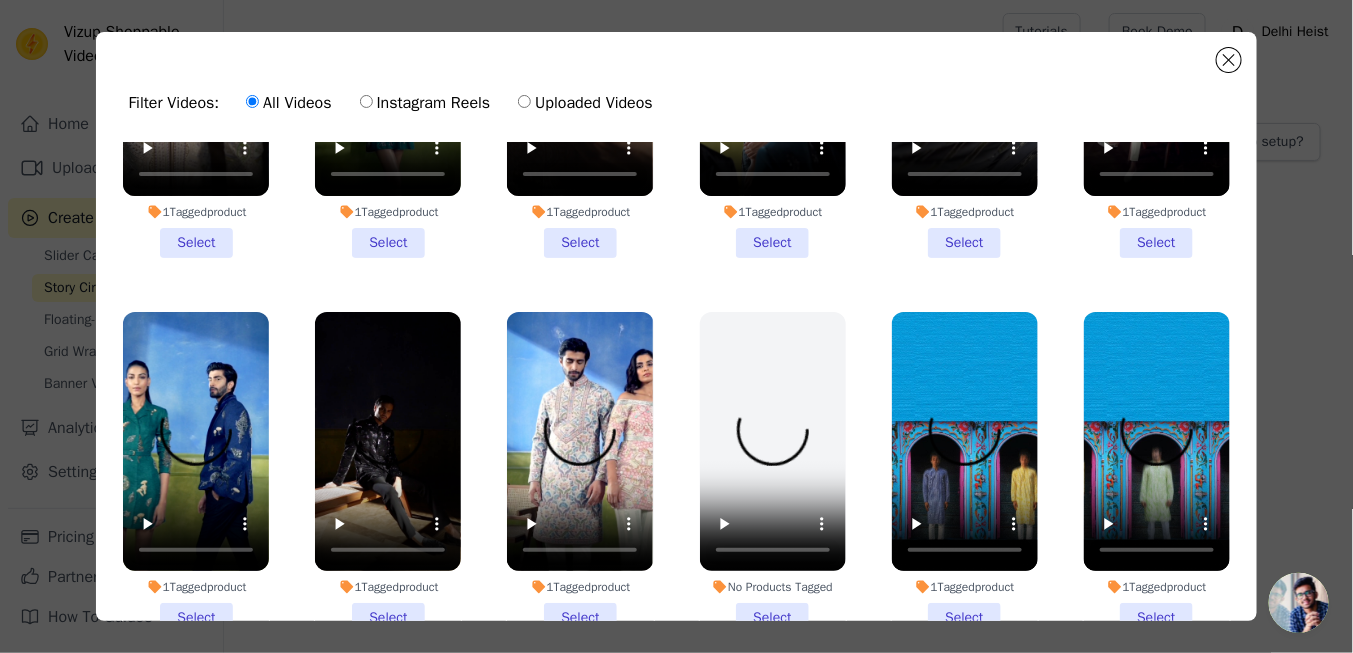 scroll, scrollTop: 0, scrollLeft: 0, axis: both 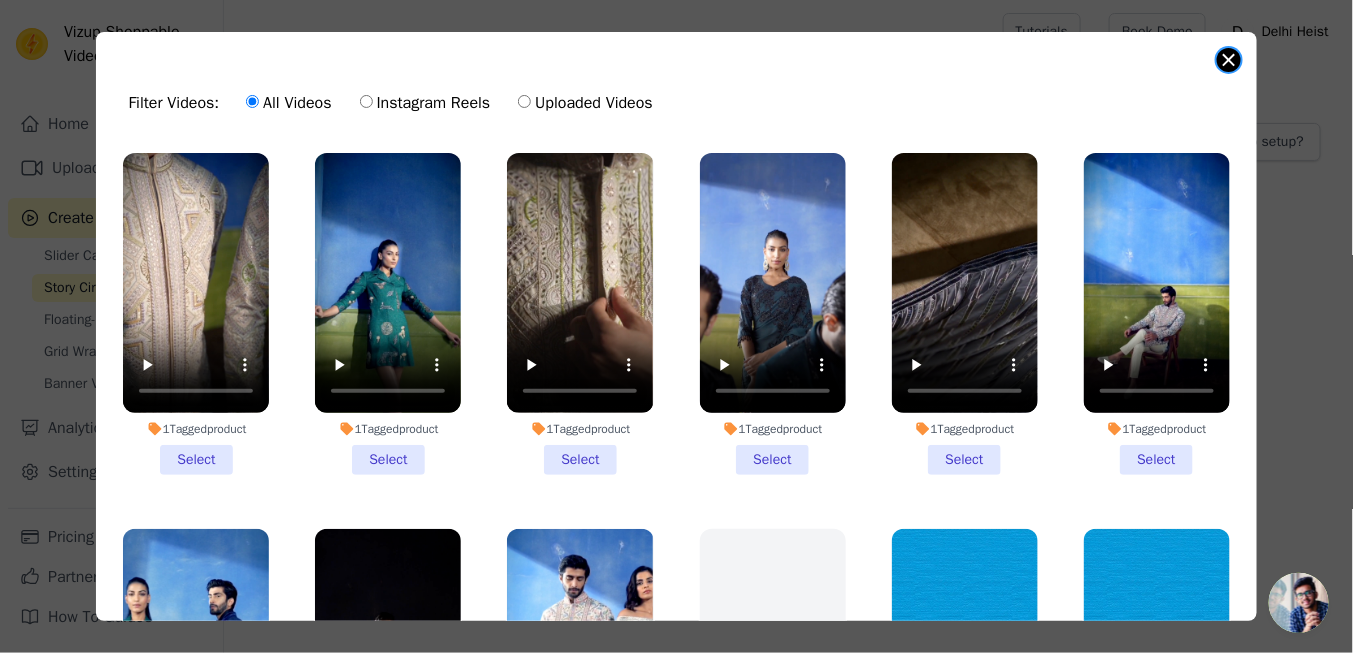 click at bounding box center [1229, 60] 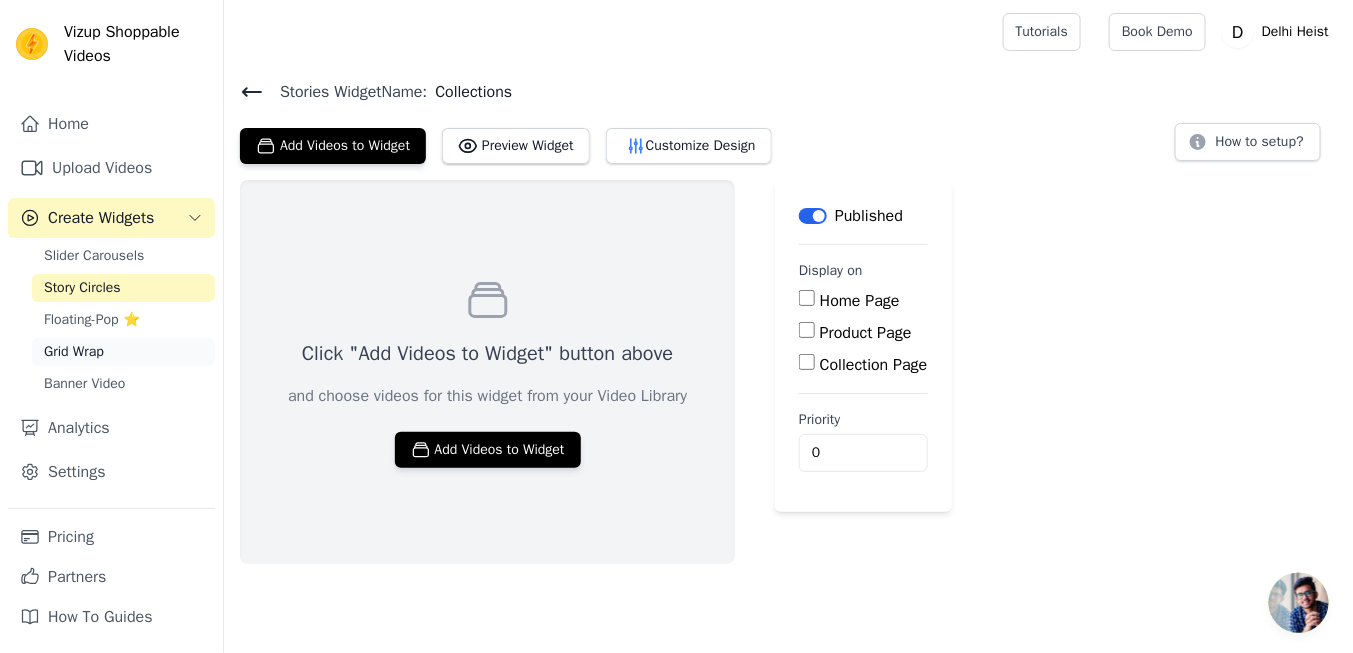 click on "Grid Wrap" at bounding box center (74, 352) 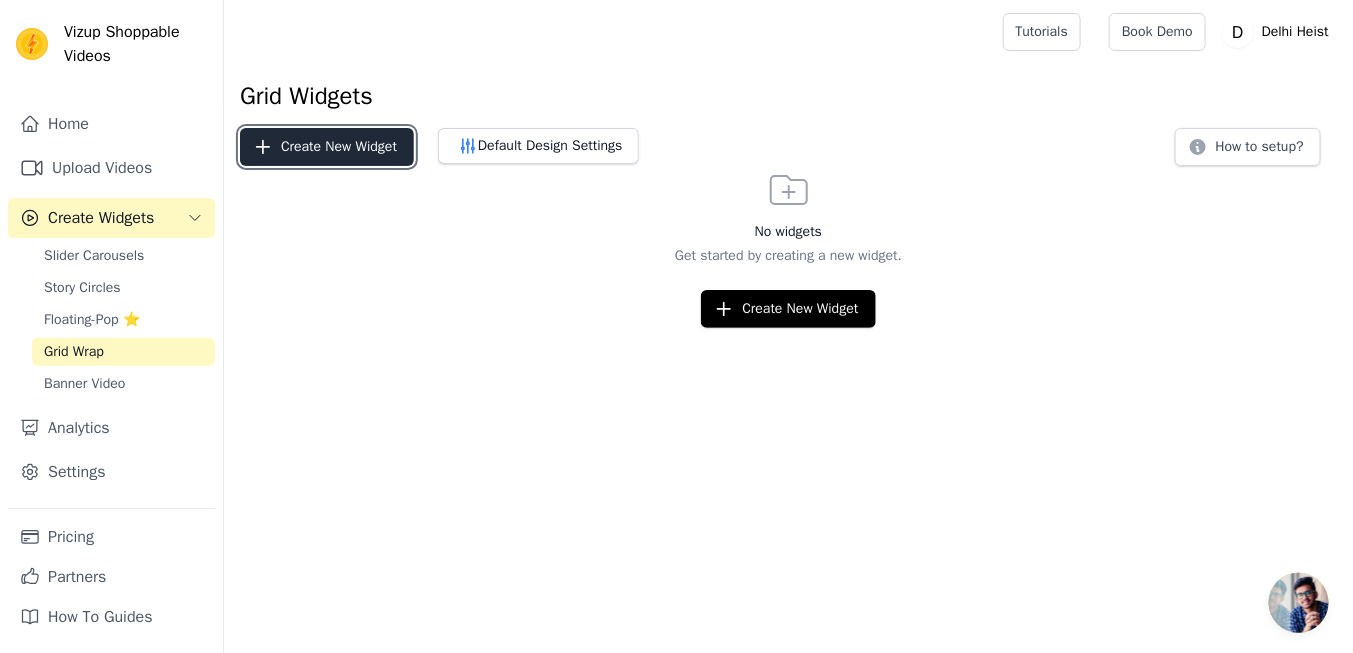click on "Create New Widget" at bounding box center (327, 147) 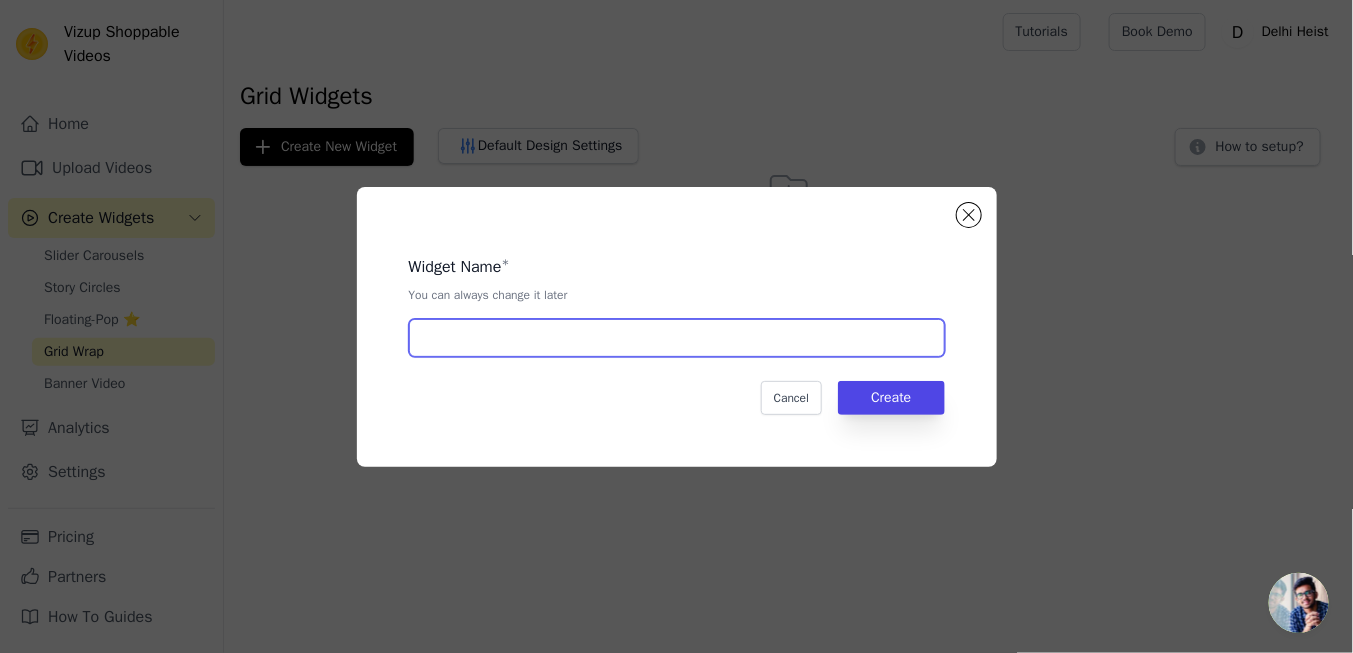 click at bounding box center (677, 338) 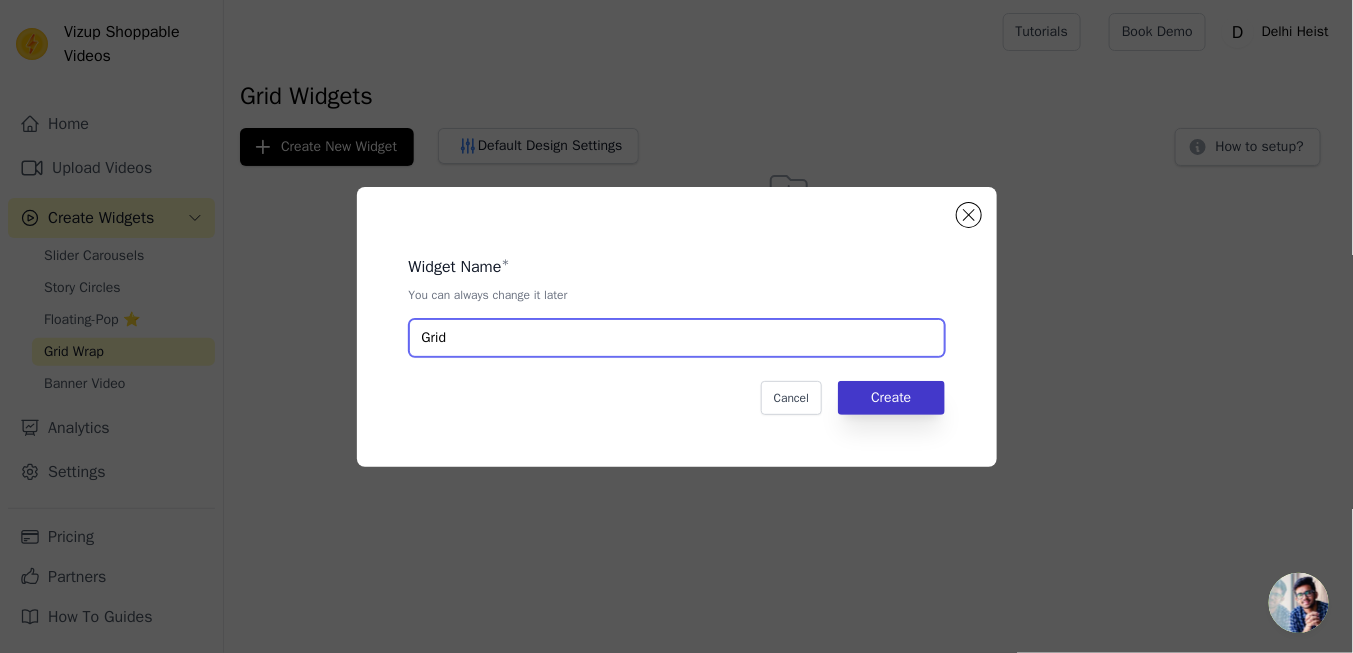 type on "Grid" 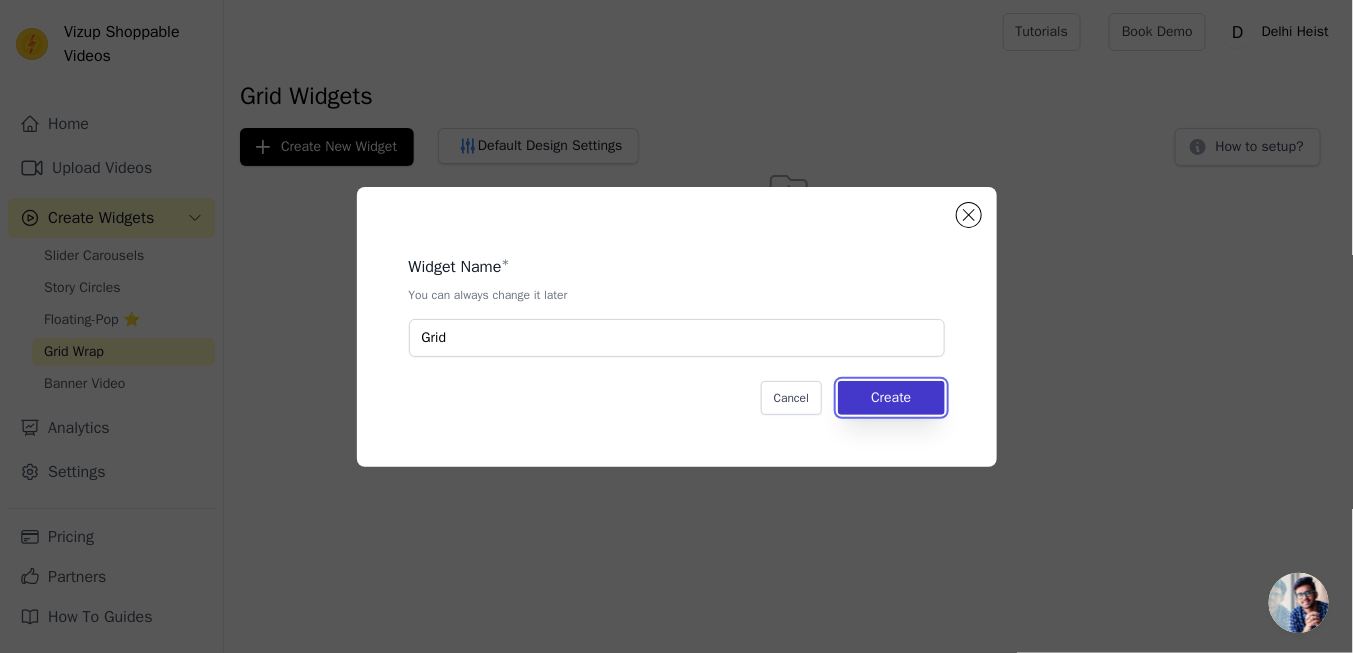 click on "Create" at bounding box center [891, 398] 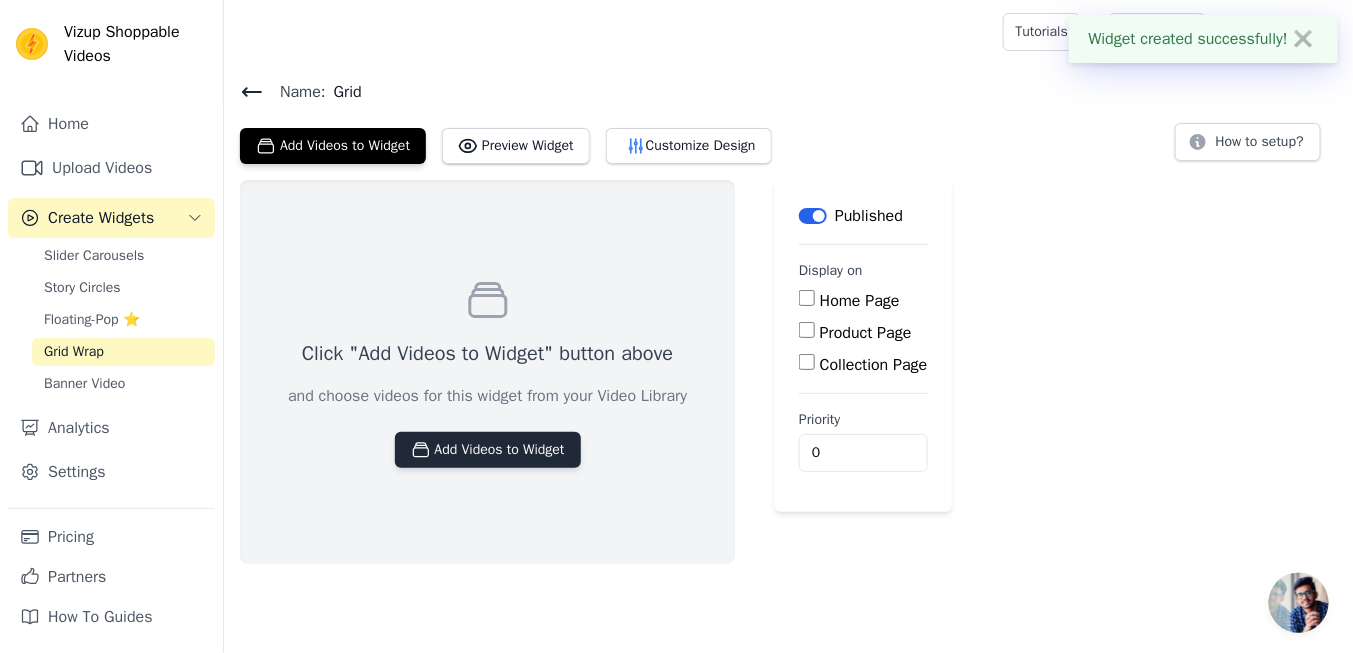 click on "Add Videos to Widget" at bounding box center (488, 450) 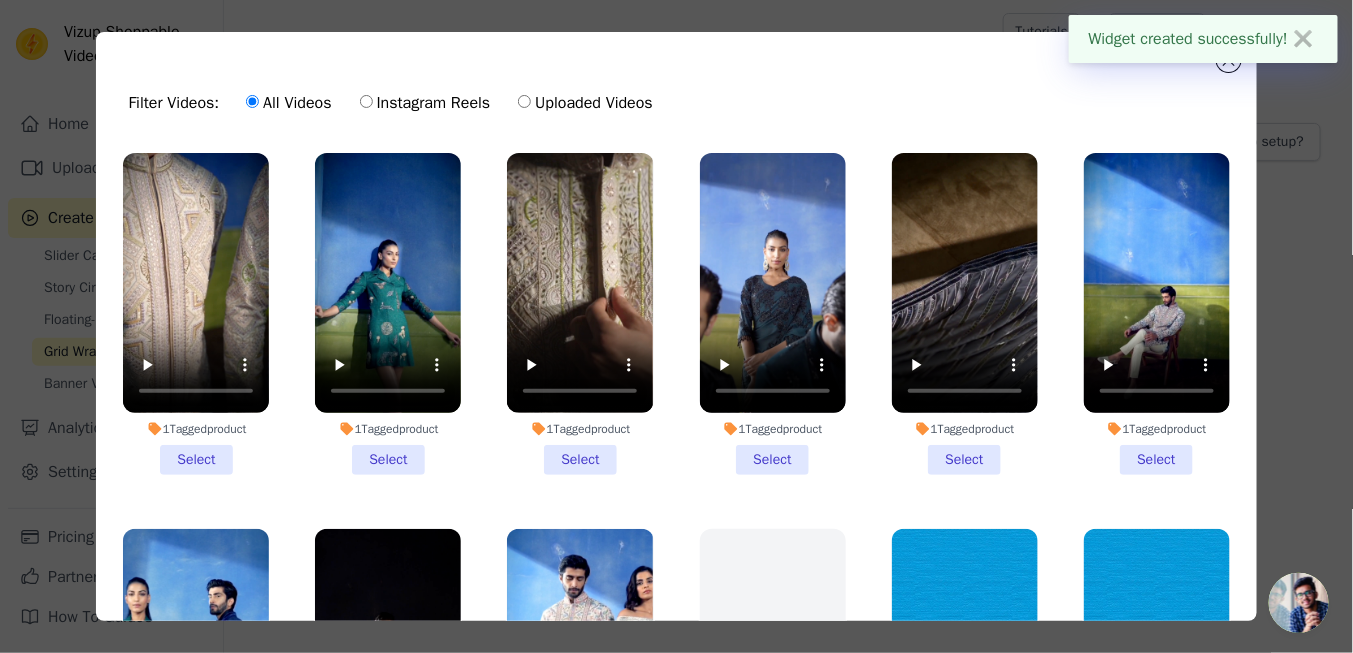 click on "1  Tagged  product     Select" at bounding box center [580, 314] 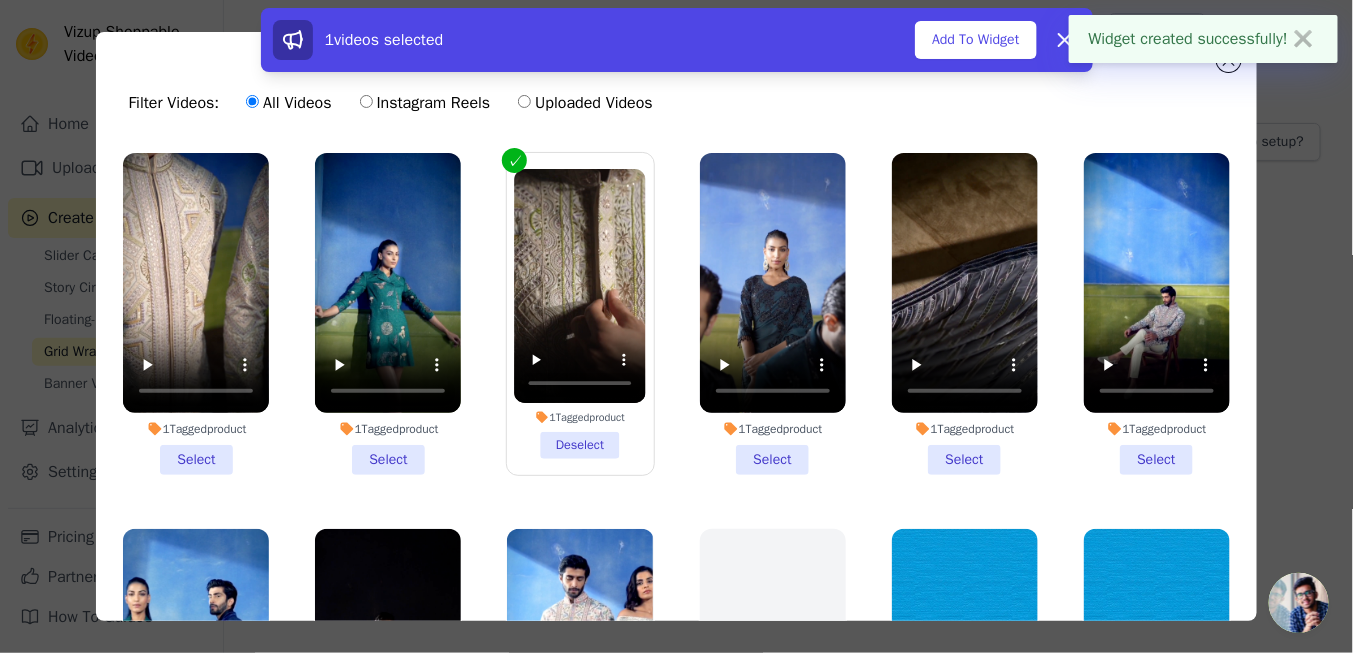 click on "1  Tagged  product     Select" at bounding box center [773, 314] 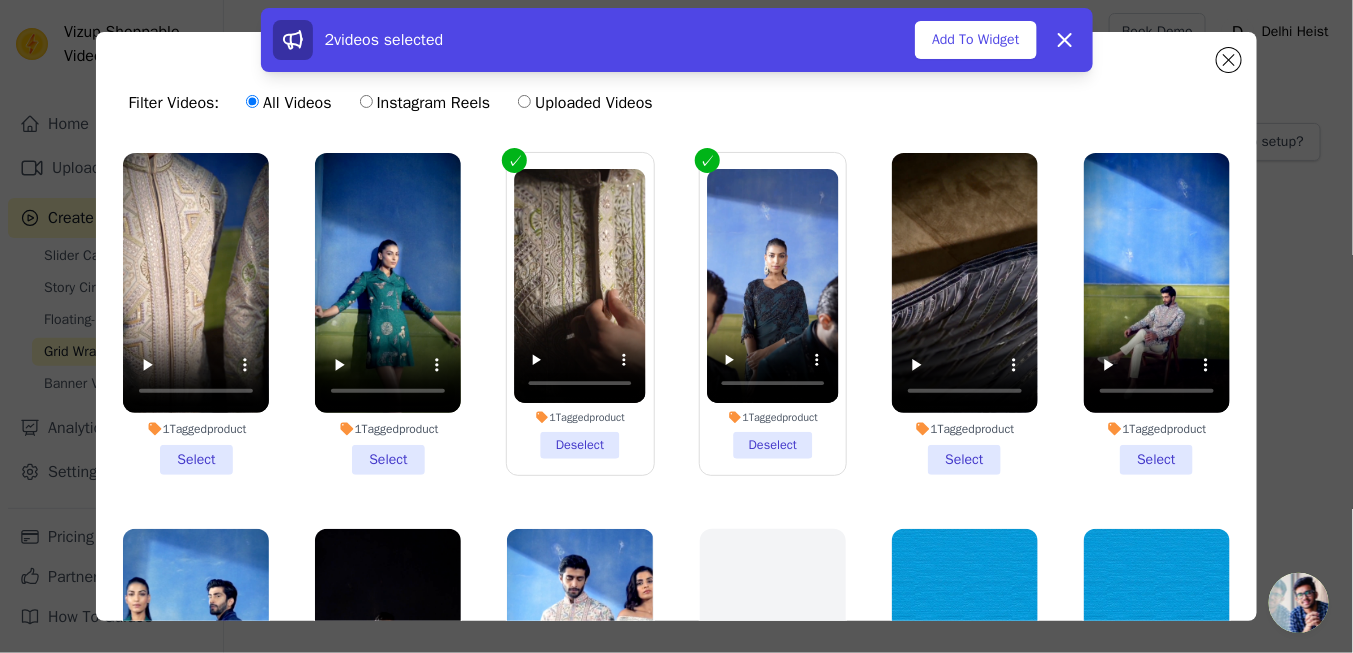 click on "1  Tagged  product     Select" at bounding box center (965, 314) 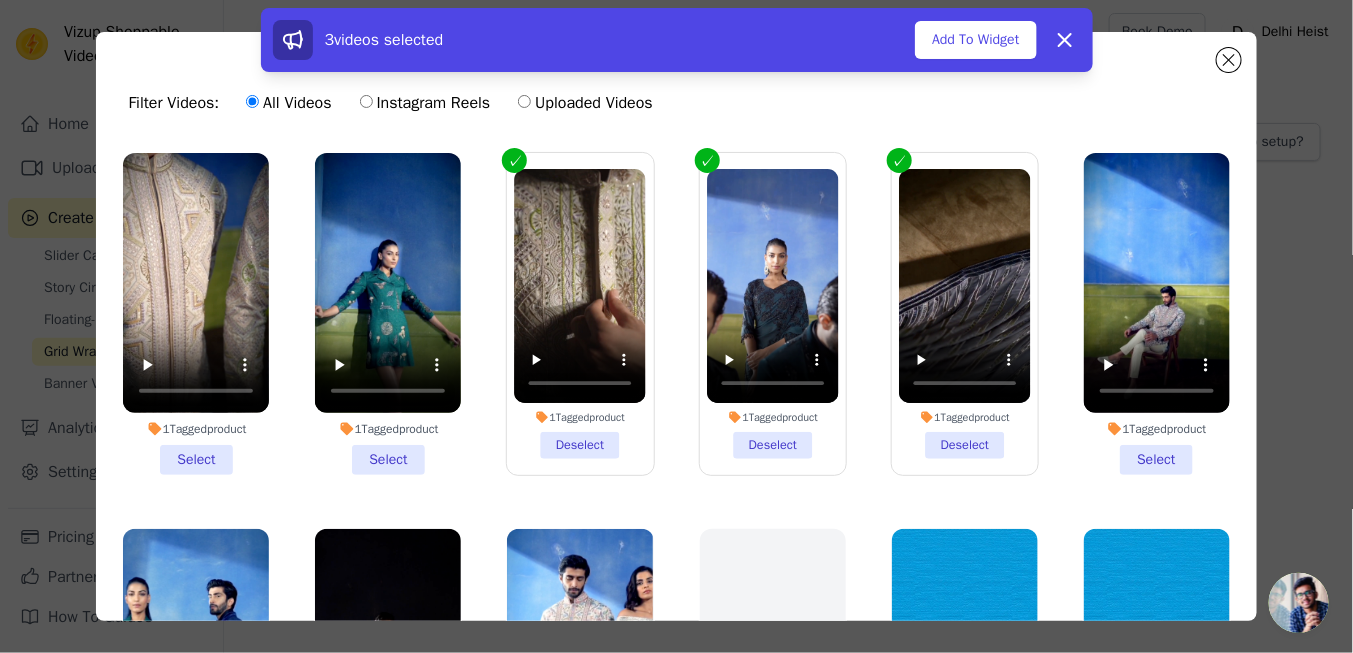 click on "1  Tagged  product     Select" at bounding box center [1157, 314] 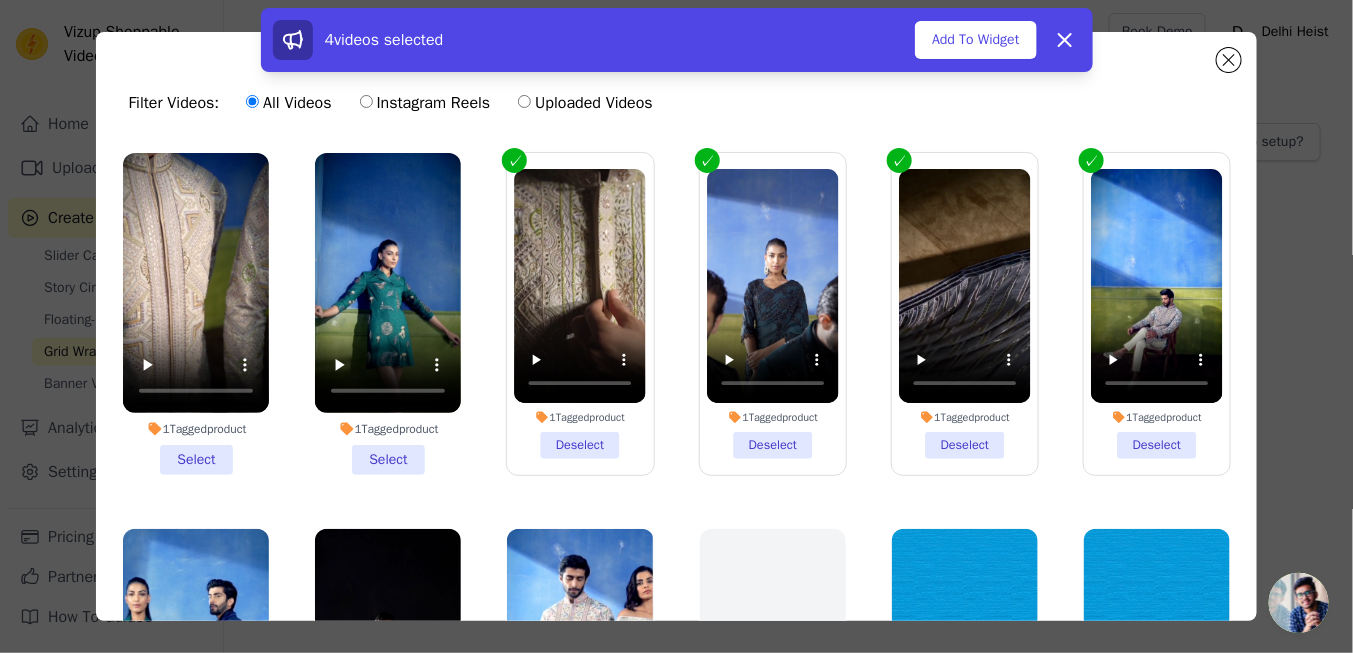 click on "1  Tagged  product     Select" at bounding box center (388, 314) 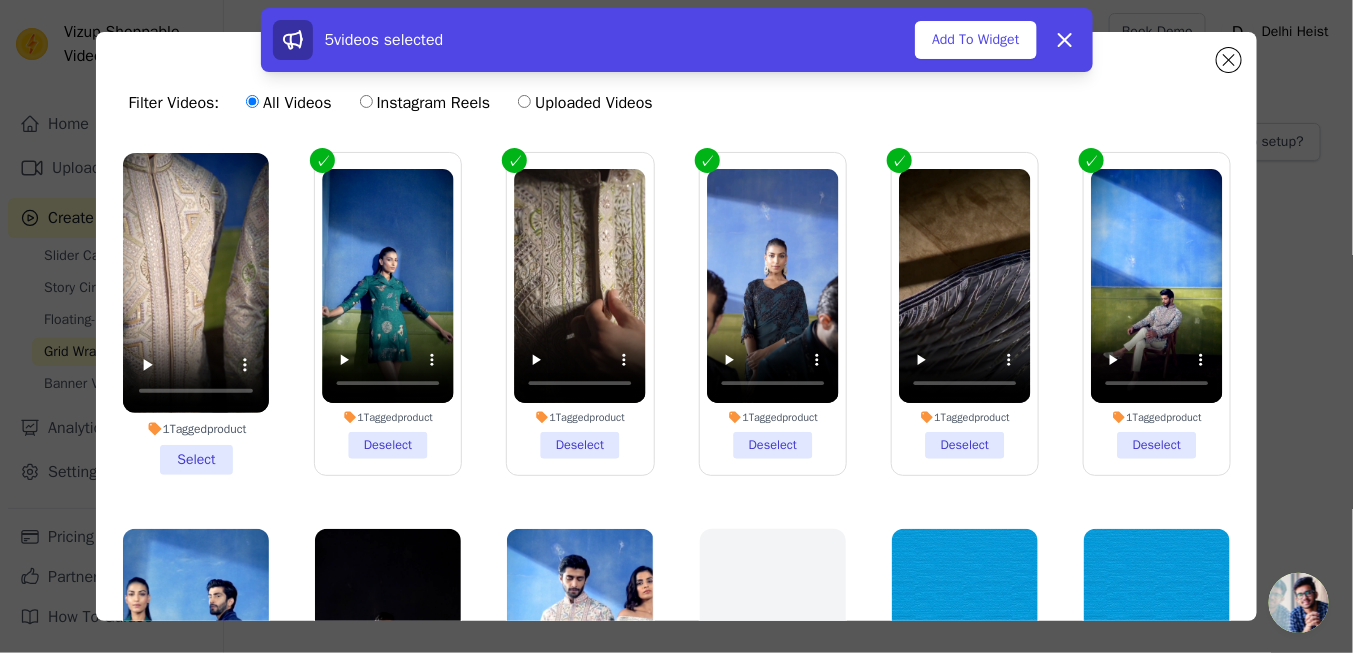 click on "1  Tagged  product     Select" at bounding box center [196, 314] 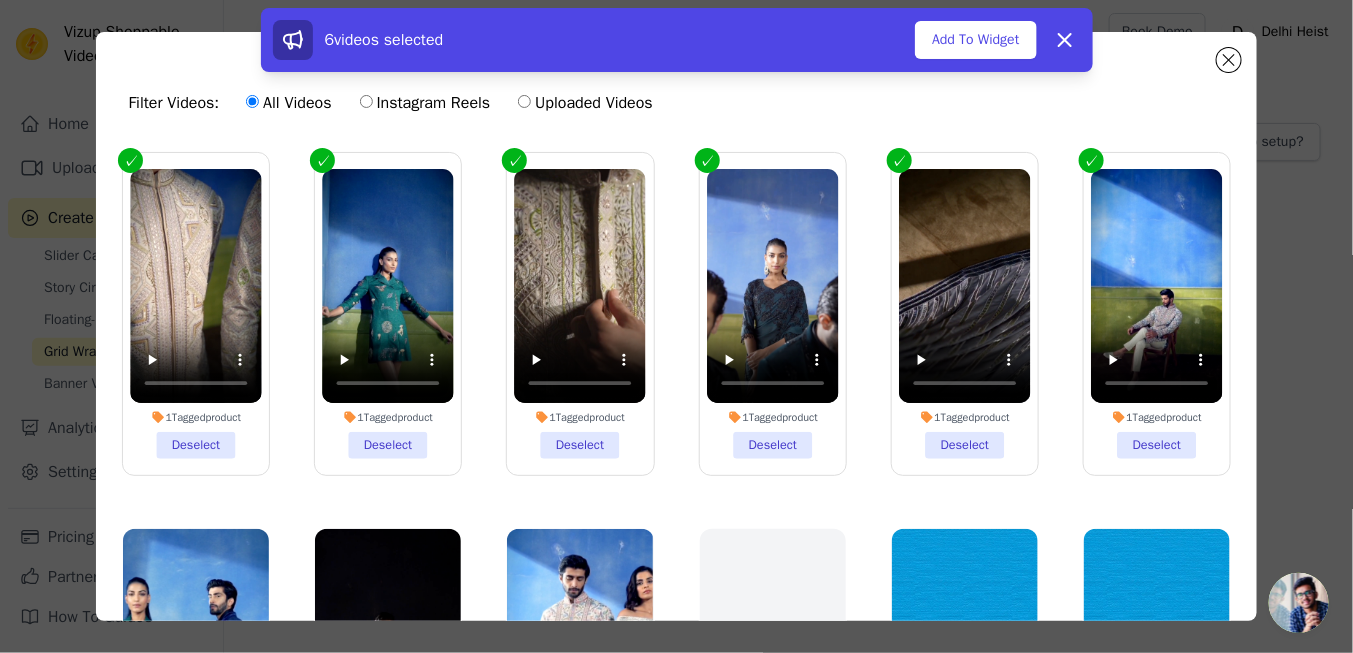 scroll, scrollTop: 100, scrollLeft: 0, axis: vertical 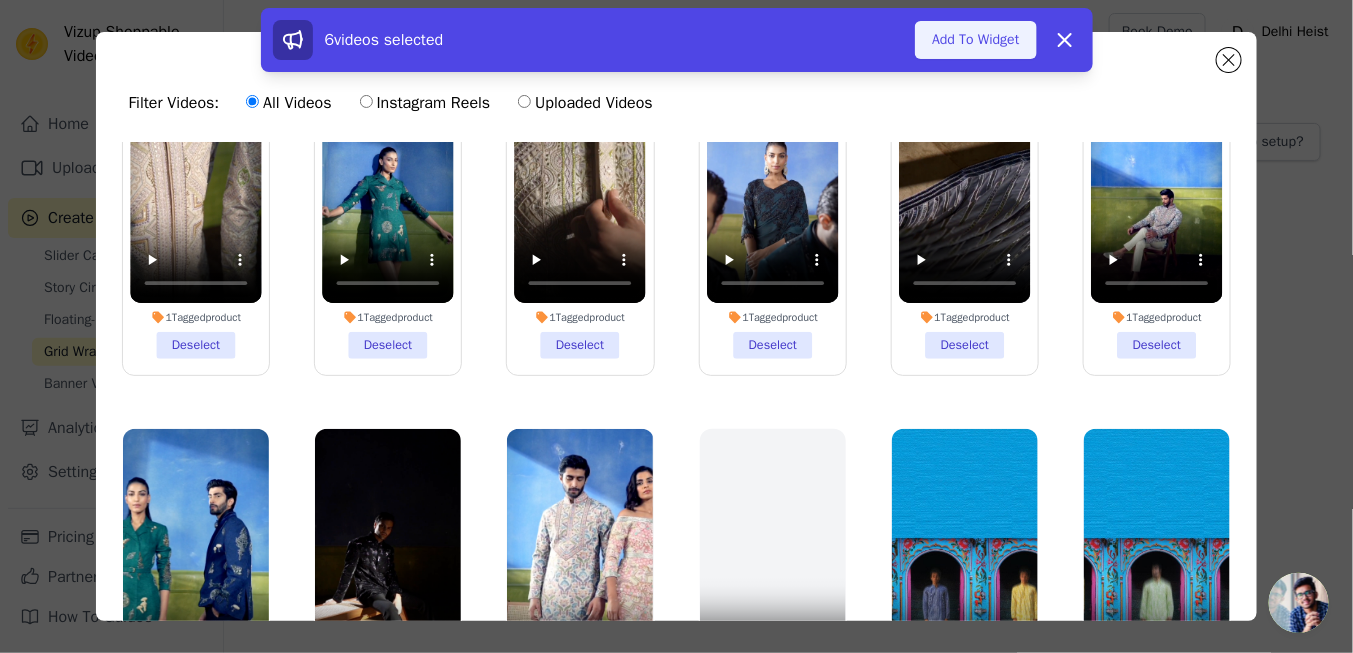 click on "Add To Widget" at bounding box center [975, 40] 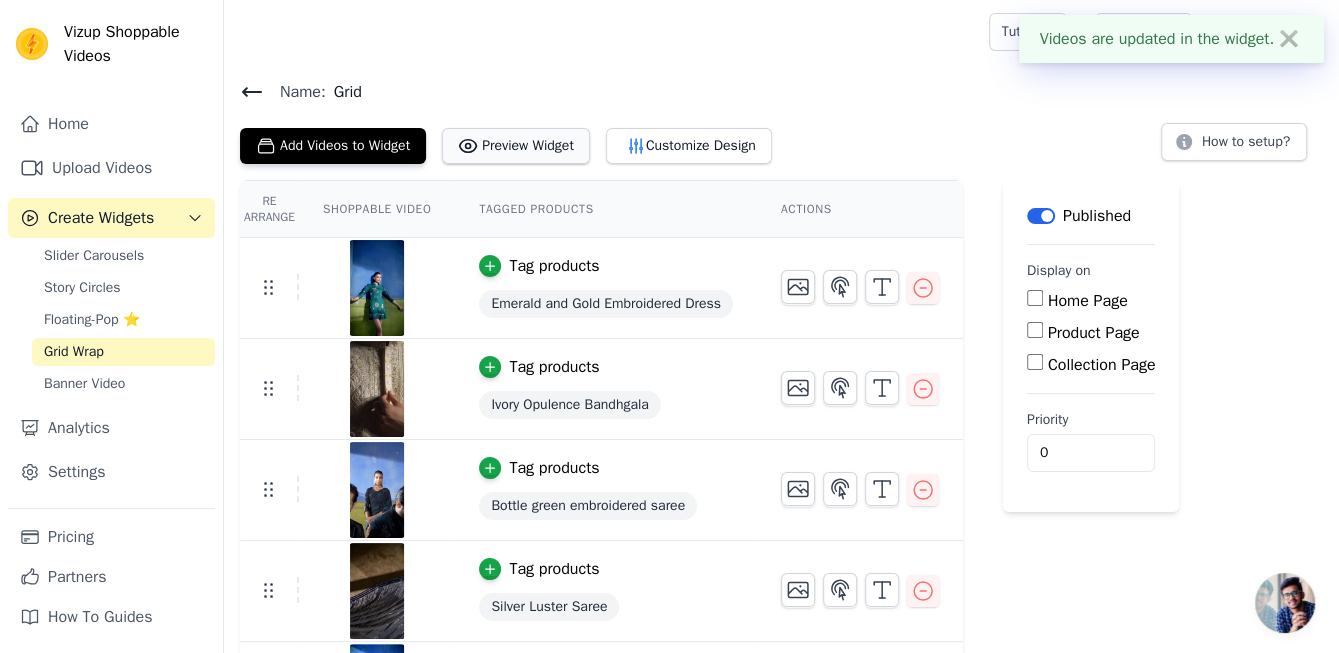 click on "Preview Widget" at bounding box center (516, 146) 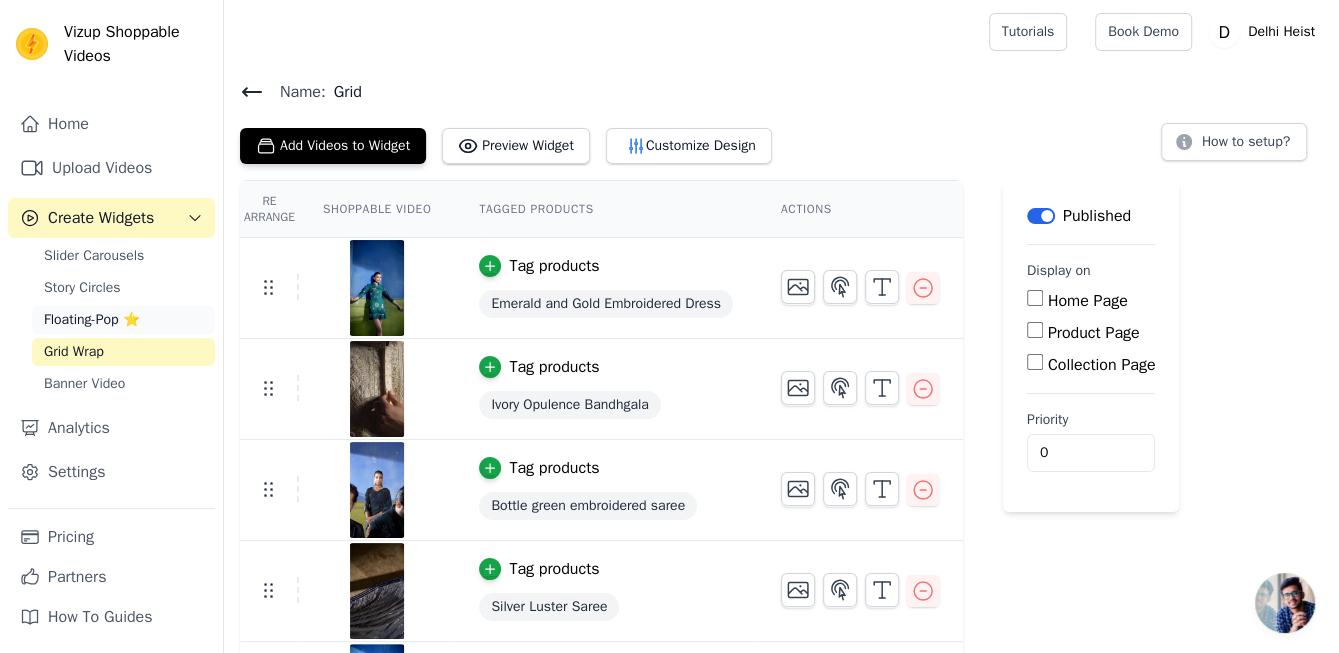 click on "Floating-Pop ⭐" at bounding box center [92, 320] 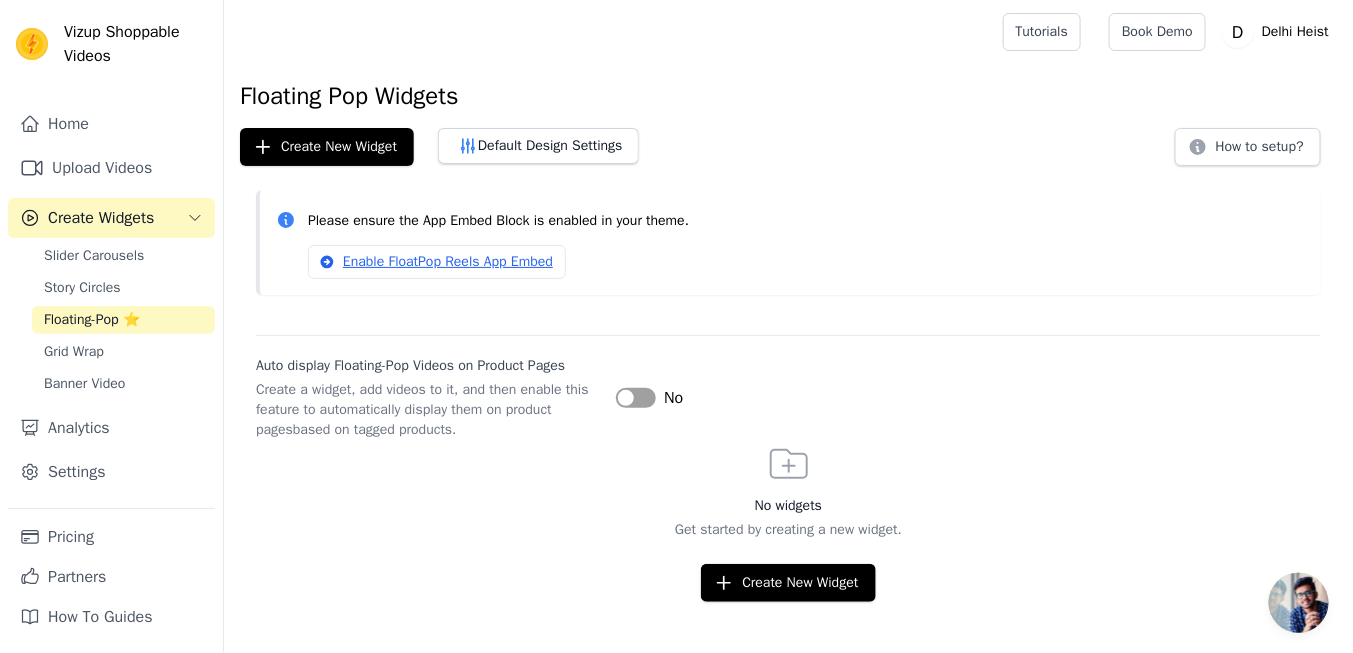 click on "Label" at bounding box center [636, 398] 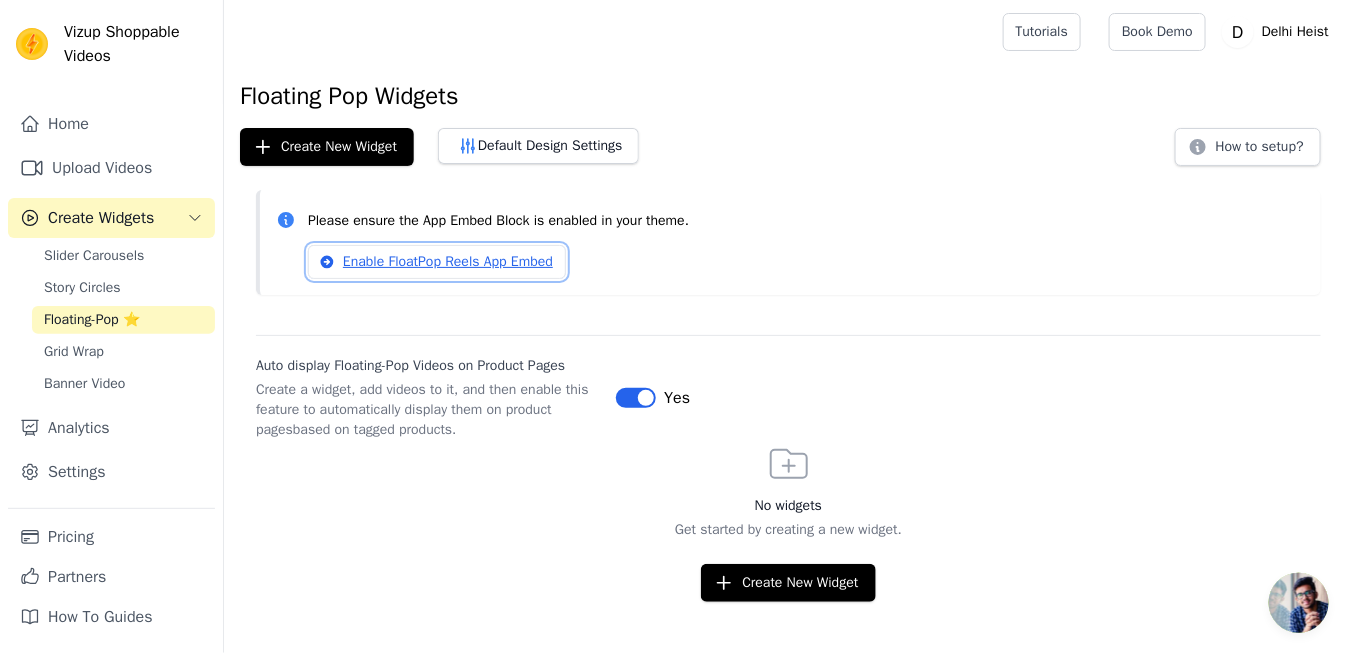 click on "Enable FloatPop Reels App Embed" at bounding box center [437, 262] 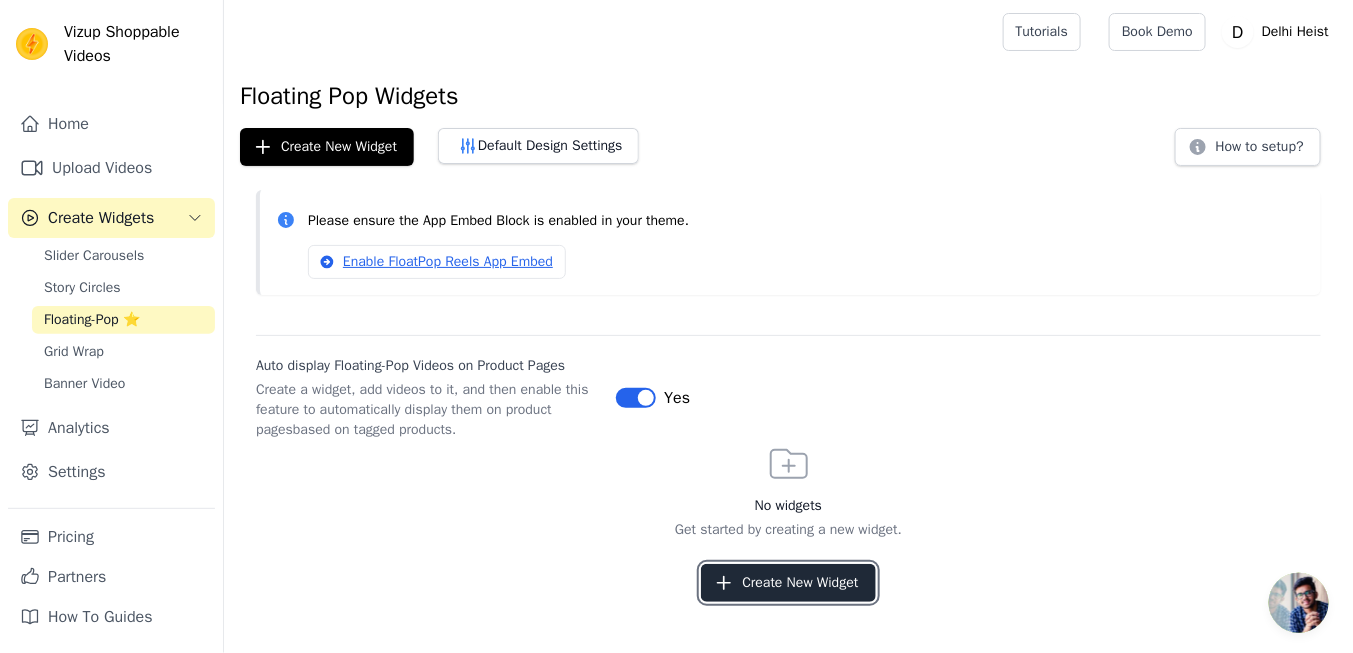 click on "Create New Widget" at bounding box center [788, 583] 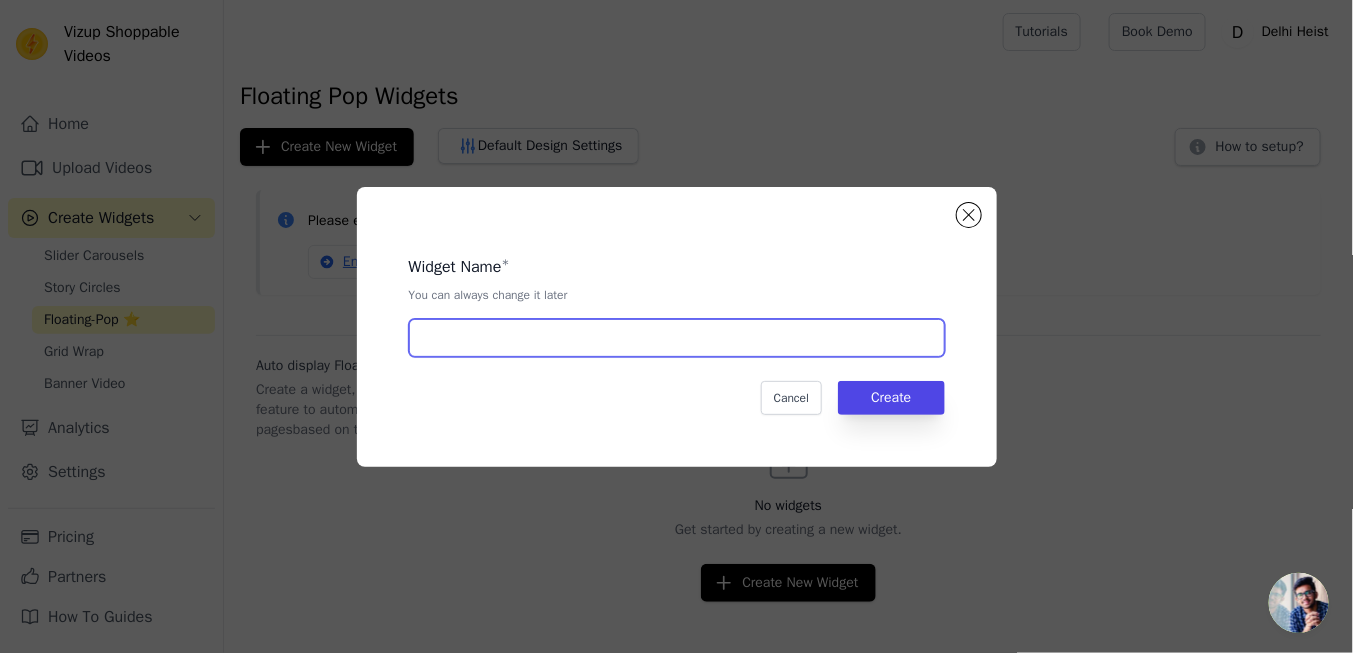 click at bounding box center [677, 338] 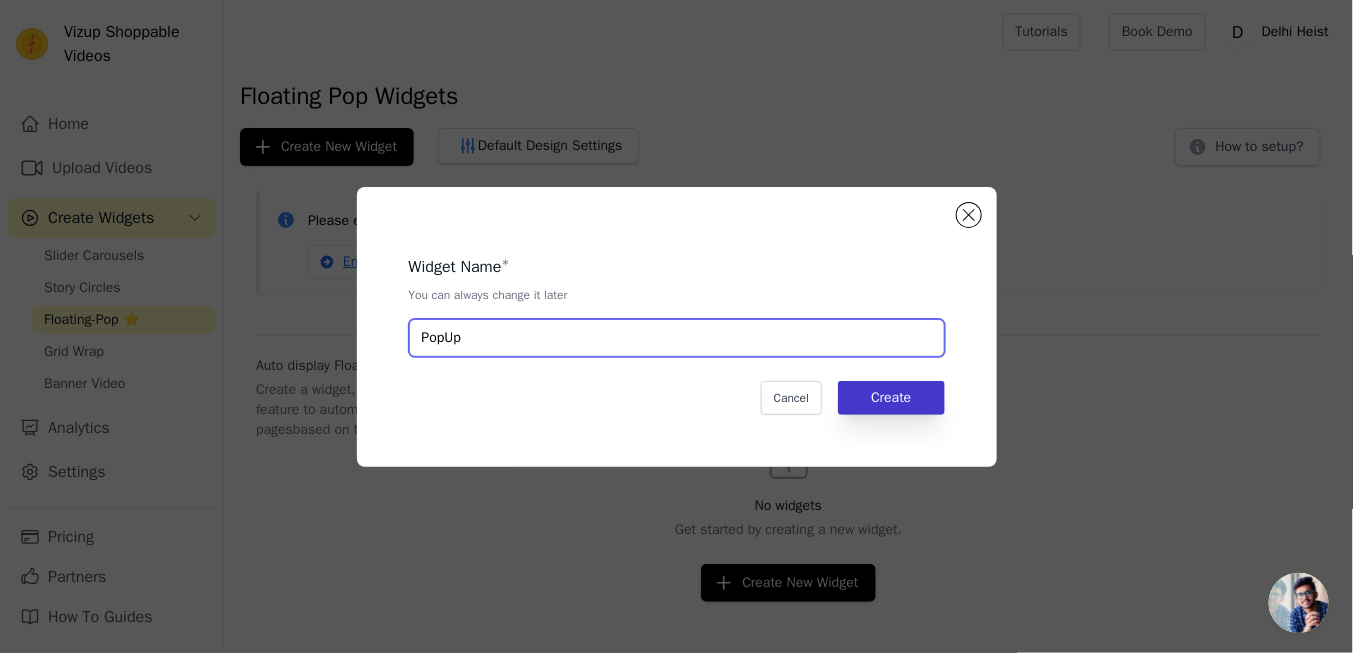 type on "PopUp" 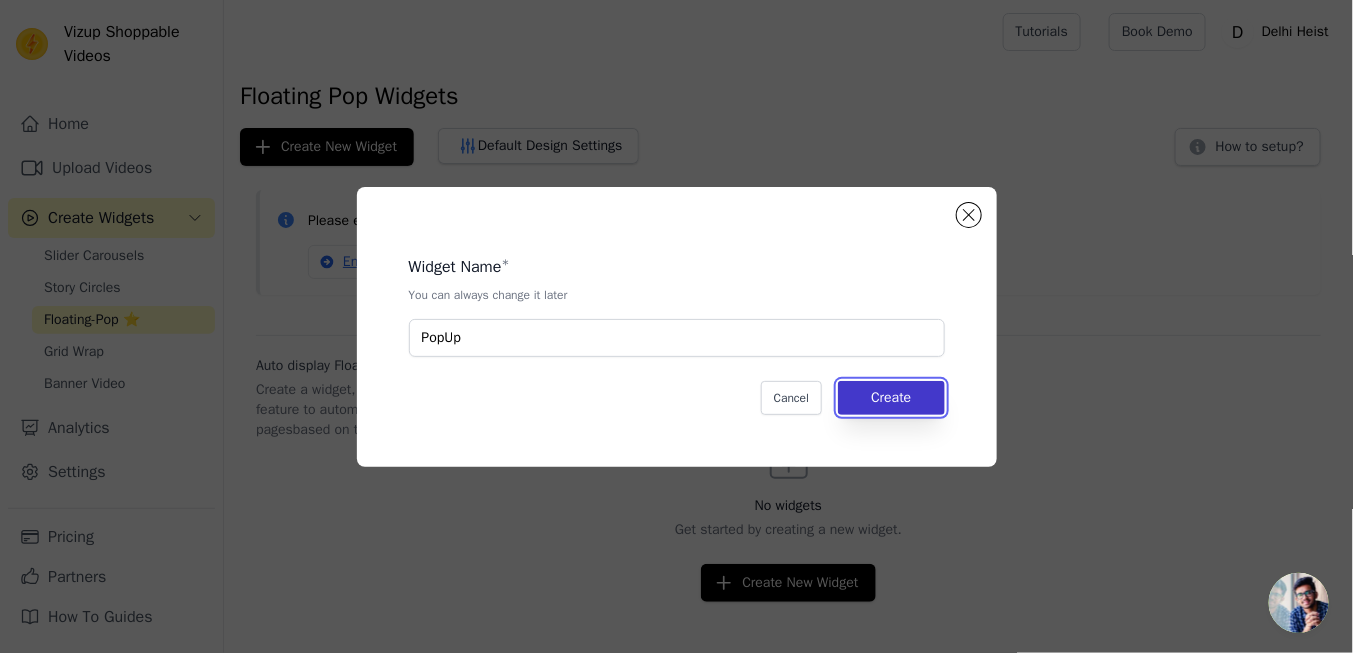 click on "Create" at bounding box center [891, 398] 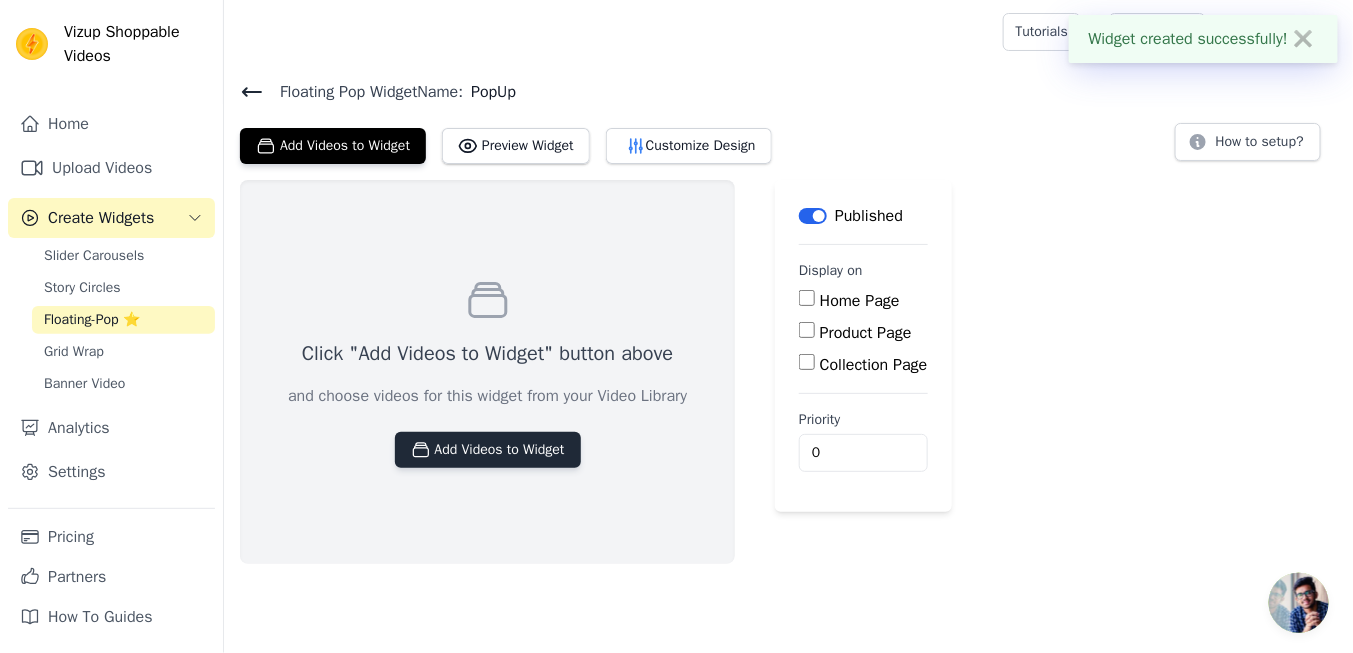 click on "Add Videos to Widget" at bounding box center (488, 450) 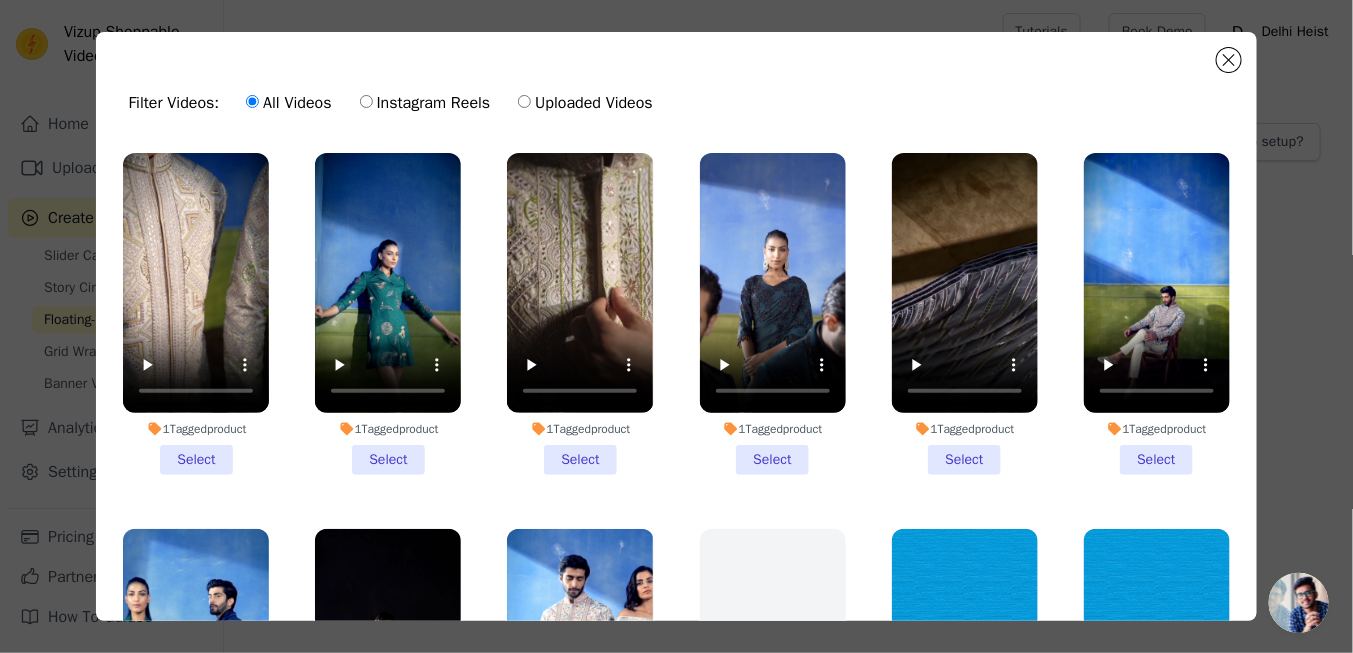 click on "1  Tagged  product     Select" at bounding box center [773, 314] 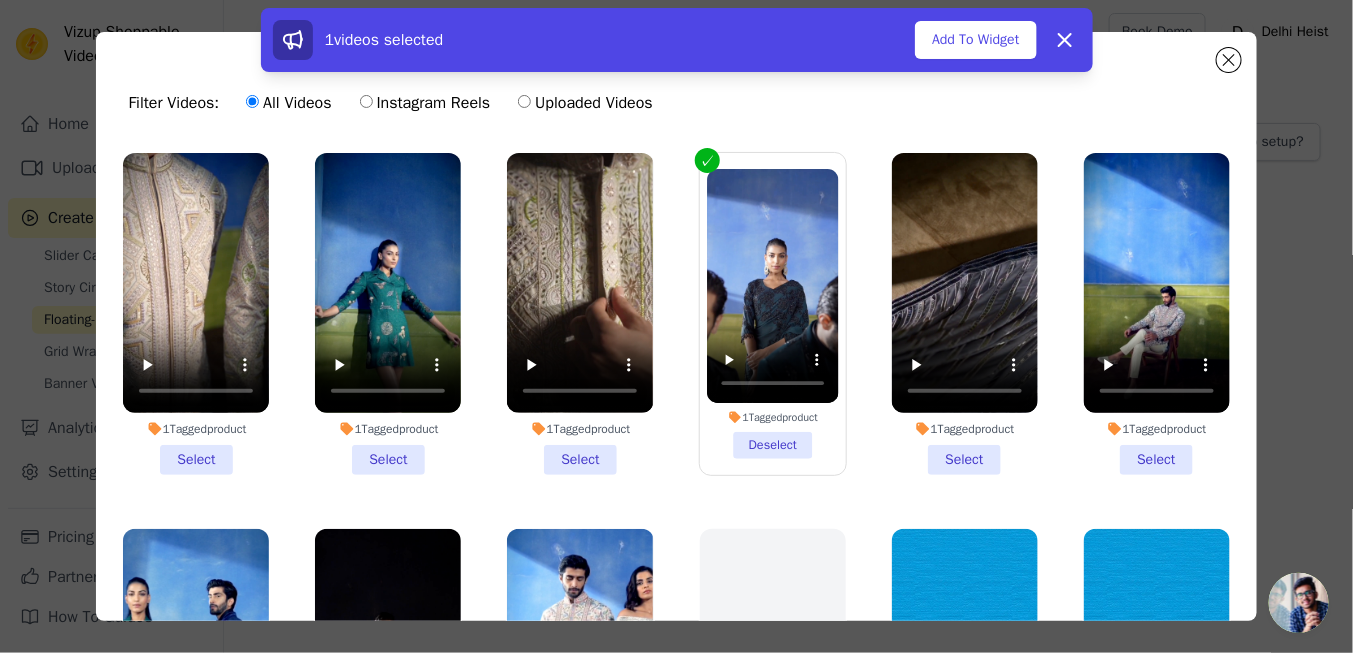 click on "1  Tagged  product     Select" at bounding box center (965, 314) 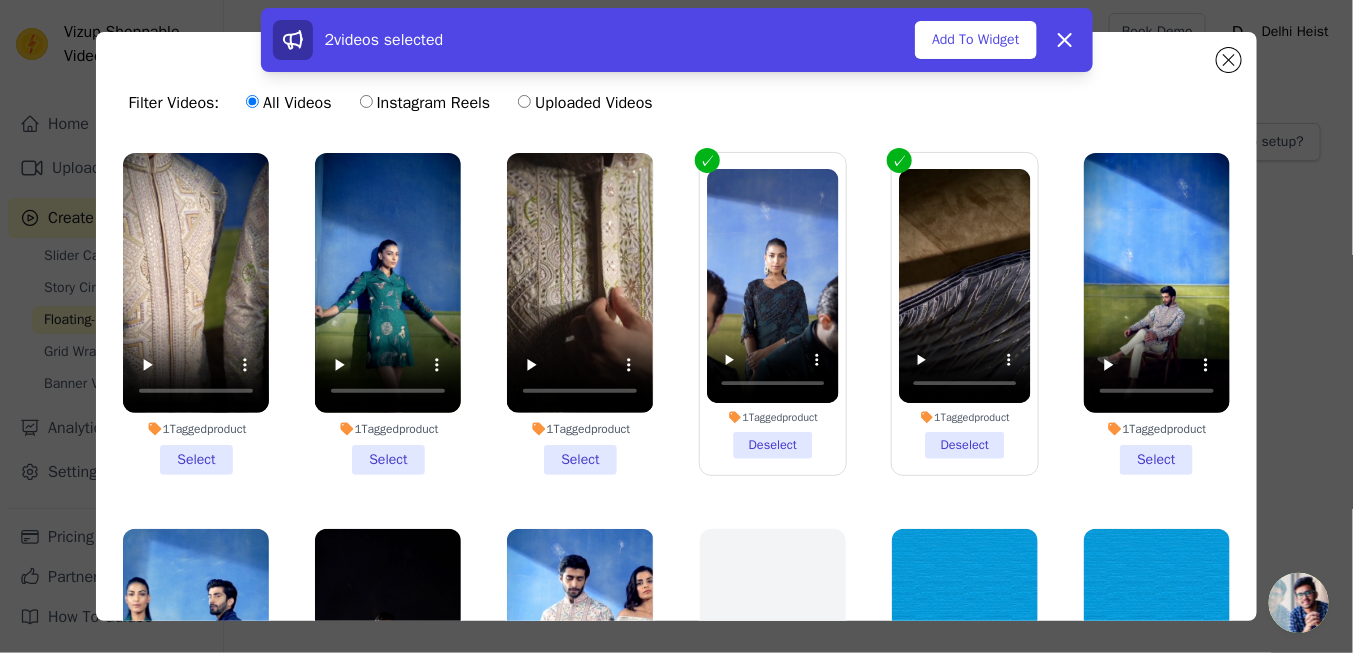 click on "1  Tagged  product     Select" at bounding box center [1157, 314] 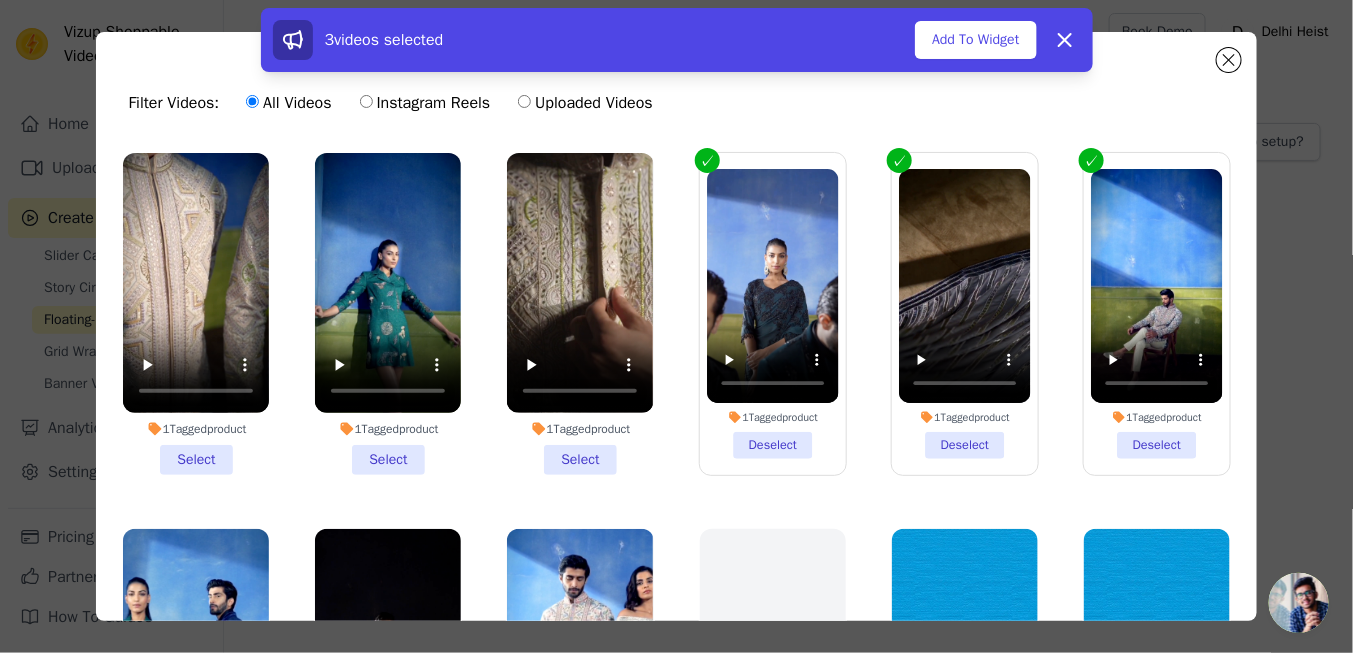 click on "1  Tagged  product     Select" at bounding box center (580, 314) 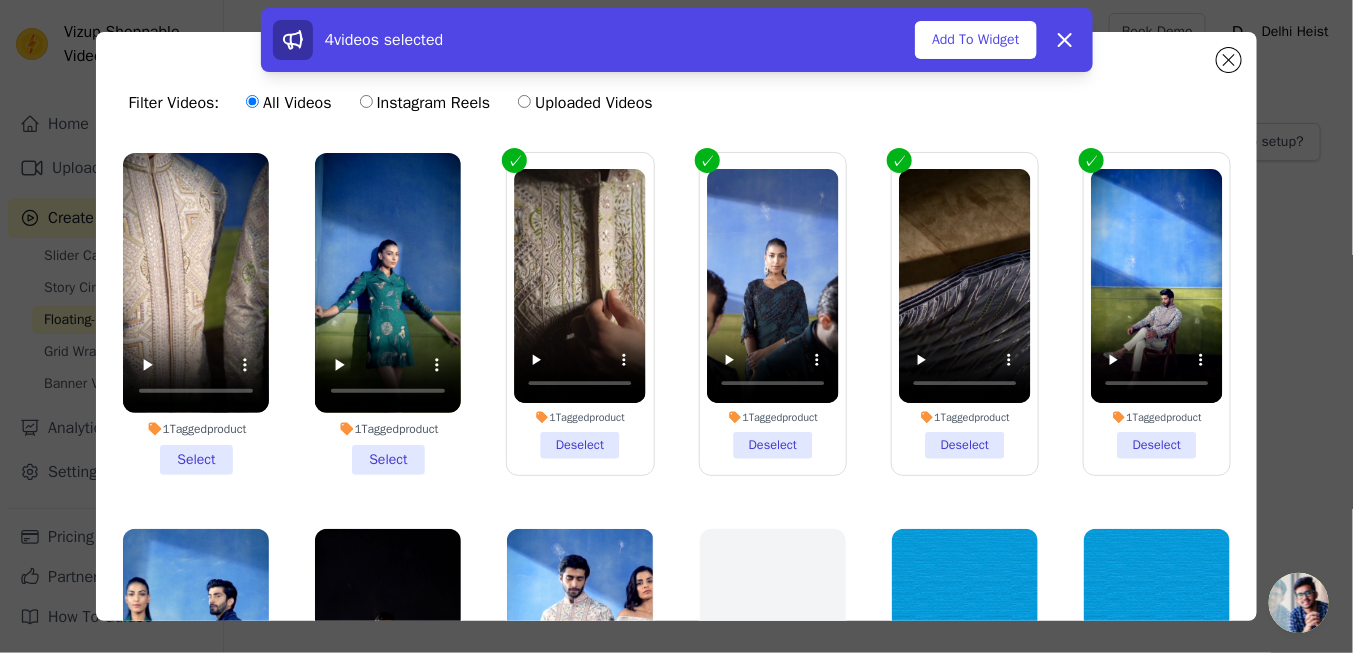 click on "1  Tagged  product     Select" at bounding box center [388, 314] 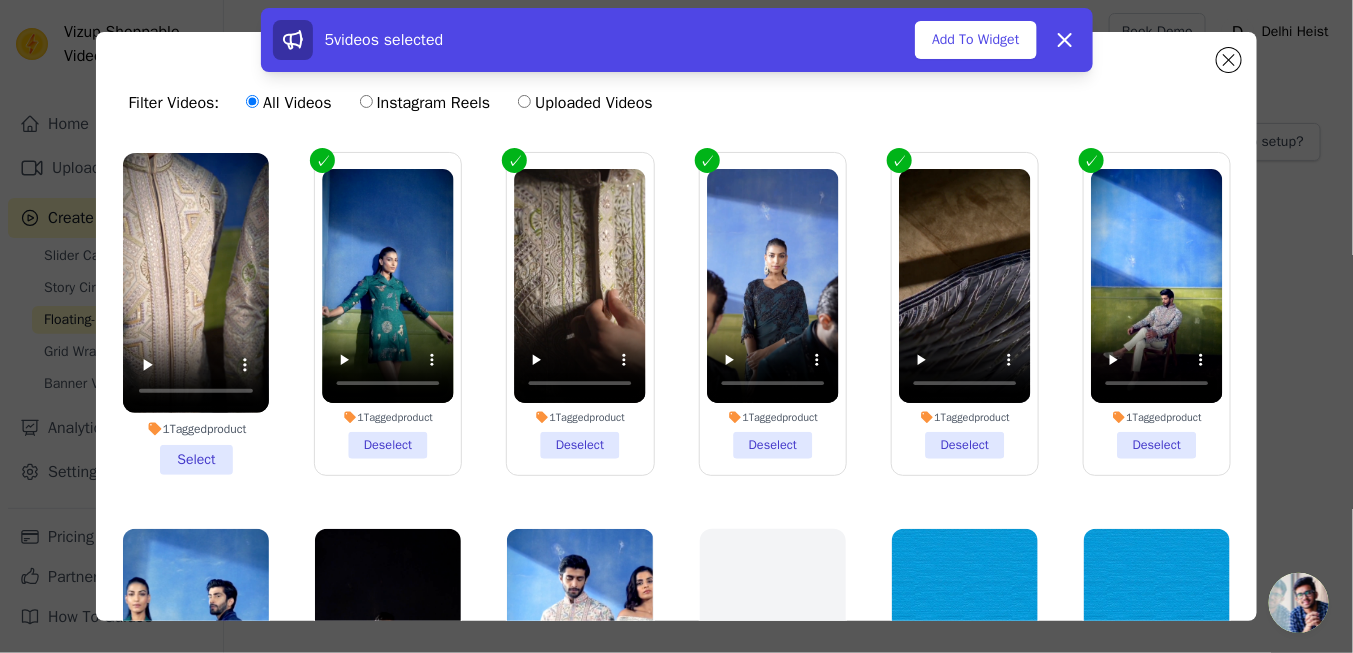 click on "1  Tagged  product     Select" at bounding box center (196, 314) 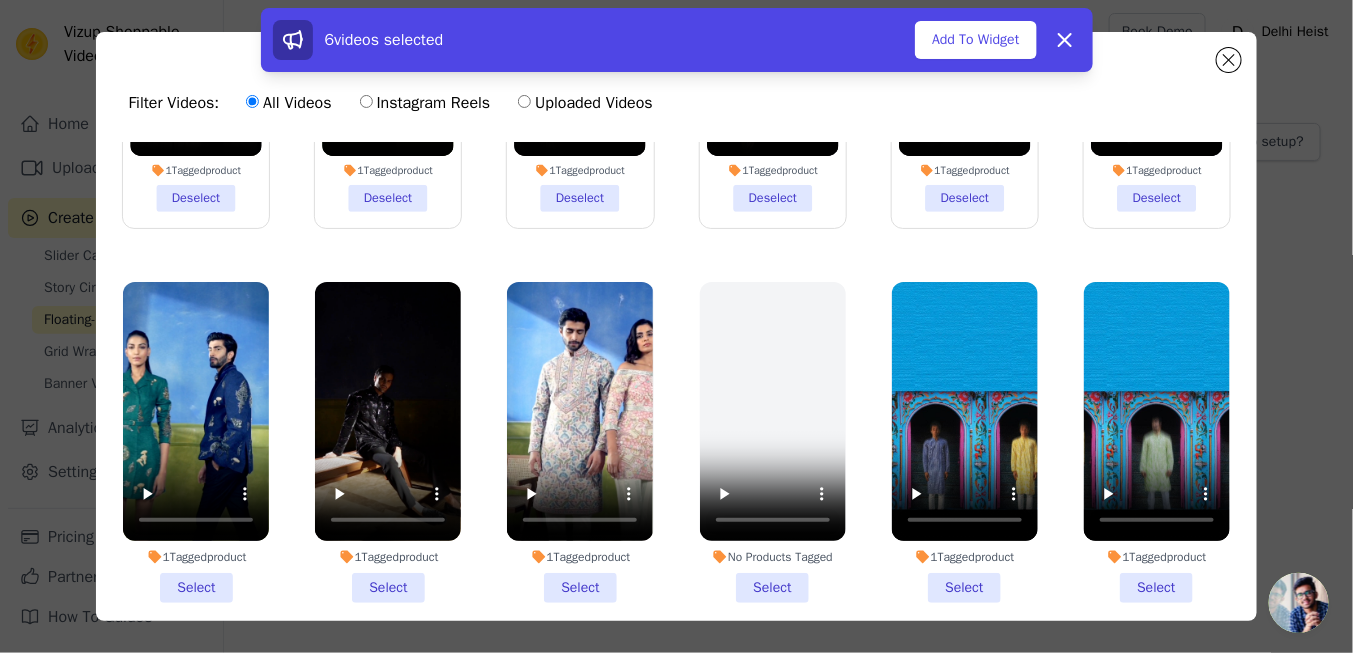 scroll, scrollTop: 300, scrollLeft: 0, axis: vertical 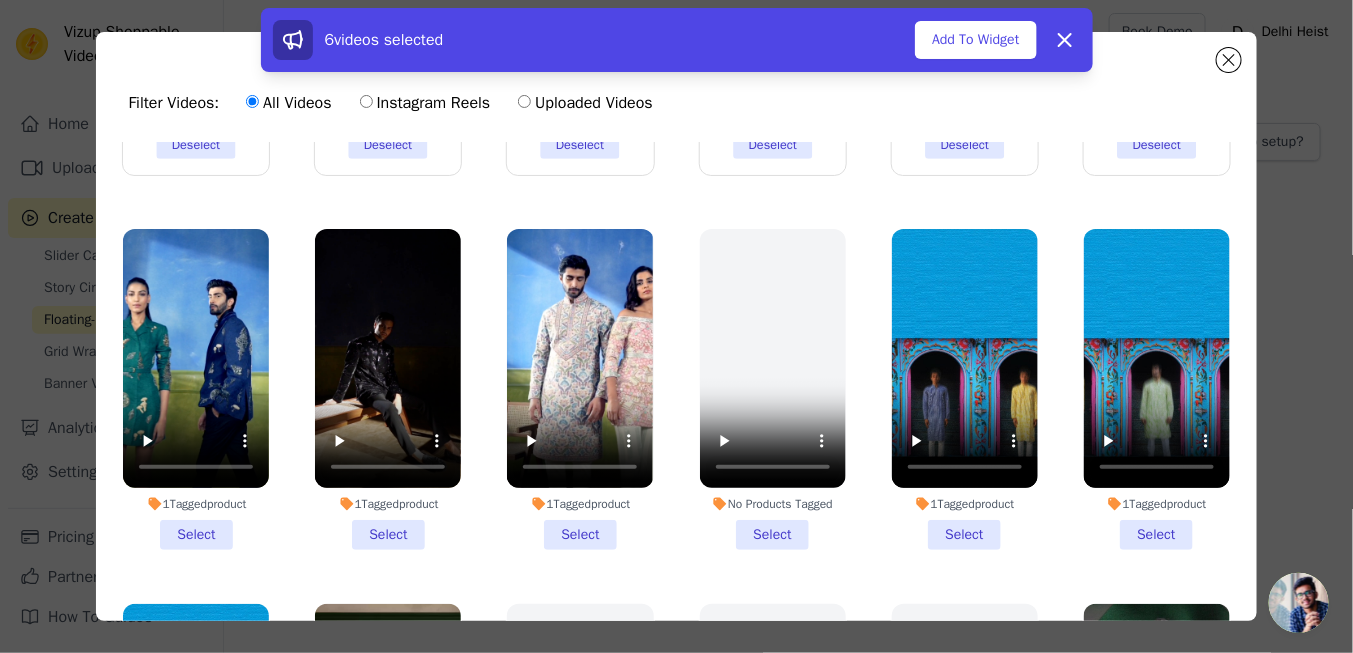 click on "1  Tagged  product     Select" at bounding box center [196, 390] 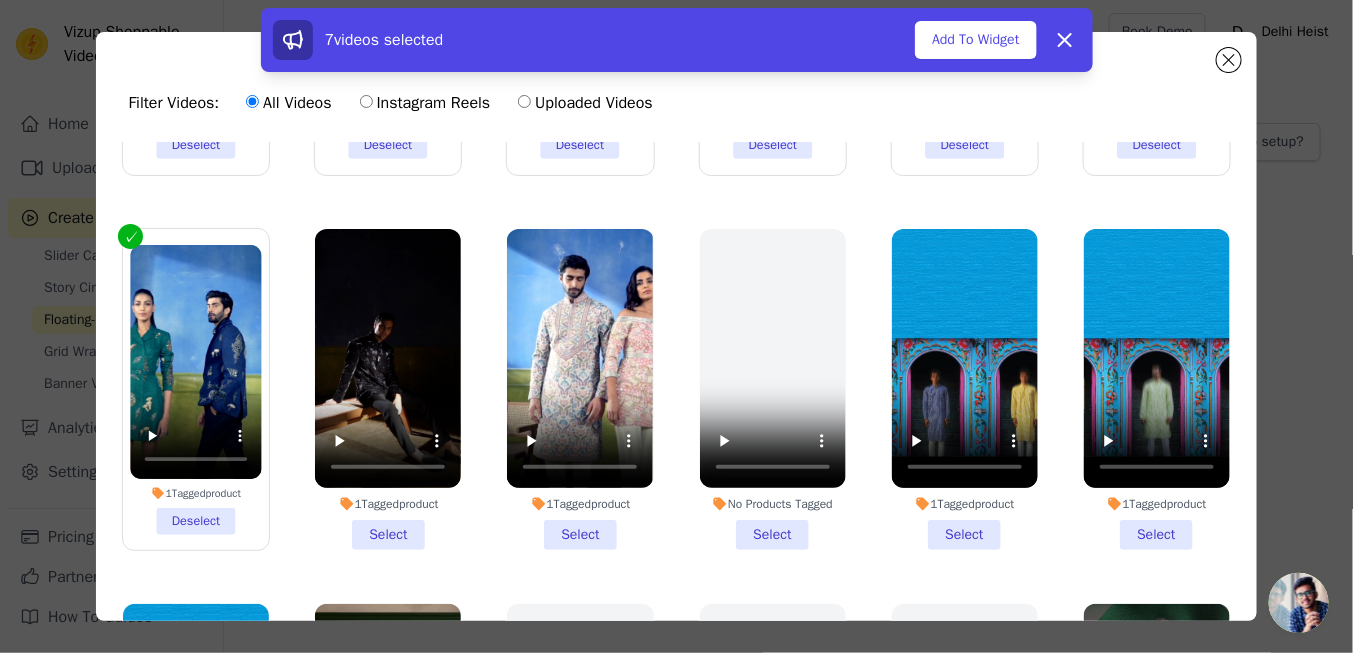 click on "1  Tagged  product     Select" at bounding box center (388, 390) 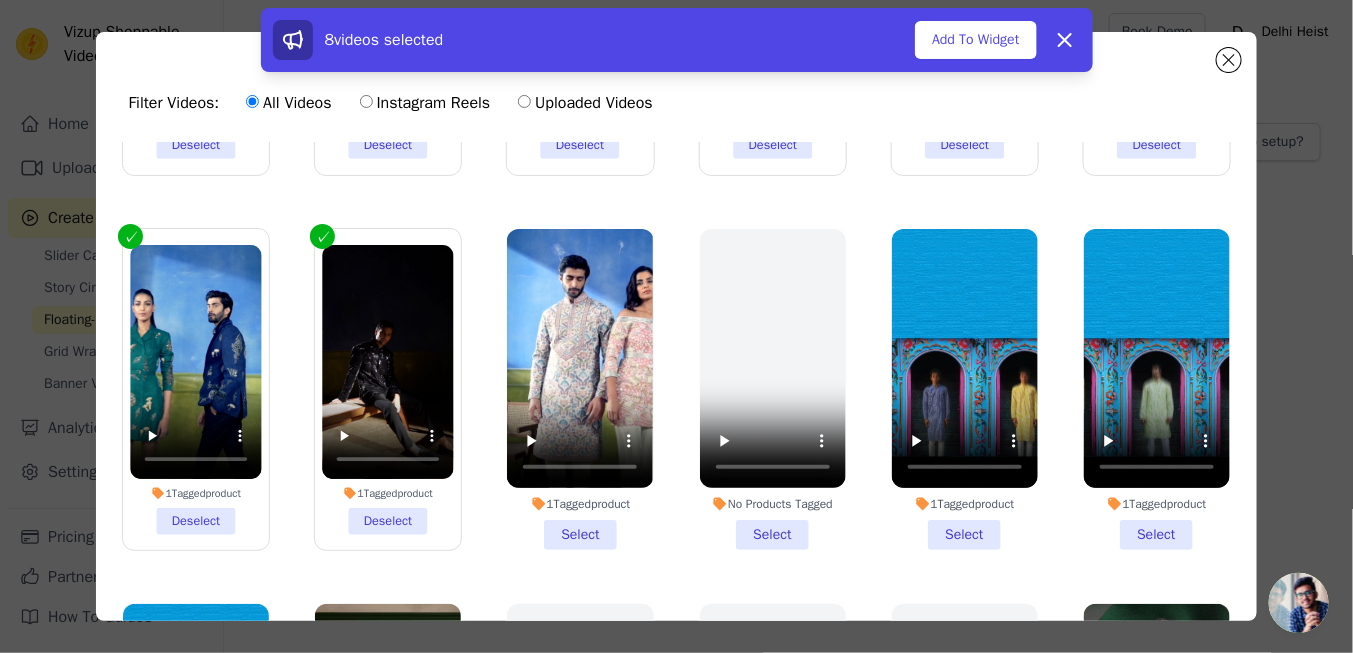 click on "1  Tagged  product     Select" at bounding box center [580, 390] 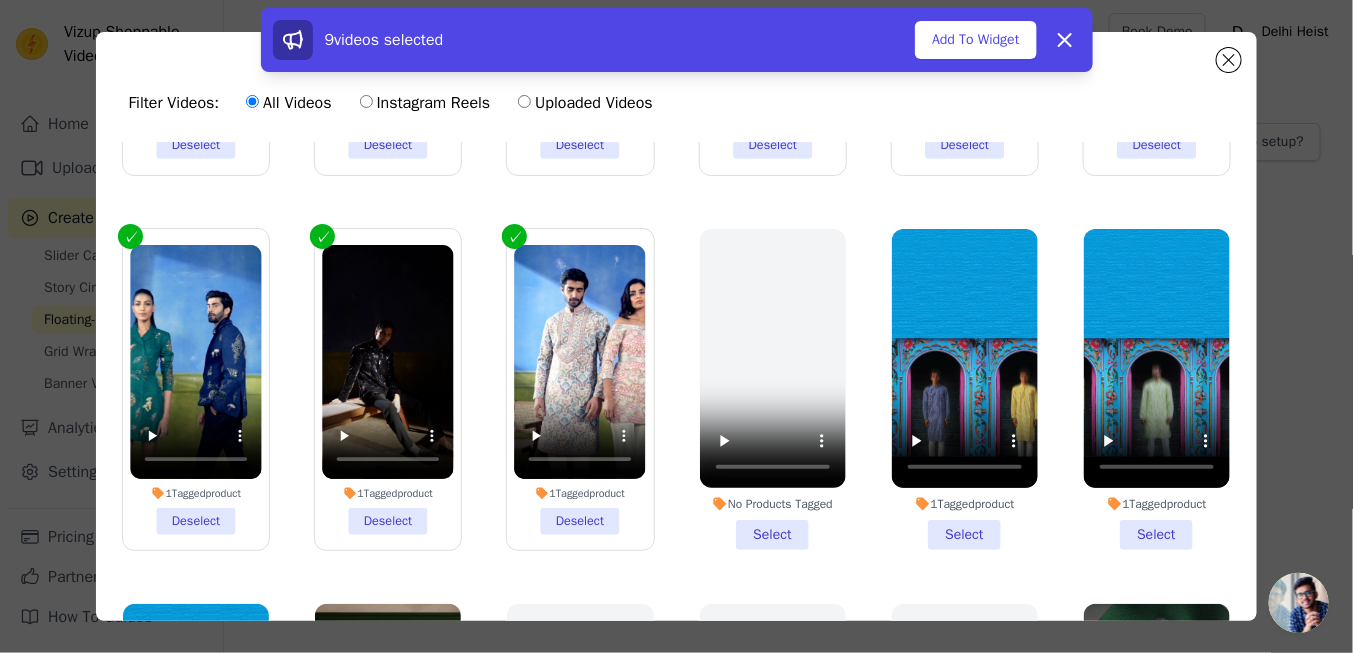 click on "No Products Tagged     Select" at bounding box center [773, 390] 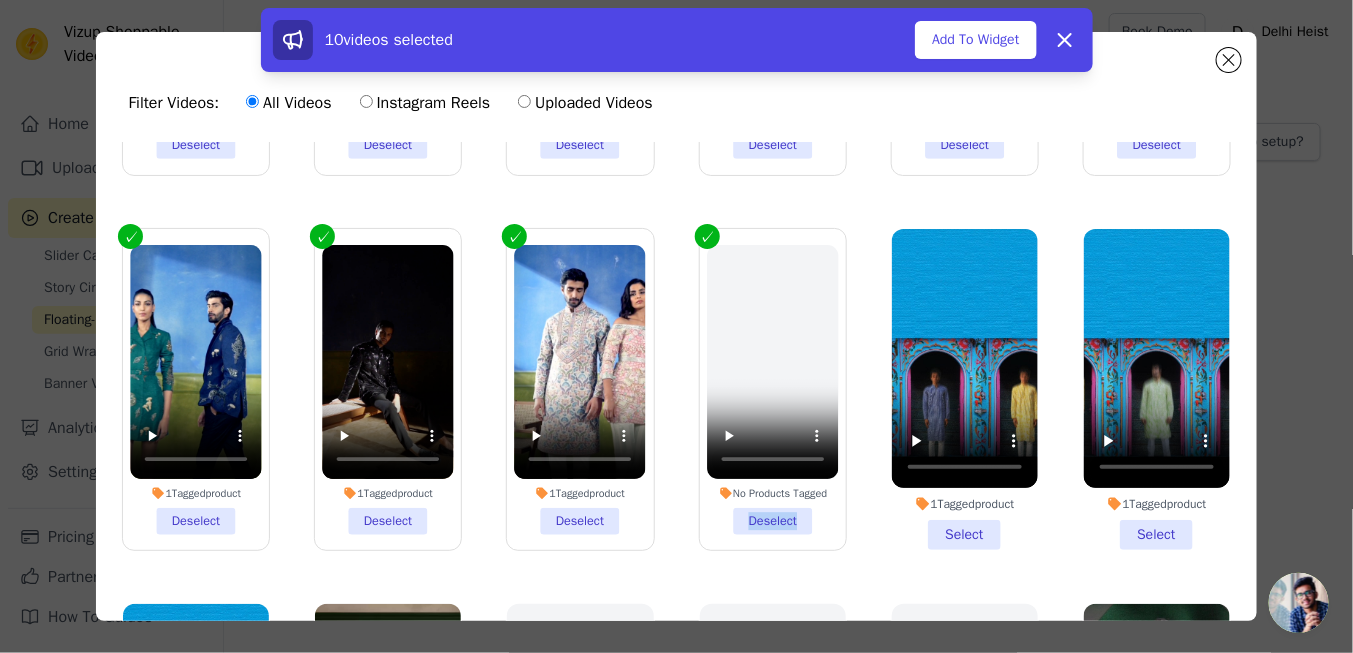 click on "No Products Tagged     Deselect" at bounding box center [773, 390] 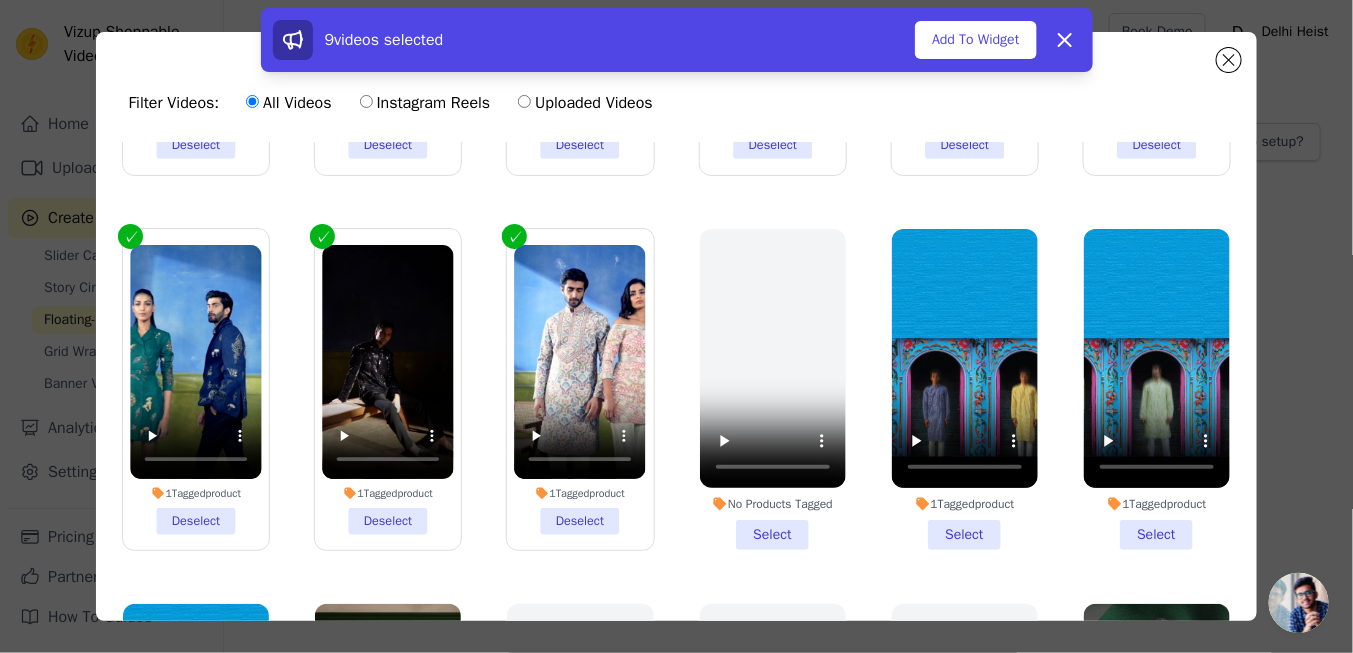 click on "1  Tagged  product     Select" at bounding box center [965, 390] 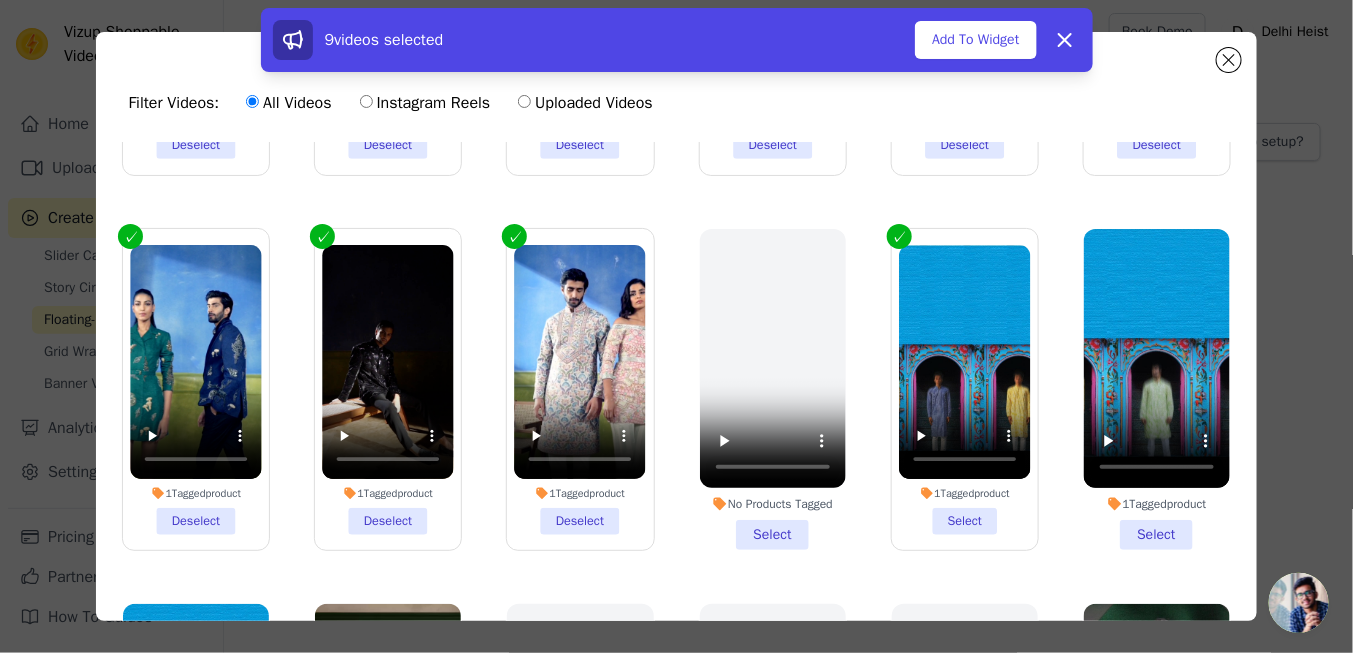 click on "1  Tagged  product     Select" at bounding box center (964, 389) 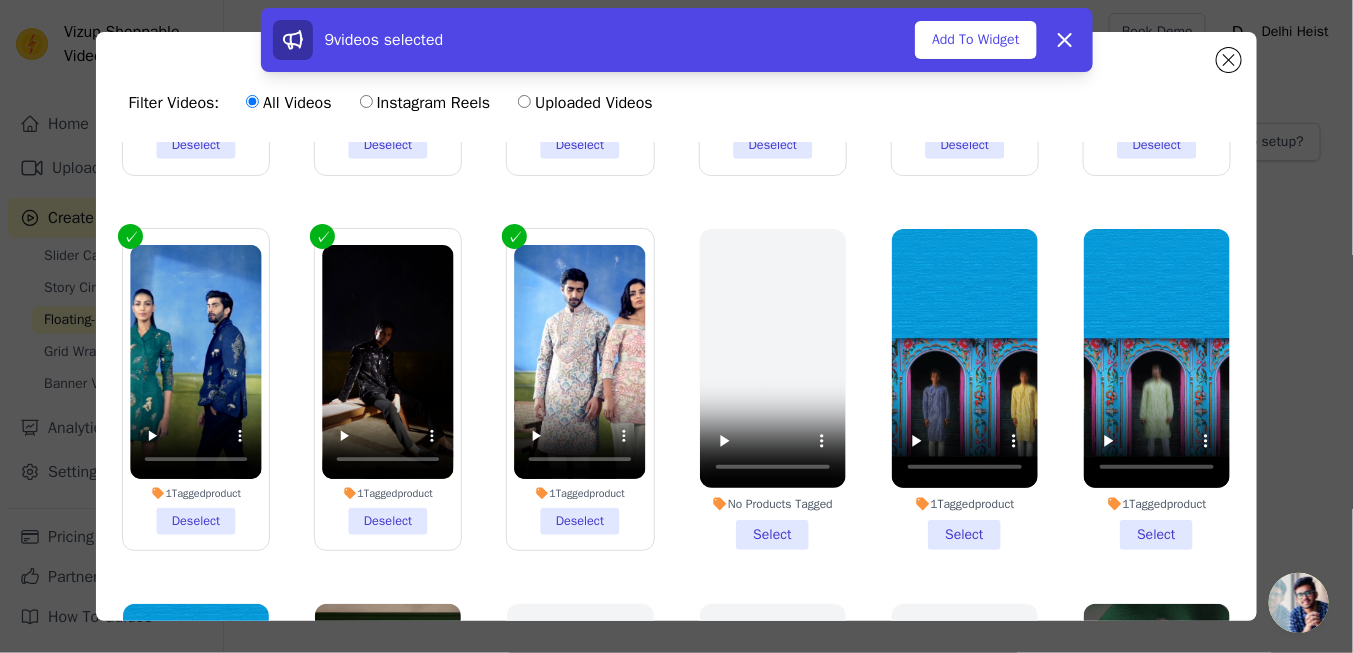click on "1  Tagged  product     Select" at bounding box center (1157, 390) 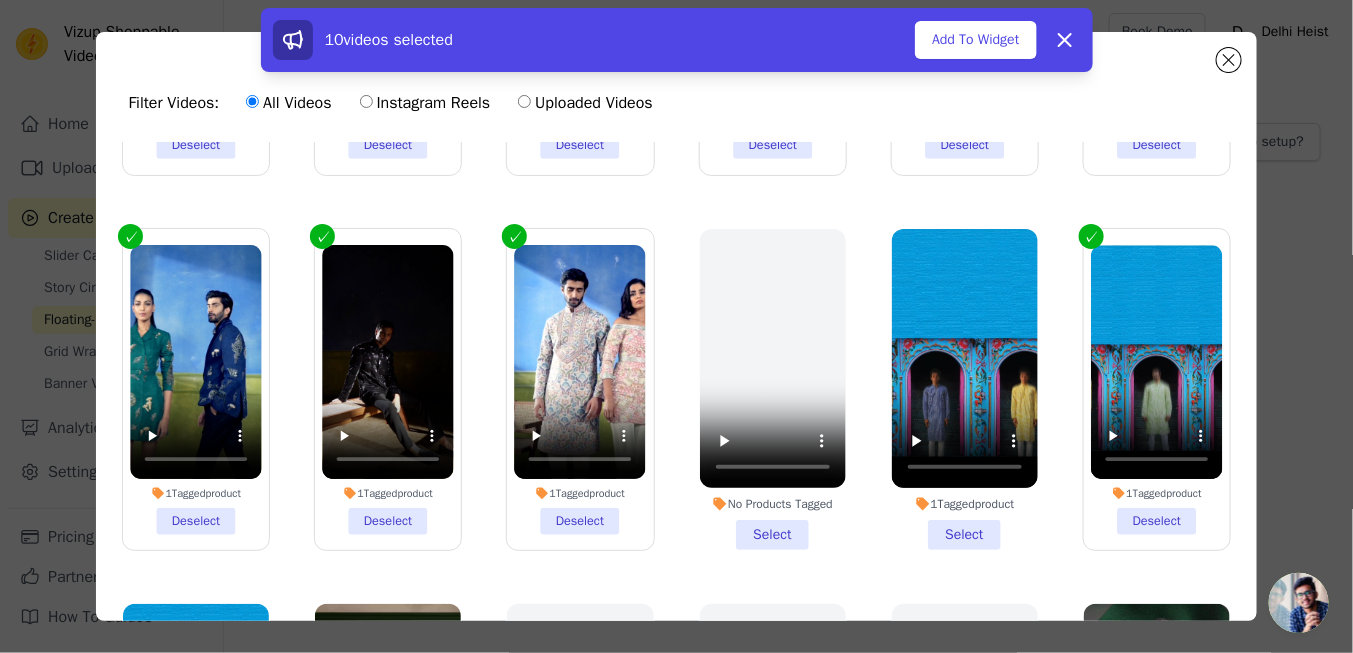 click on "1  Tagged  product     Select" at bounding box center (965, 390) 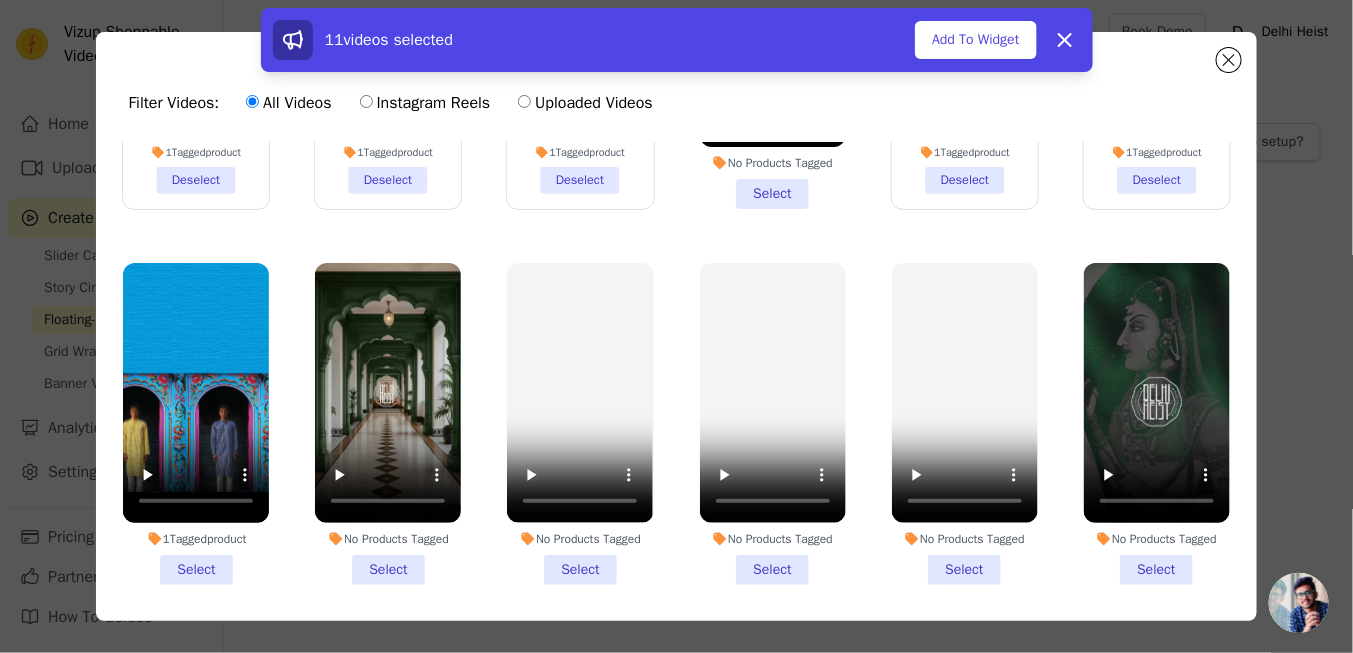 scroll, scrollTop: 700, scrollLeft: 0, axis: vertical 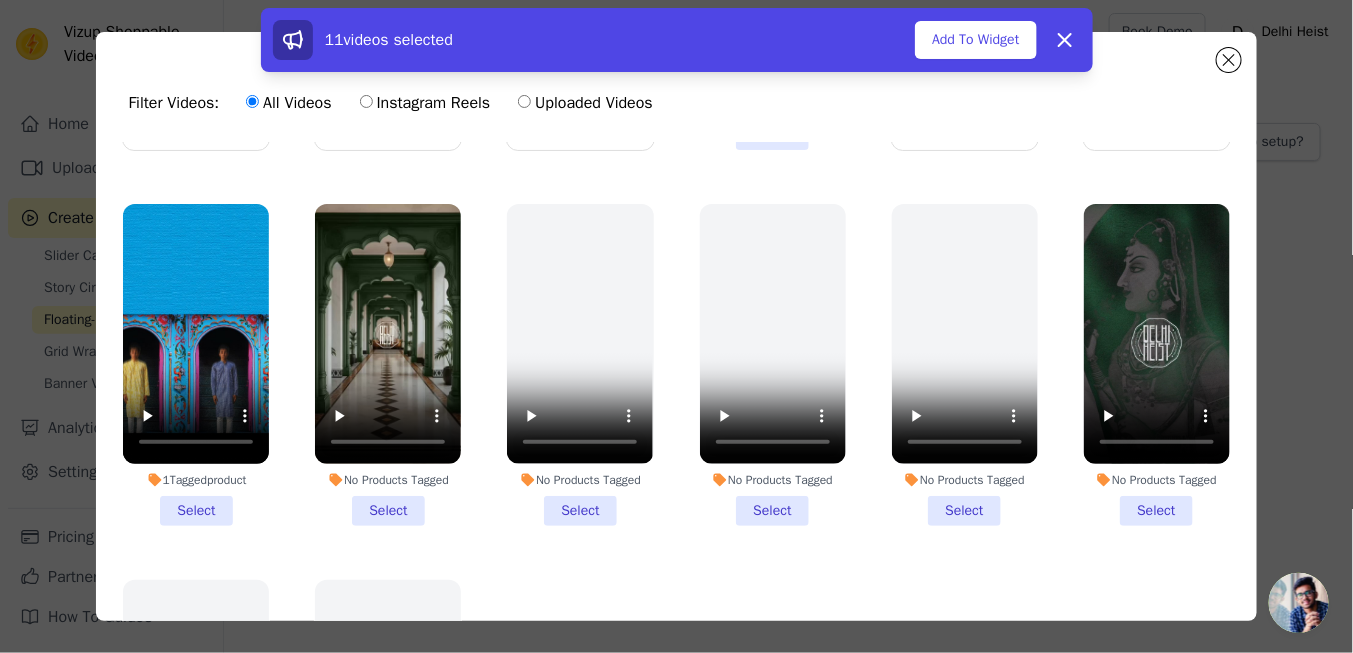click on "1  Tagged  product     Select" at bounding box center (196, 365) 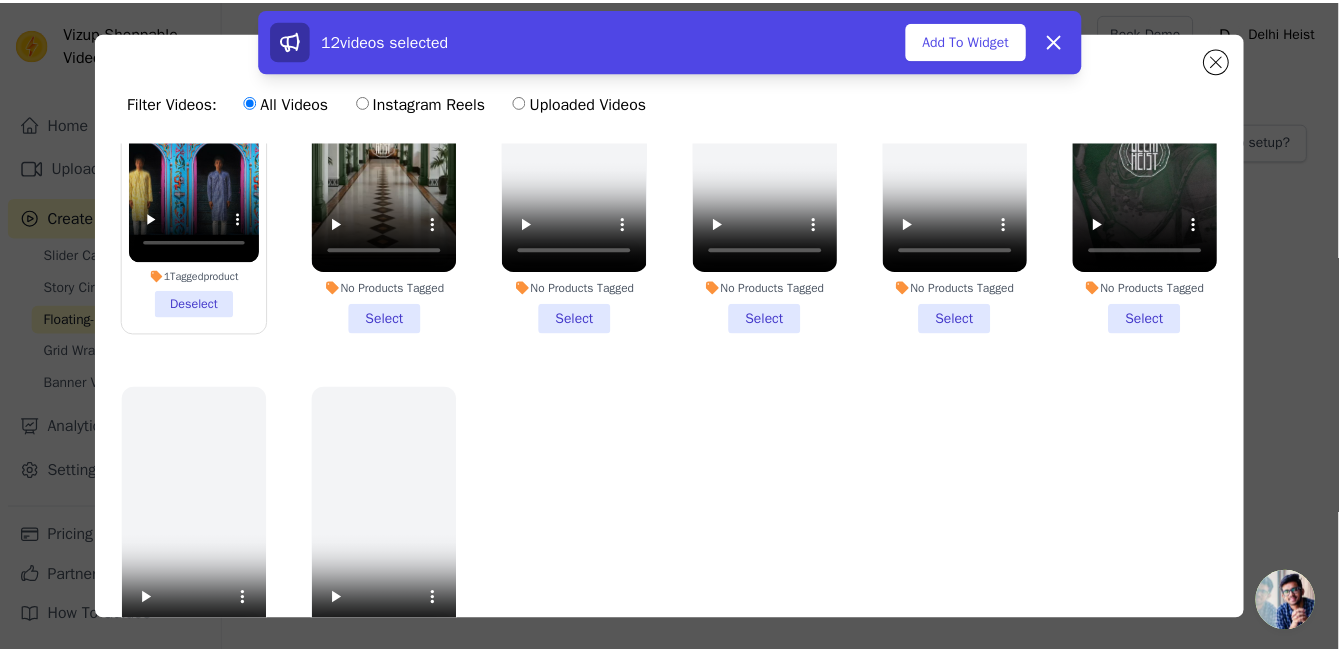 scroll, scrollTop: 893, scrollLeft: 0, axis: vertical 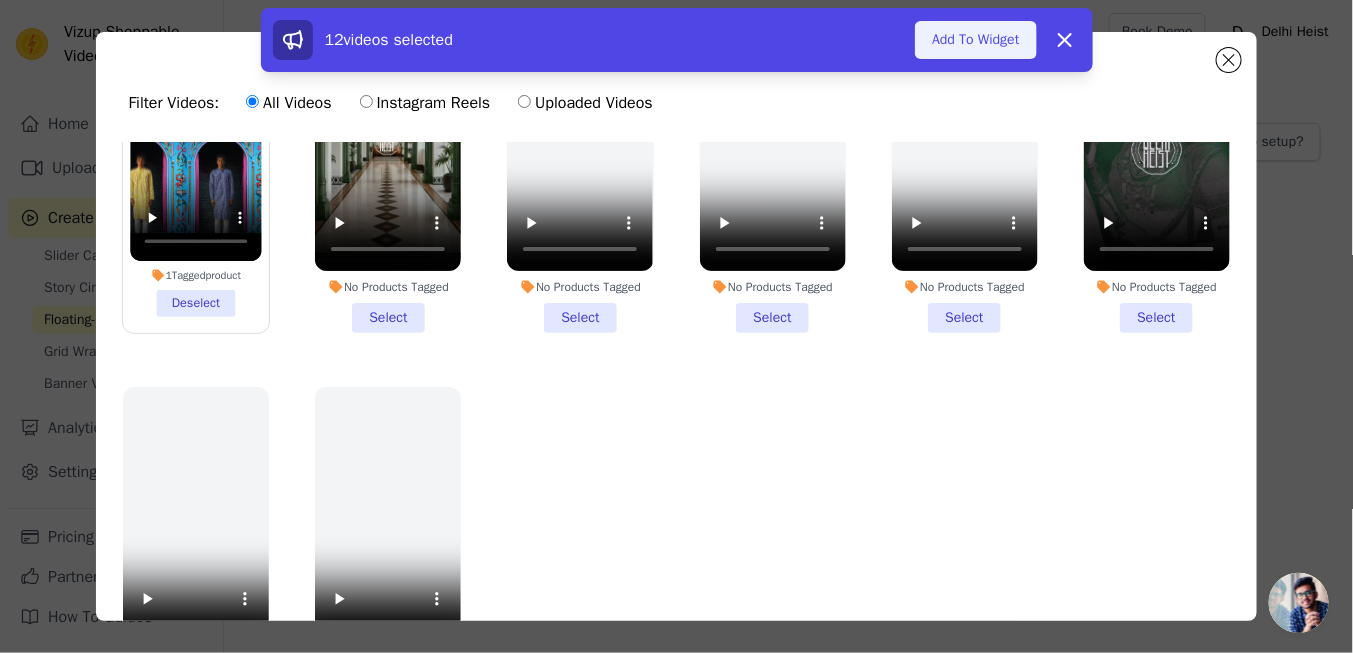 click on "Add To Widget" at bounding box center (975, 40) 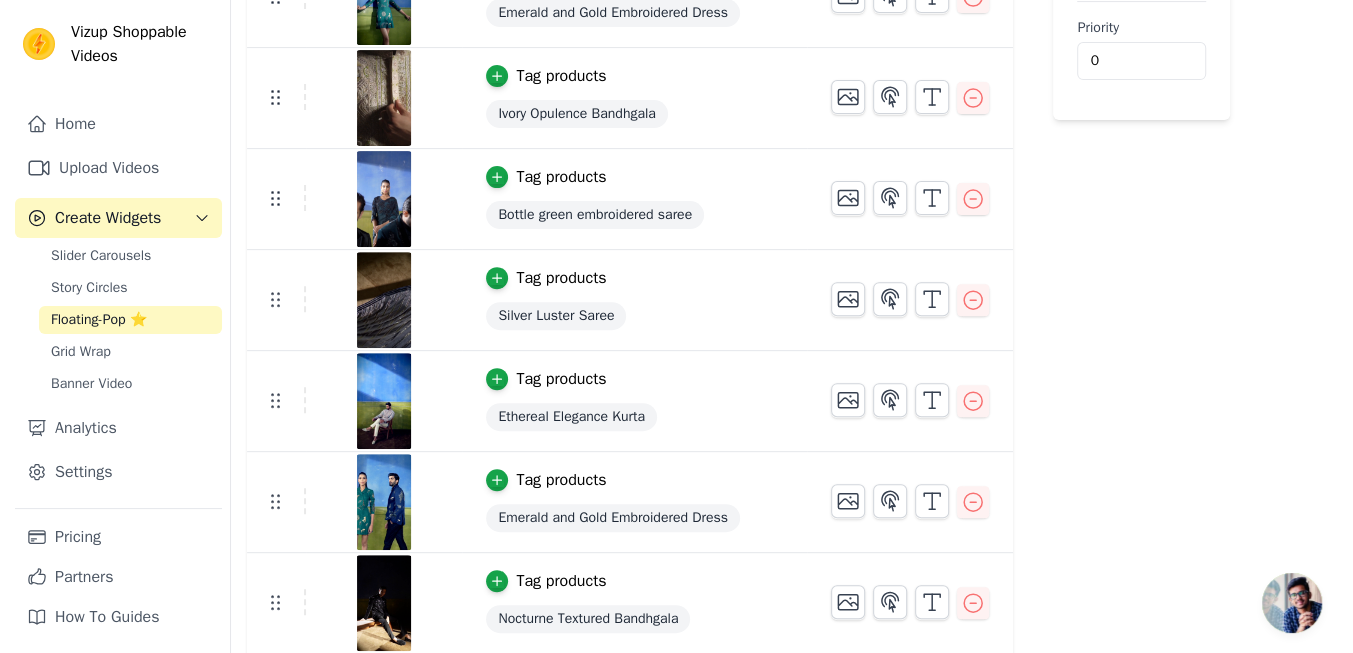 scroll, scrollTop: 0, scrollLeft: 0, axis: both 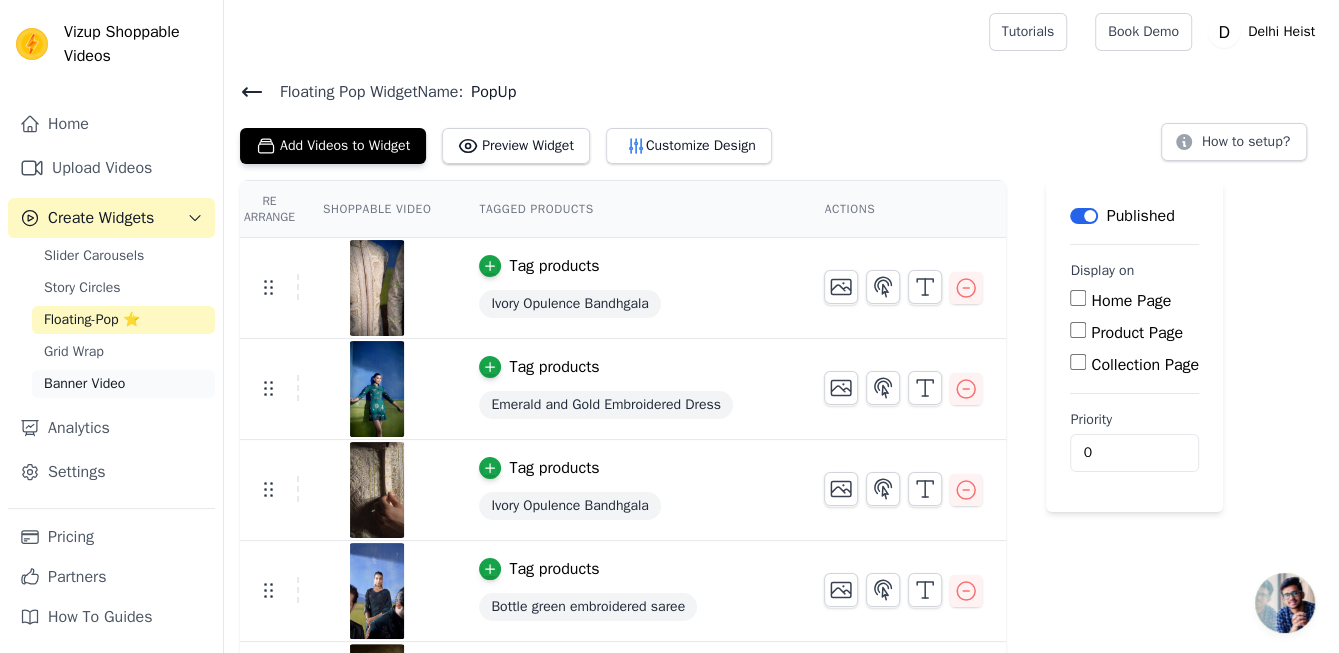 click on "Banner Video" at bounding box center (84, 384) 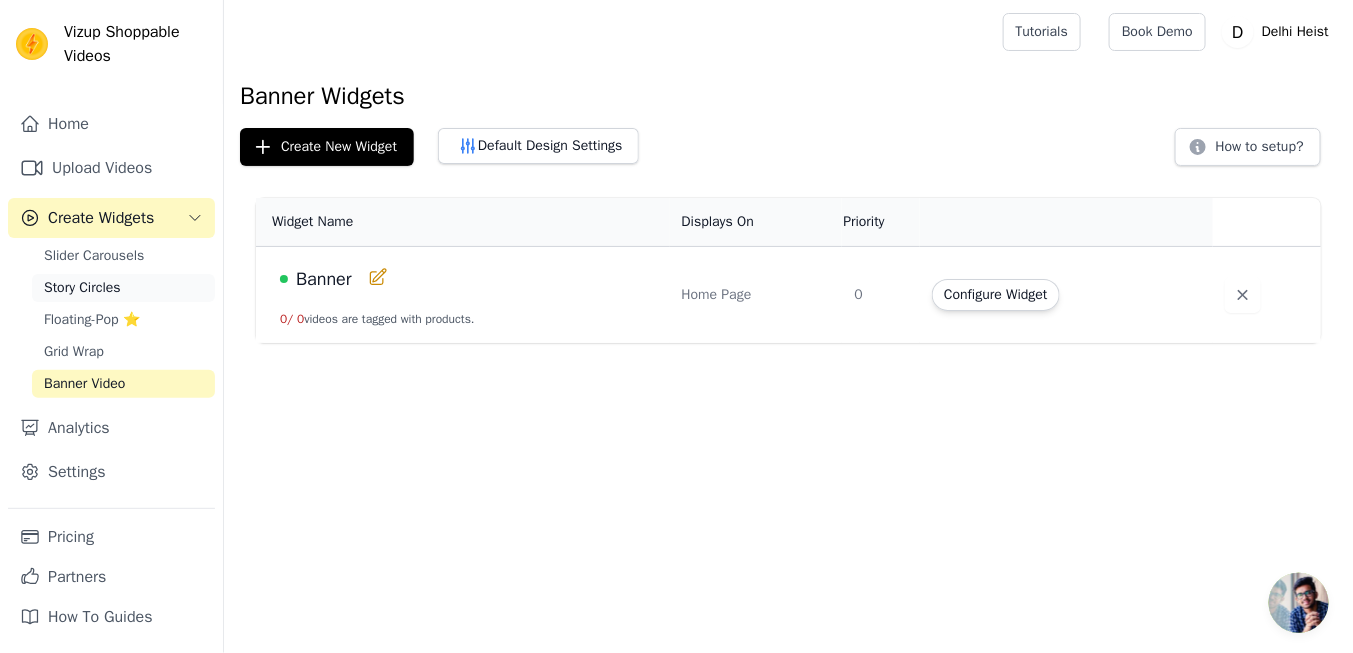 click on "Story Circles" at bounding box center [82, 288] 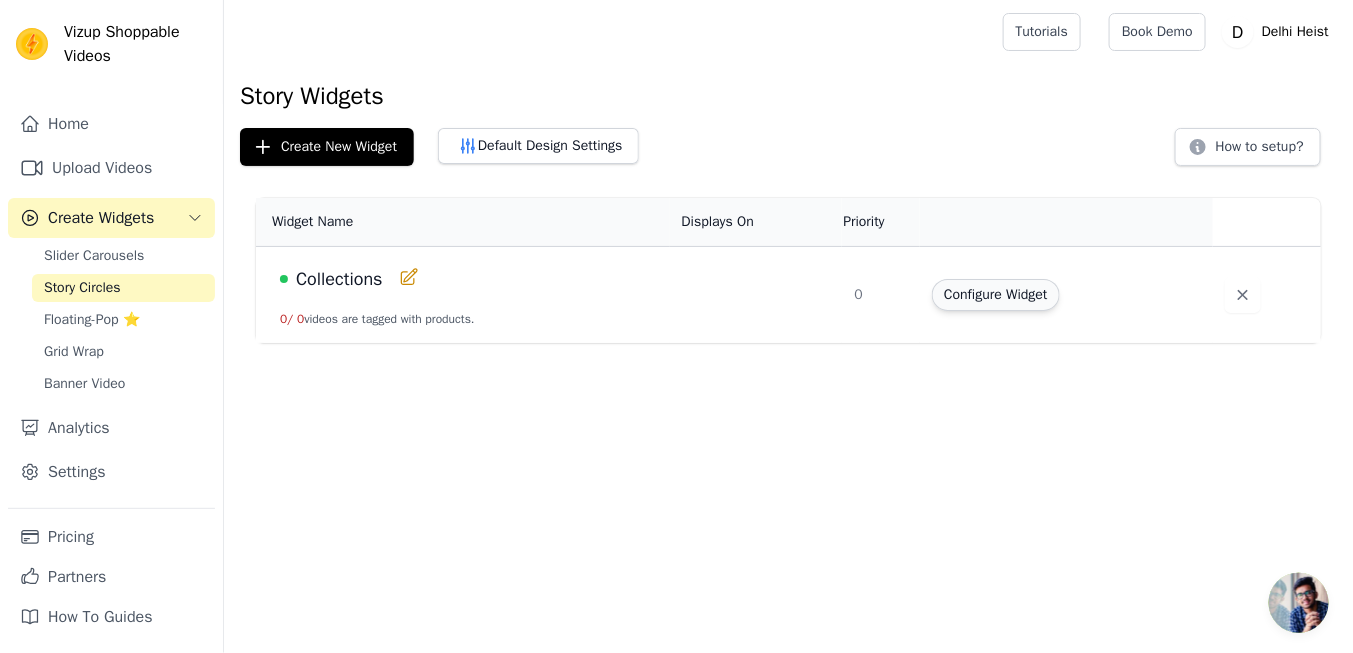 click on "Configure Widget" at bounding box center (995, 295) 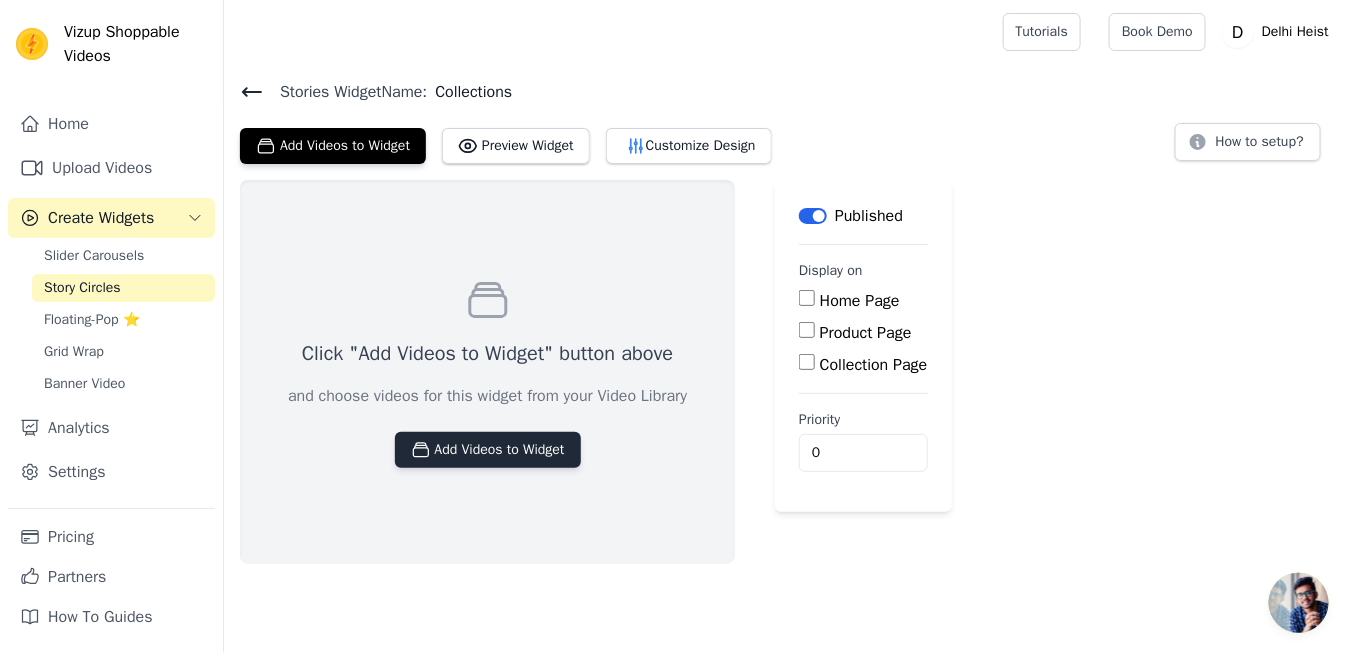 click on "Add Videos to Widget" at bounding box center [488, 450] 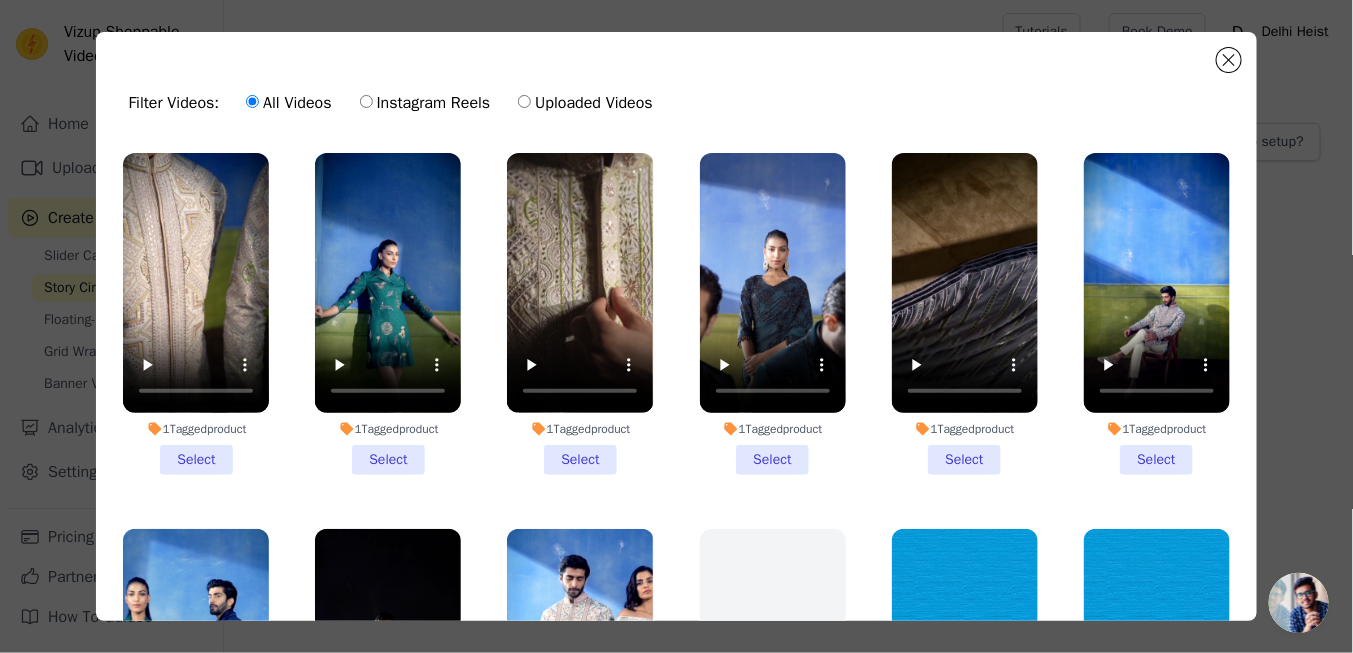 click on "Uploaded Videos" at bounding box center (585, 103) 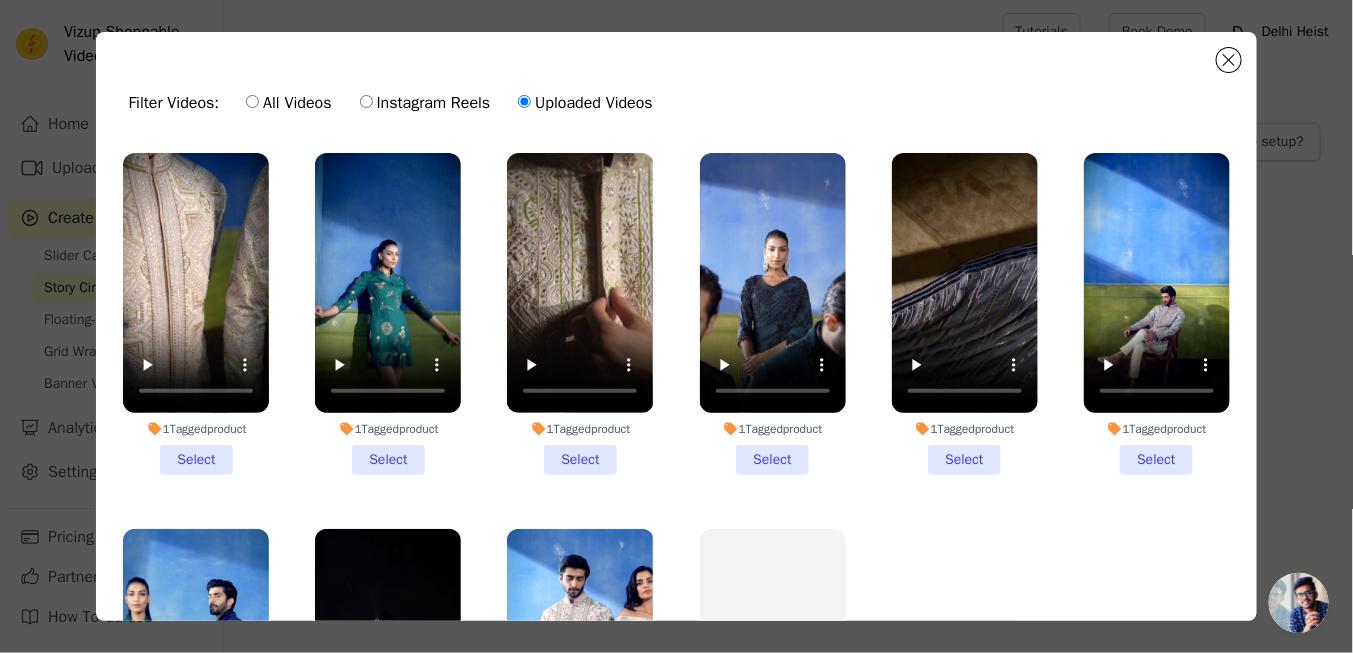 click on "Instagram Reels" at bounding box center (425, 103) 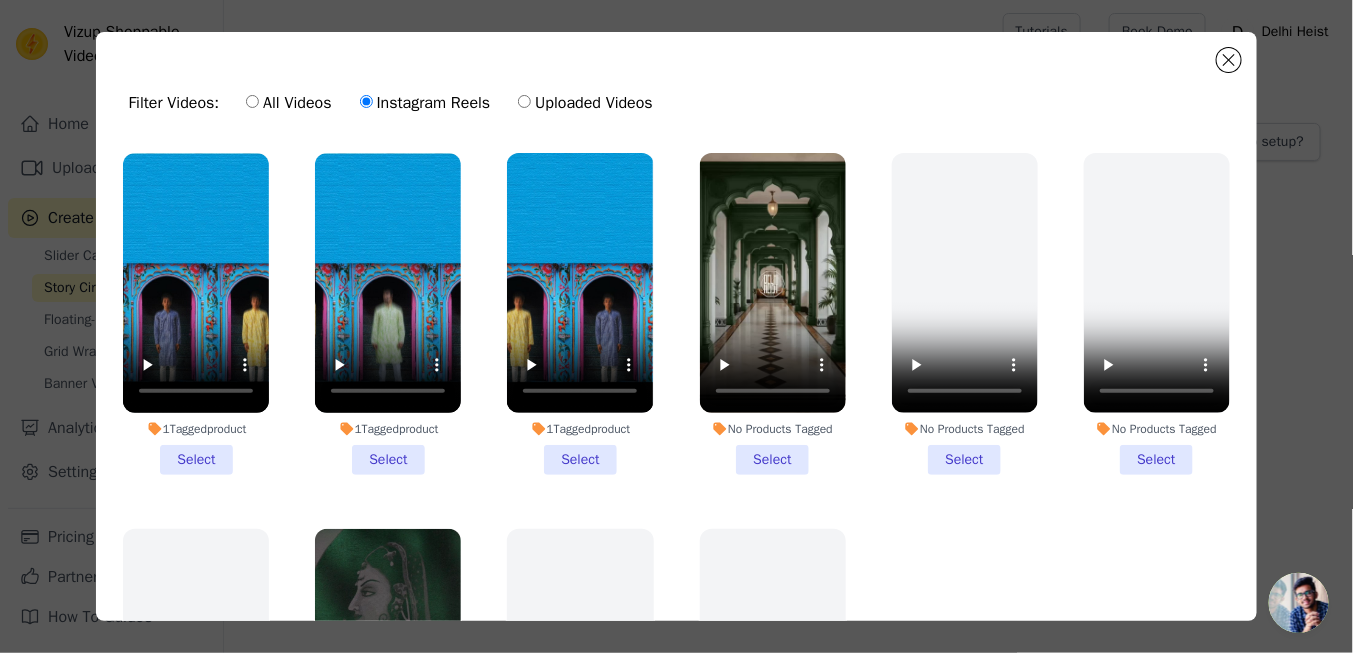 click on "Uploaded Videos" at bounding box center [585, 103] 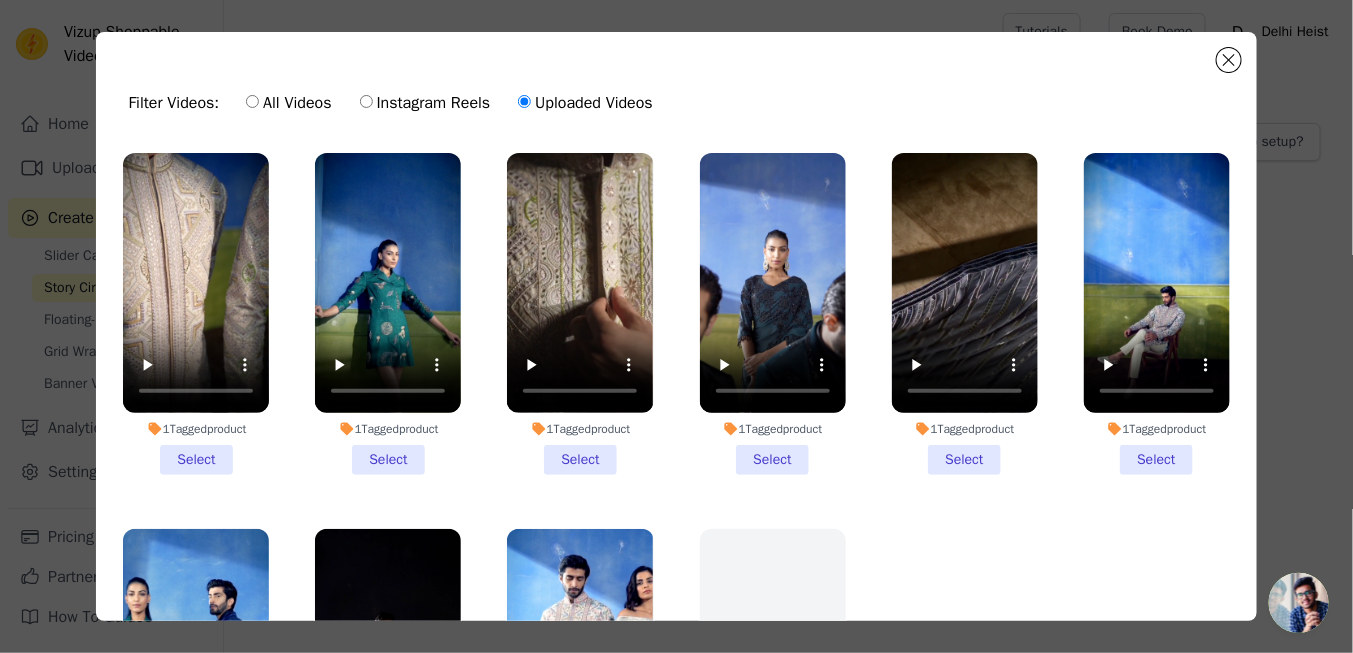 click on "1  Tagged  product     Select" at bounding box center [196, 314] 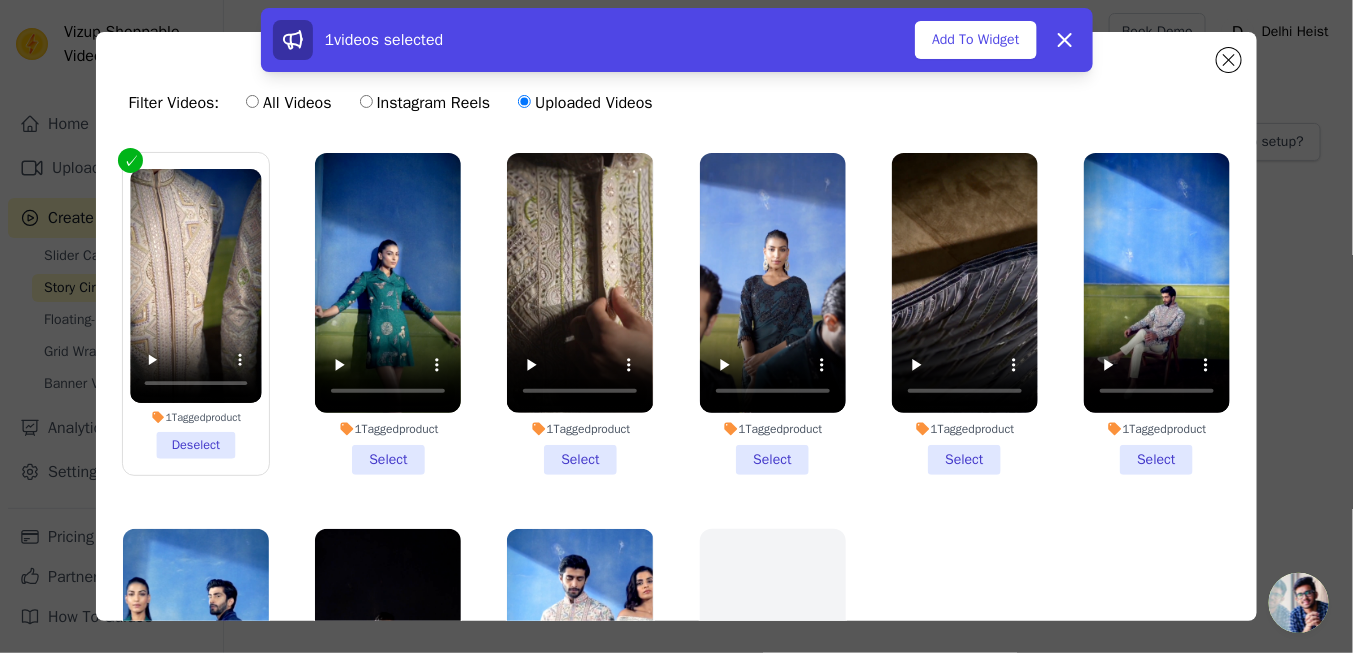 click on "1  Tagged  product     Select" at bounding box center (388, 314) 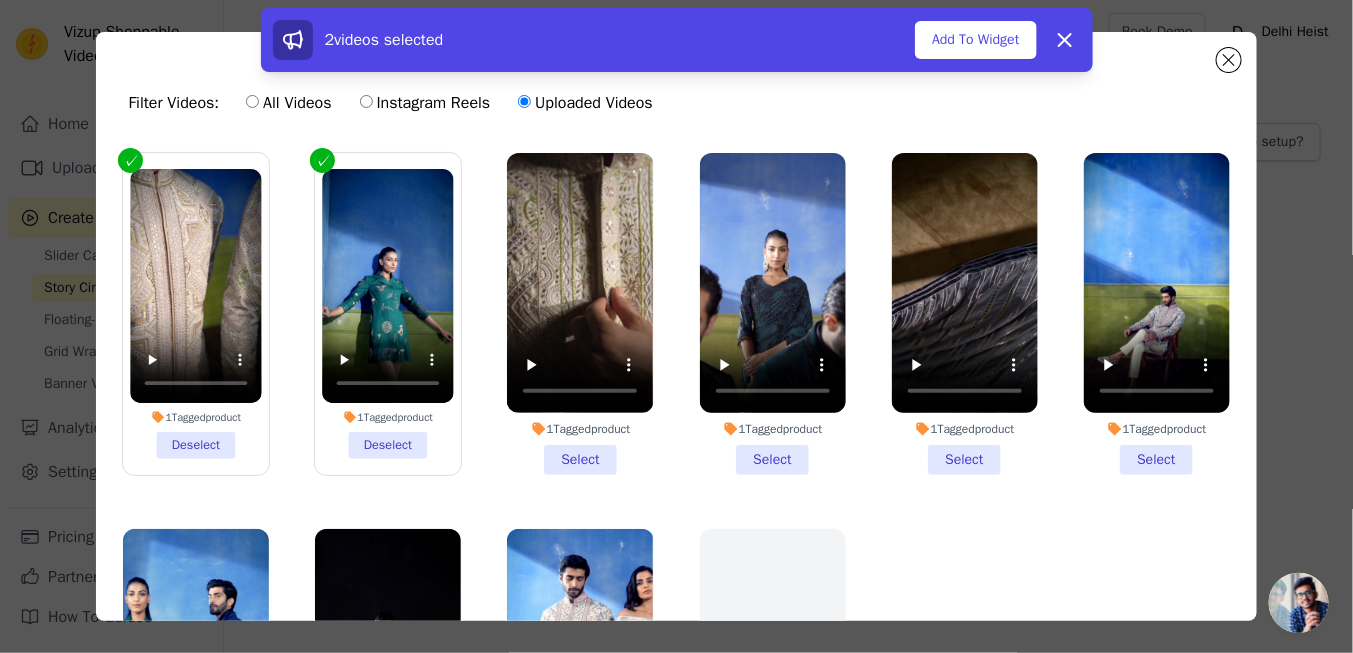 click on "1  Tagged  product     Select" at bounding box center (580, 314) 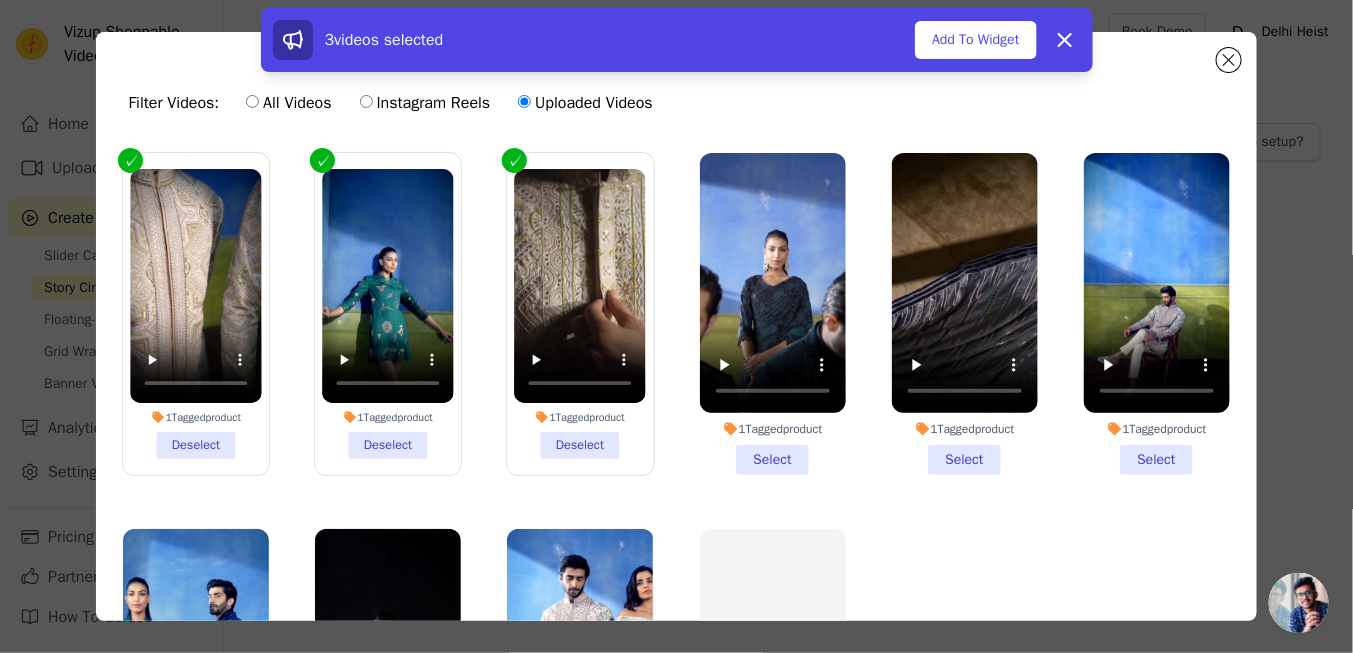 click on "1  Tagged  product     Select" at bounding box center [773, 314] 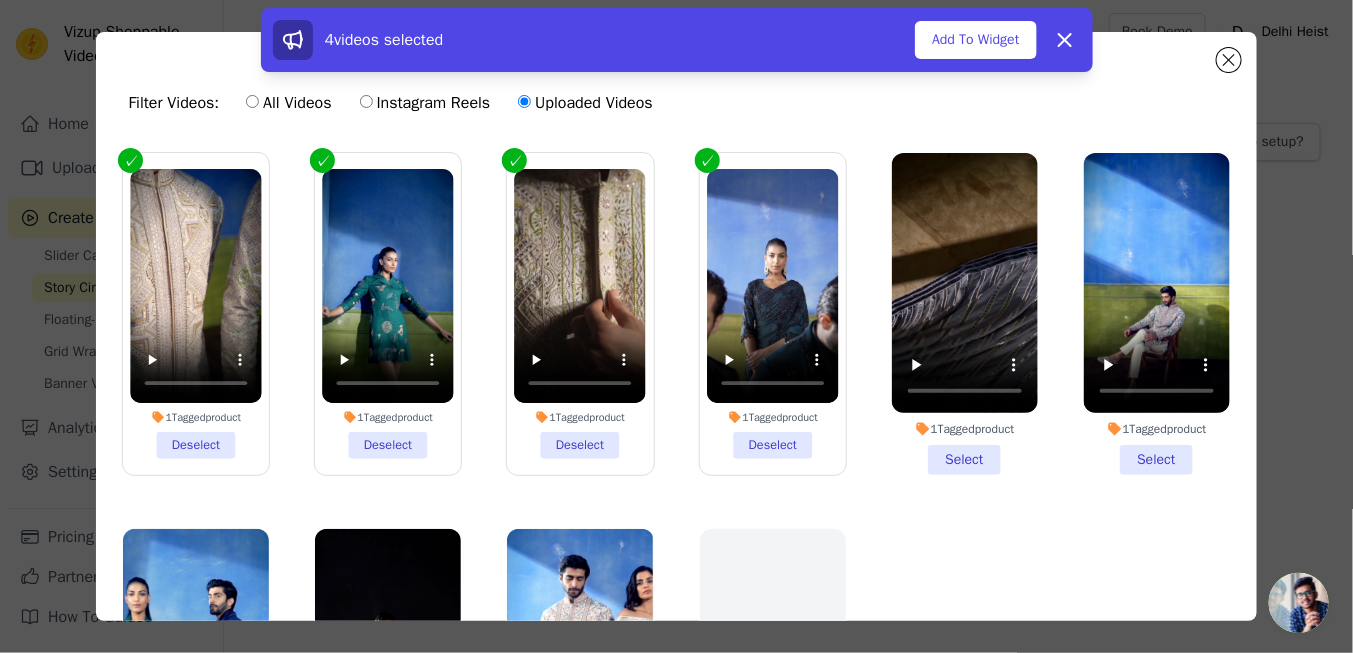 click on "1  Tagged  product     Select" at bounding box center [965, 314] 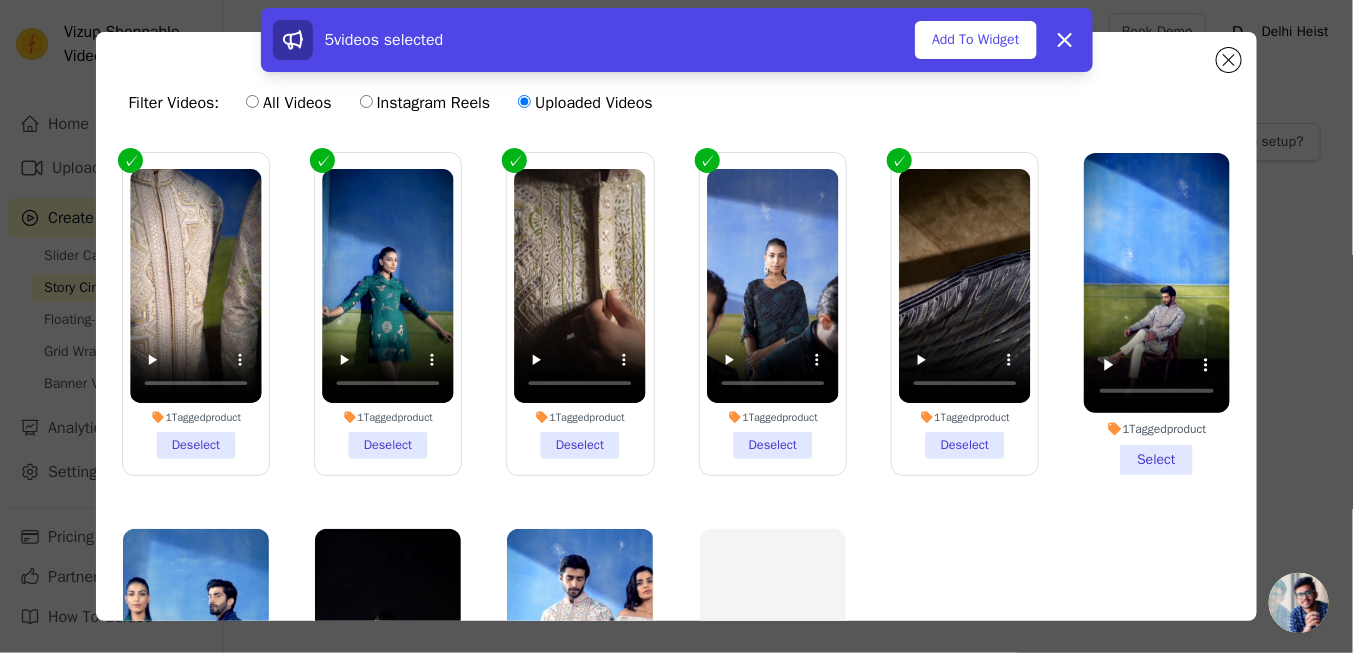 click on "1  Tagged  product     Select" at bounding box center [1157, 314] 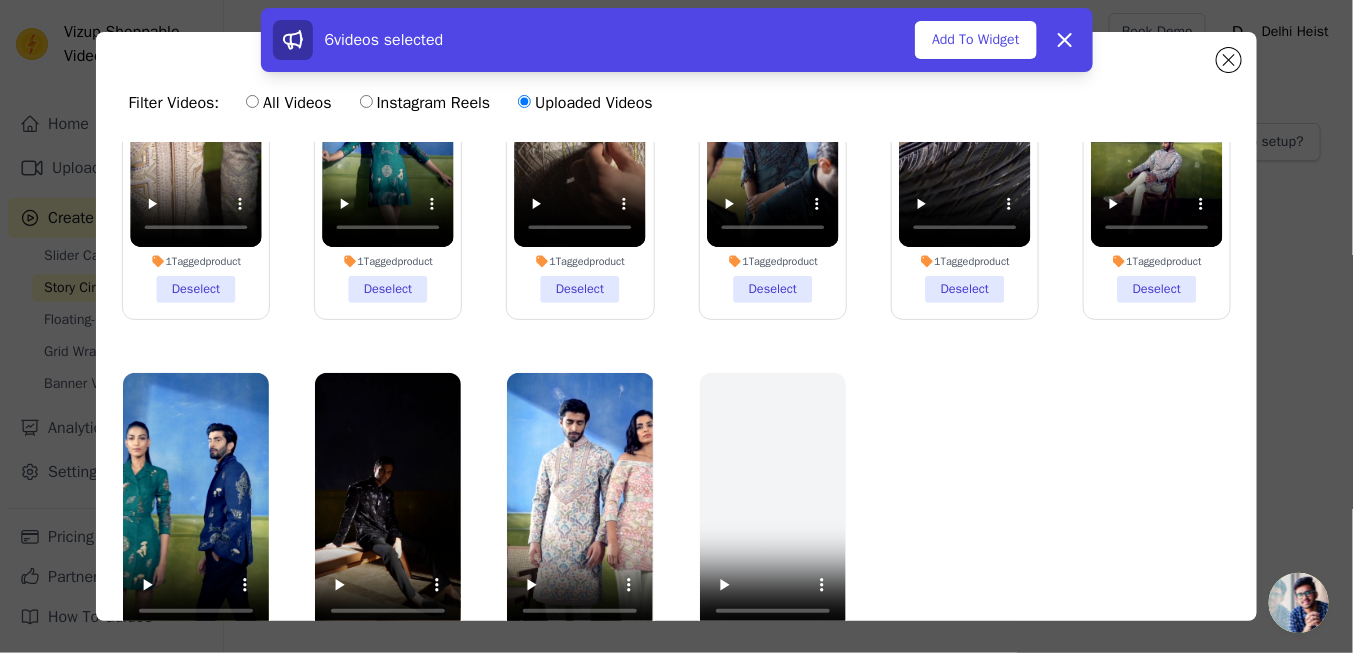 scroll, scrollTop: 157, scrollLeft: 0, axis: vertical 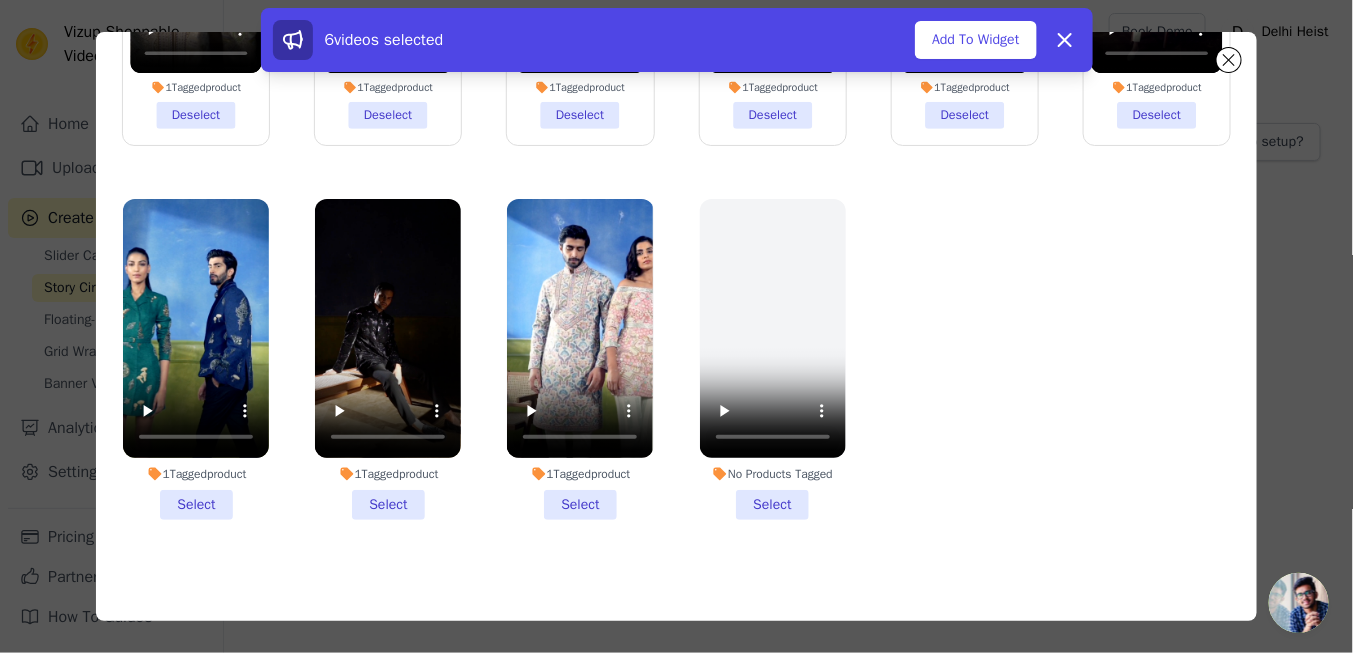 click on "1  Tagged  product     Select" at bounding box center (196, 360) 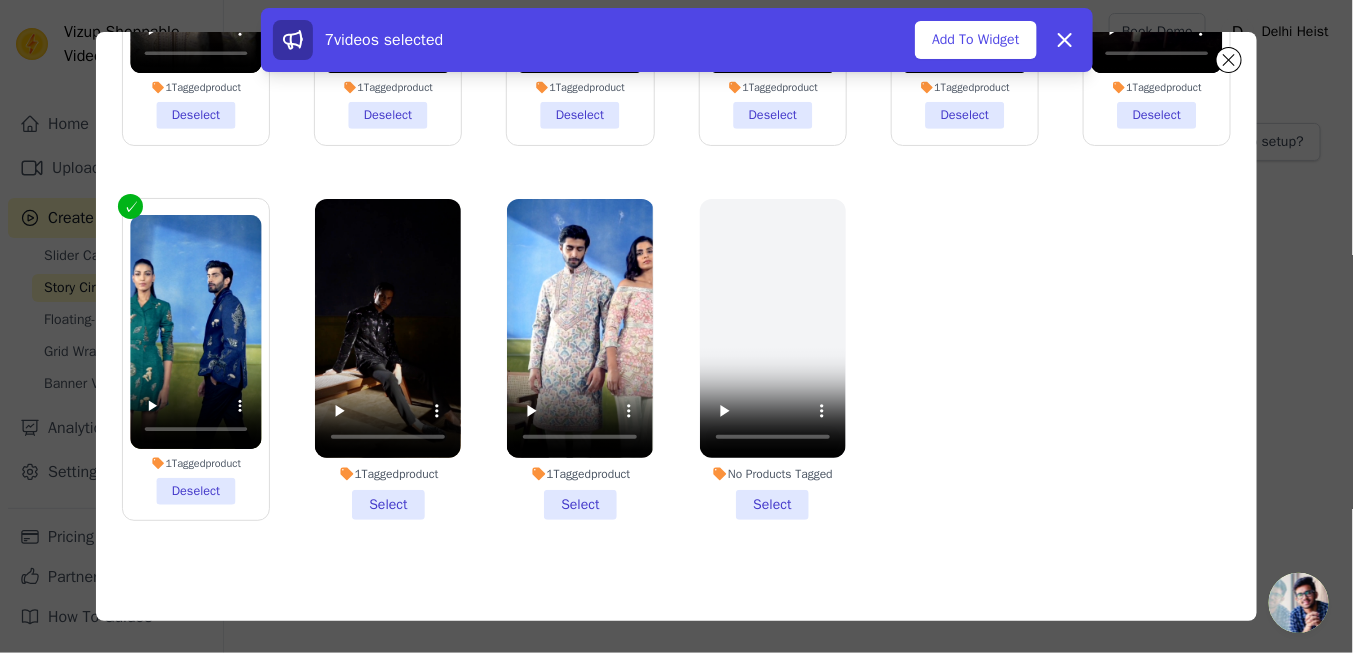 click on "1  Tagged  product     Select" at bounding box center [388, 360] 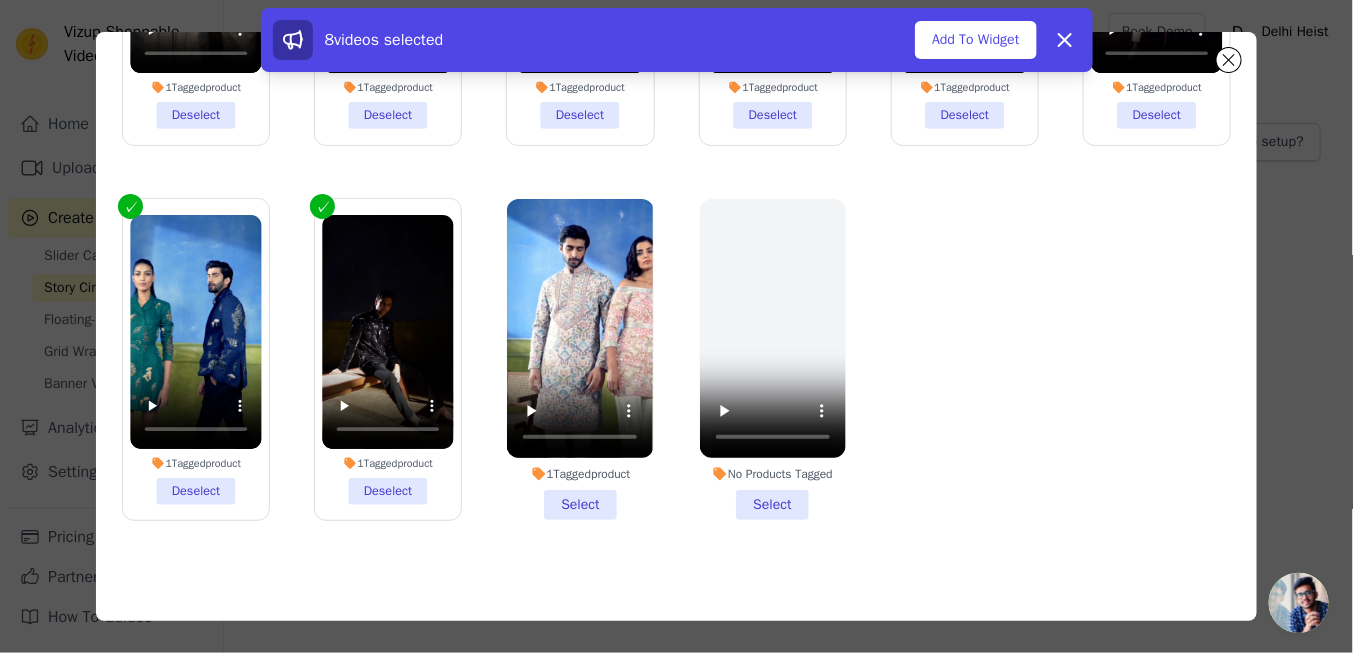 drag, startPoint x: 550, startPoint y: 495, endPoint x: 620, endPoint y: 499, distance: 70.11419 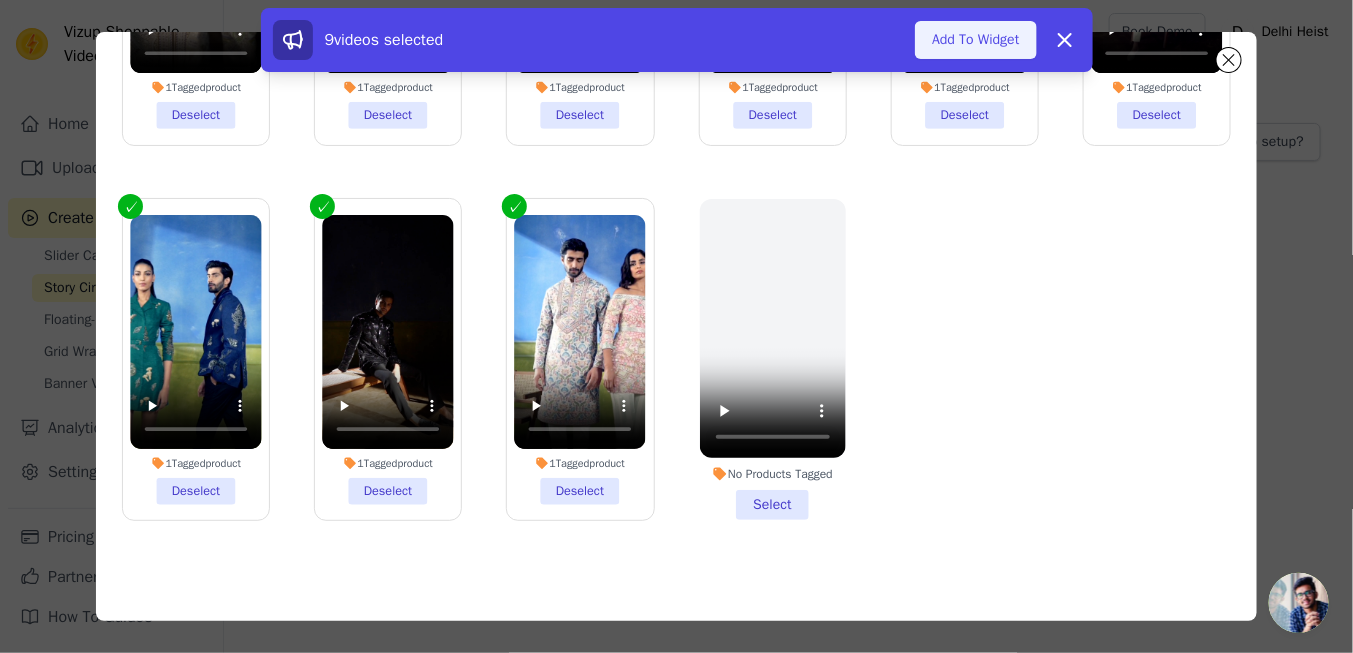 click on "Add To Widget" at bounding box center (975, 40) 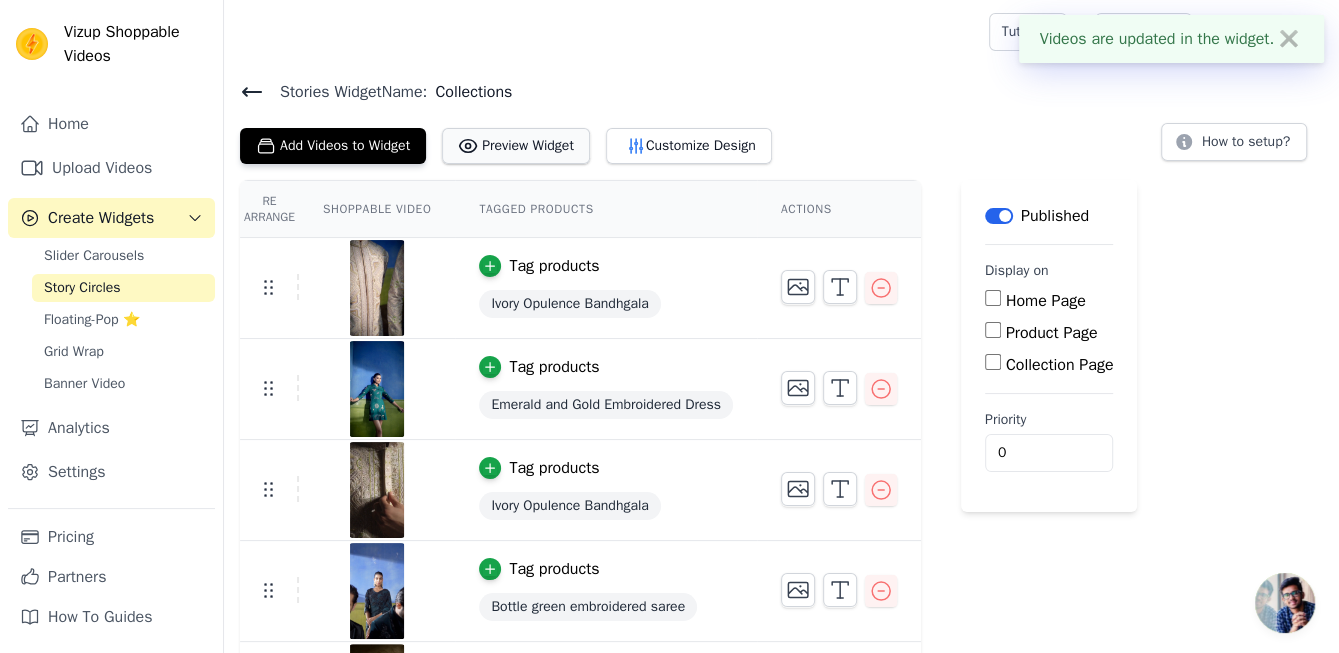 click on "Preview Widget" at bounding box center (516, 146) 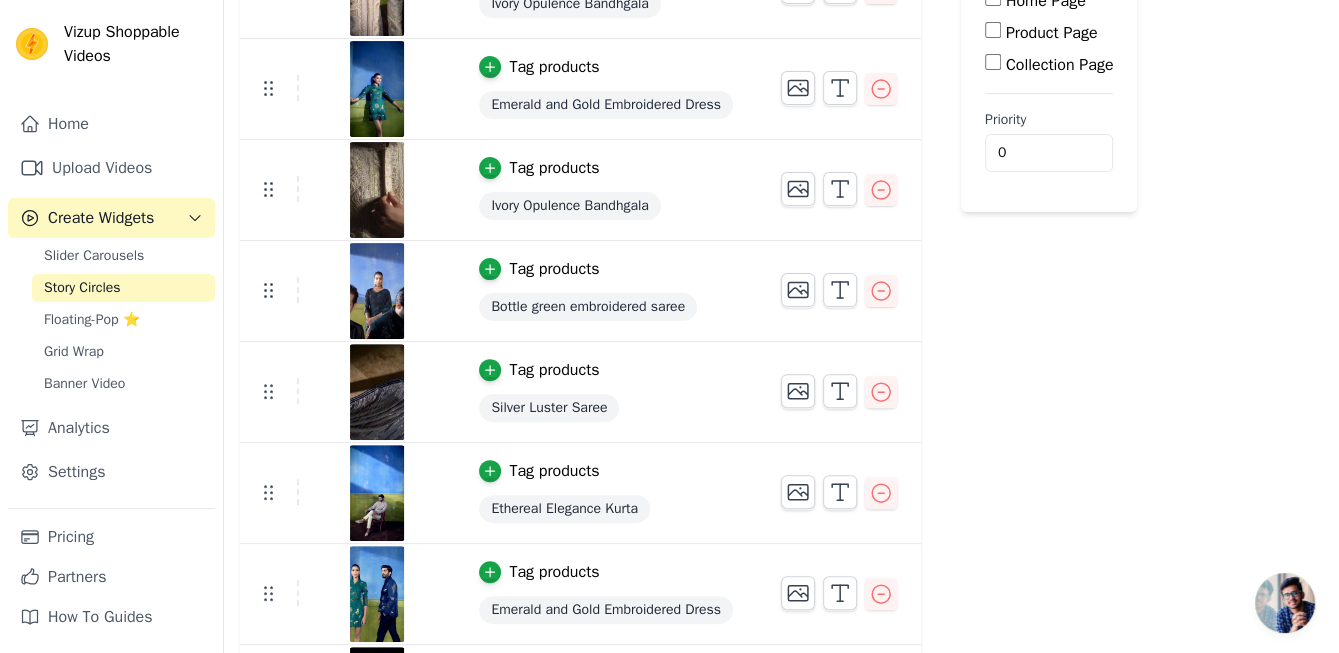 scroll, scrollTop: 0, scrollLeft: 0, axis: both 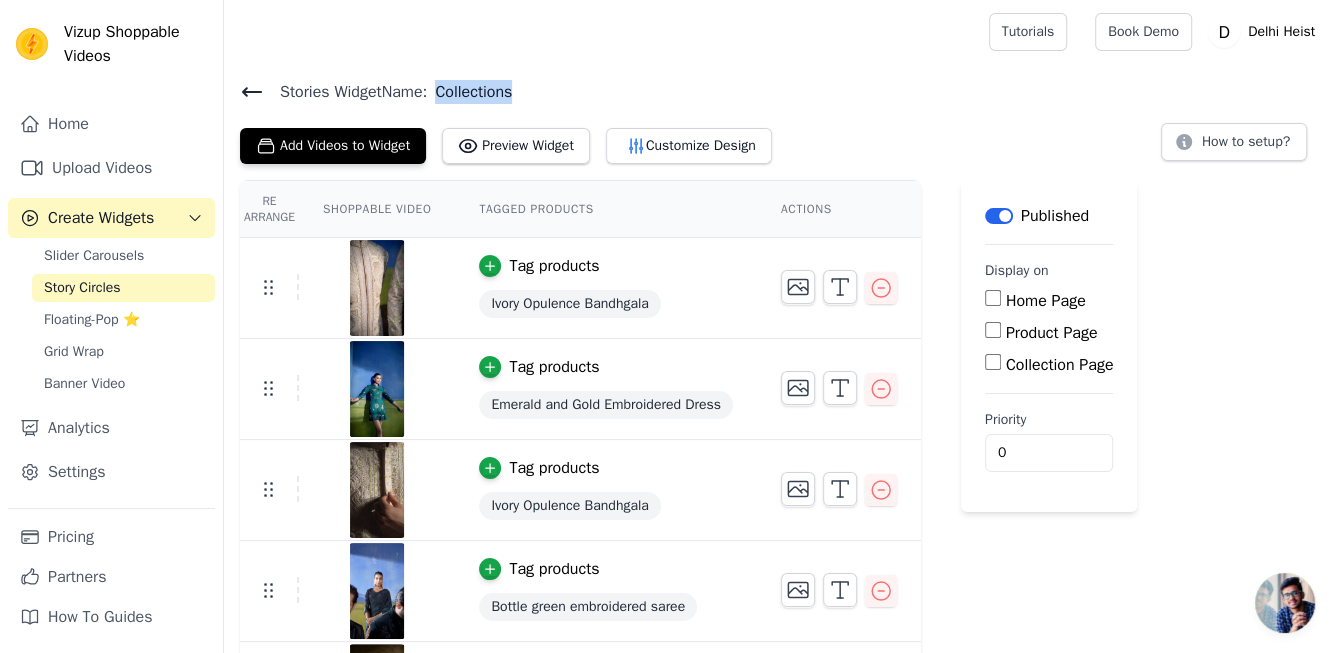 drag, startPoint x: 526, startPoint y: 93, endPoint x: 442, endPoint y: 85, distance: 84.38009 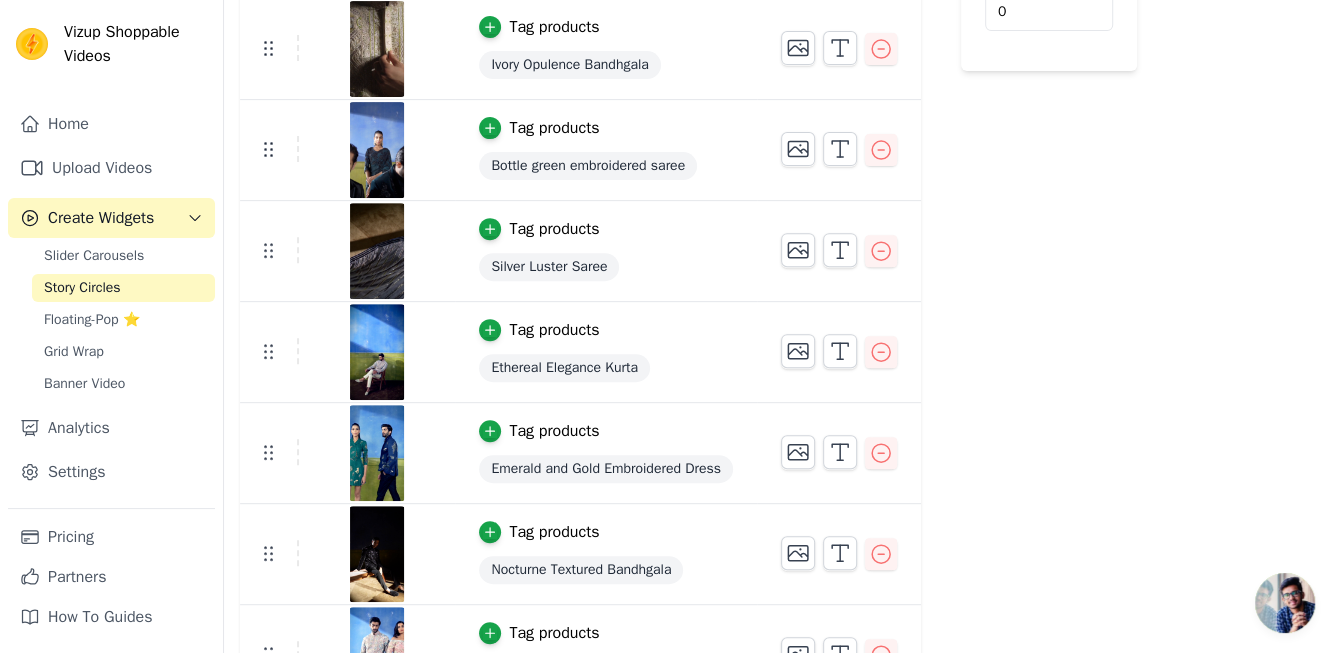 scroll, scrollTop: 390, scrollLeft: 0, axis: vertical 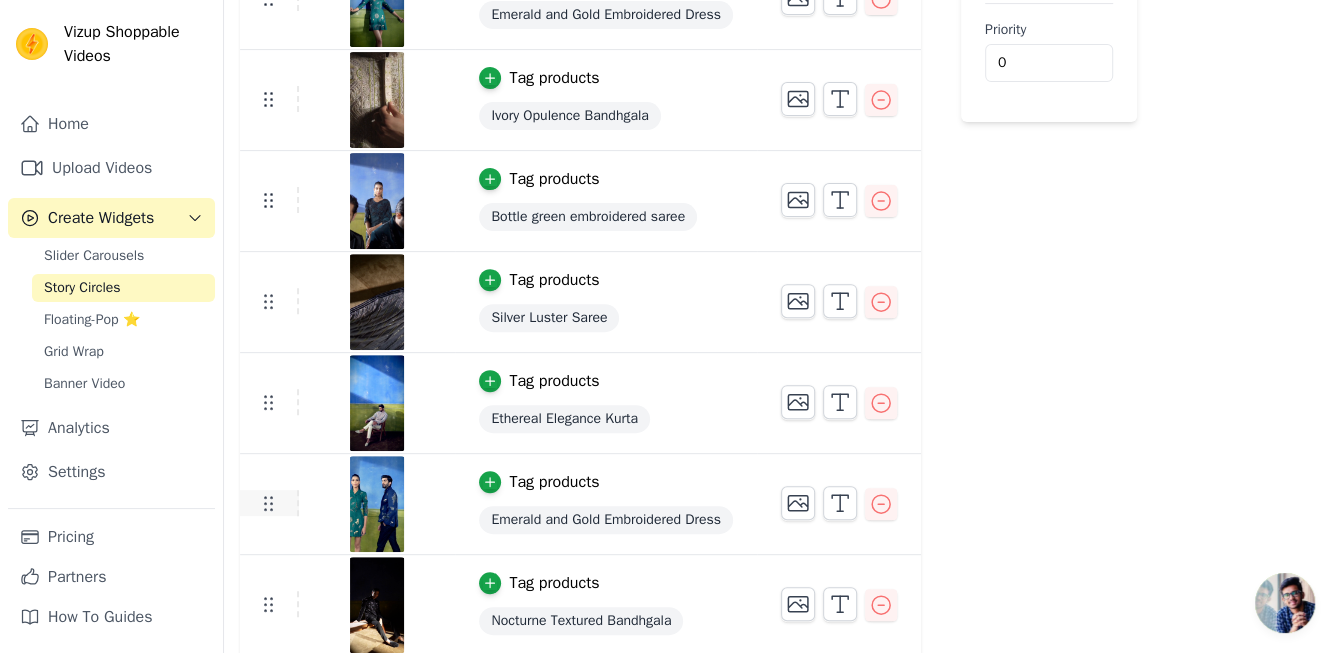 click 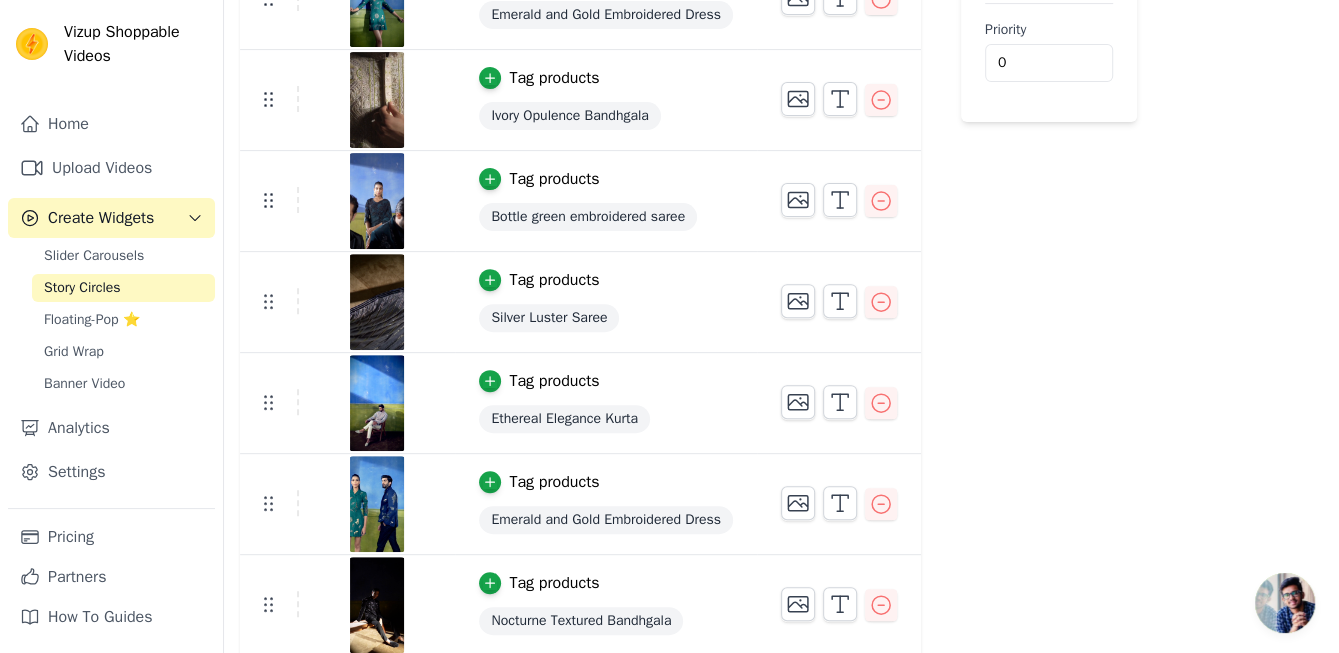 drag, startPoint x: 269, startPoint y: 506, endPoint x: 280, endPoint y: 254, distance: 252.23996 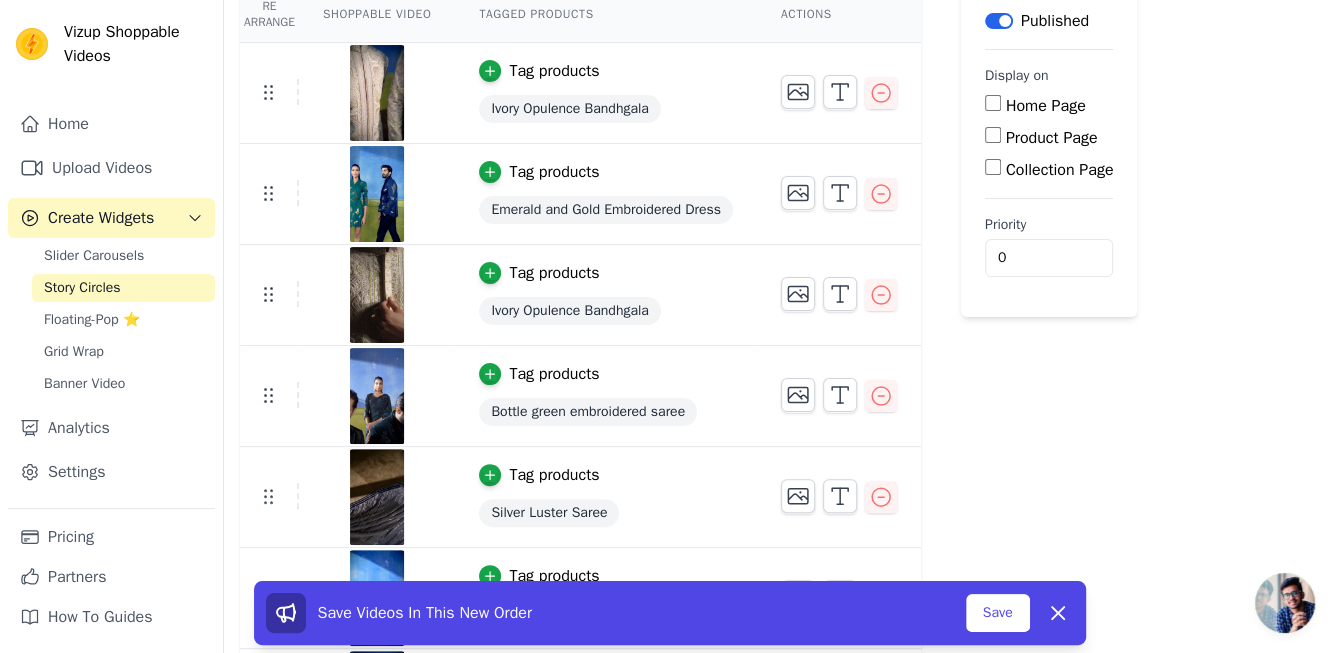 scroll, scrollTop: 190, scrollLeft: 0, axis: vertical 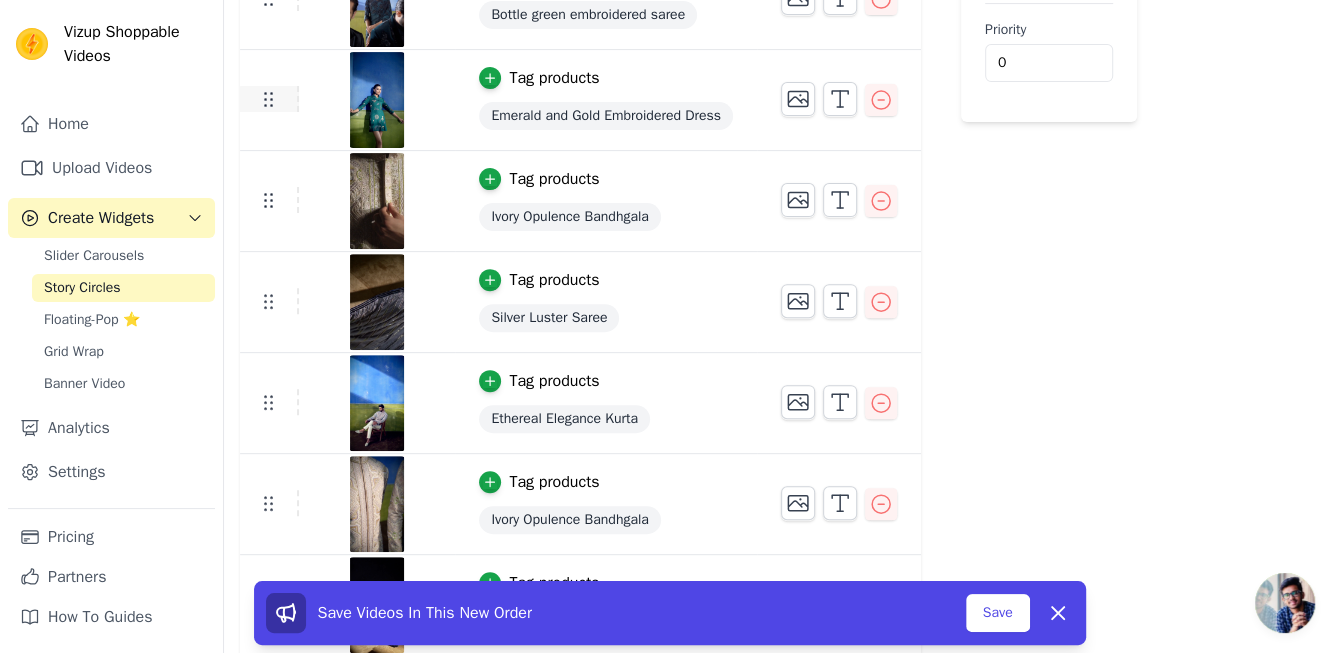 click 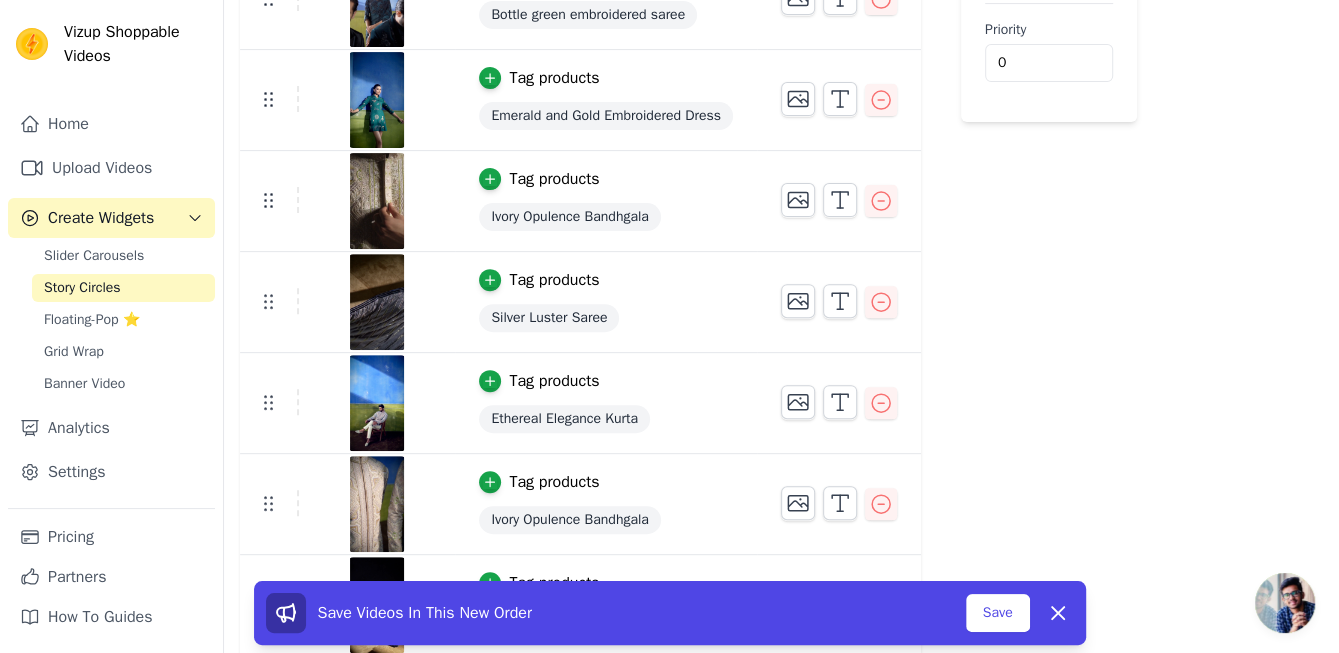 drag, startPoint x: 270, startPoint y: 100, endPoint x: 277, endPoint y: 254, distance: 154.15901 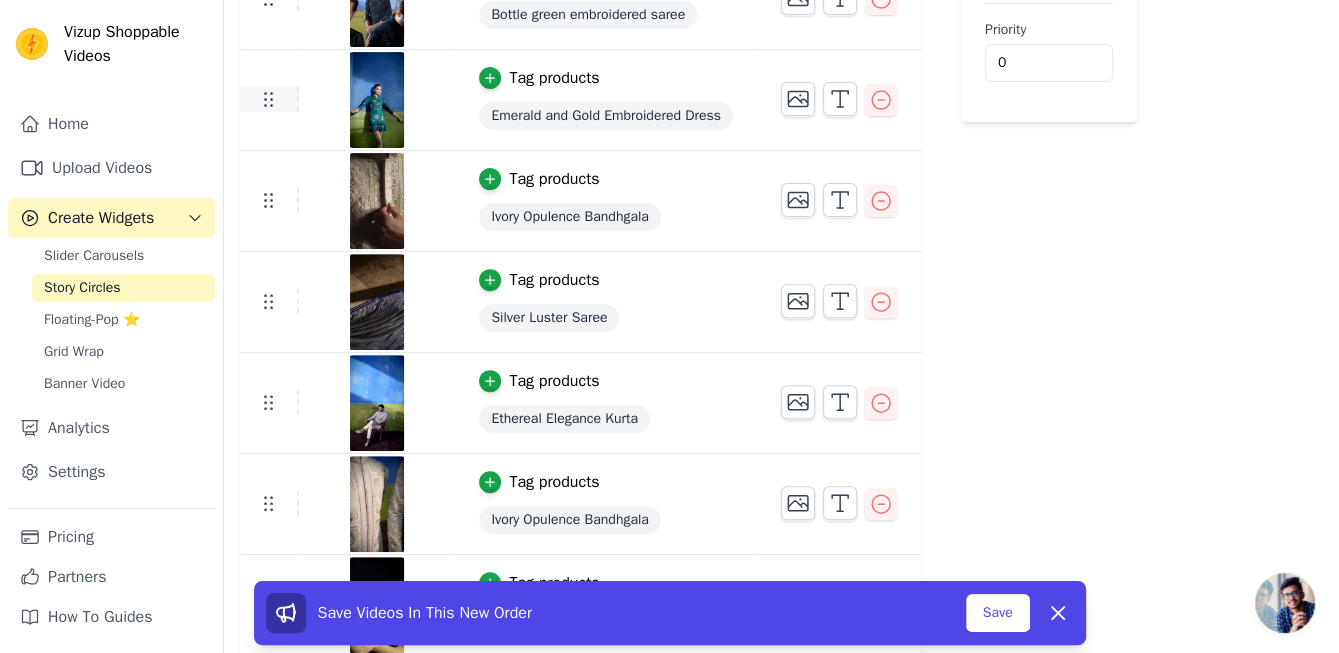 click 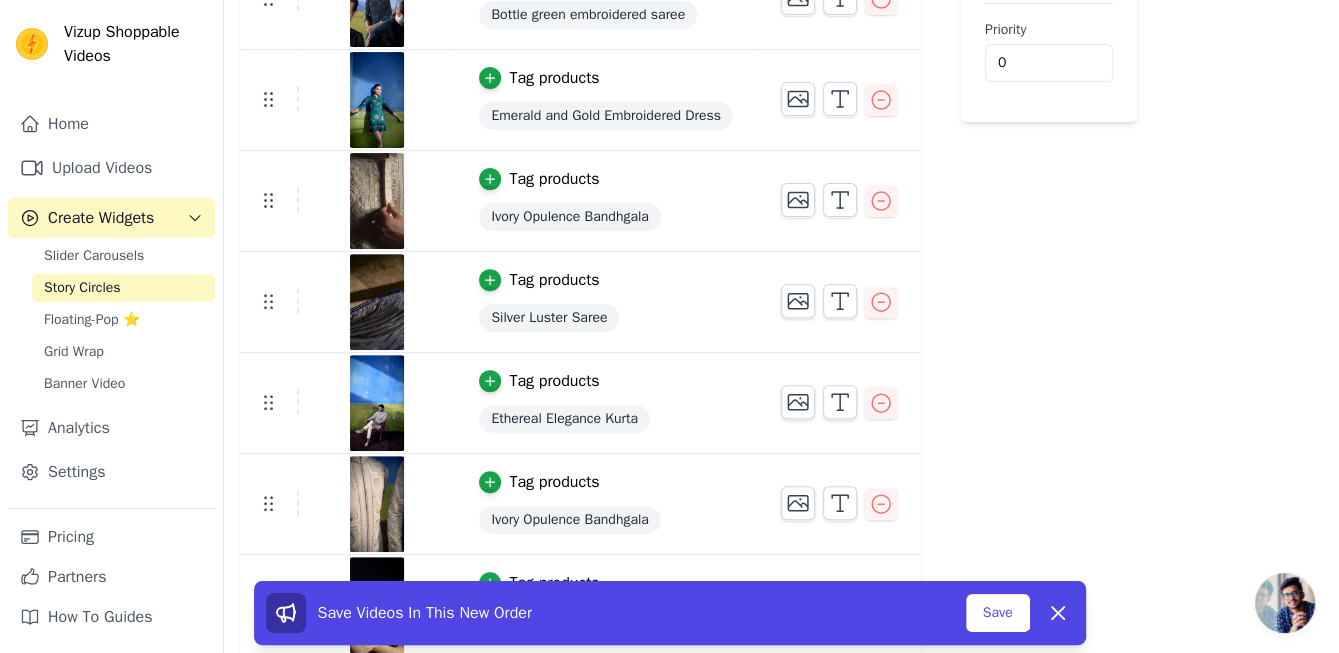 drag, startPoint x: 264, startPoint y: 99, endPoint x: 272, endPoint y: 243, distance: 144.22205 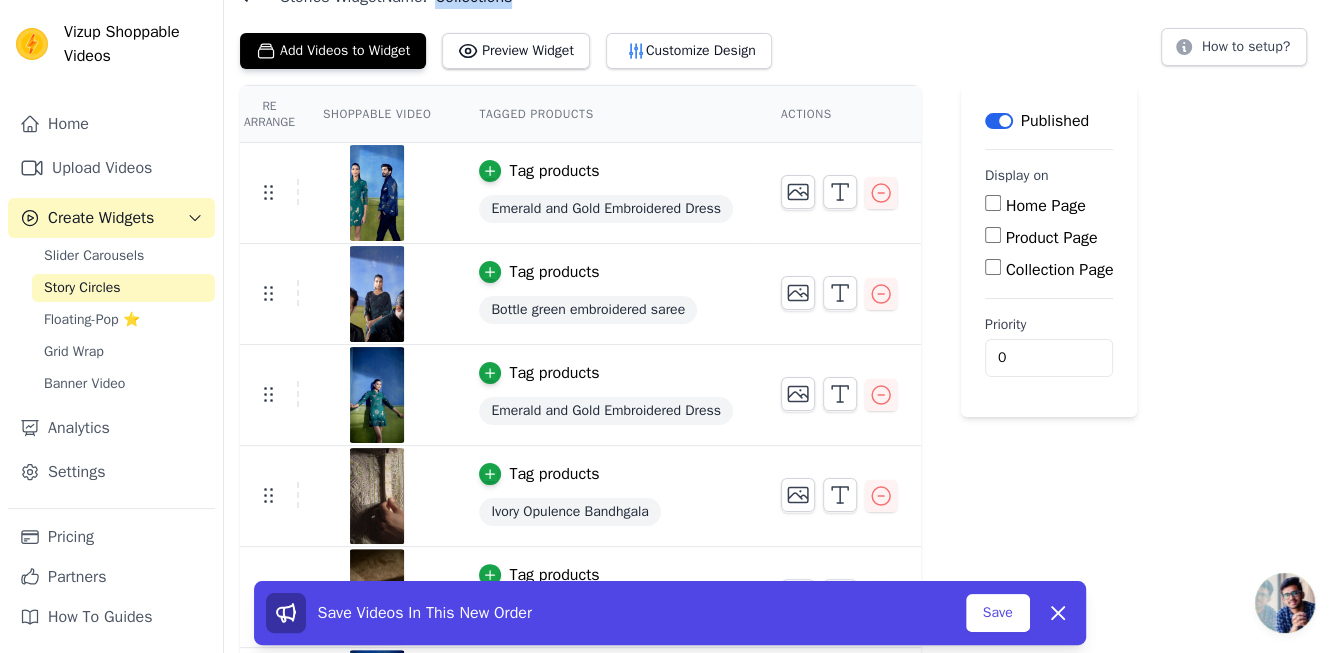 scroll, scrollTop: 90, scrollLeft: 0, axis: vertical 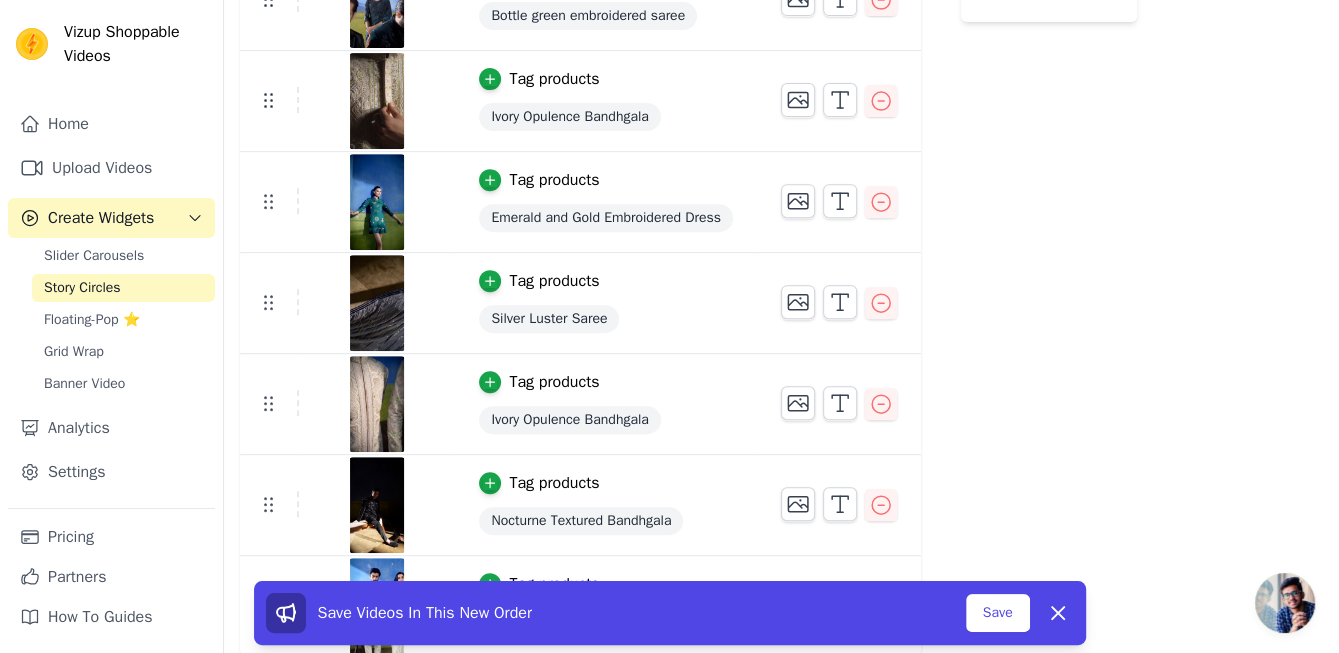 drag, startPoint x: 266, startPoint y: 508, endPoint x: 634, endPoint y: 196, distance: 482.46036 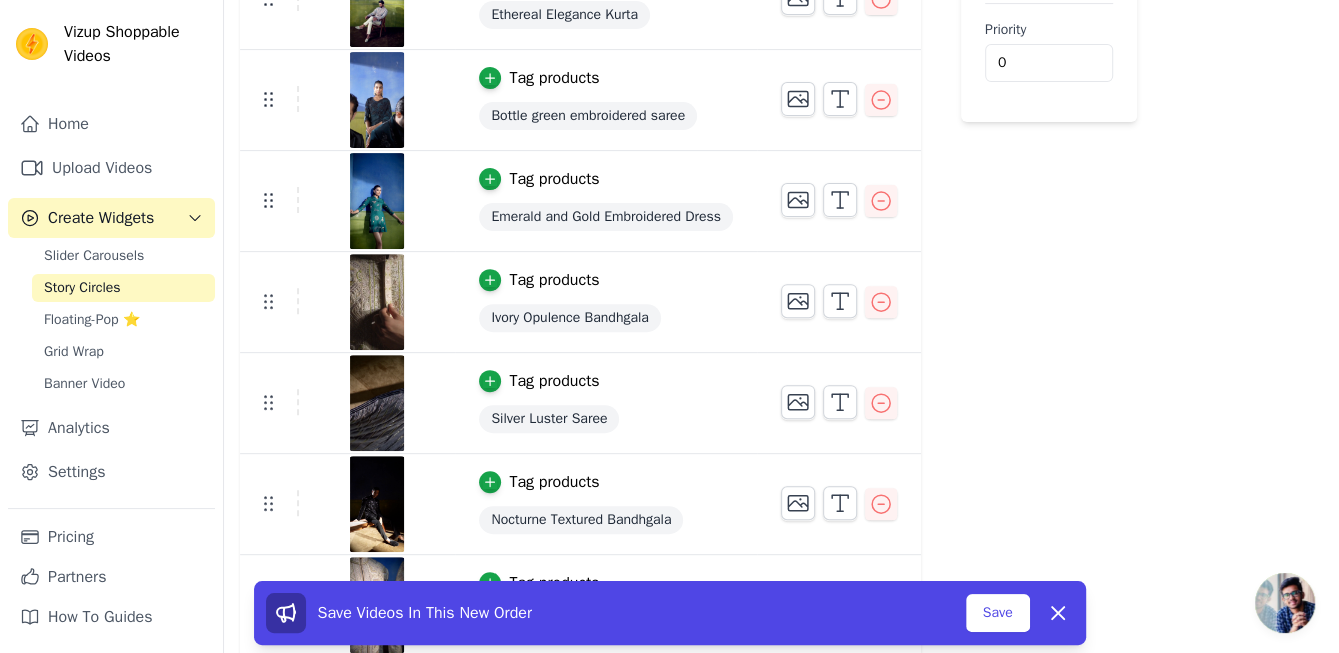 scroll, scrollTop: 490, scrollLeft: 0, axis: vertical 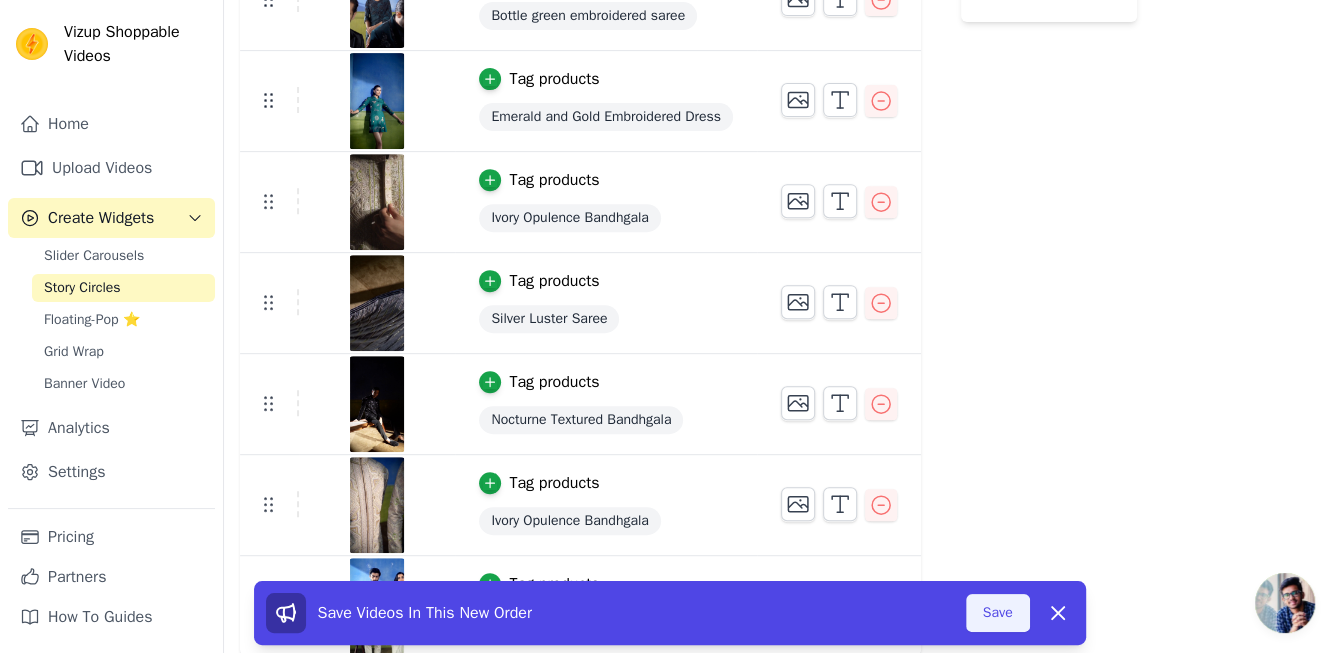 click on "Save" at bounding box center (998, 613) 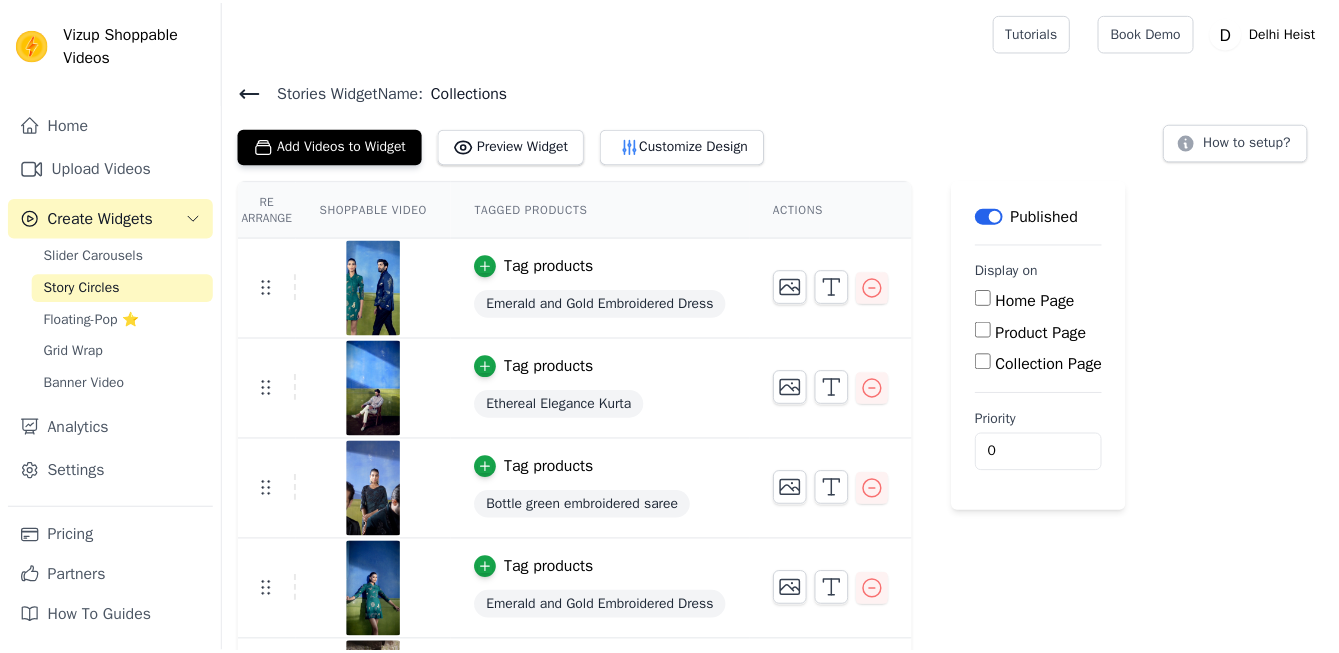 scroll, scrollTop: 490, scrollLeft: 0, axis: vertical 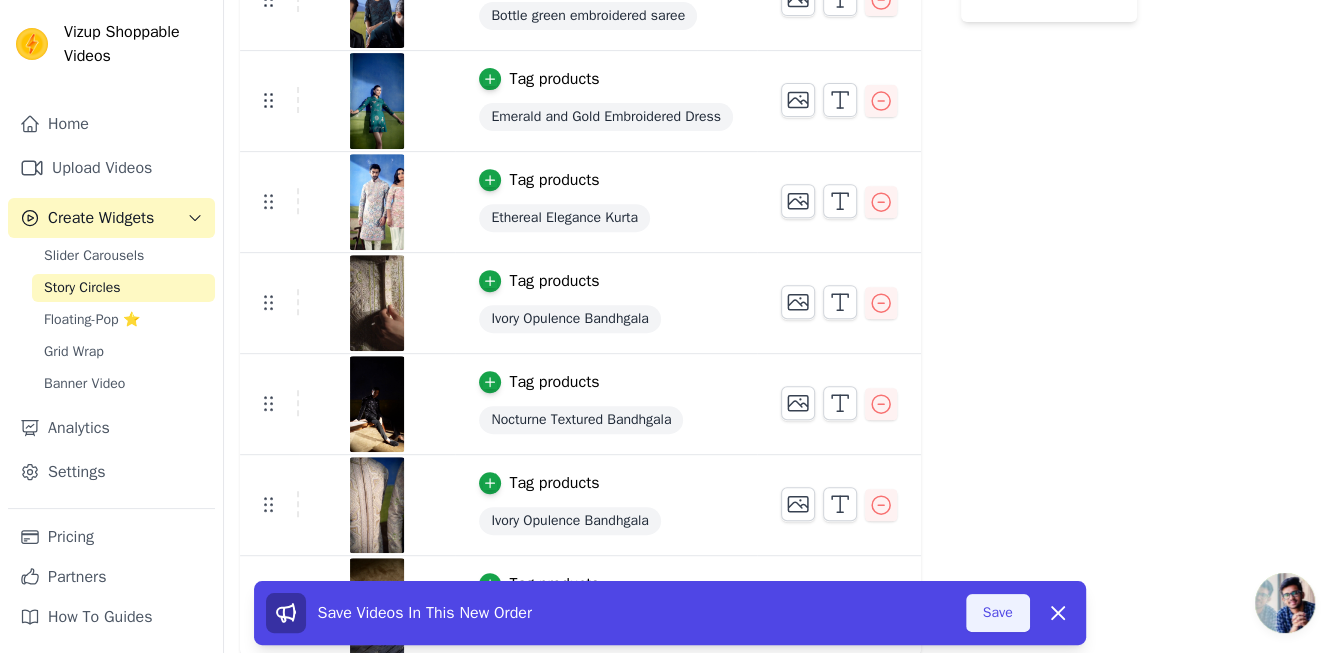 click on "Save" 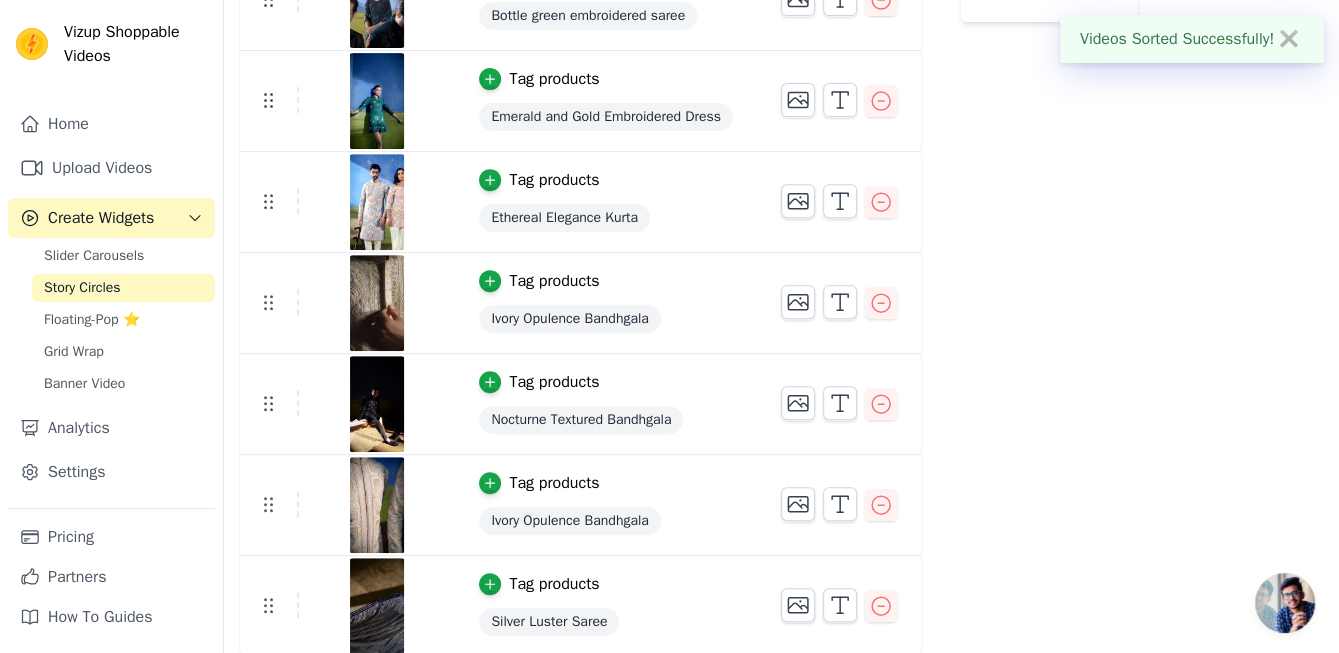 scroll, scrollTop: 430, scrollLeft: 0, axis: vertical 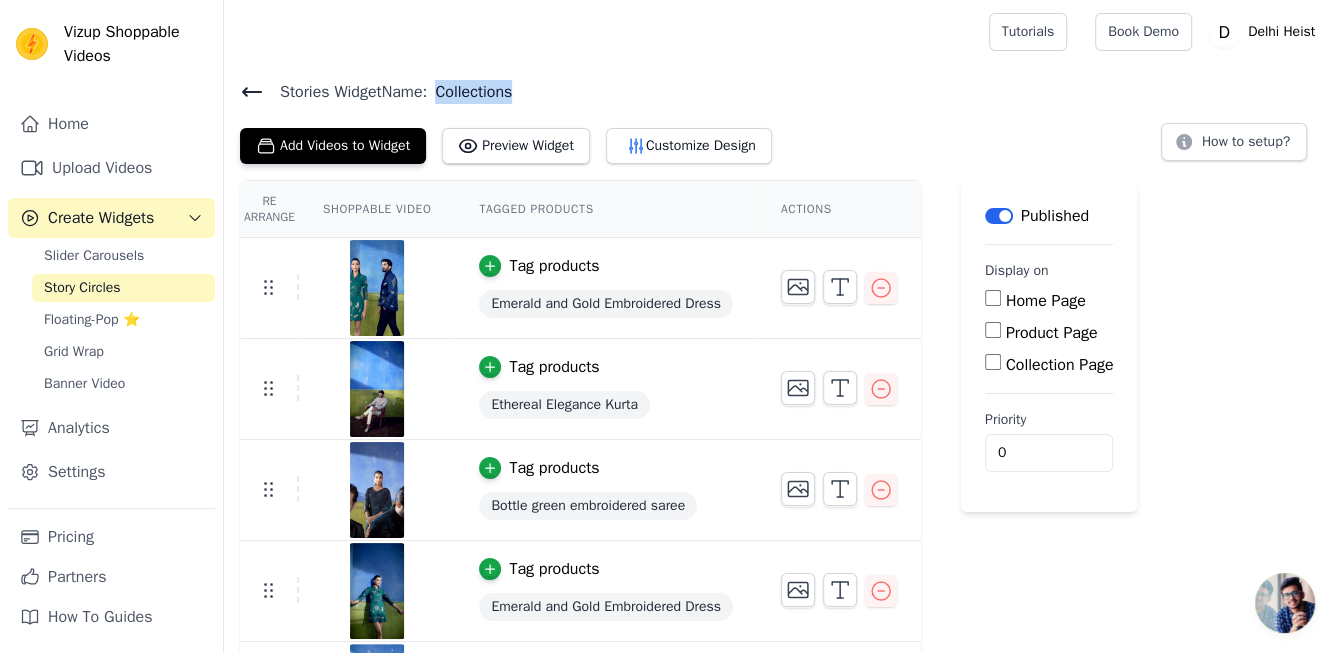 drag, startPoint x: 542, startPoint y: 79, endPoint x: 442, endPoint y: 95, distance: 101.27191 